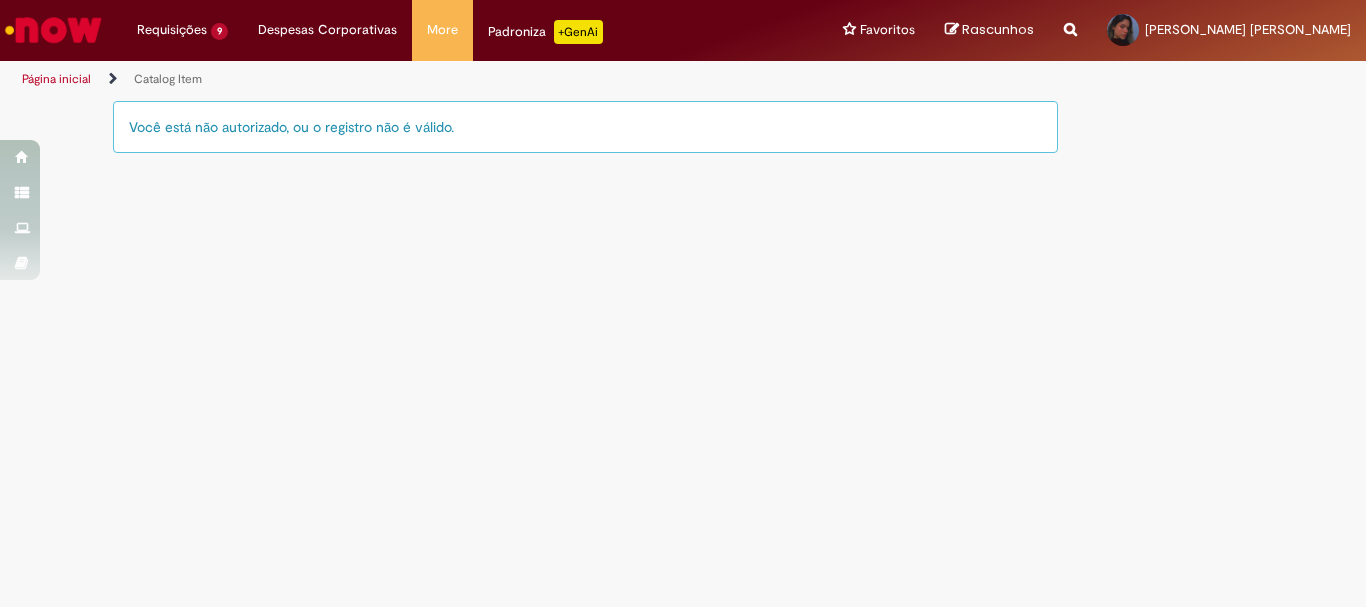 scroll, scrollTop: 0, scrollLeft: 0, axis: both 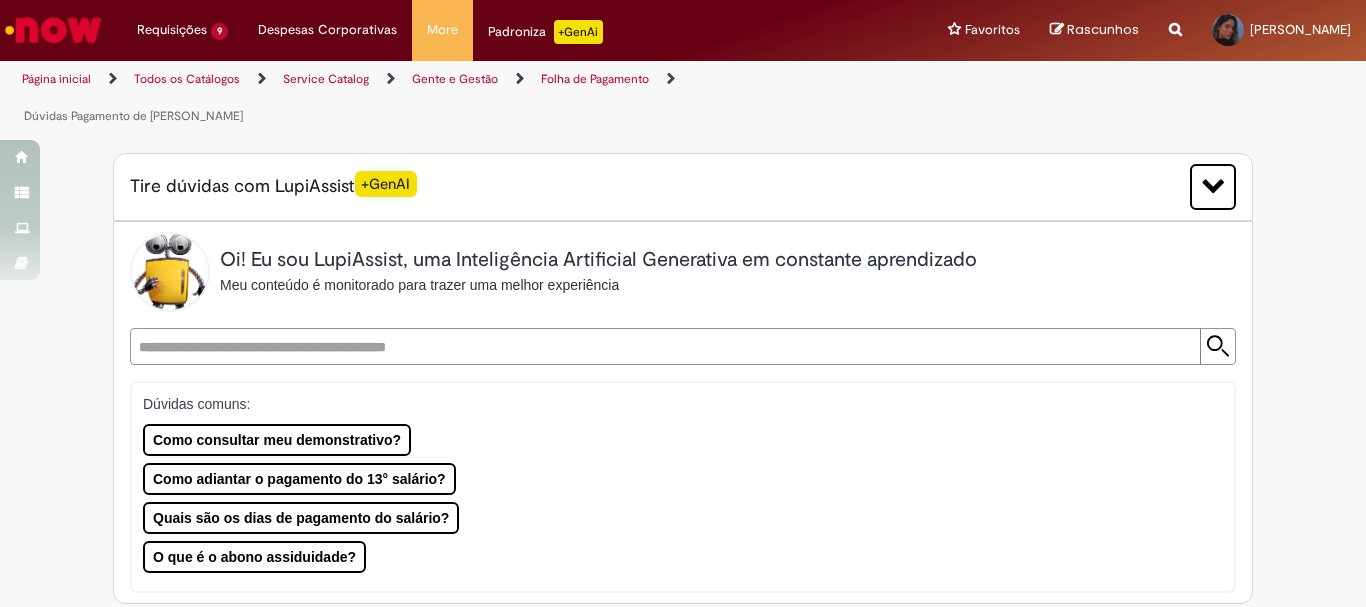 type on "**********" 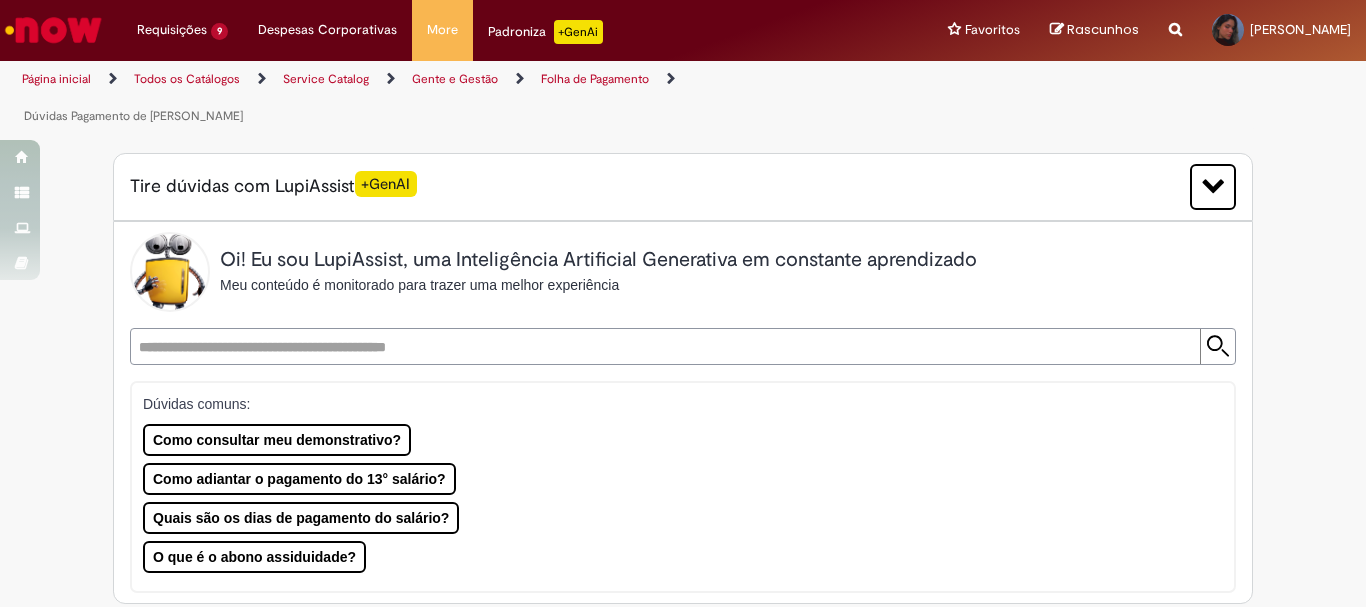 type on "**********" 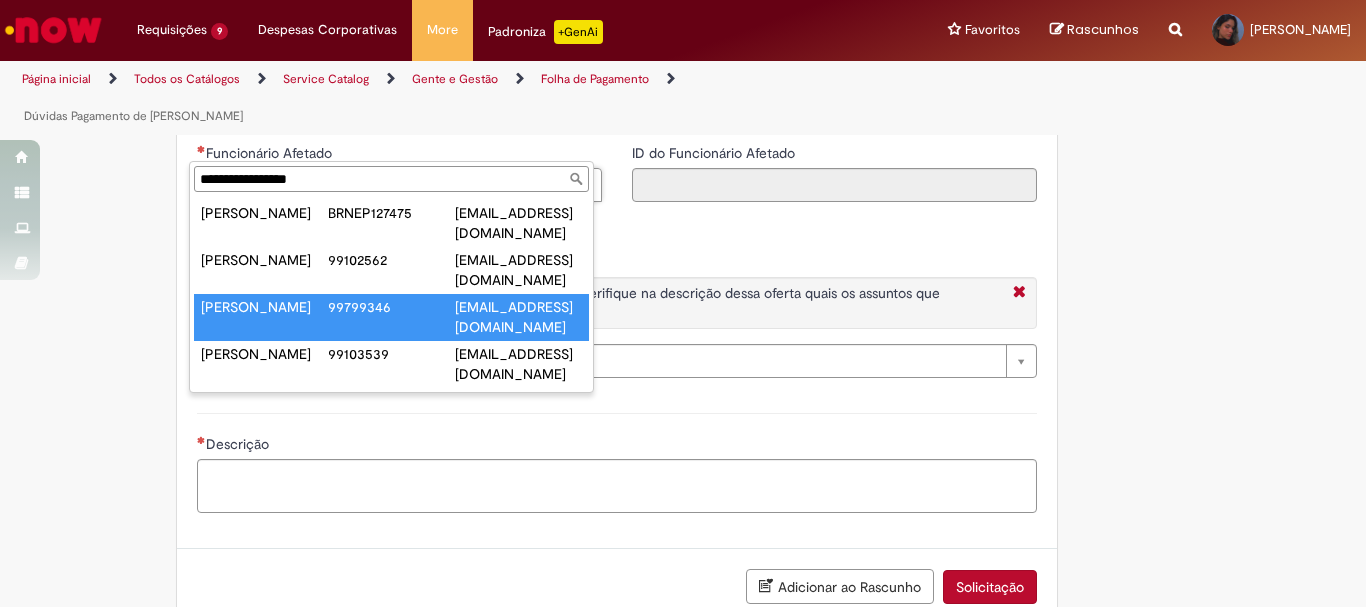 type on "**********" 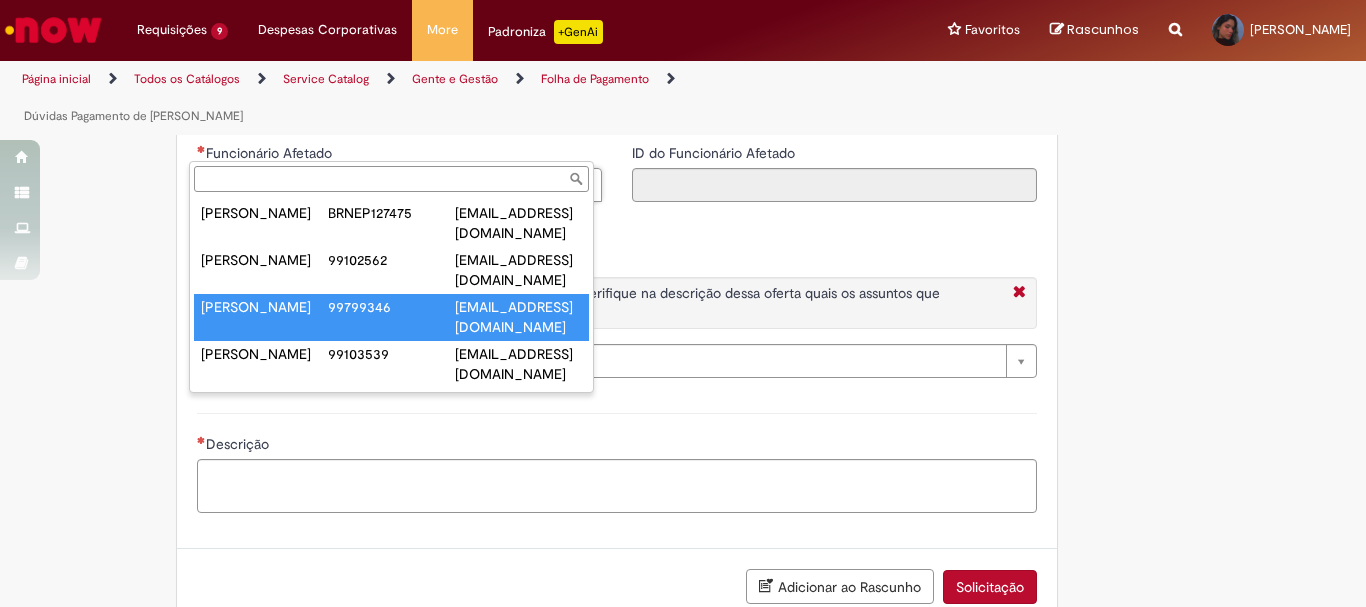 type on "********" 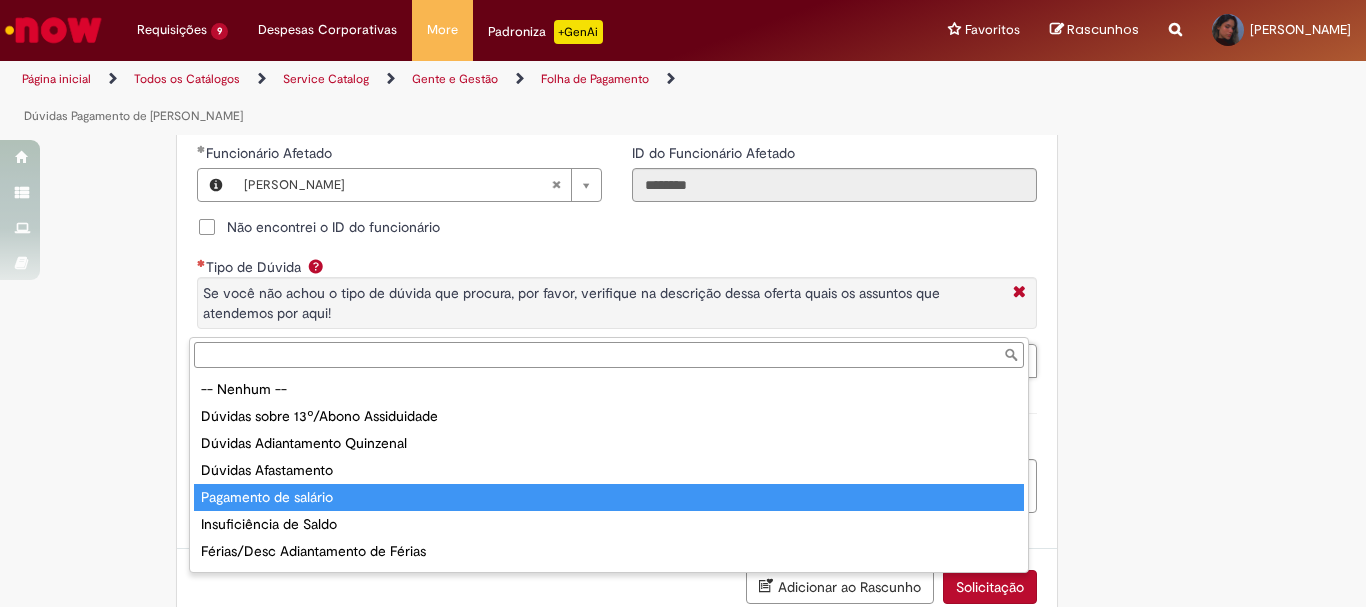 scroll, scrollTop: 51, scrollLeft: 0, axis: vertical 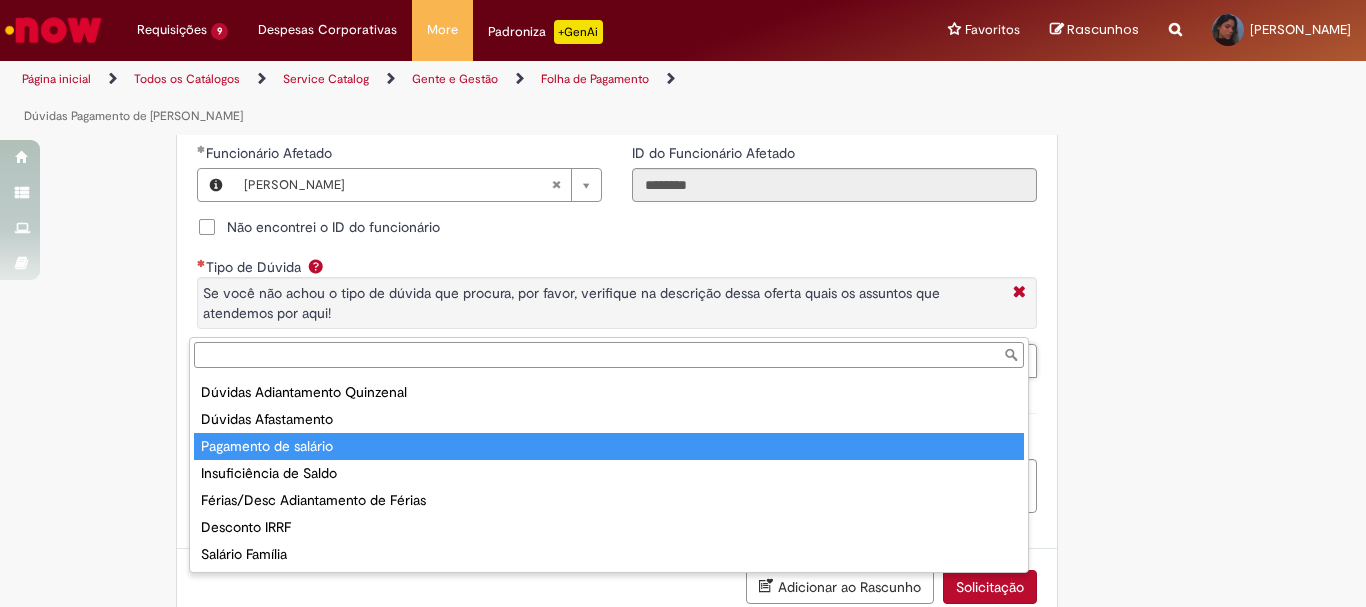 type on "**********" 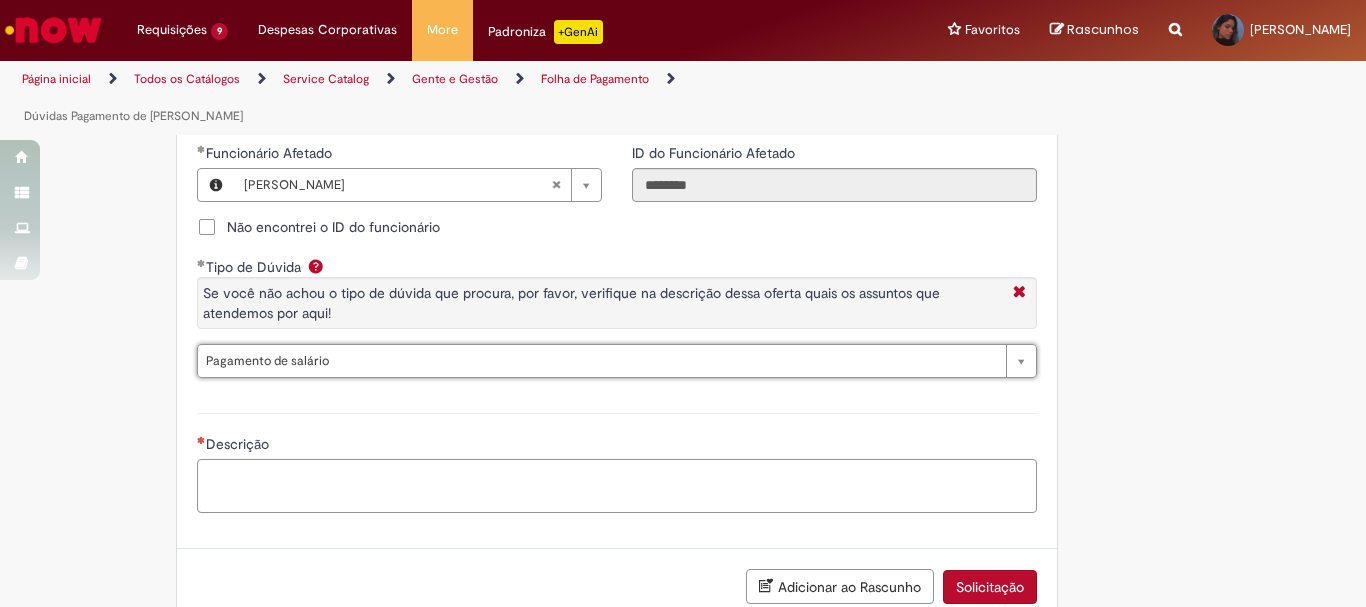 click on "Descrição" at bounding box center [617, 486] 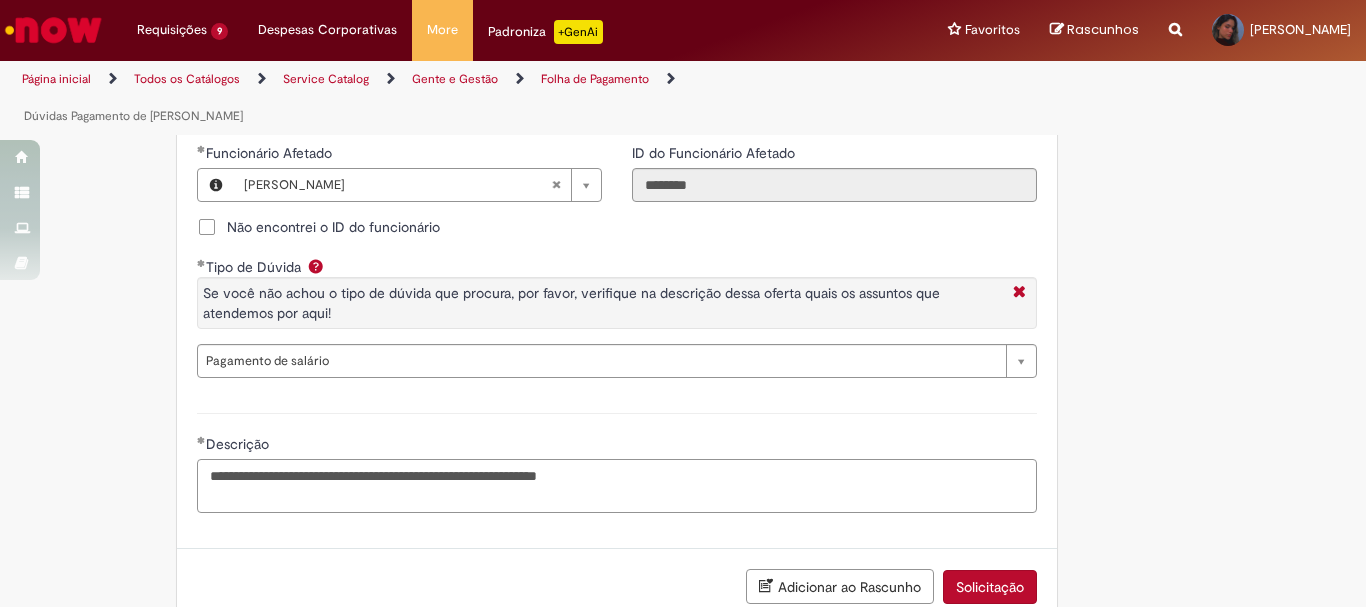 click on "**********" at bounding box center [617, 486] 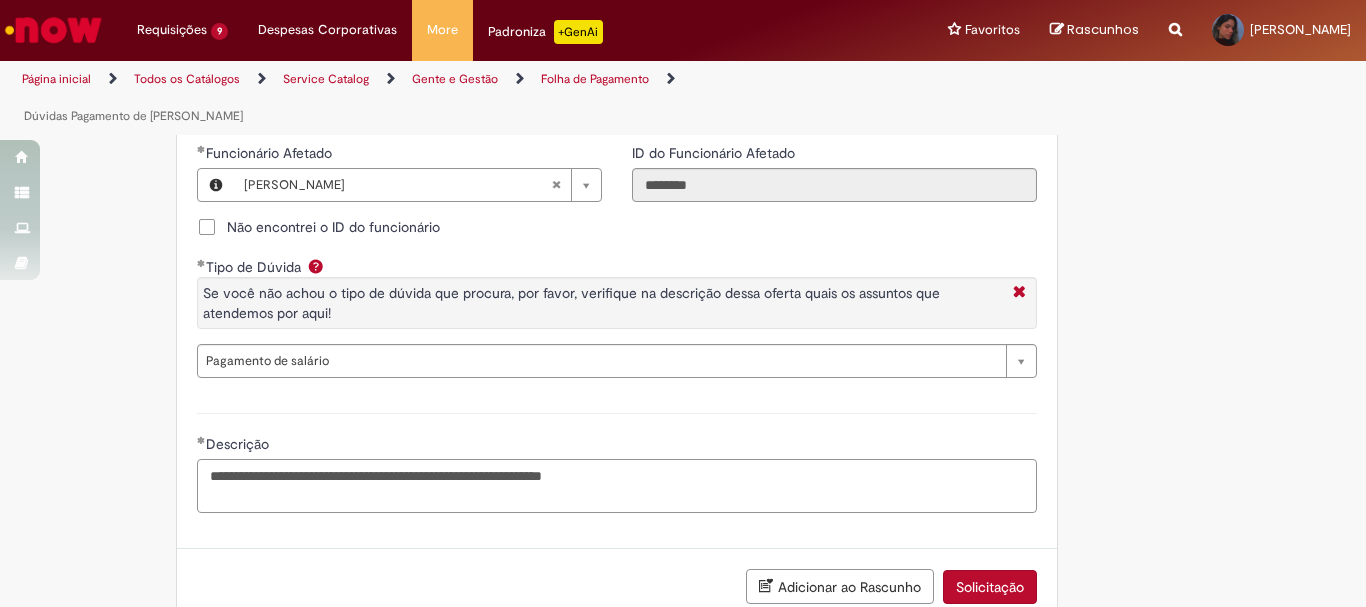click on "**********" at bounding box center (617, 486) 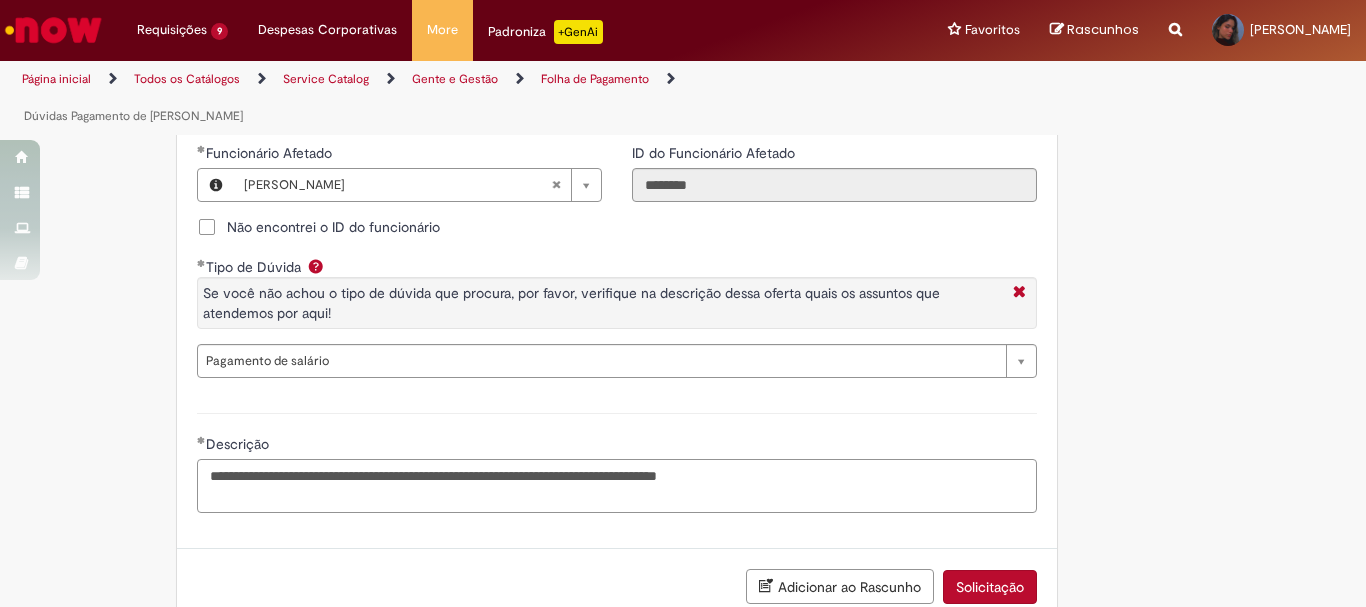 click on "**********" at bounding box center [617, 486] 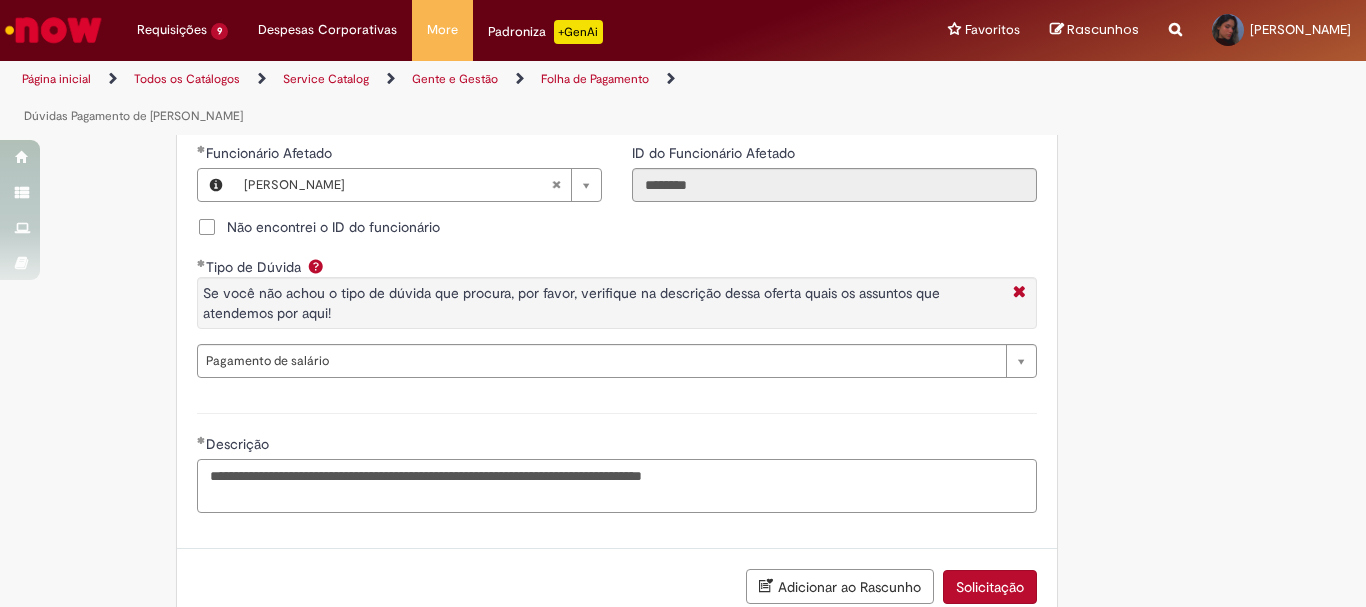 click on "**********" at bounding box center (617, 486) 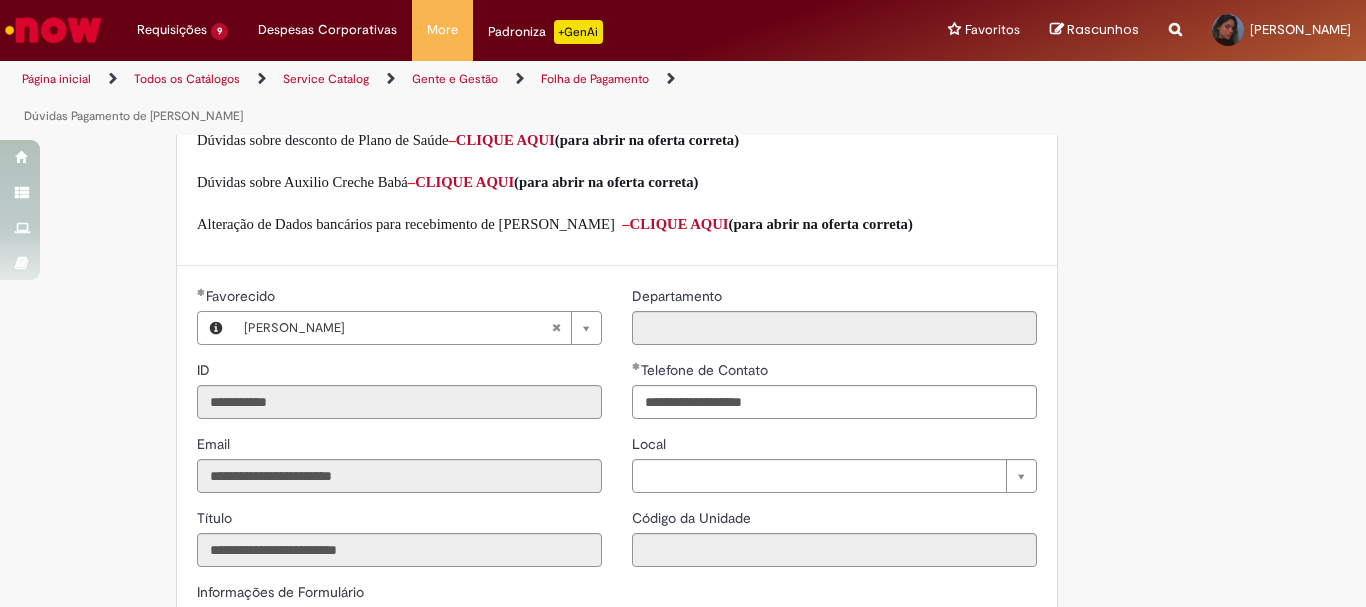 scroll, scrollTop: 1790, scrollLeft: 0, axis: vertical 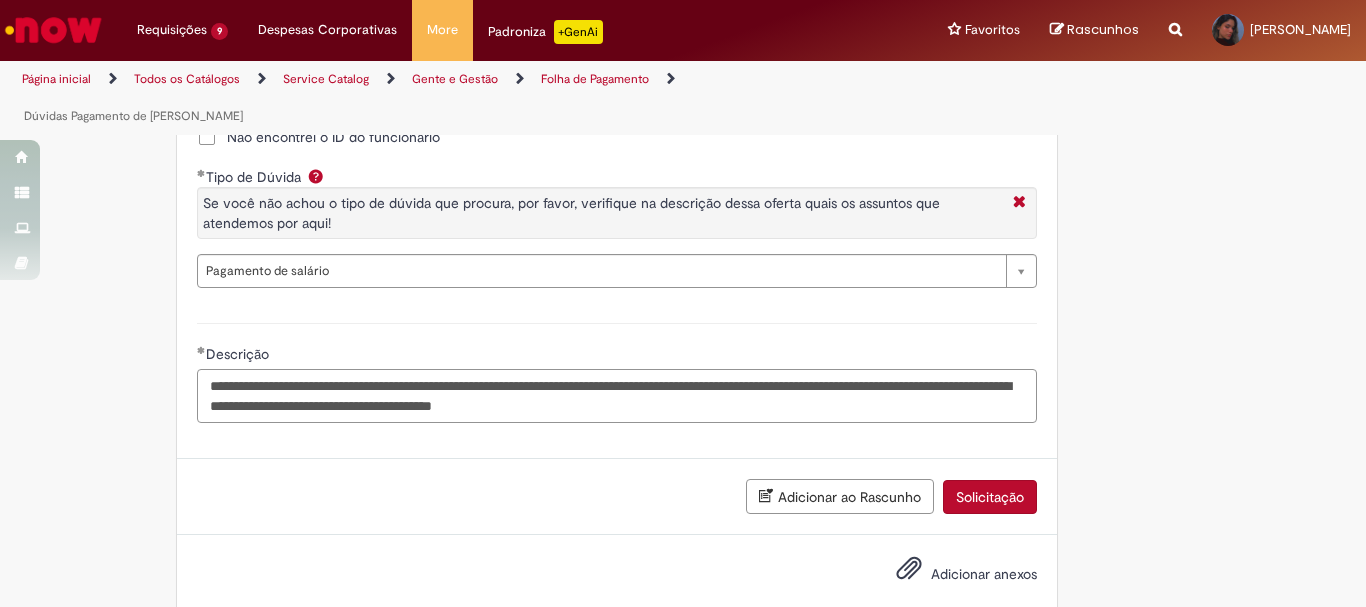 type on "**********" 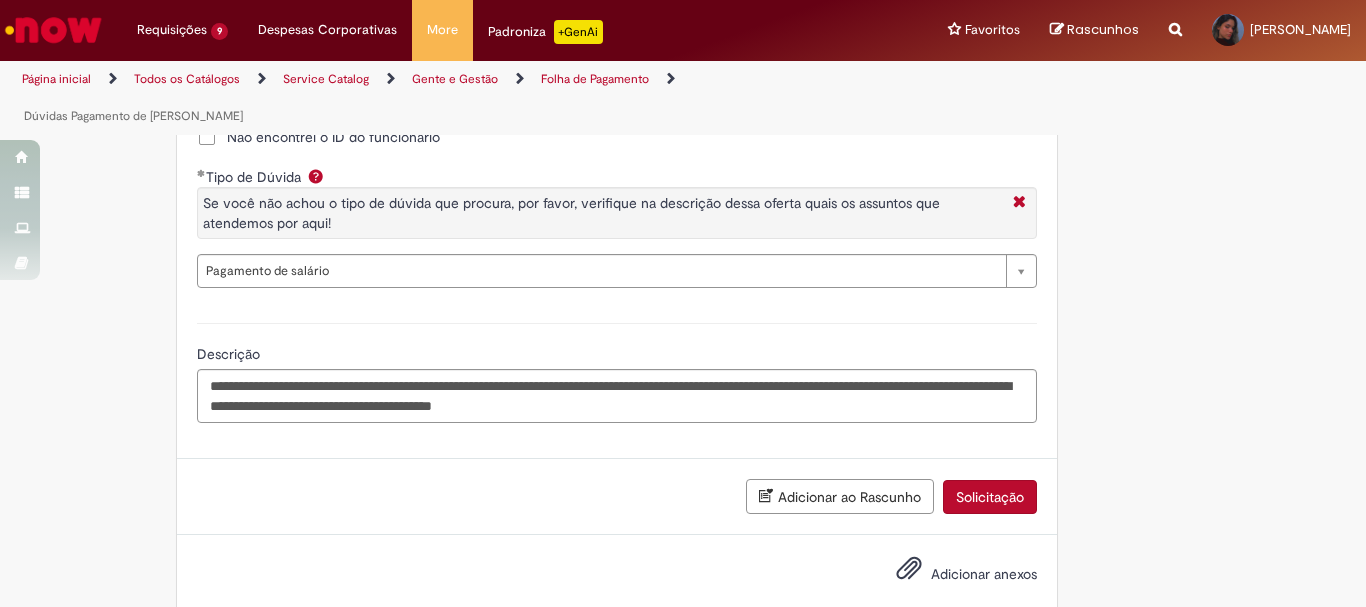 click on "Adicionar ao Rascunho        Solicitação" at bounding box center [617, 497] 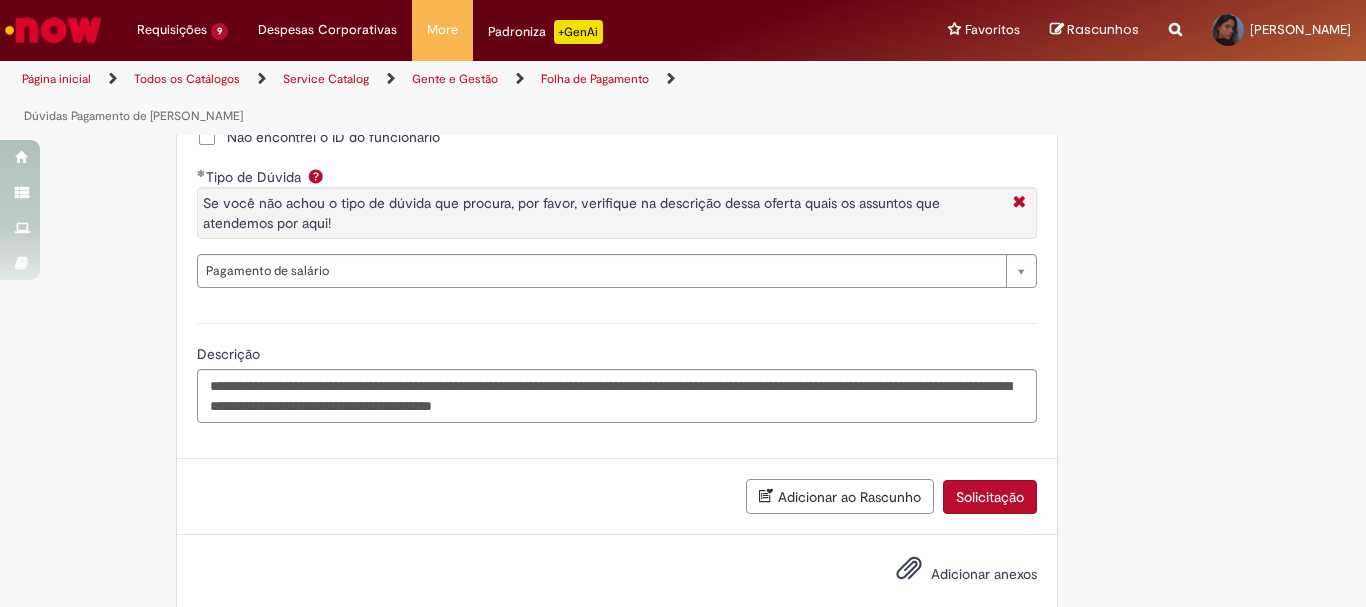 click on "Solicitação" at bounding box center [990, 497] 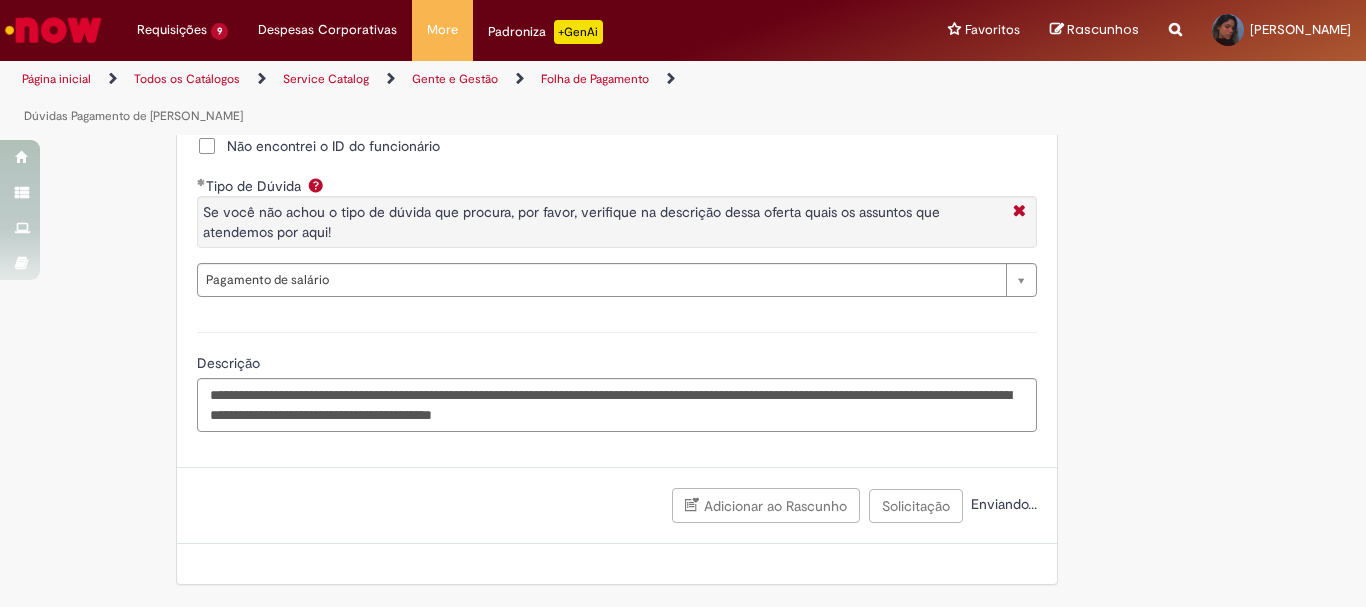 scroll, scrollTop: 1744, scrollLeft: 0, axis: vertical 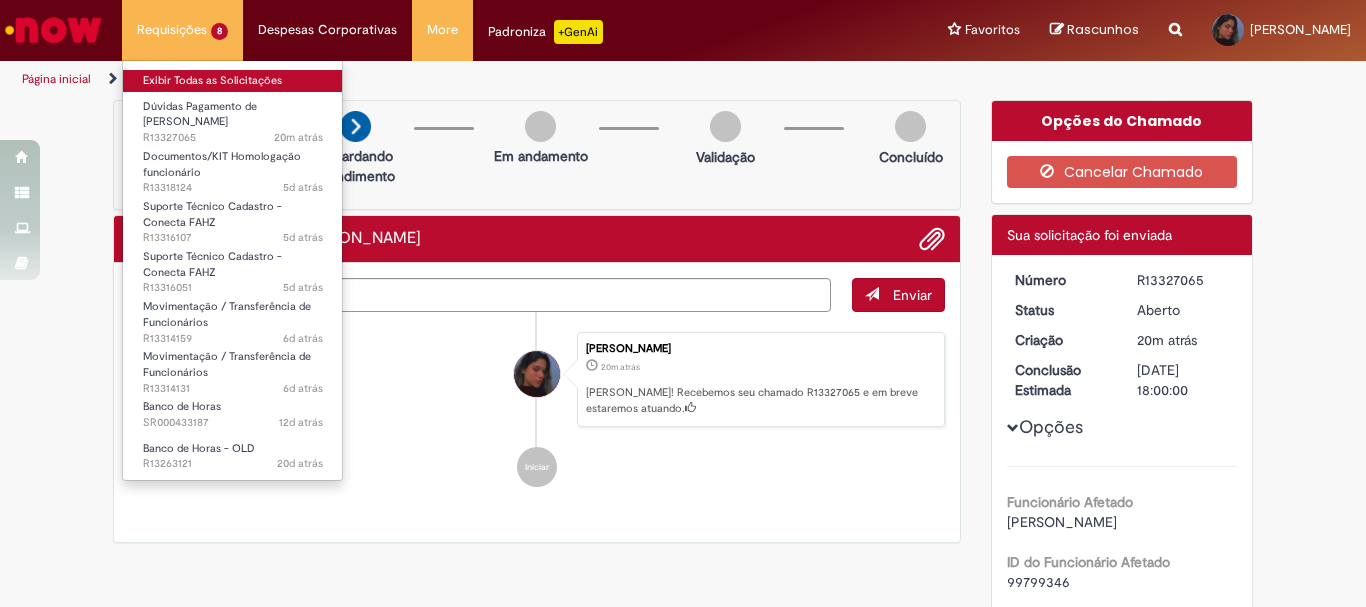 click on "Exibir Todas as Solicitações" at bounding box center [233, 81] 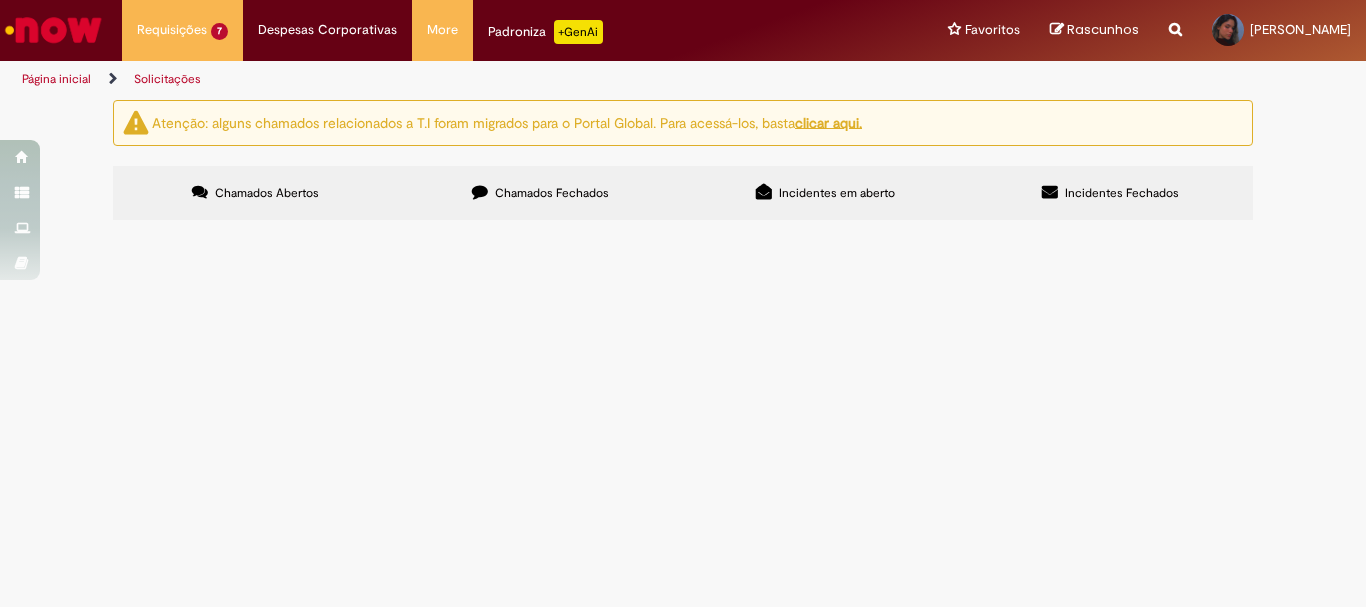 click on "Chamados Fechados" at bounding box center (552, 193) 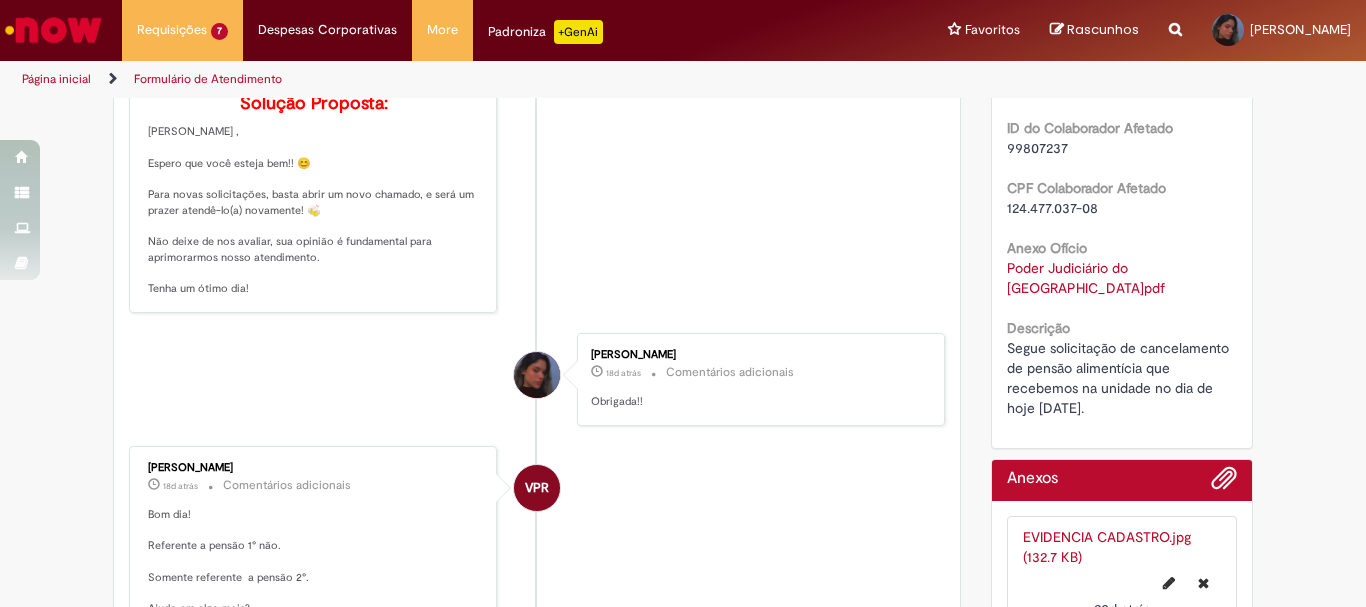 scroll, scrollTop: 600, scrollLeft: 0, axis: vertical 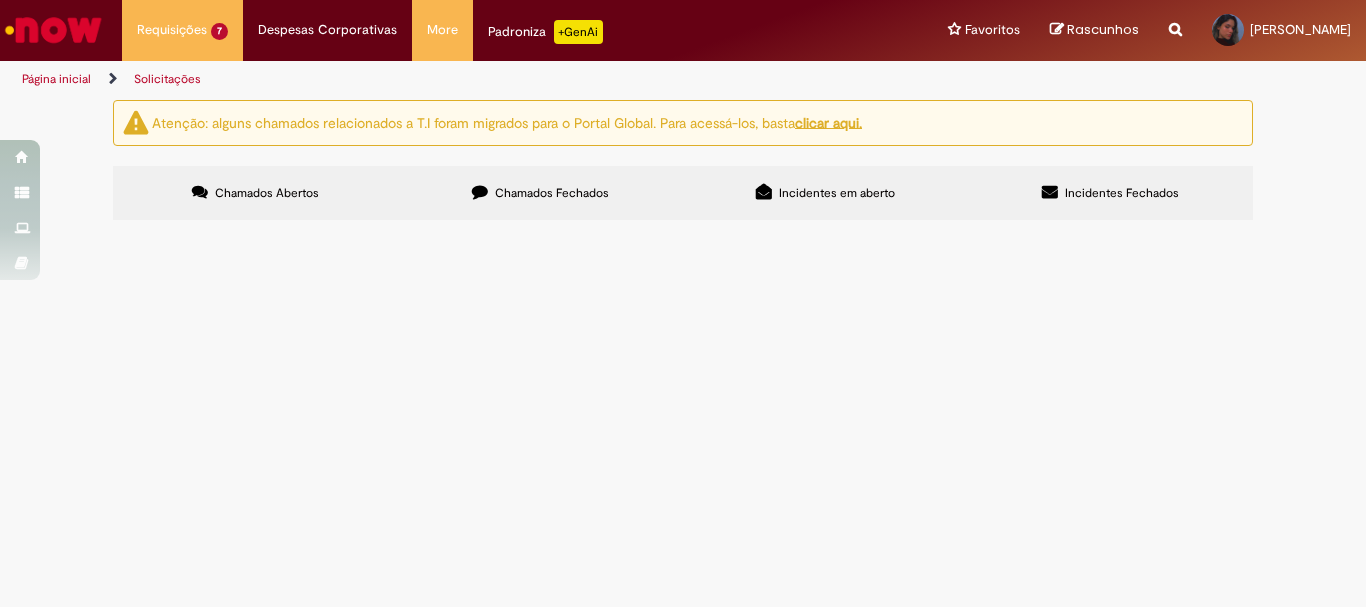 click on "Chamados Fechados" at bounding box center [540, 193] 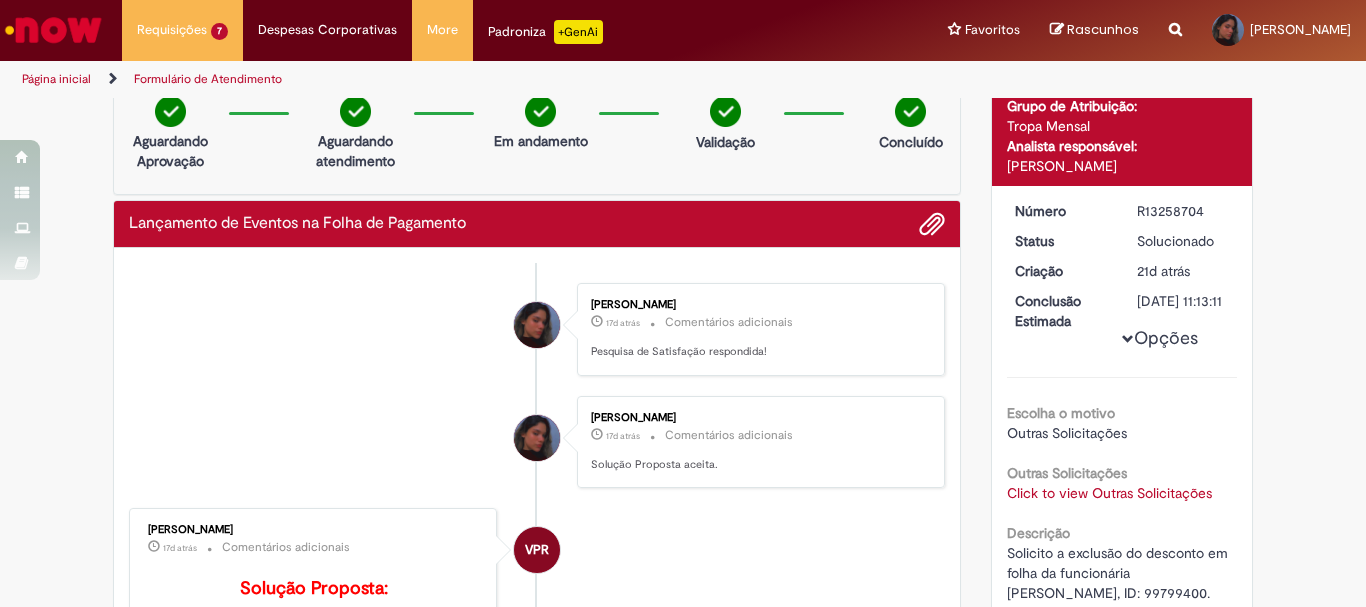 scroll, scrollTop: 0, scrollLeft: 0, axis: both 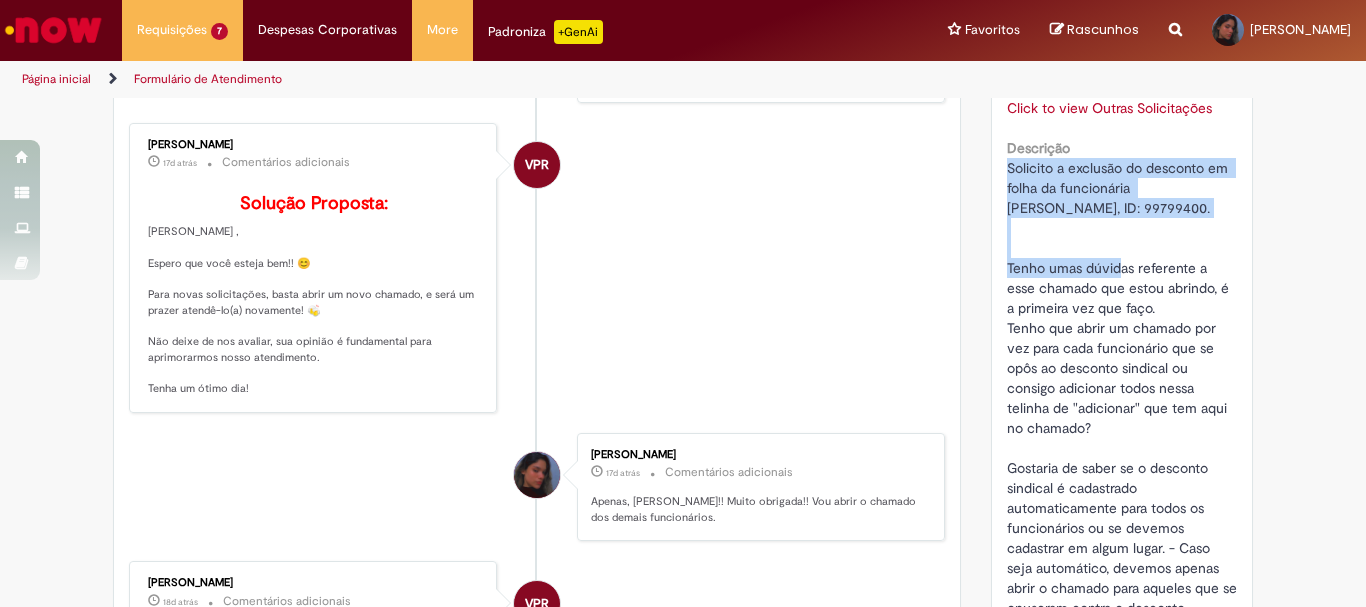 drag, startPoint x: 999, startPoint y: 186, endPoint x: 1124, endPoint y: 248, distance: 139.53136 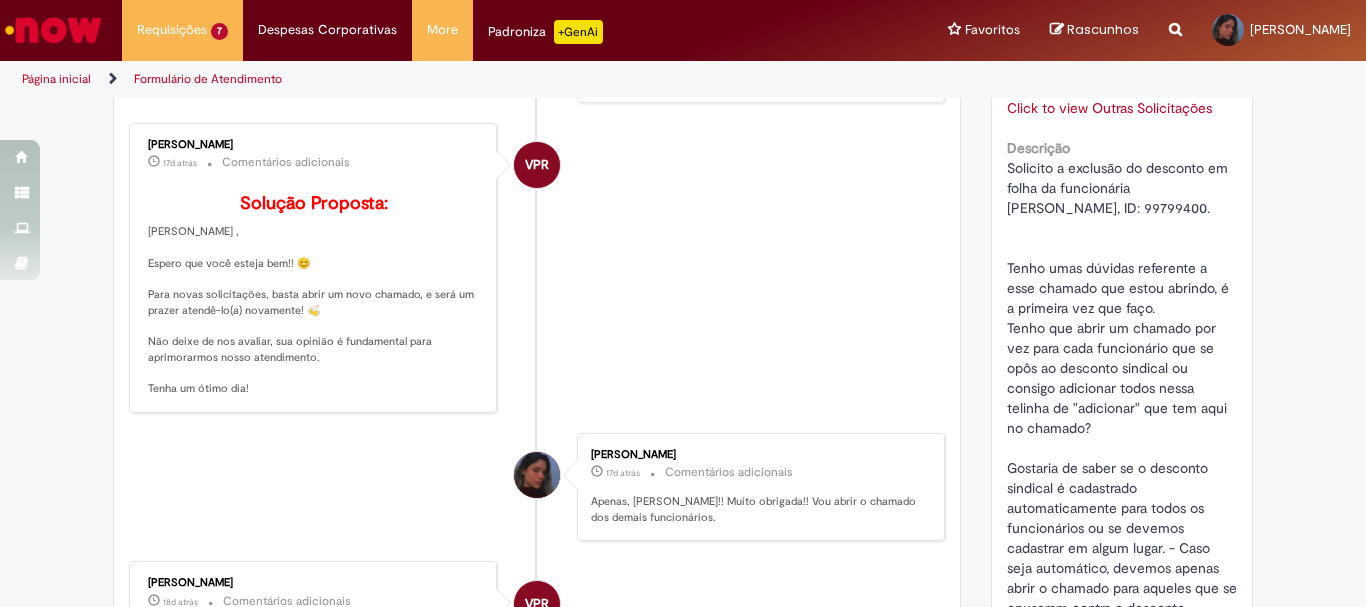 click on "VPR
Vanessa Paiva Ribeiro
17d atrás 17 dias atrás     Comentários adicionais
Solução Proposta:
Olá Ludmila ,
Espero que você esteja bem!! 😊
Para novas solicitações, basta abrir um novo chamado, e será um prazer atendê-lo(a) novamente! 🍻
Não deixe de nos avaliar, sua opinião é fundamental para aprimorarmos nosso atendimento.
Tenha um ótimo dia!" at bounding box center [537, 268] 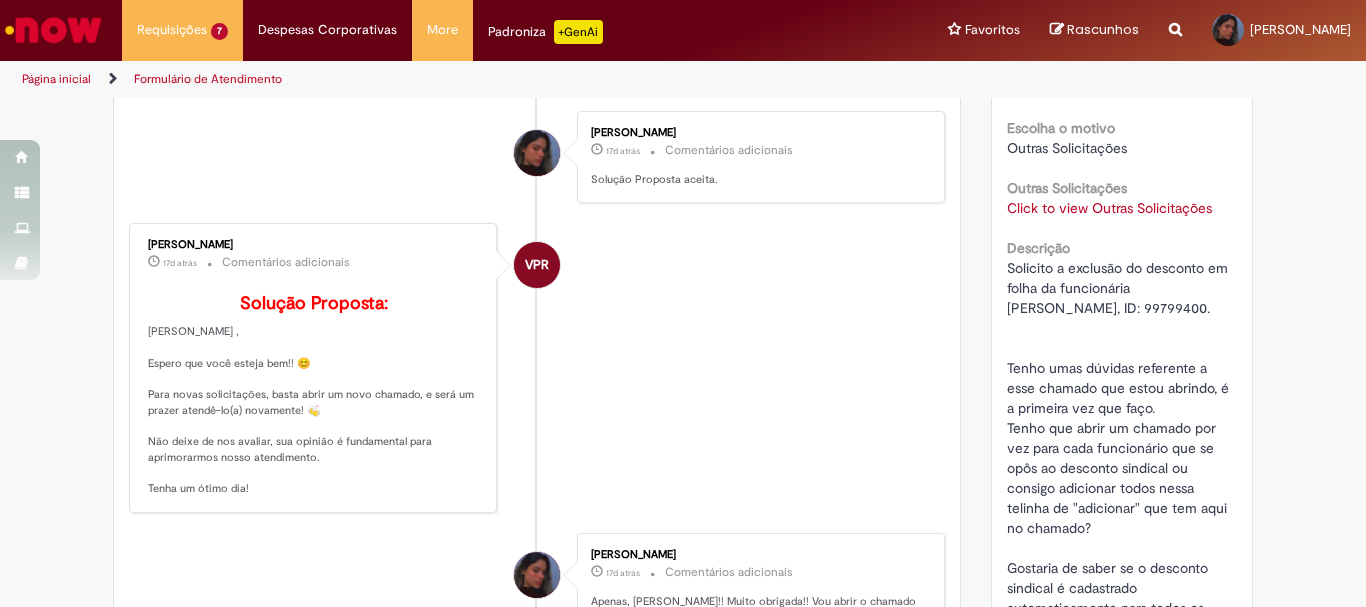 scroll, scrollTop: 400, scrollLeft: 0, axis: vertical 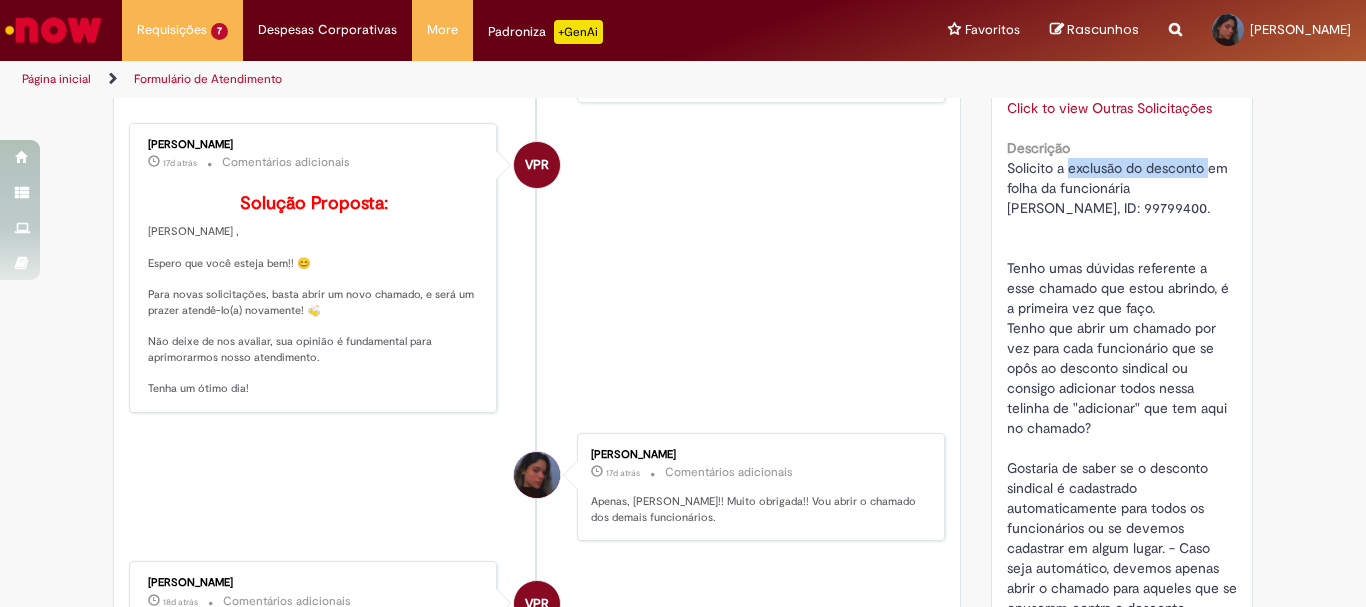 drag, startPoint x: 1061, startPoint y: 187, endPoint x: 1200, endPoint y: 184, distance: 139.03236 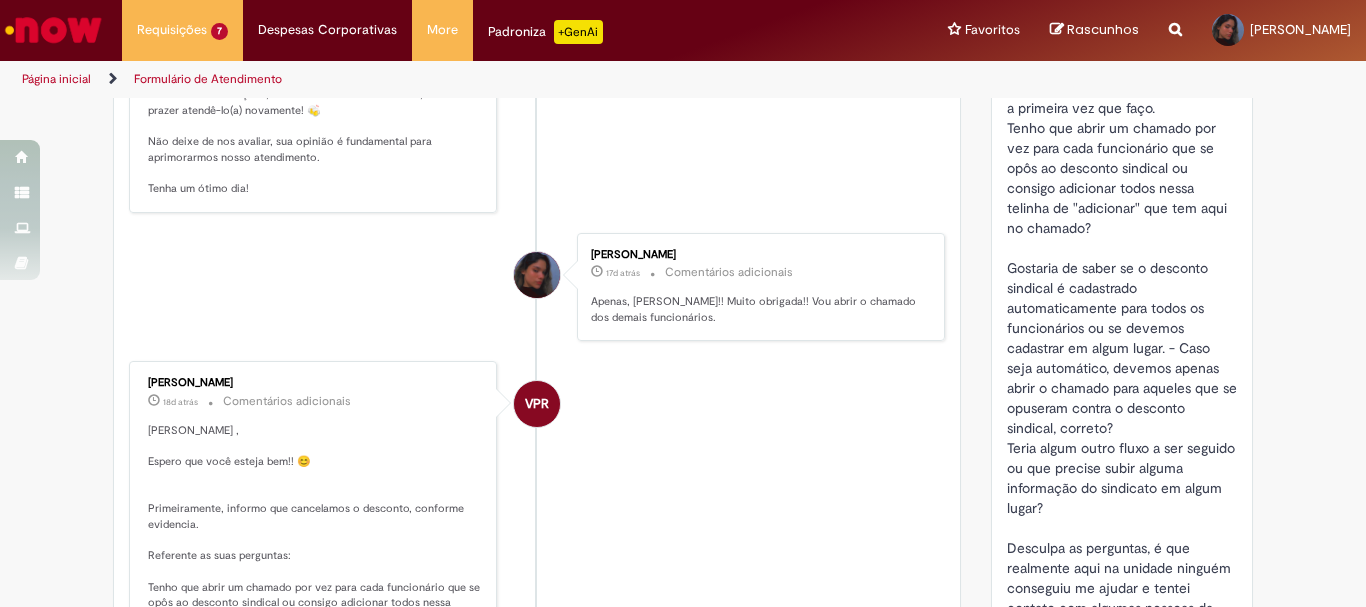 scroll, scrollTop: 700, scrollLeft: 0, axis: vertical 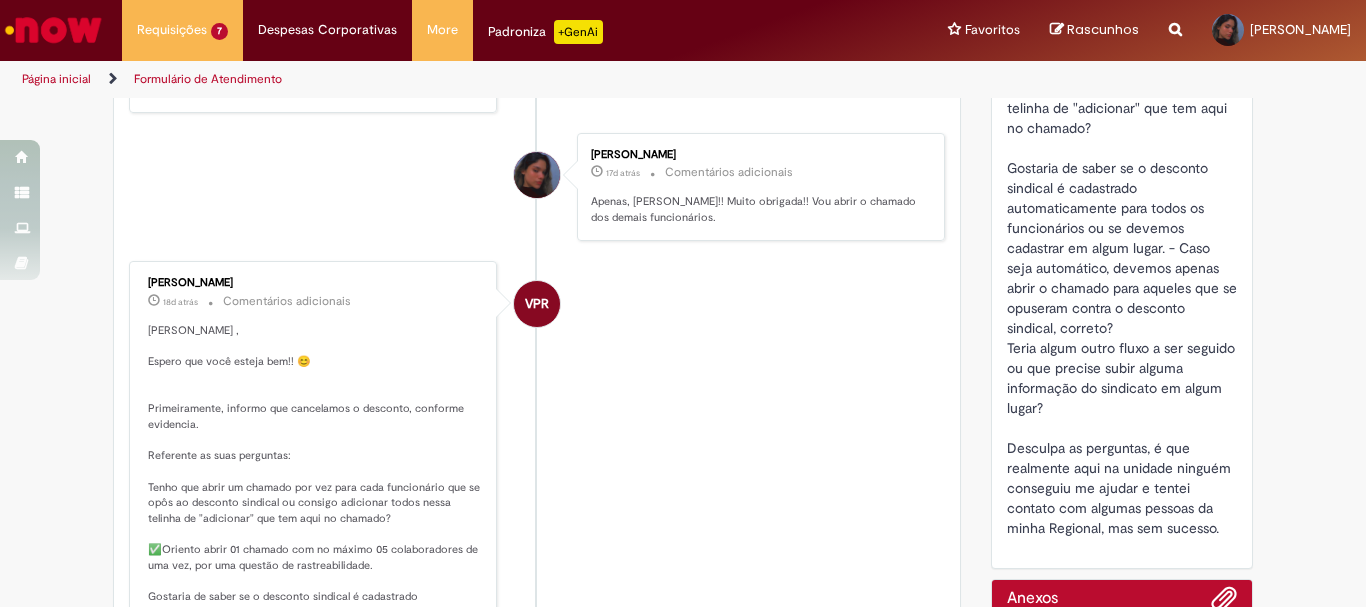 click on "Solicito a exclusão do desconto em folha da funcionária Juliana da Conceição Varela Pereira, ID: 99799400.
Tenho umas dúvidas referente a esse chamado que estou abrindo, é a primeira vez que faço.
Tenho que abrir um chamado por vez para cada funcionário que se opôs ao desconto sindical ou consigo adicionar todos nessa telinha de "adicionar" que tem aqui no chamado?
Gostaria de saber se o desconto sindical é cadastrado automaticamente para todos os funcionários ou se devemos cadastrar em algum lugar. - Caso seja automático, devemos apenas abrir o chamado para aqueles que se opuseram contra o desconto sindical, correto?
Teria algum outro fluxo a ser seguido ou que precise subir alguma informação do sindicato em algum lugar?
Desculpa as perguntas, é que realmente aqui na unidade ninguém conseguiu me ajudar e tentei contato com algumas pessoas da minha Regional, mas sem sucesso." at bounding box center (1122, 198) 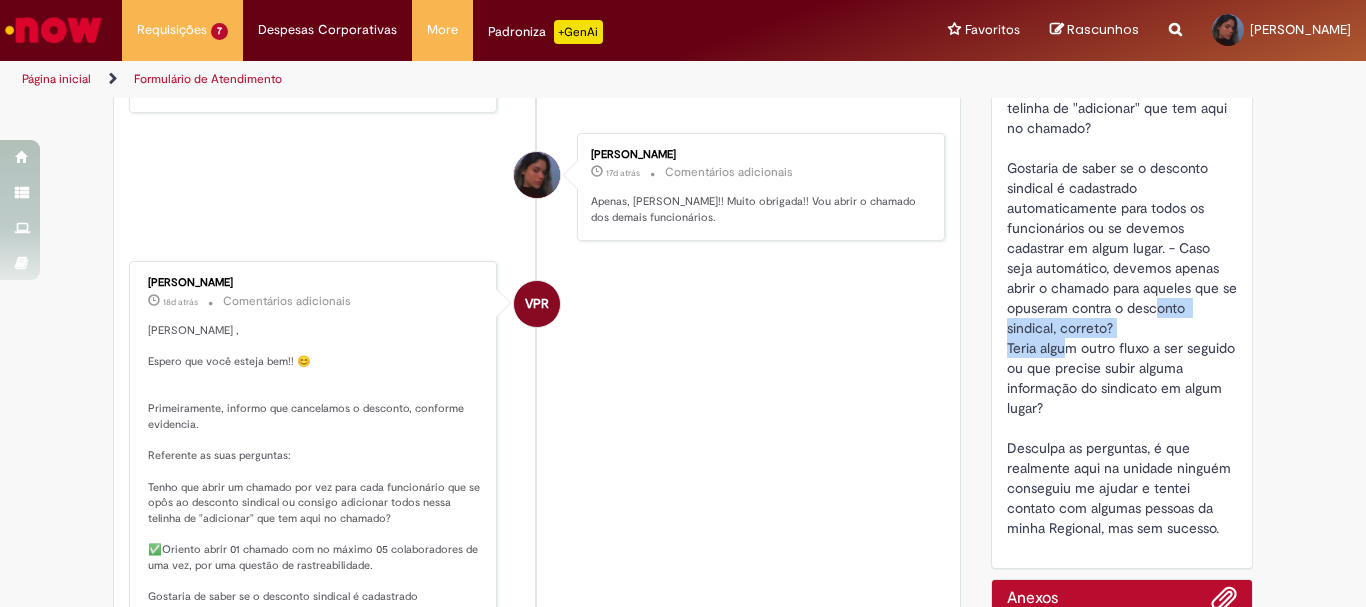 drag, startPoint x: 1018, startPoint y: 350, endPoint x: 1045, endPoint y: 371, distance: 34.20526 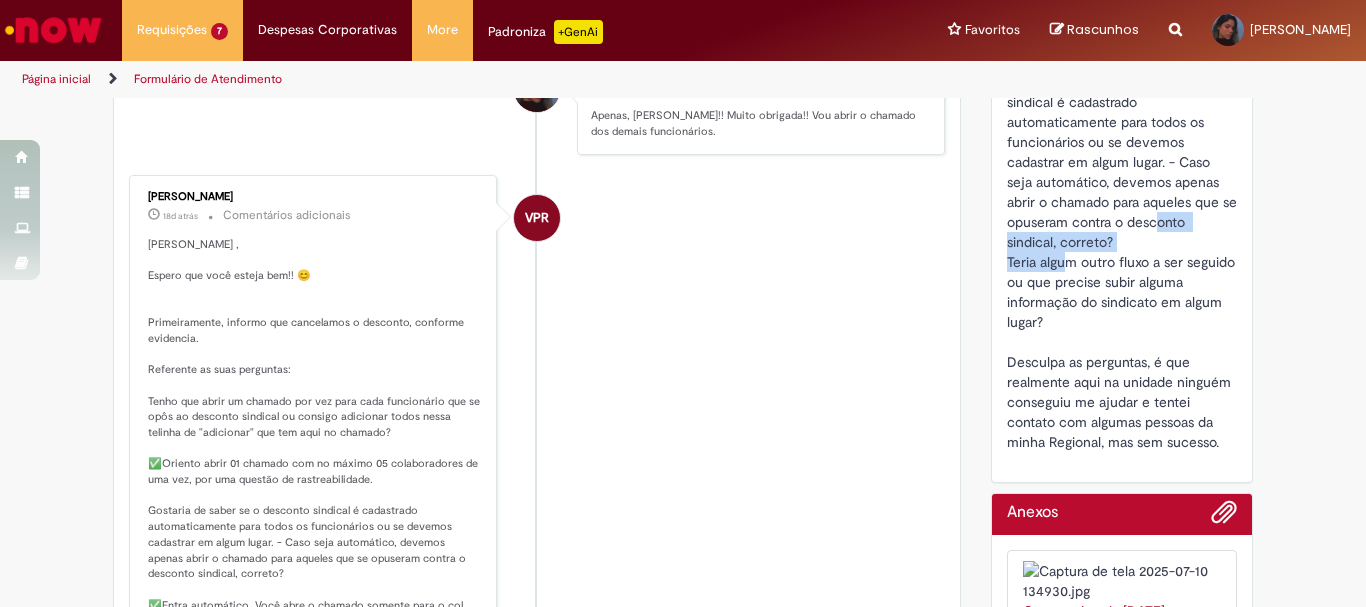 scroll, scrollTop: 1086, scrollLeft: 0, axis: vertical 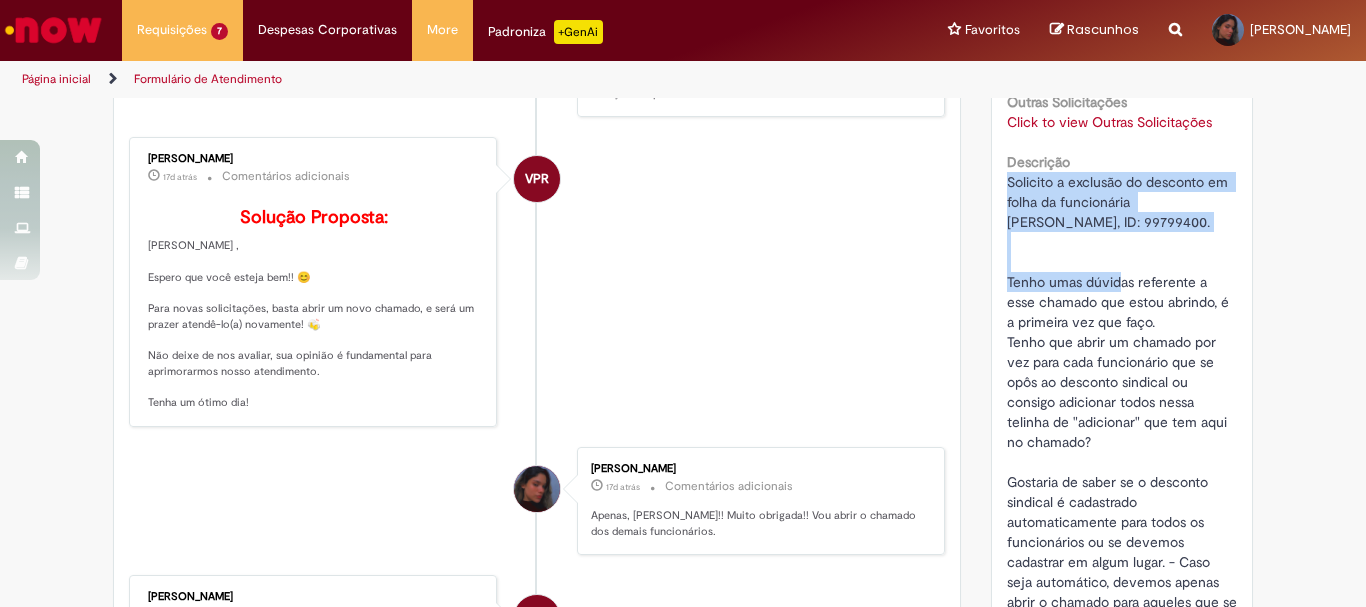 drag, startPoint x: 998, startPoint y: 197, endPoint x: 1085, endPoint y: 263, distance: 109.201645 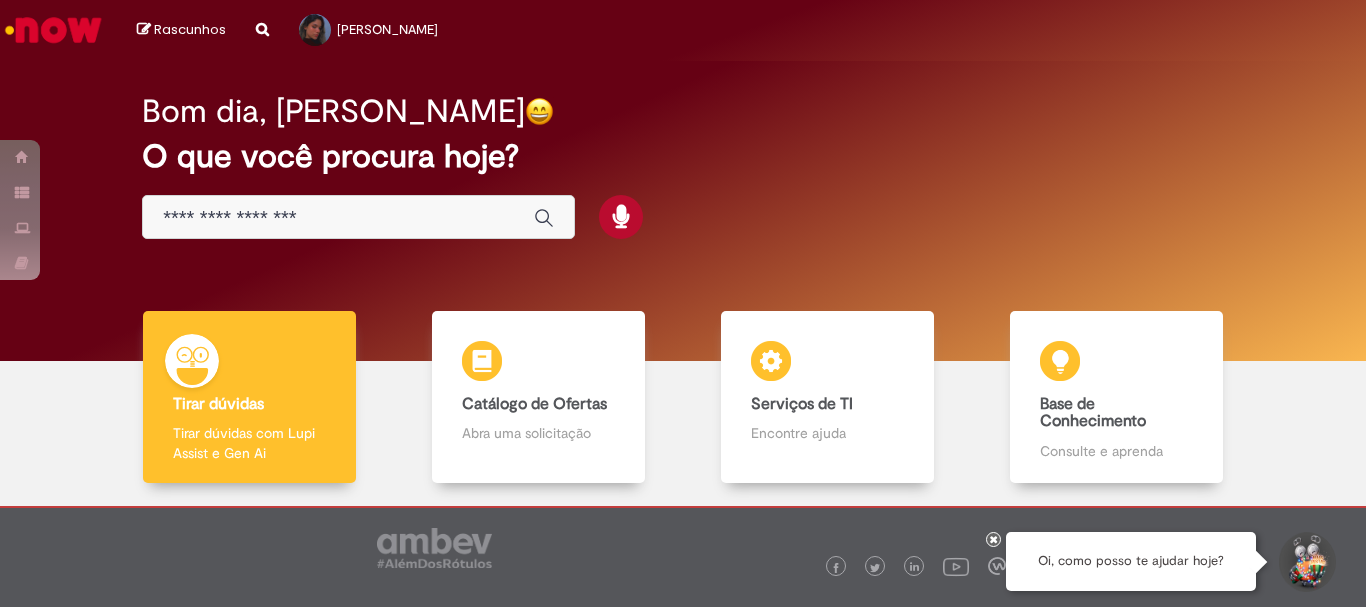 scroll, scrollTop: 0, scrollLeft: 0, axis: both 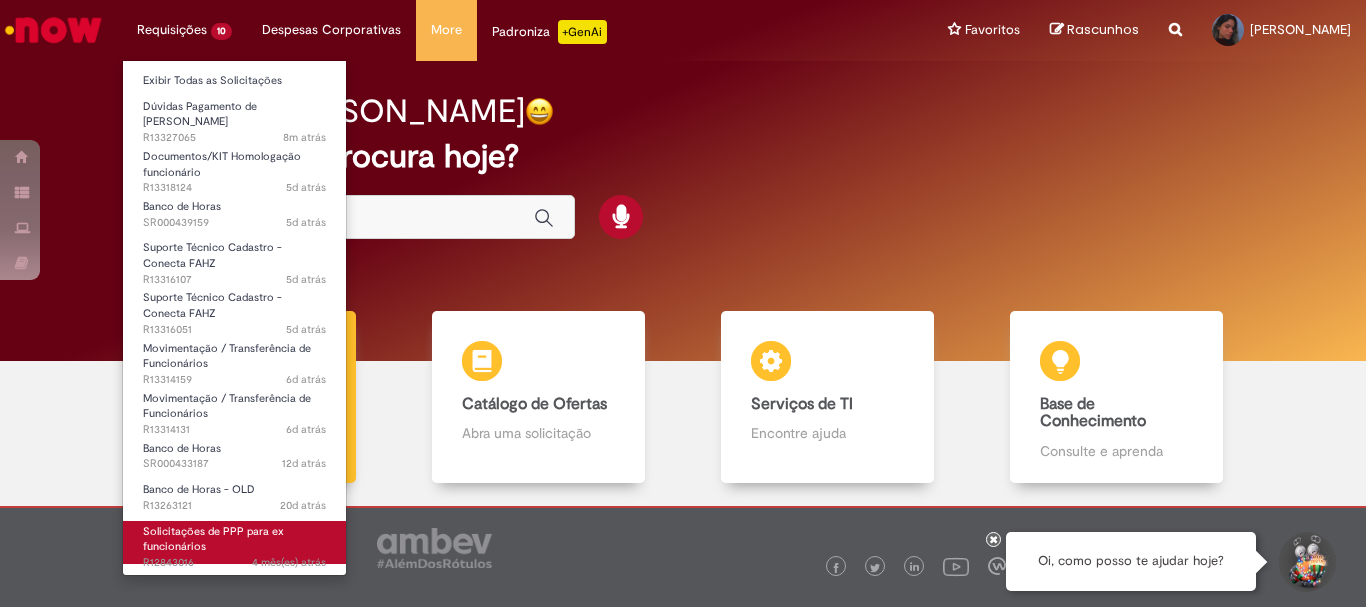 click on "Solicitações de PPP para ex funcionários" at bounding box center (213, 539) 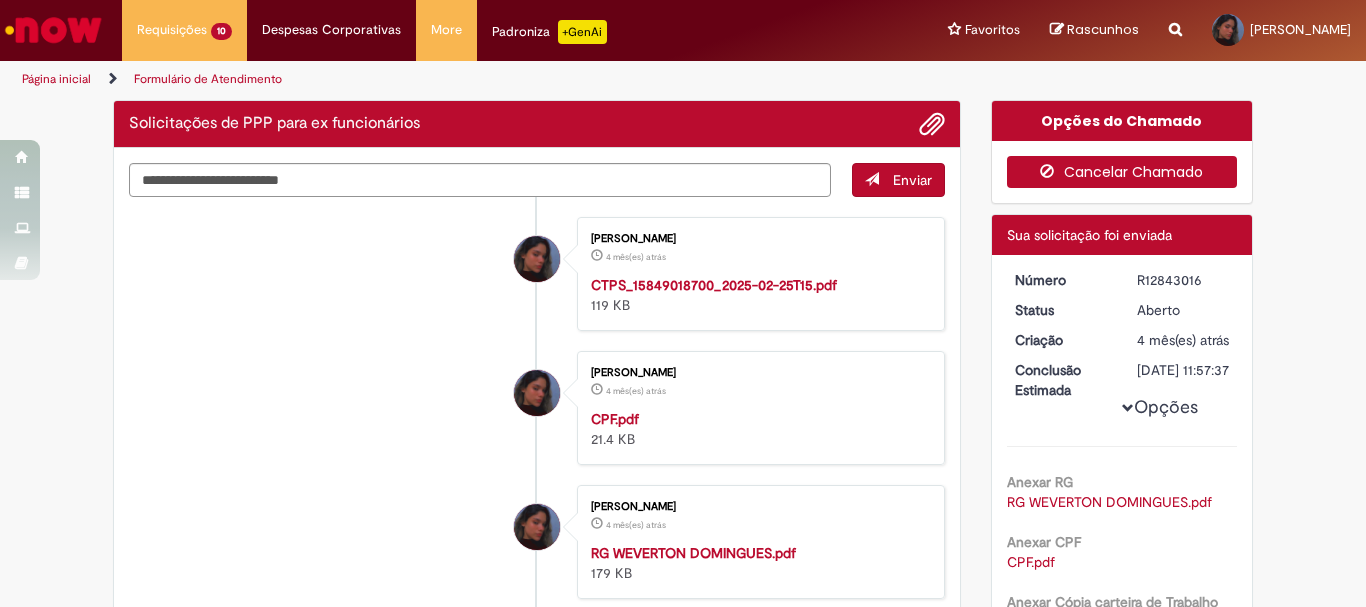 click on "Cancelar Chamado" at bounding box center (1122, 172) 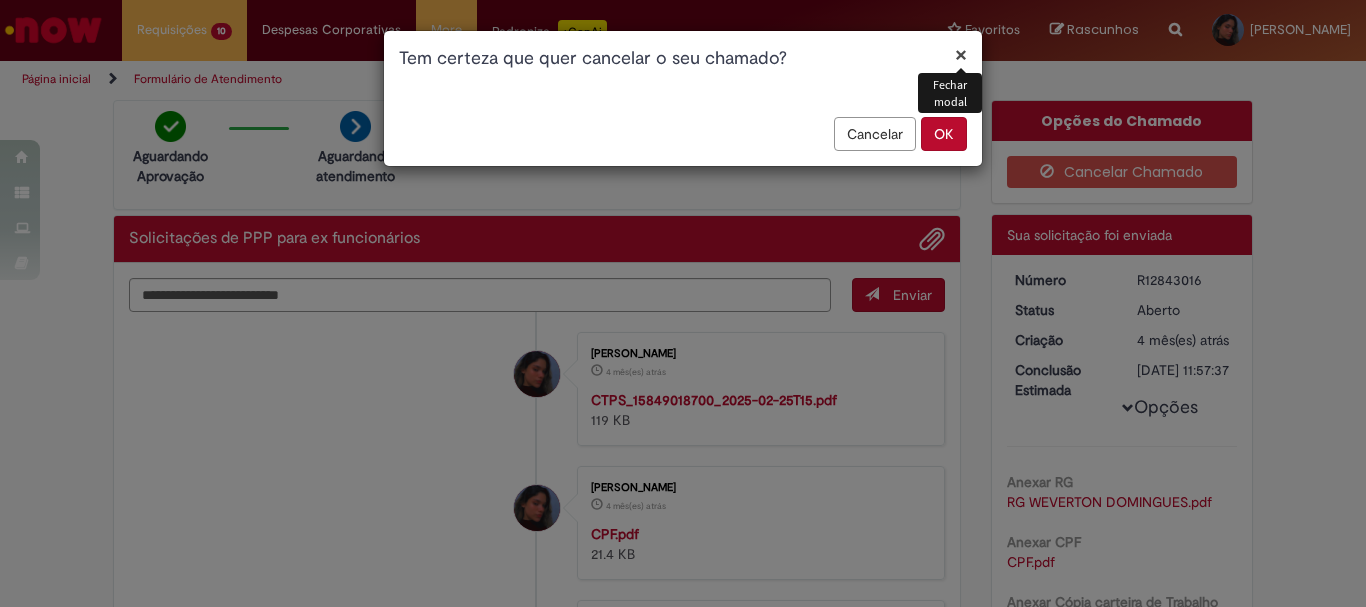 click on "OK" at bounding box center [944, 134] 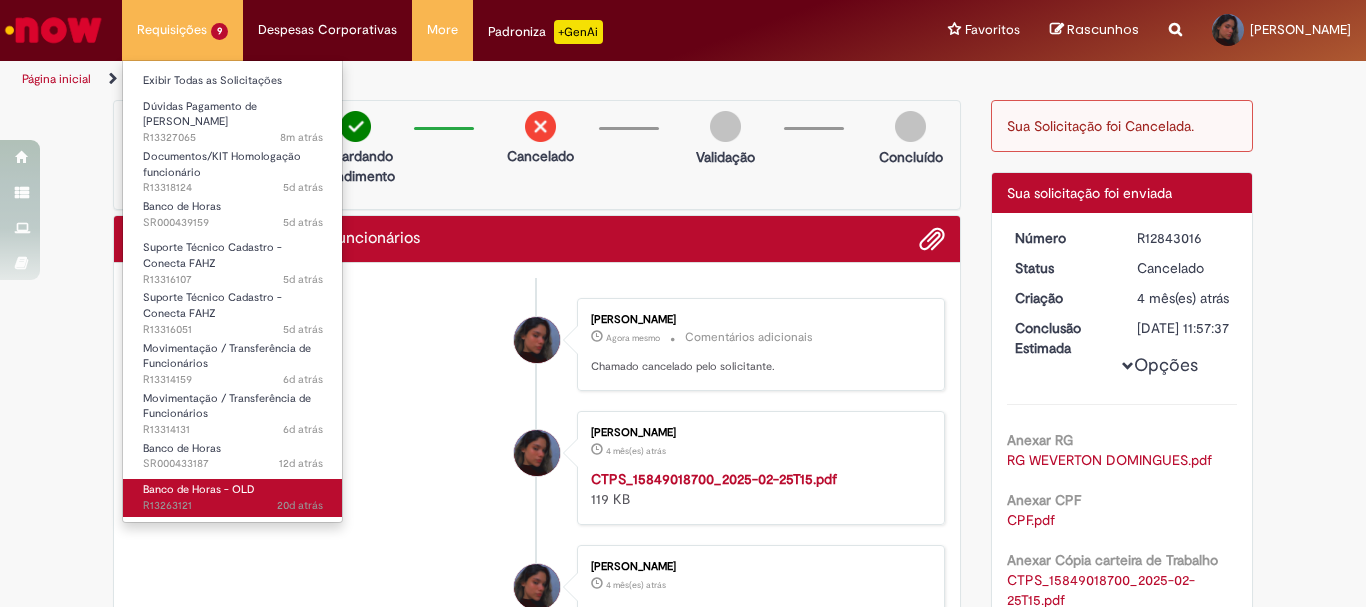click on "Banco de Horas - OLD" at bounding box center [199, 489] 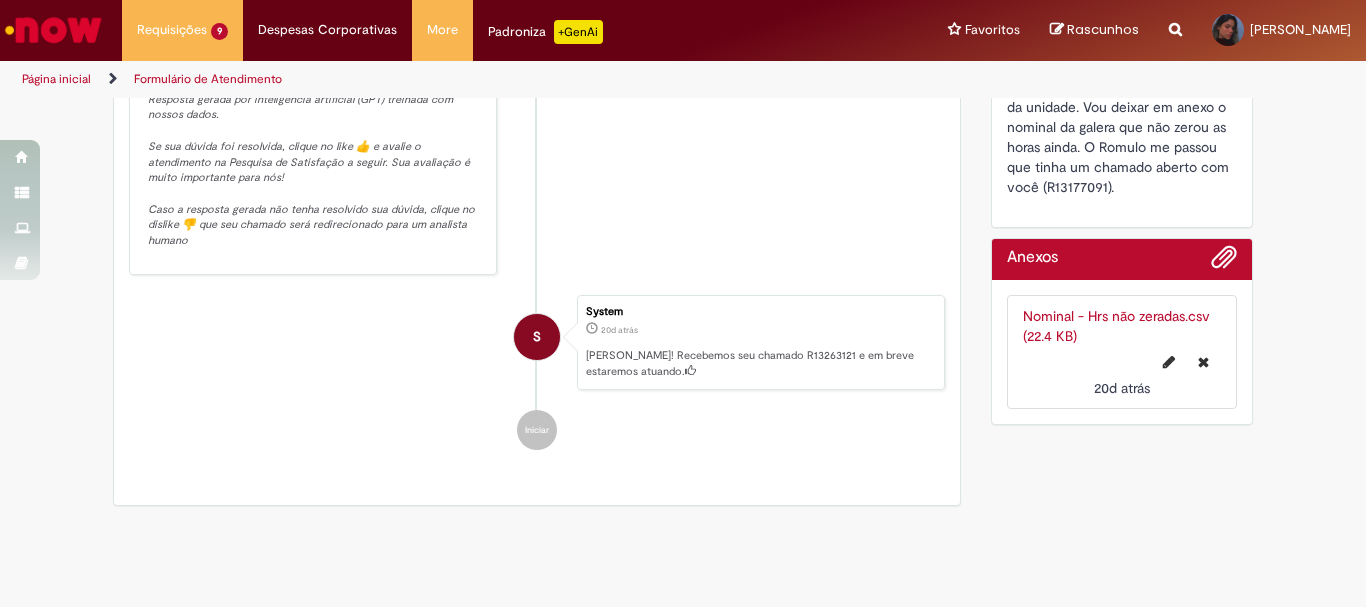 scroll, scrollTop: 15, scrollLeft: 0, axis: vertical 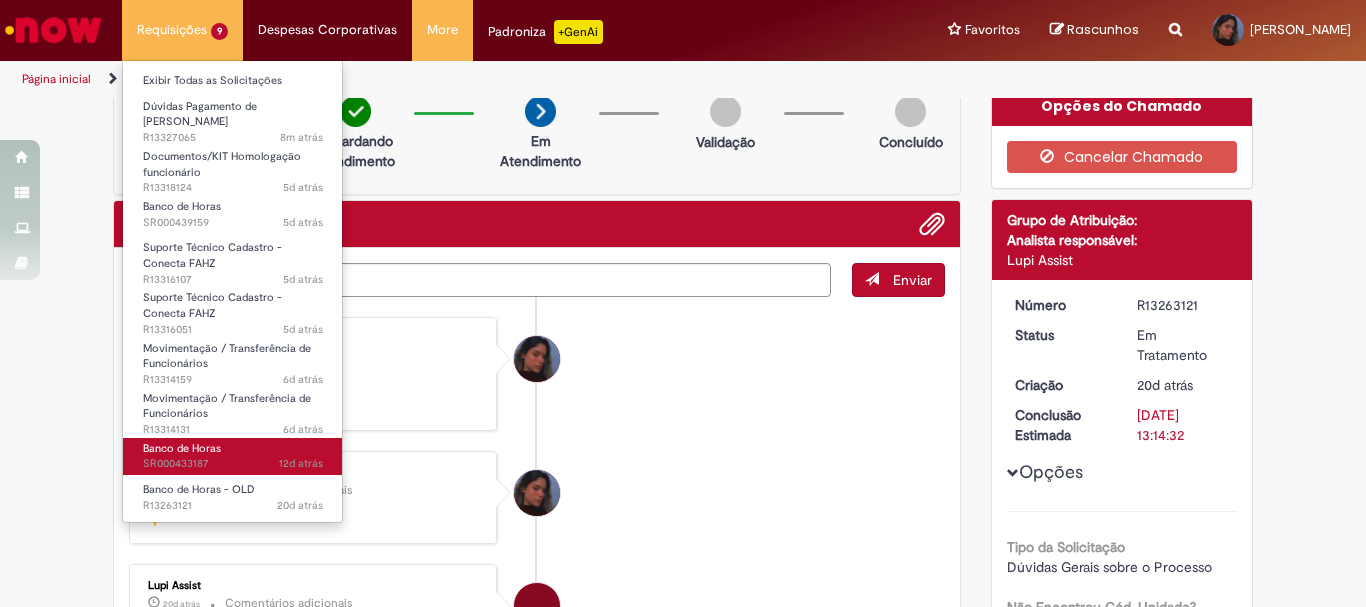 click on "Banco de Horas
12d atrás 12 dias atrás  SR000433187" at bounding box center (233, 456) 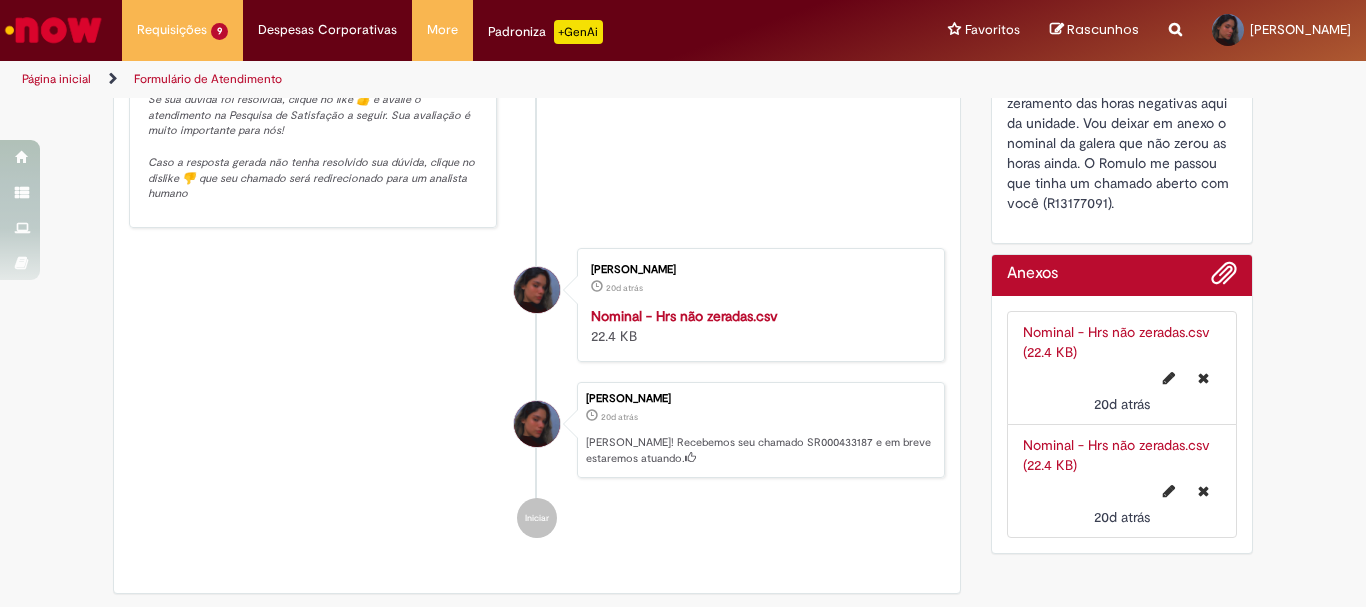 scroll, scrollTop: 0, scrollLeft: 0, axis: both 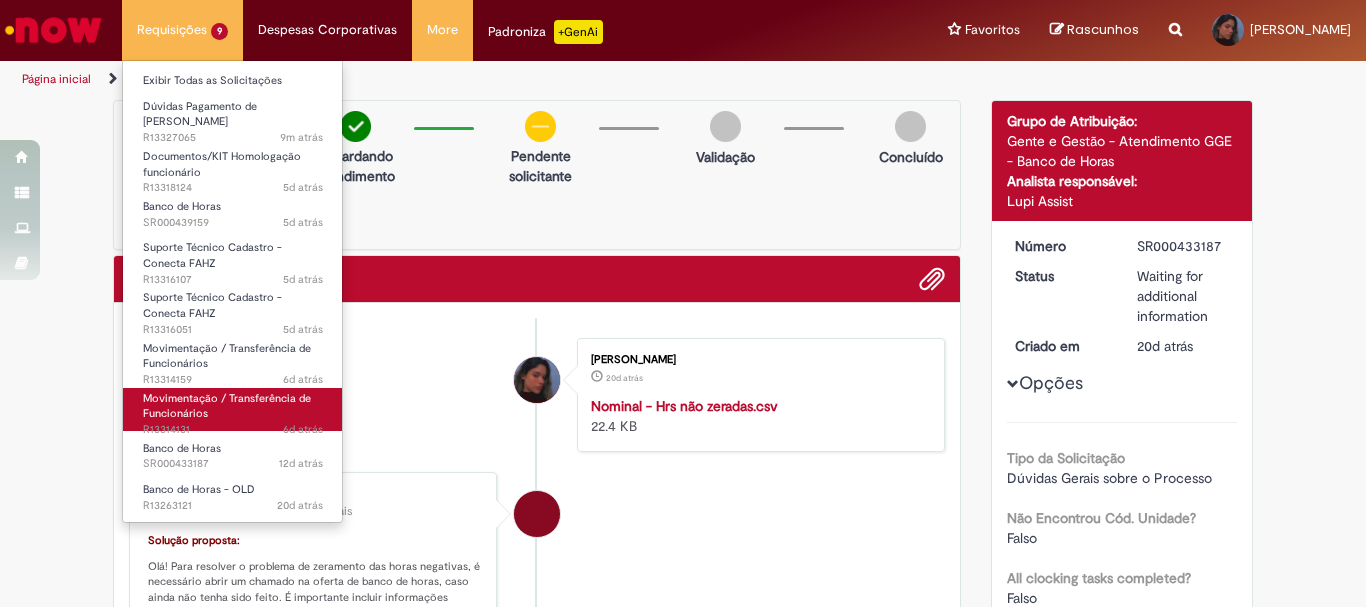 click on "Movimentação / Transferência de Funcionários" at bounding box center (227, 406) 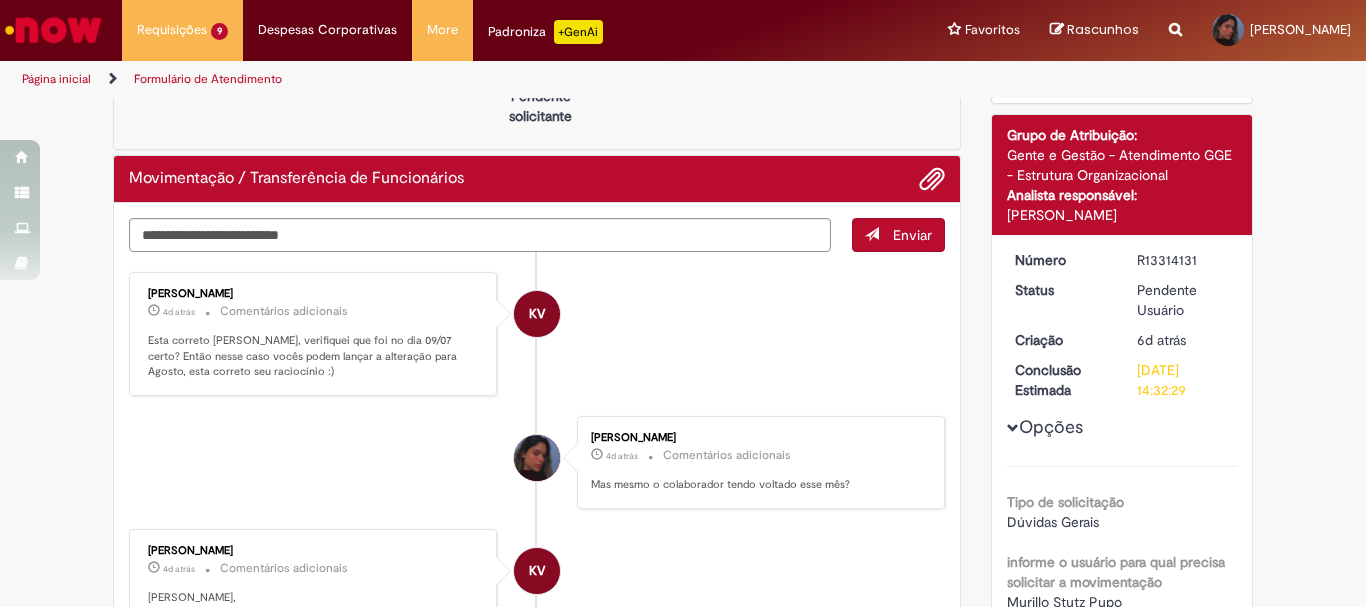 scroll, scrollTop: 0, scrollLeft: 0, axis: both 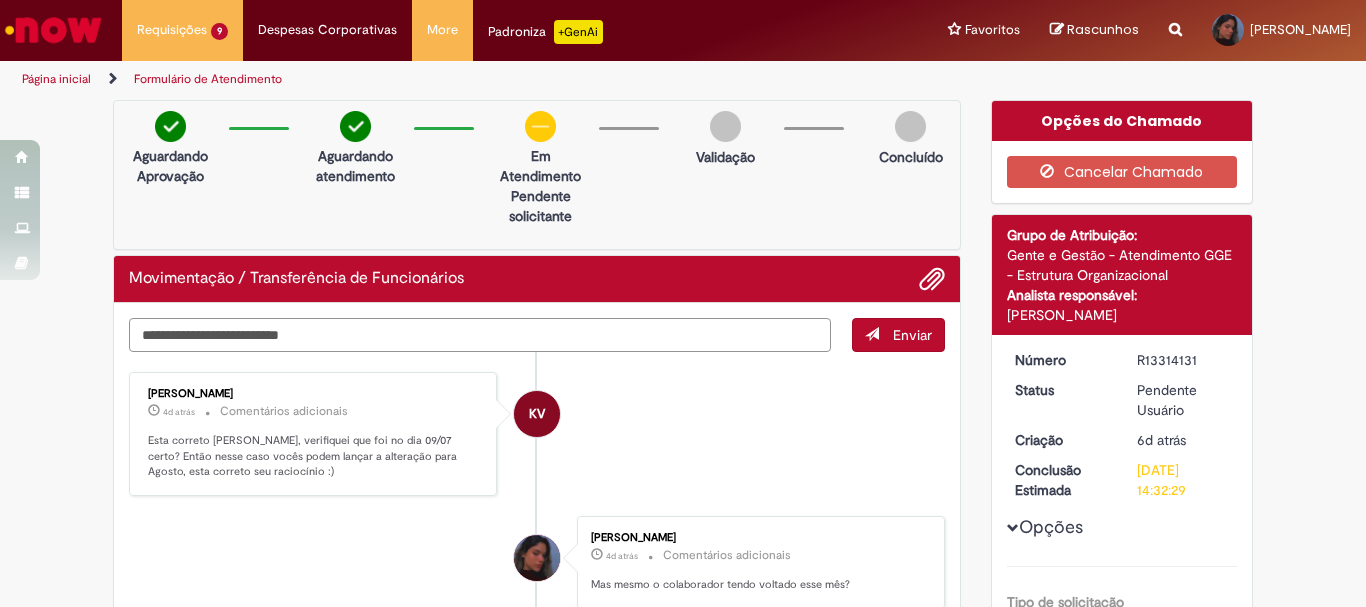 click at bounding box center [480, 335] 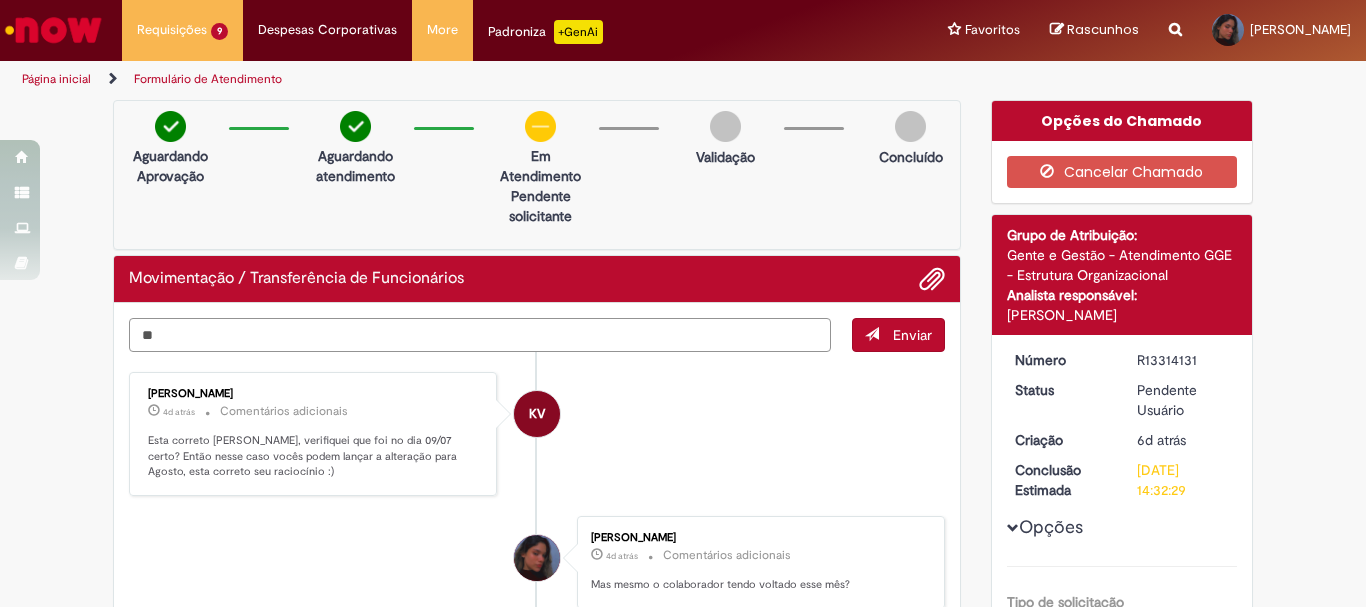 type on "*" 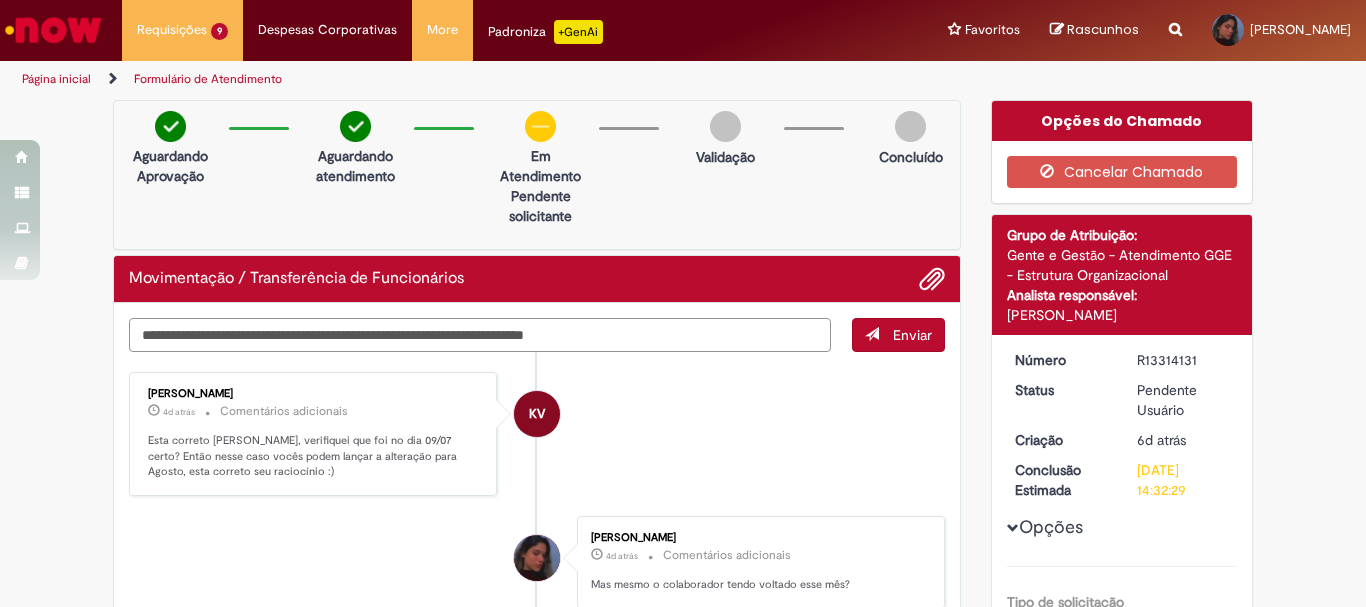 click on "**********" at bounding box center [480, 335] 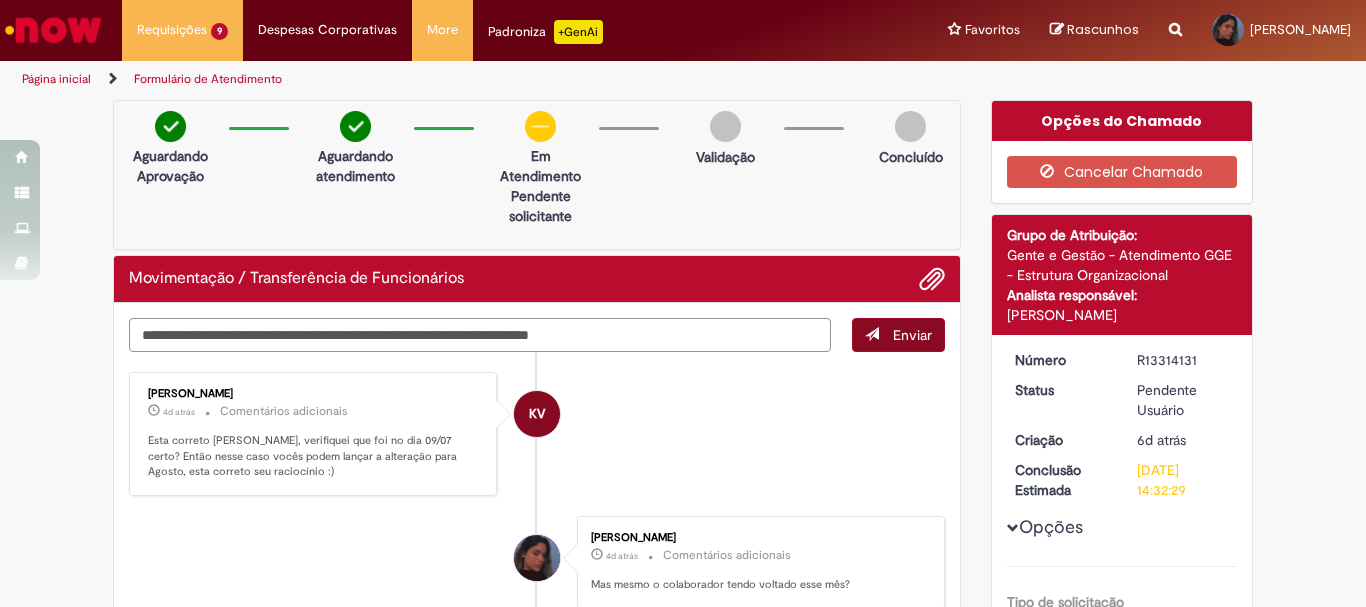 type on "**********" 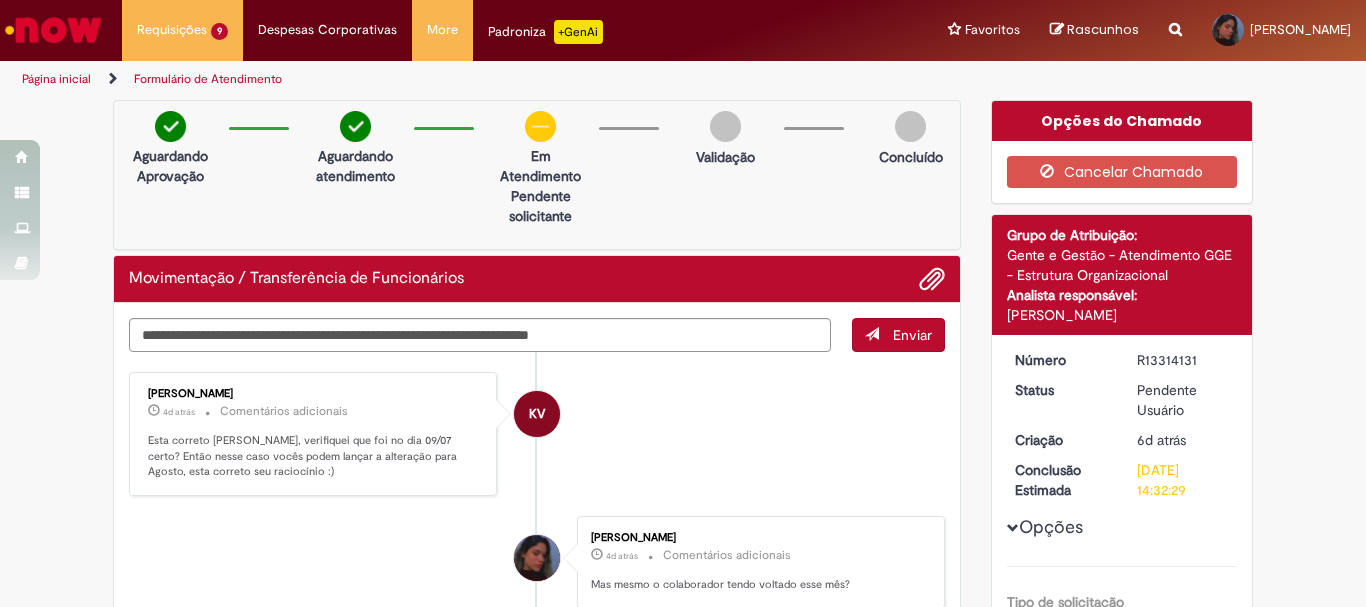 click on "Enviar" at bounding box center [898, 335] 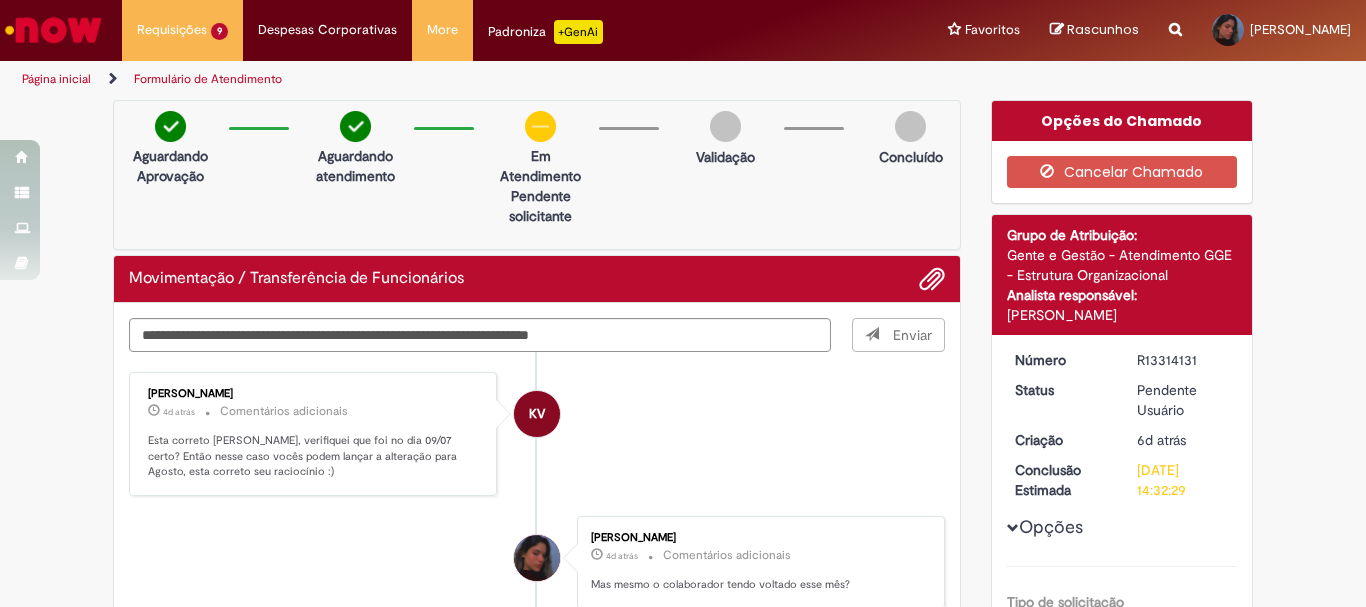 type 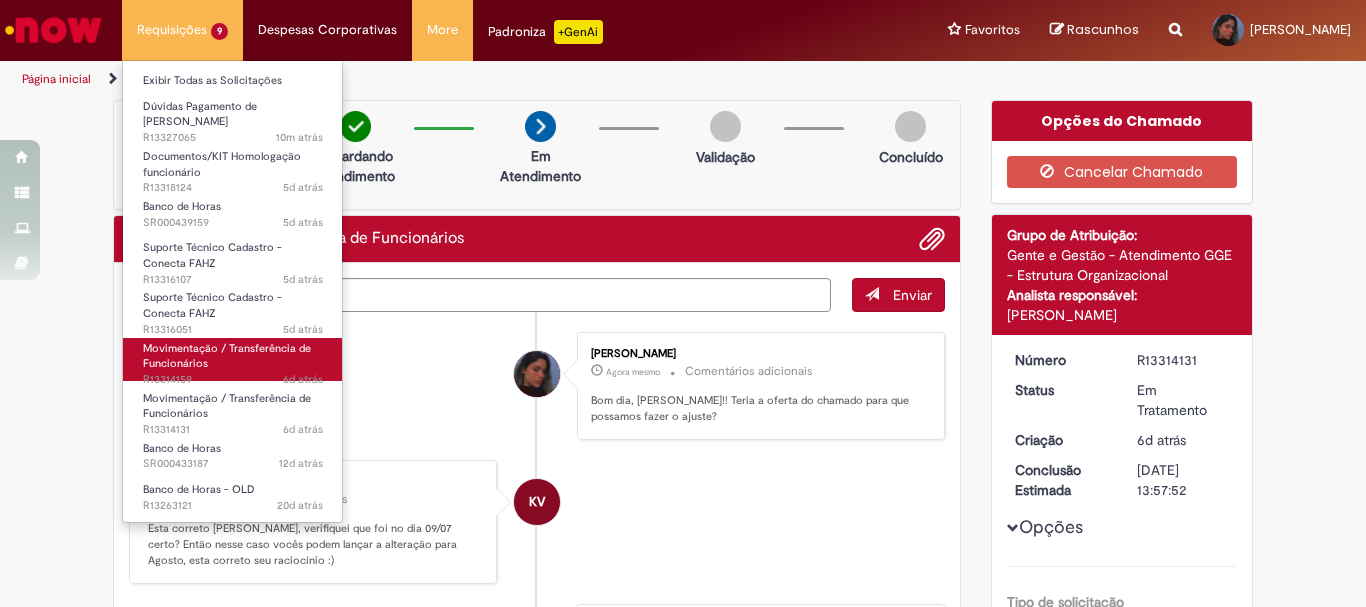 click on "Movimentação / Transferência de Funcionários
6d atrás 6 dias atrás  R13314159" at bounding box center [233, 359] 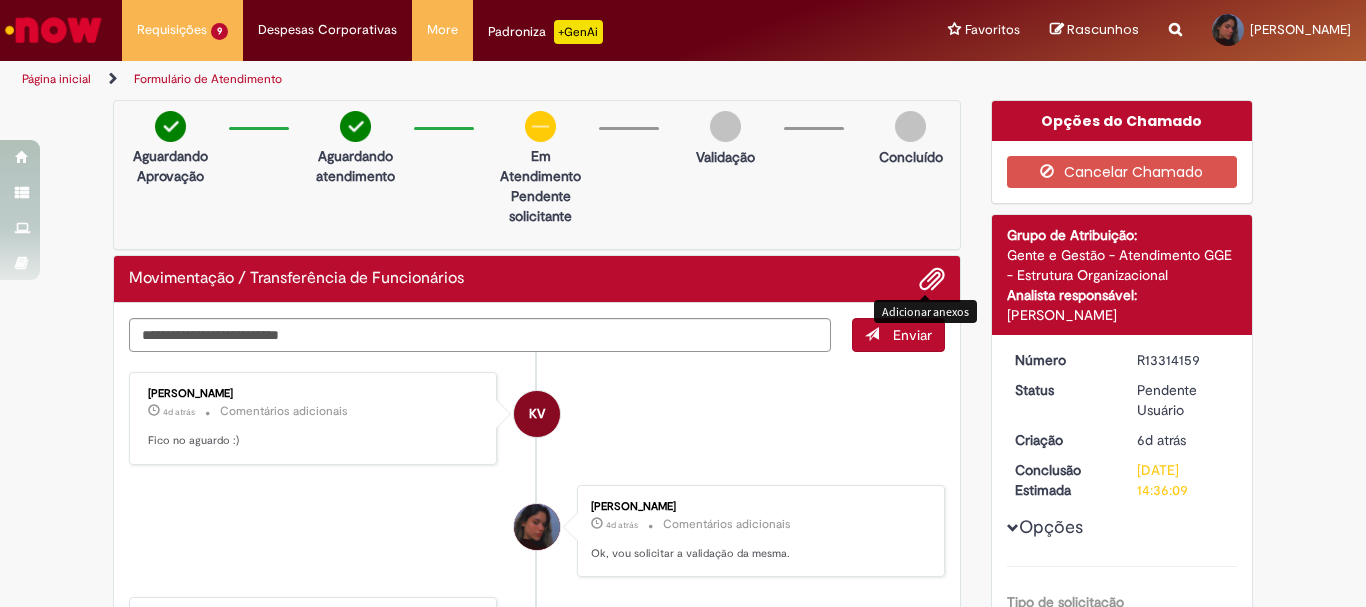 click at bounding box center [932, 280] 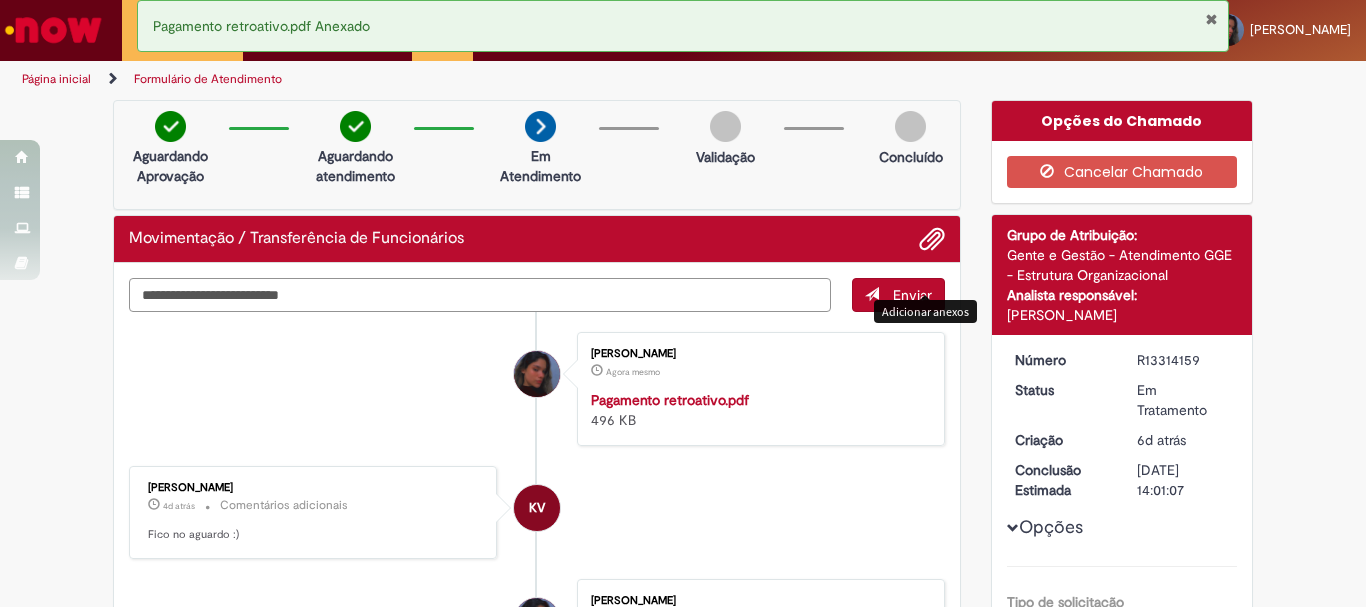 click at bounding box center [480, 295] 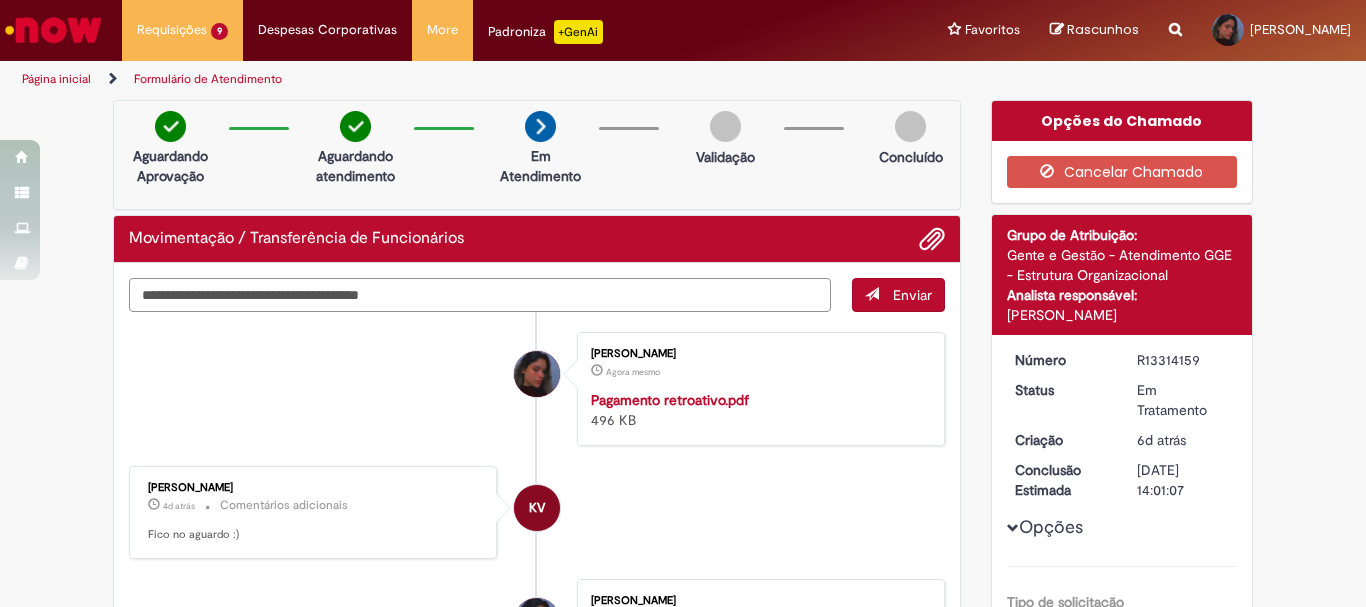 click on "**********" at bounding box center (480, 295) 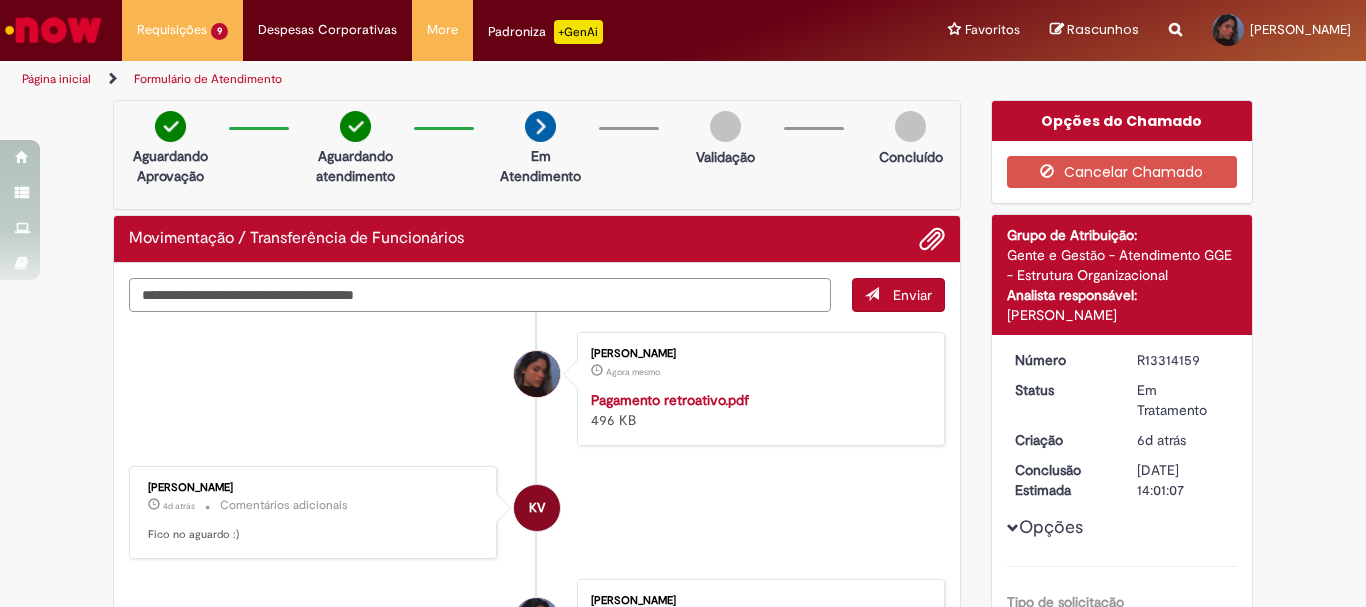 type on "**********" 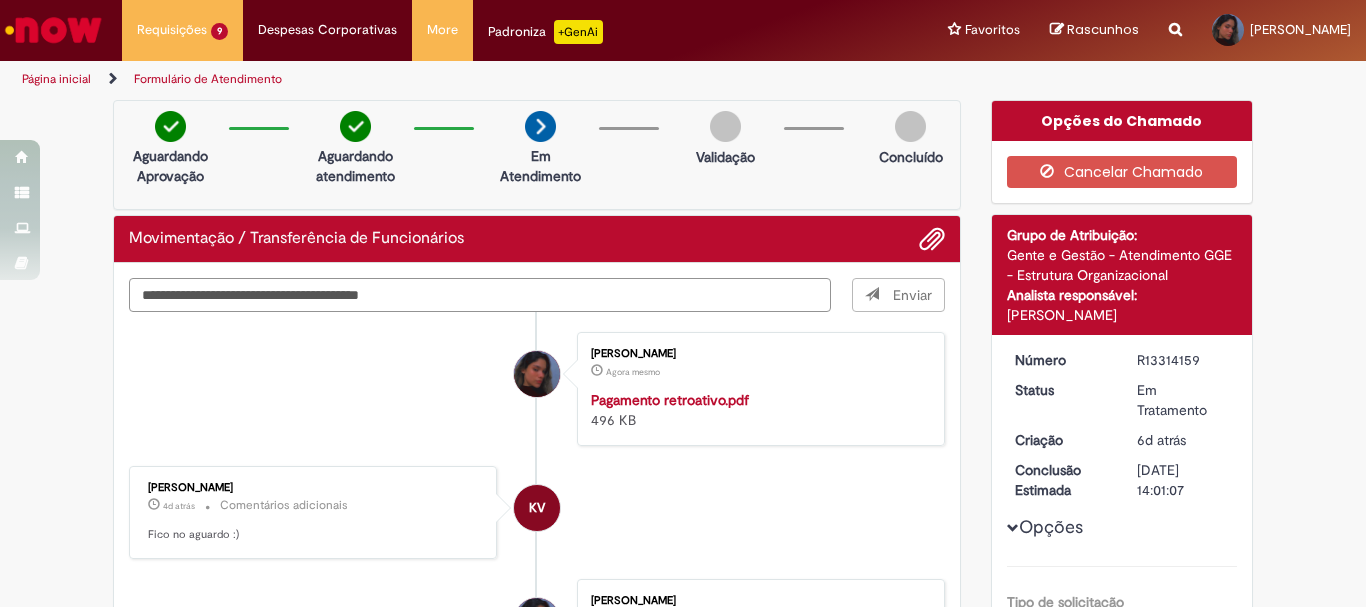 type 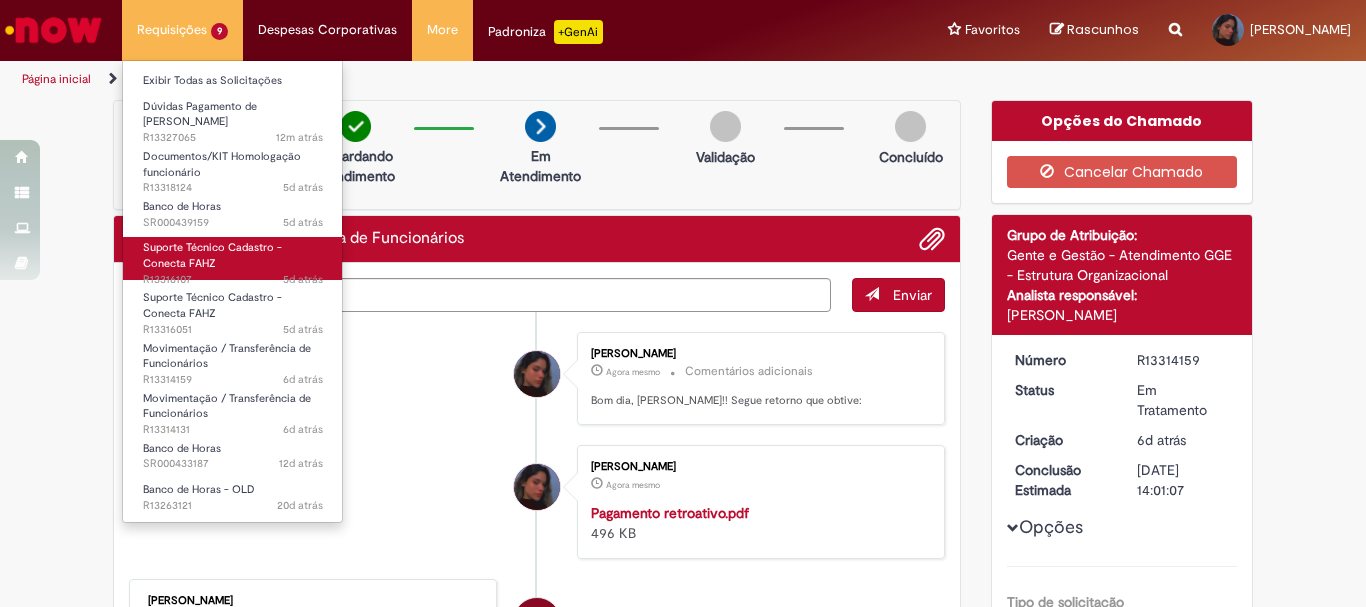 click on "Suporte Técnico Cadastro - Conecta FAHZ" at bounding box center [212, 255] 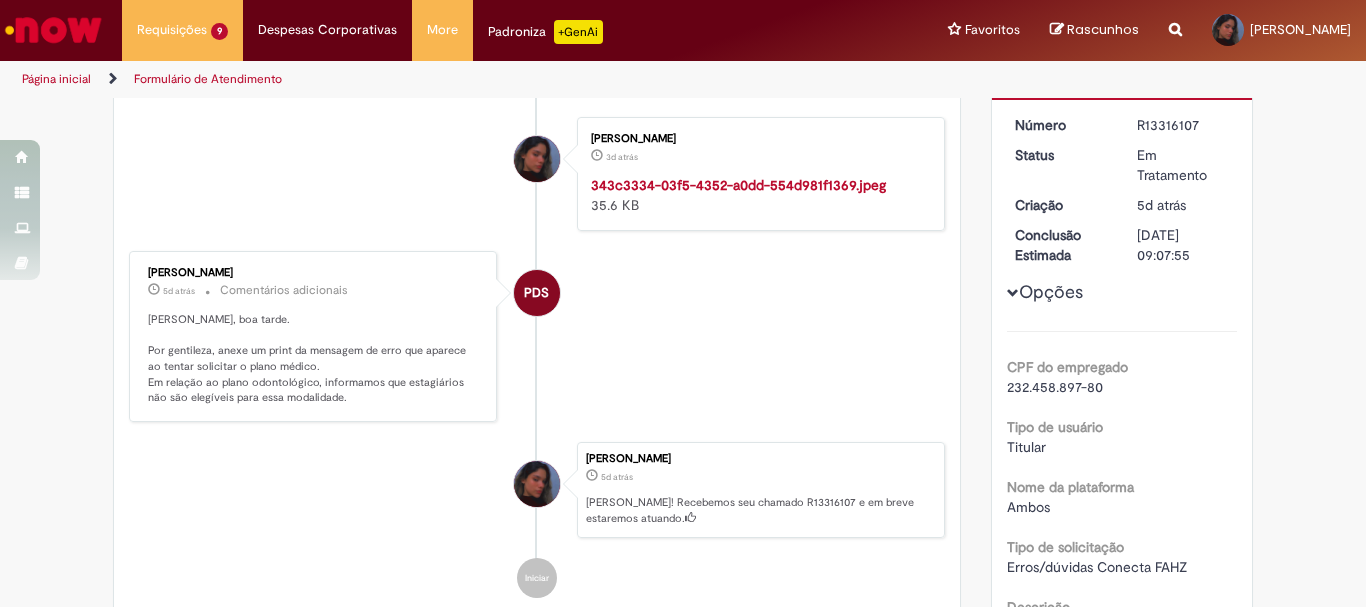 scroll, scrollTop: 15, scrollLeft: 0, axis: vertical 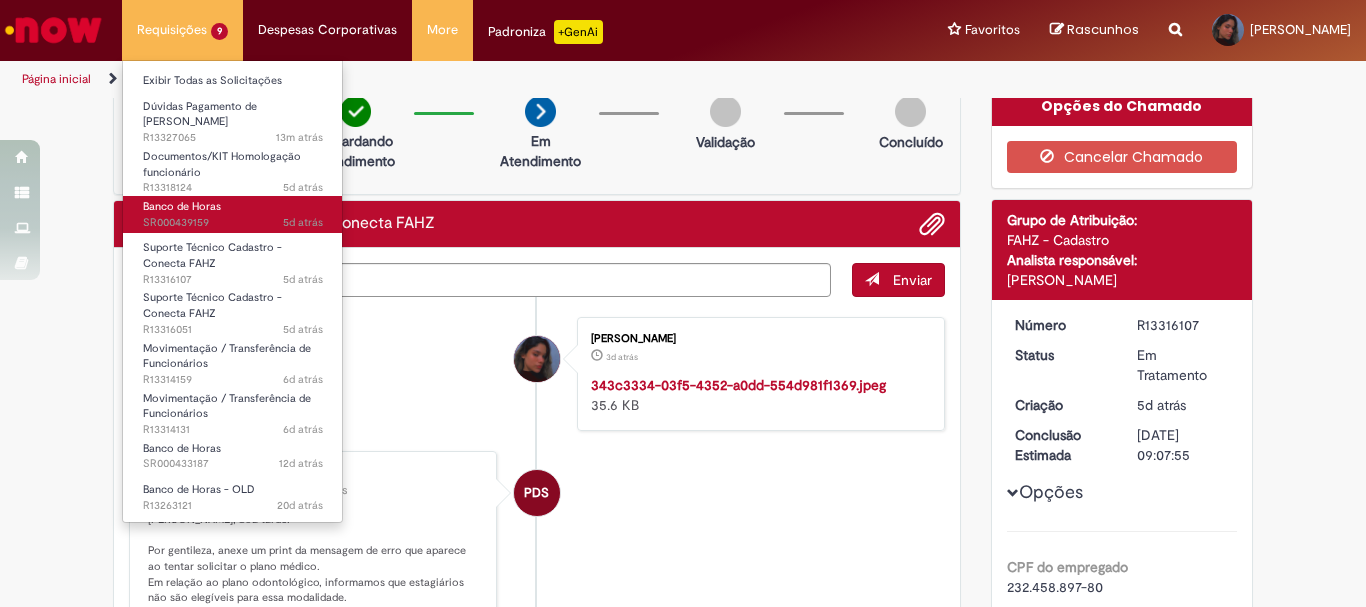 click on "Banco de Horas
5d atrás 5 dias atrás  SR000439159" at bounding box center [233, 214] 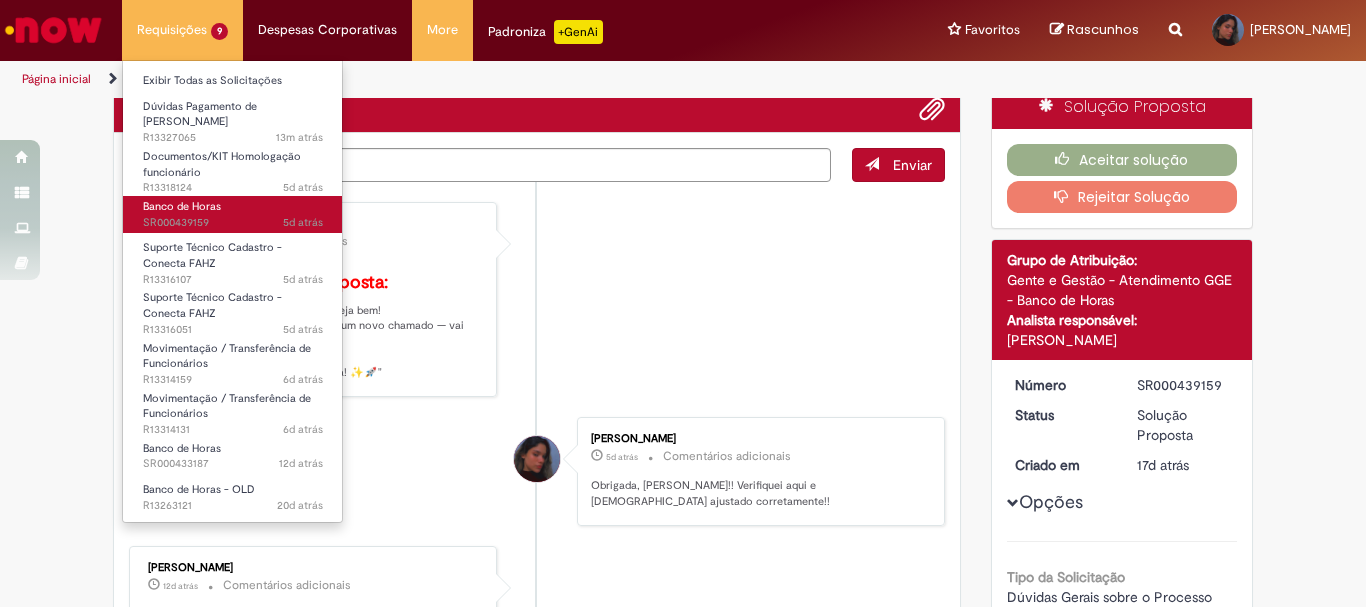 scroll, scrollTop: 0, scrollLeft: 0, axis: both 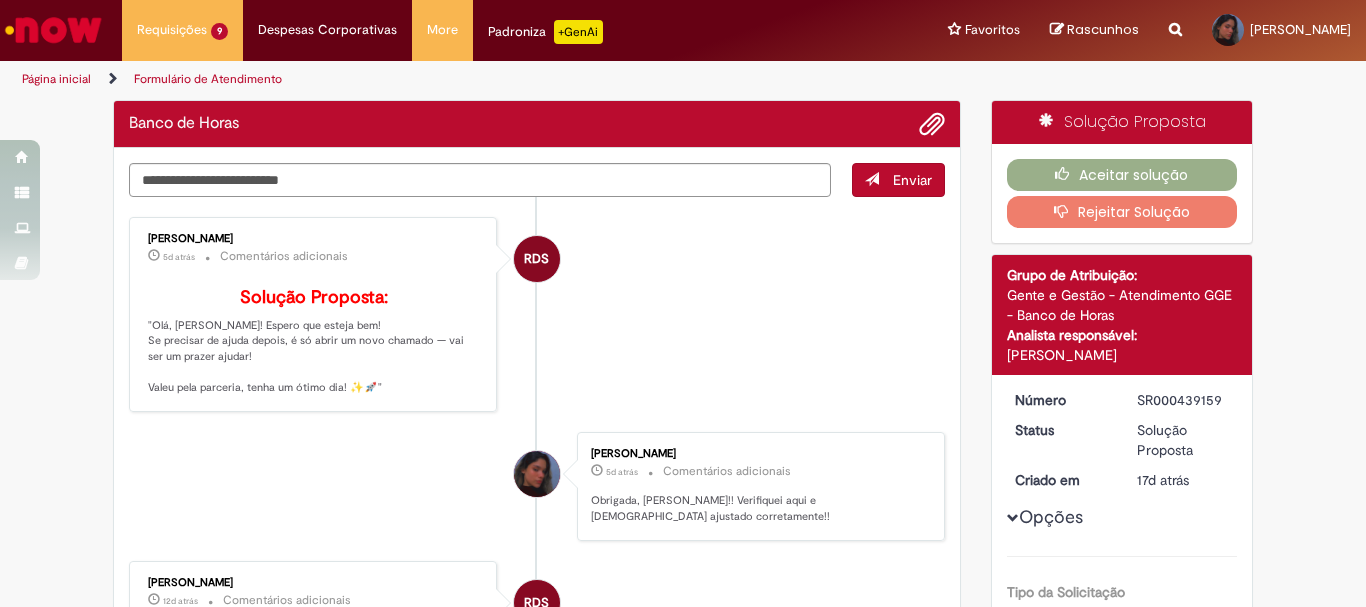 click on "RDS
Raquel de Souza
5d atrás 5 dias atrás     Comentários adicionais
Solução Proposta: "Olá, Ludmila! Espero que esteja bem!
Se precisar de ajuda depois, é só abrir um novo chamado — vai ser um prazer ajudar!
Valeu pela parceria, tenha um ótimo dia! ✨🚀"" at bounding box center [537, 314] 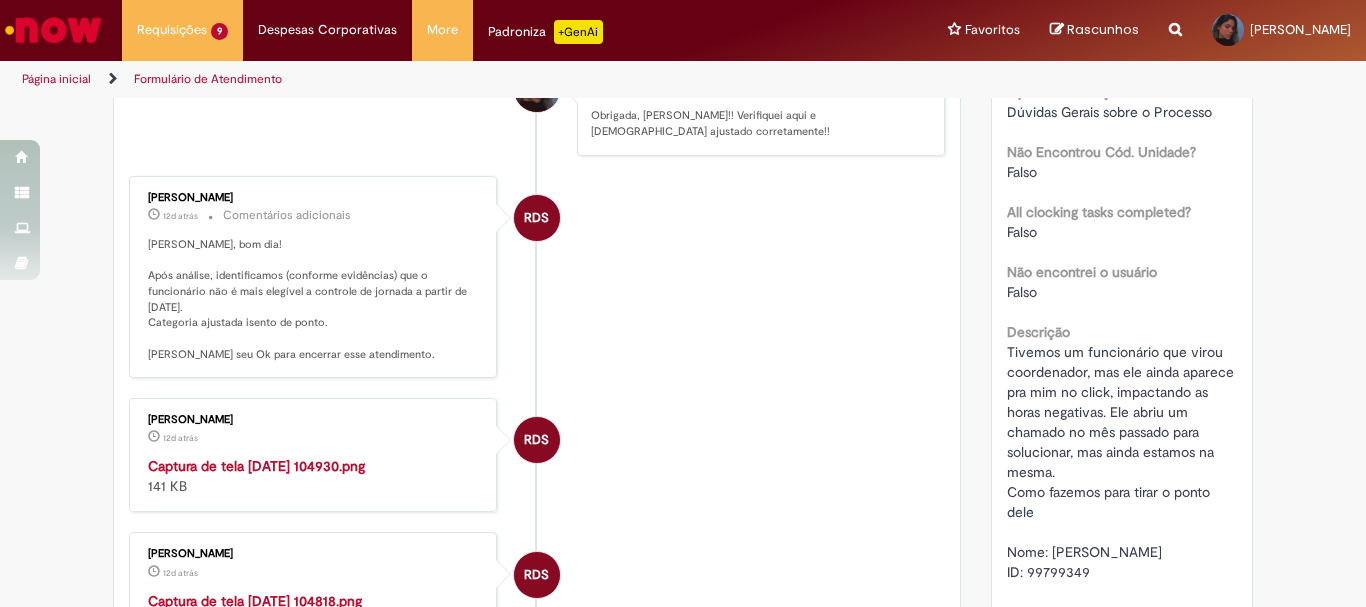 scroll, scrollTop: 0, scrollLeft: 0, axis: both 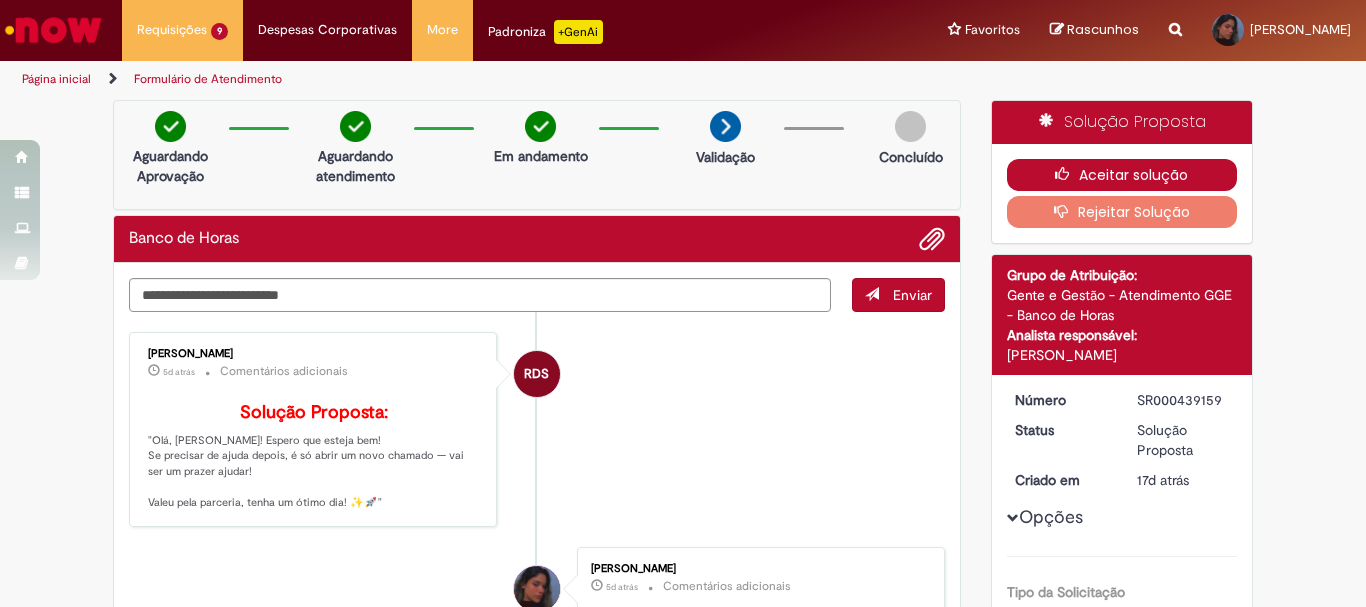 click on "Aceitar solução" at bounding box center (1122, 175) 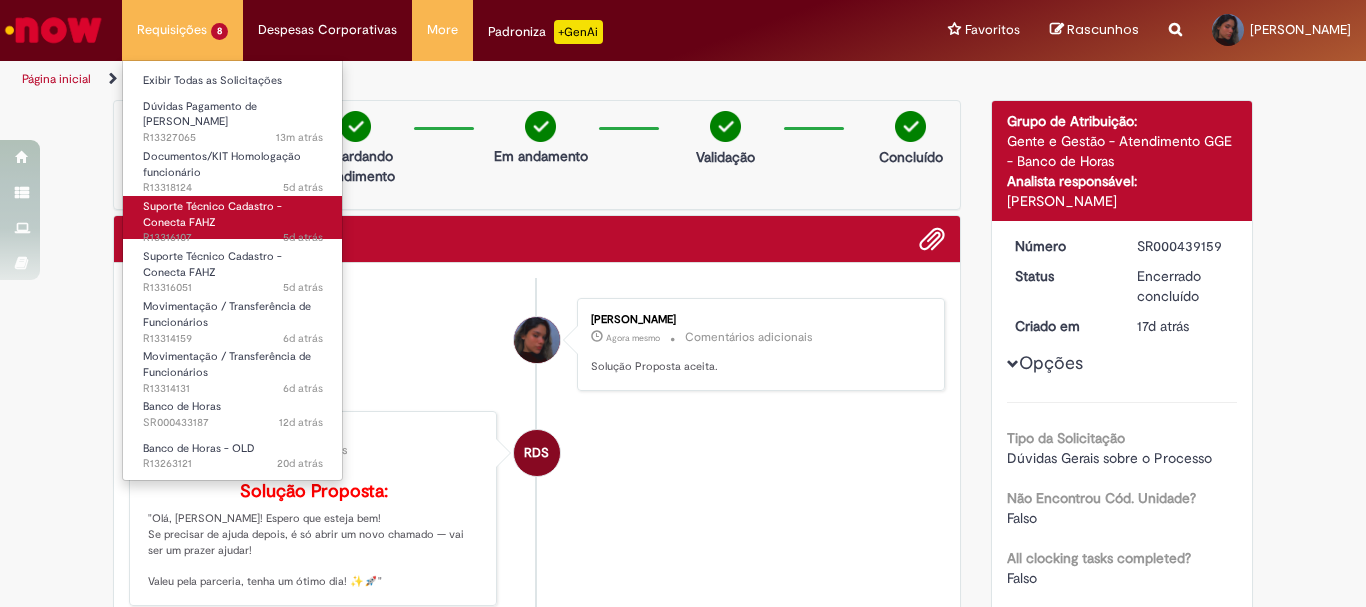 click on "Suporte Técnico Cadastro - Conecta FAHZ" at bounding box center [212, 214] 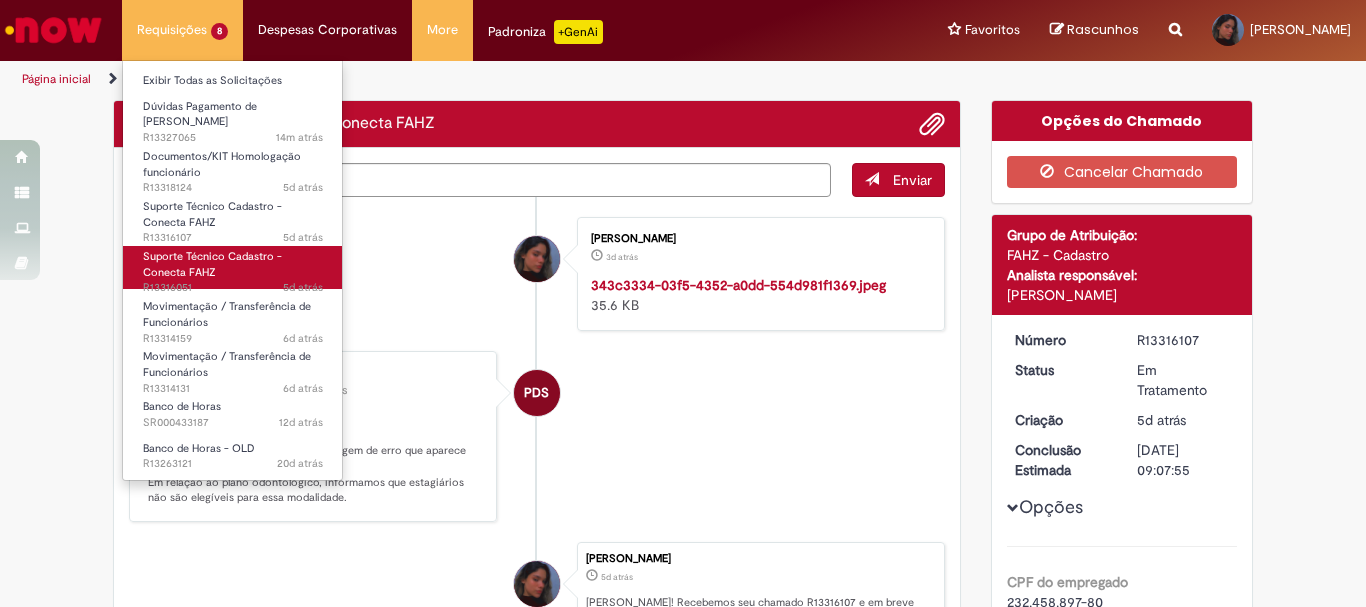click on "Suporte Técnico Cadastro - Conecta FAHZ" at bounding box center (212, 264) 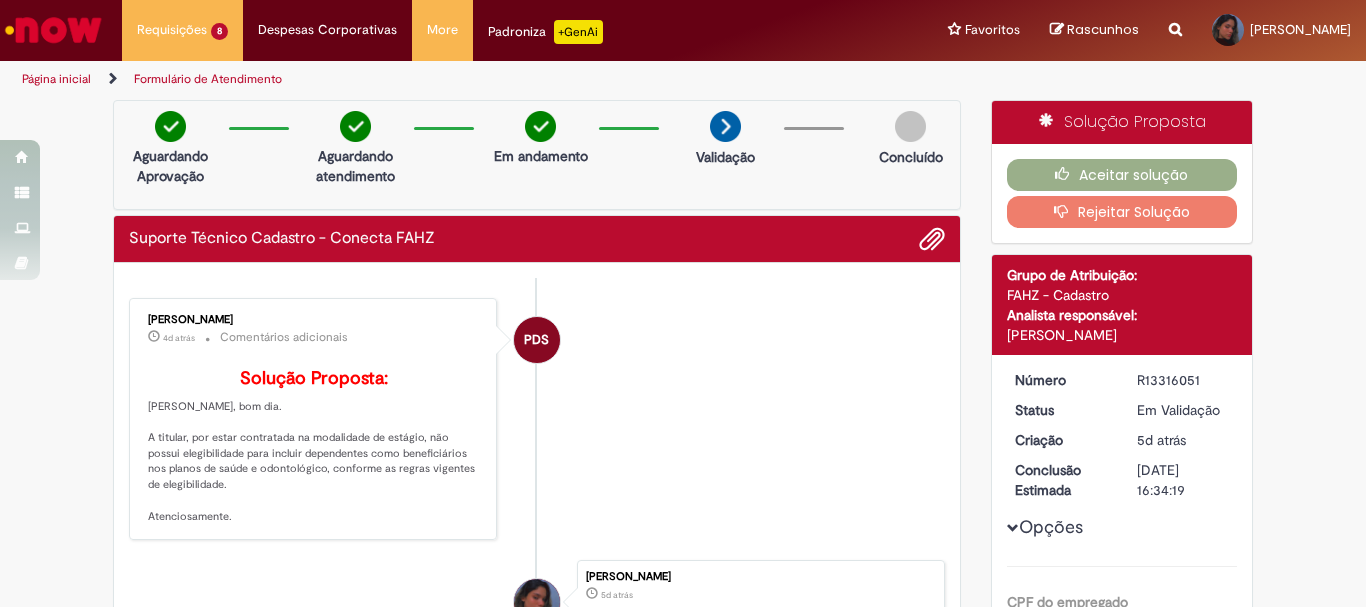 scroll, scrollTop: 200, scrollLeft: 0, axis: vertical 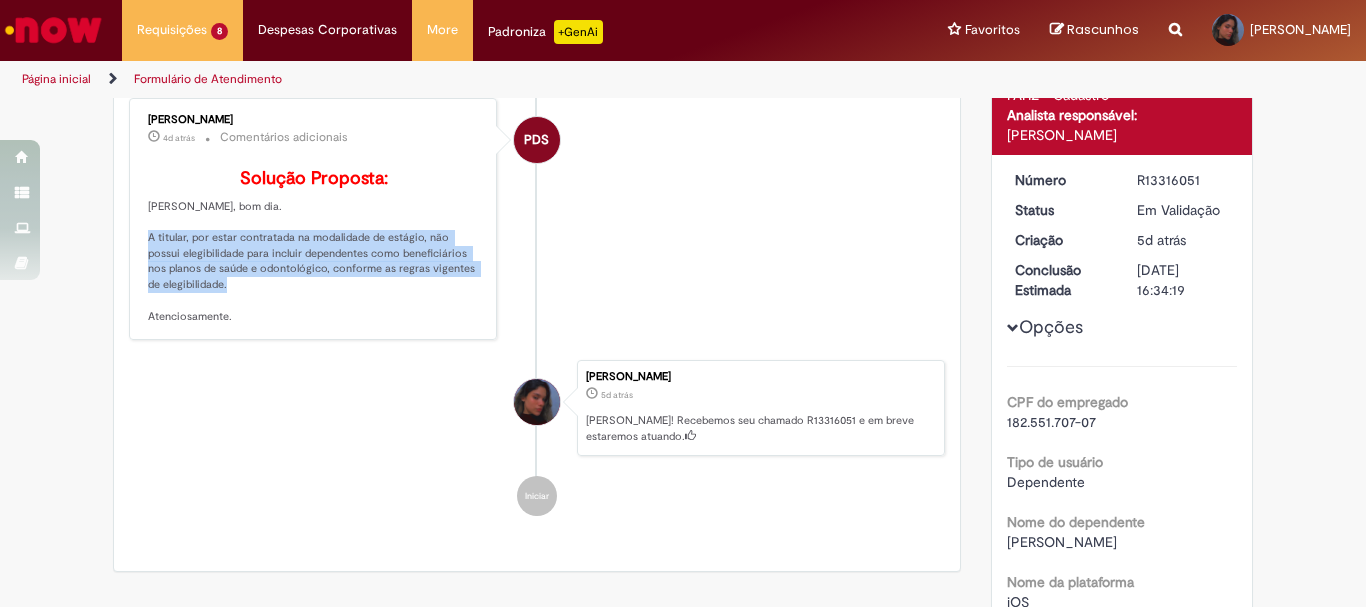 drag, startPoint x: 138, startPoint y: 270, endPoint x: 406, endPoint y: 317, distance: 272.09006 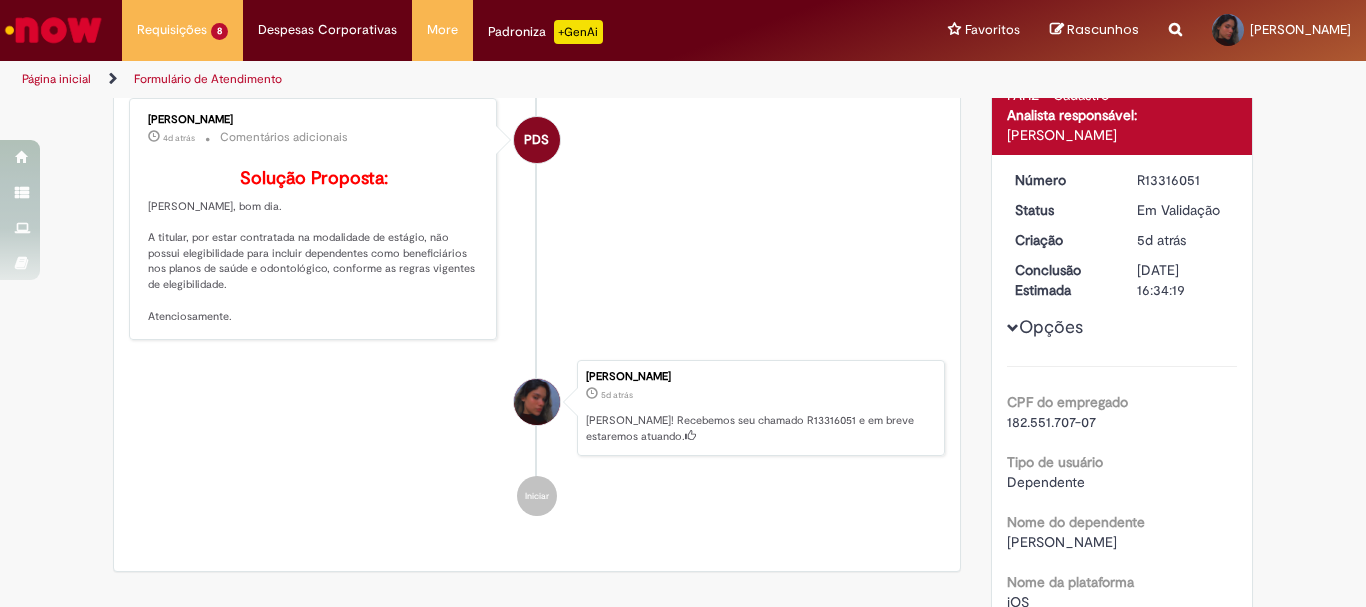 scroll, scrollTop: 0, scrollLeft: 0, axis: both 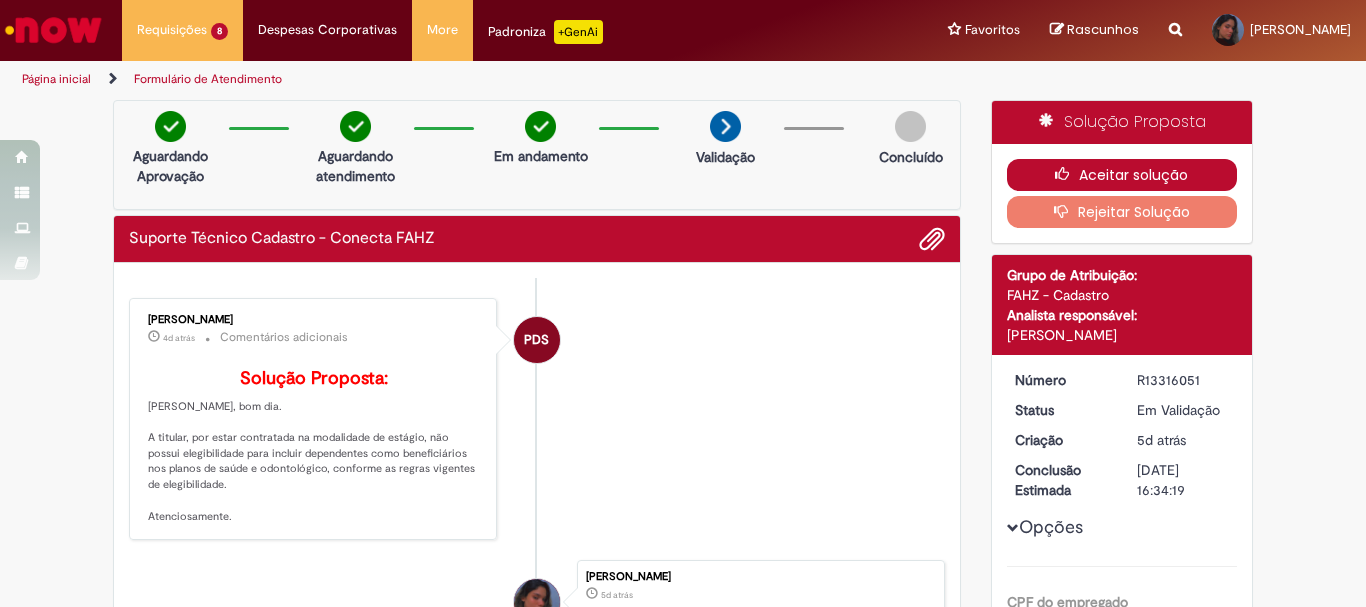 click on "Aceitar solução" at bounding box center (1122, 175) 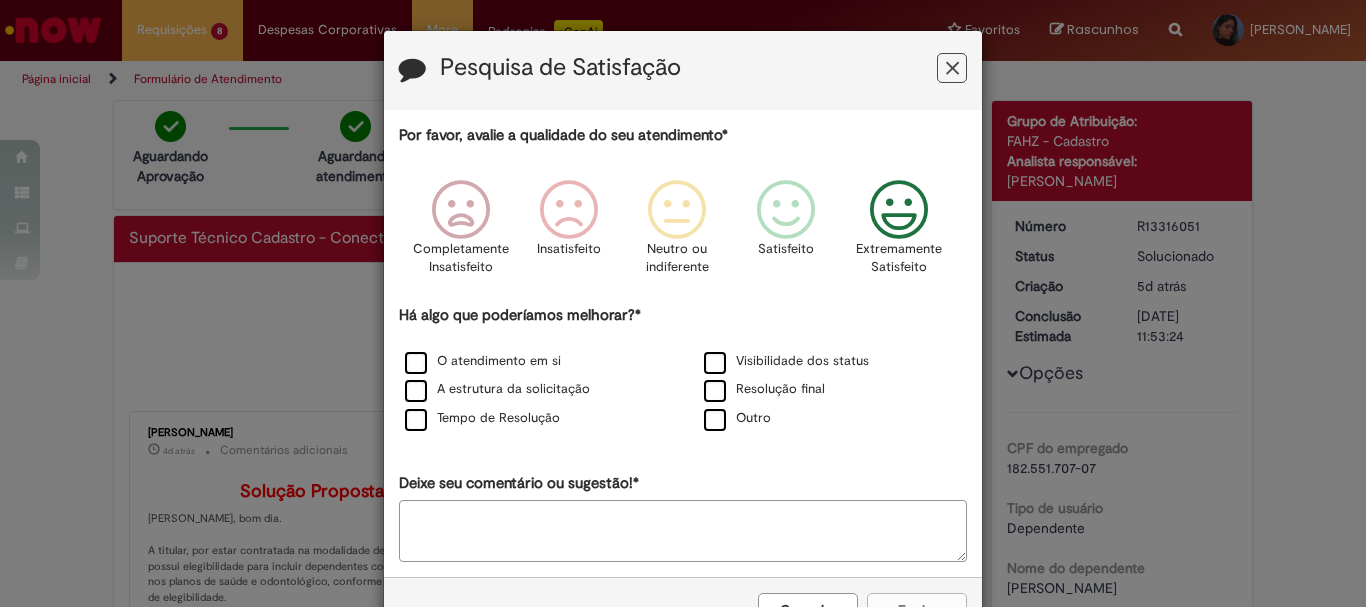 click at bounding box center (899, 210) 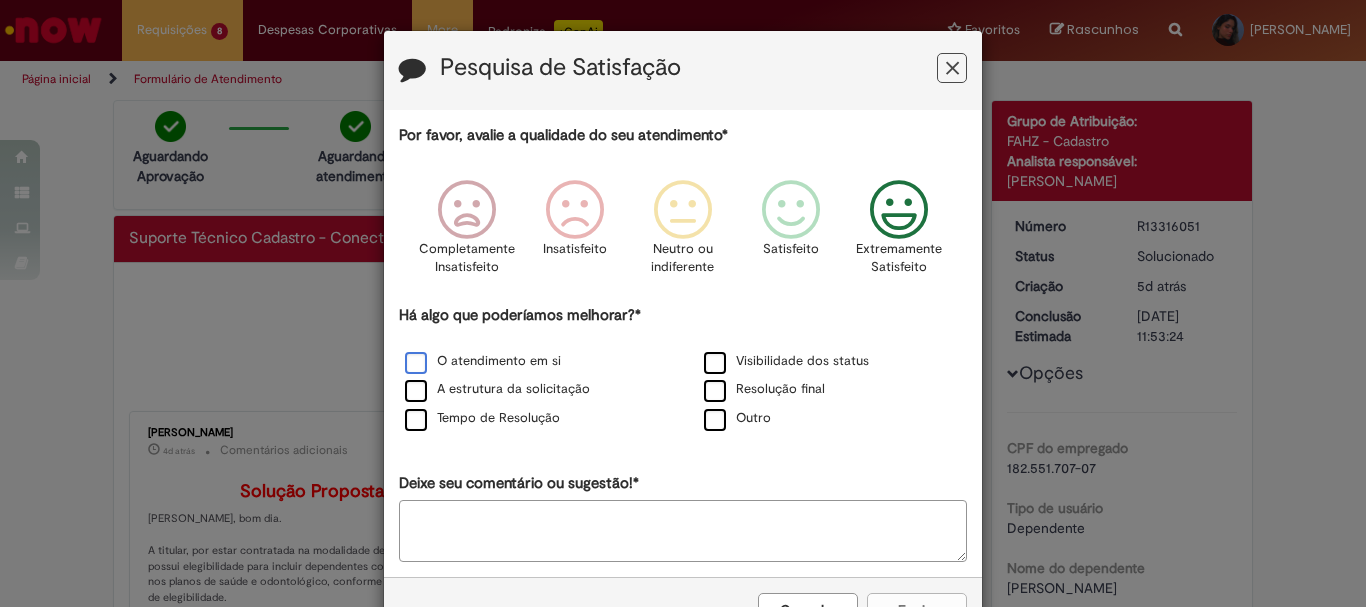 click on "O atendimento em si" at bounding box center [483, 361] 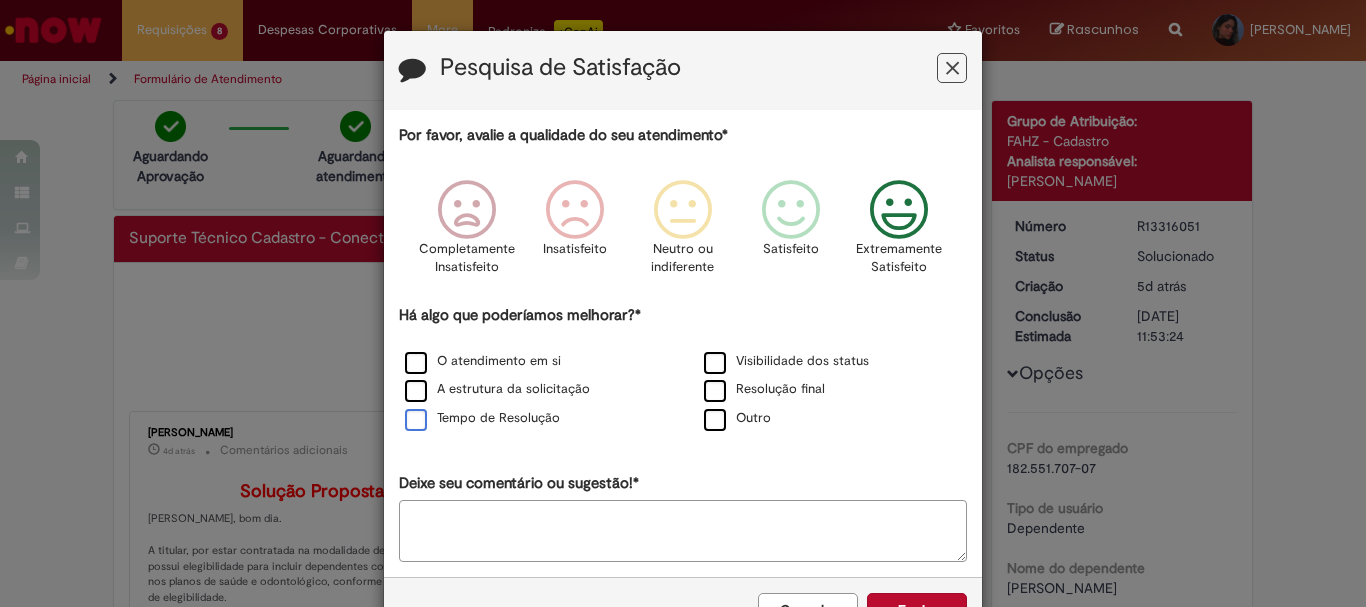 click on "Tempo de Resolução" at bounding box center [482, 418] 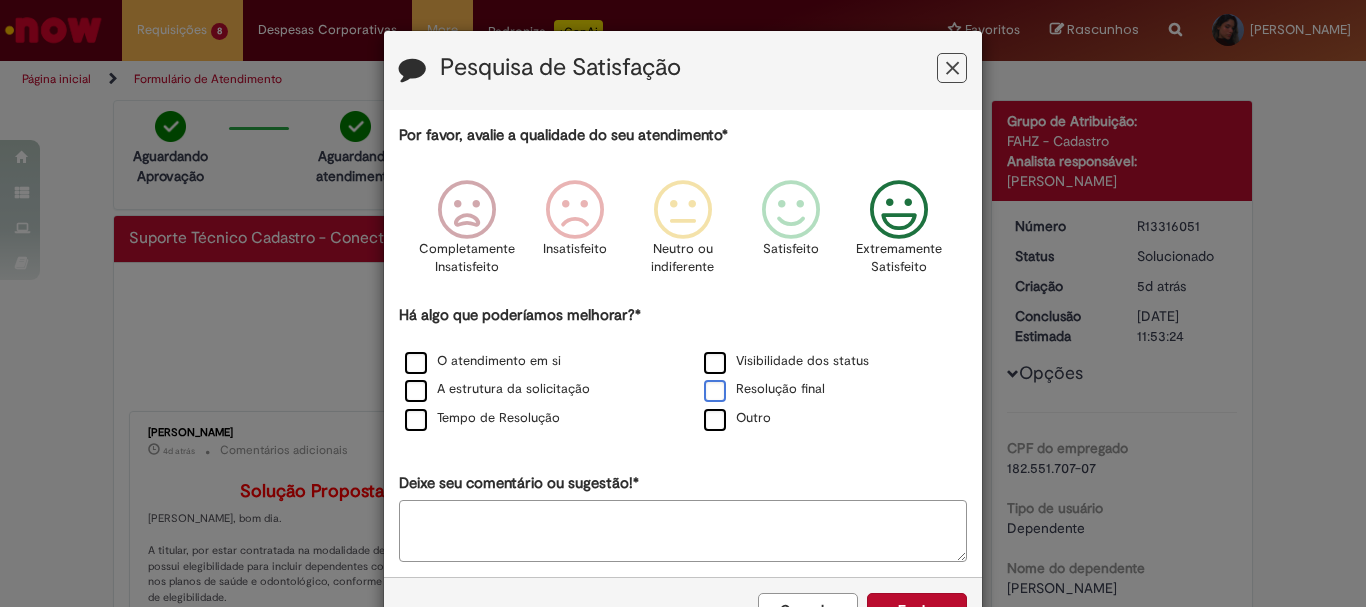 click on "Resolução final" at bounding box center (764, 389) 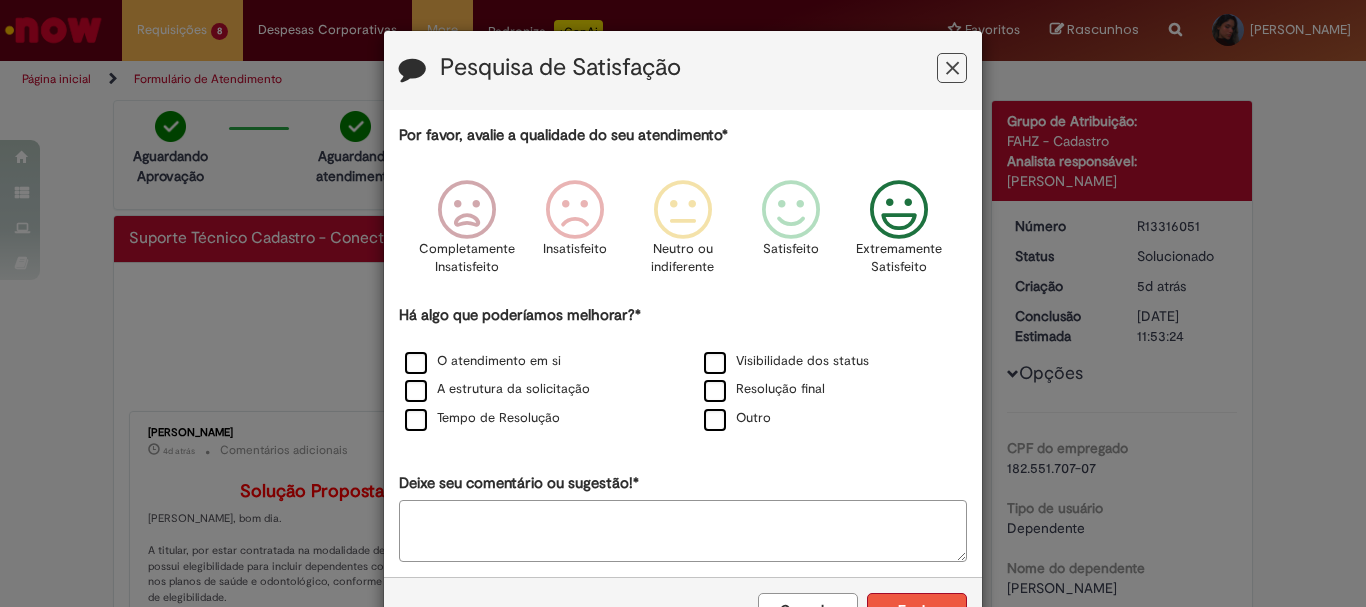 click on "Enviar" at bounding box center [917, 610] 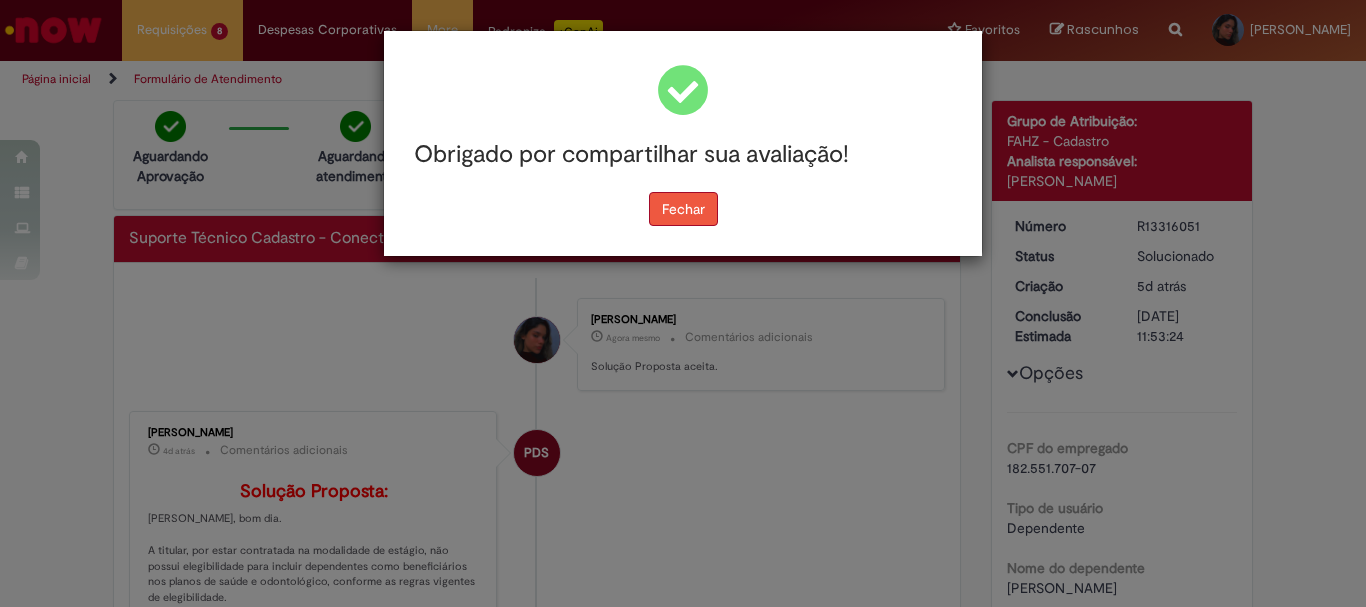 click on "Fechar" at bounding box center (683, 209) 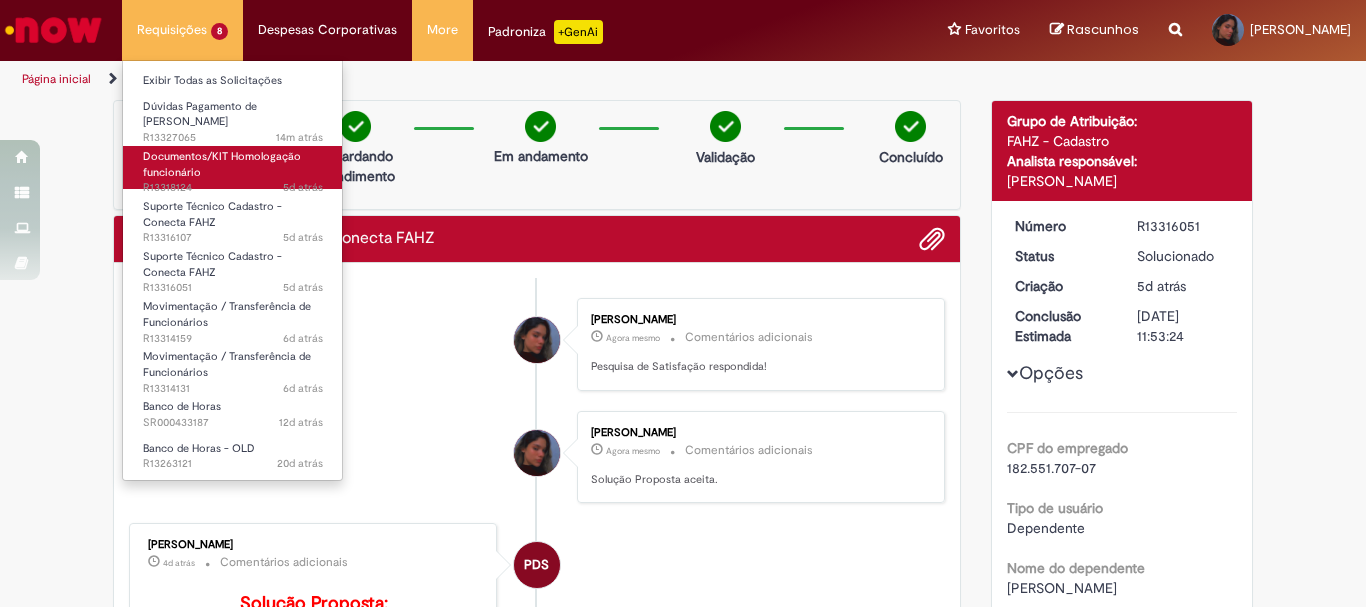 click on "Documentos/KIT Homologação funcionário" at bounding box center [222, 164] 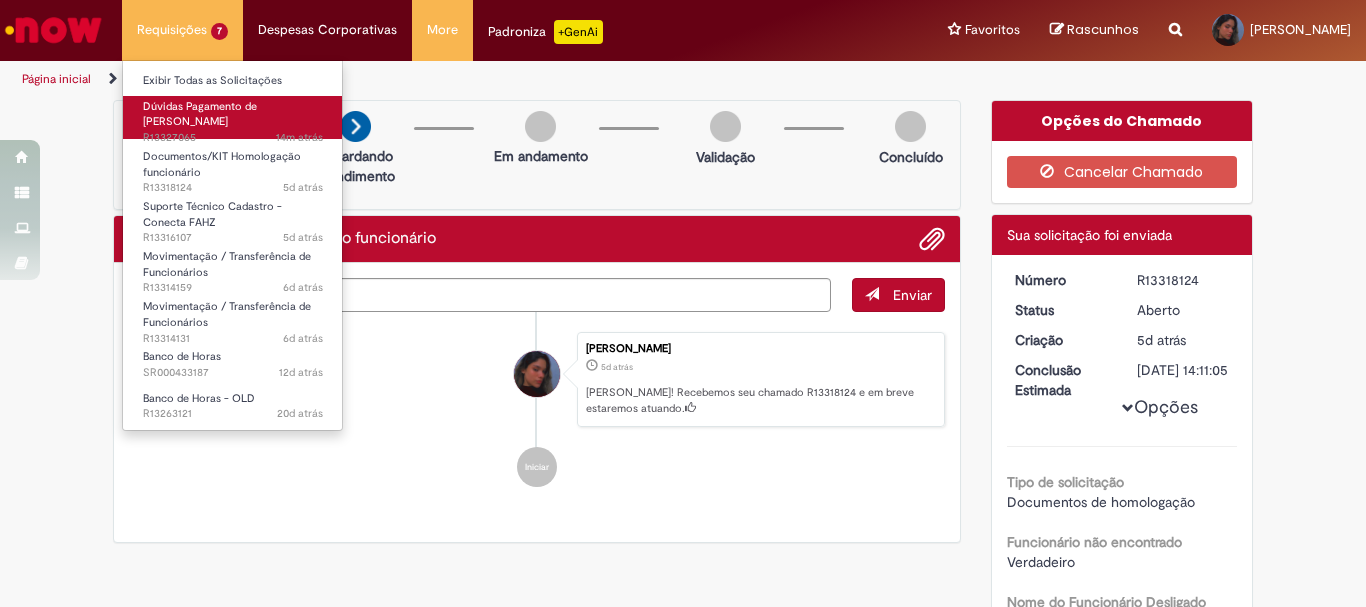 click on "Dúvidas Pagamento de [PERSON_NAME]" at bounding box center (200, 114) 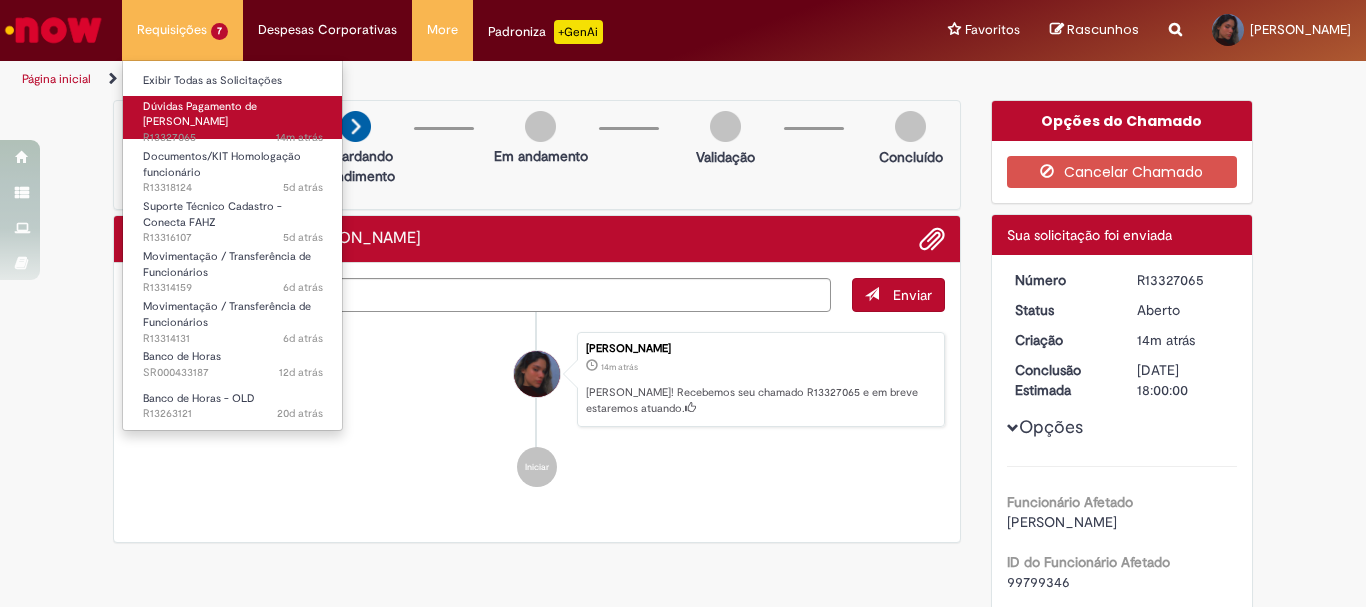 click on "Dúvidas Pagamento de [PERSON_NAME]" at bounding box center [200, 114] 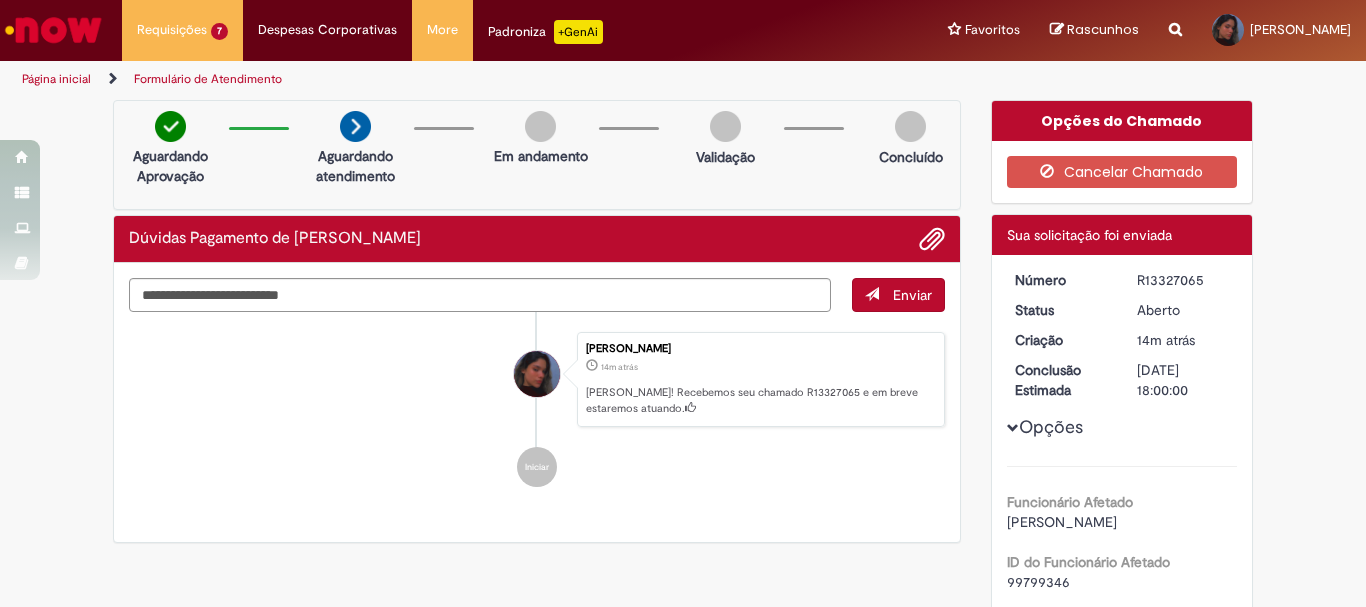 click on "Ludmila Demarque Alves
14m atrás 14 minutos atrás
Ola! Recebemos seu chamado R13327065 e em breve estaremos atuando." at bounding box center [537, 380] 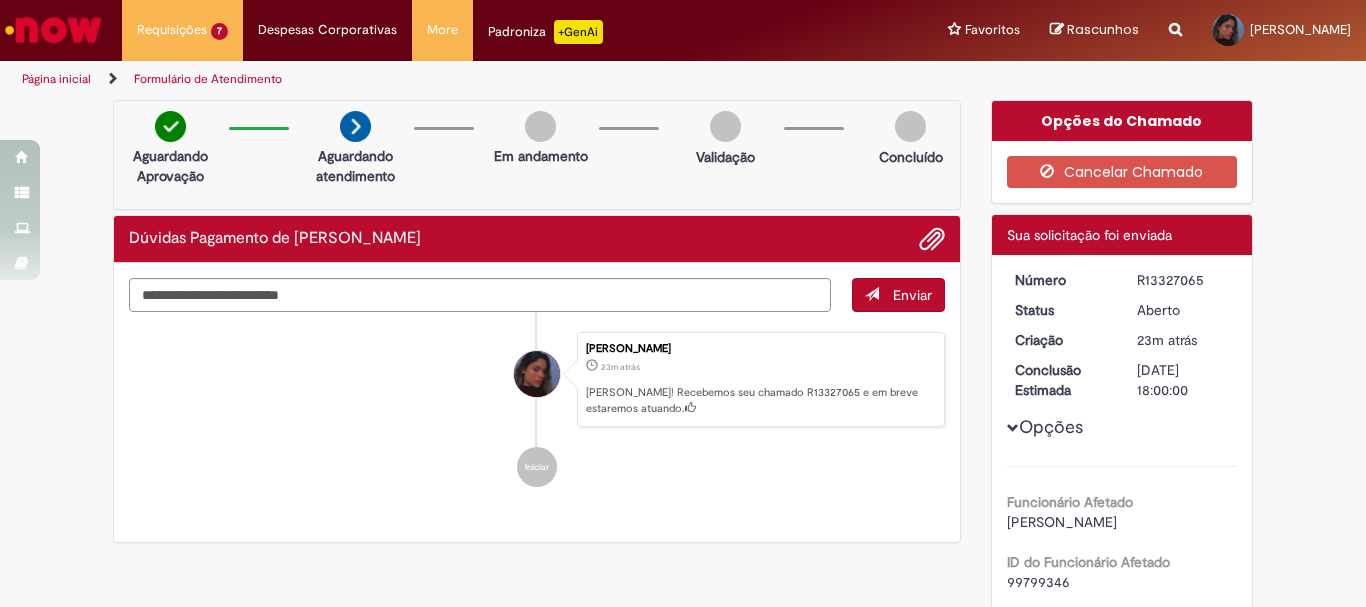 click at bounding box center (53, 30) 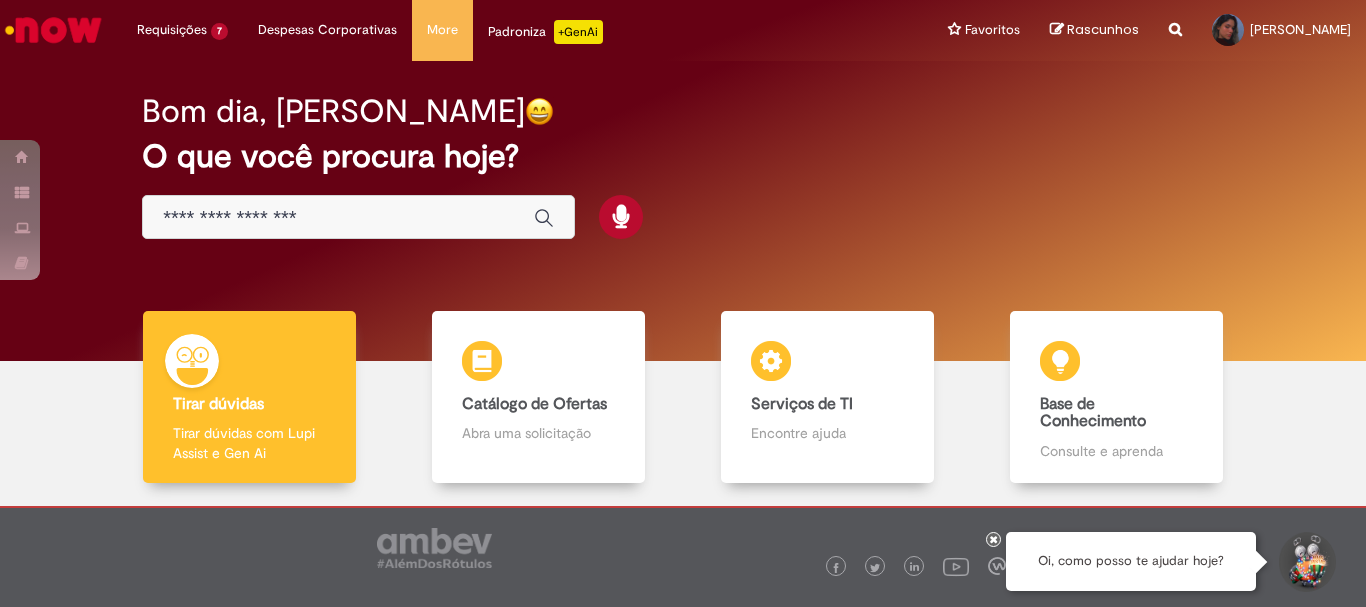scroll, scrollTop: 0, scrollLeft: 0, axis: both 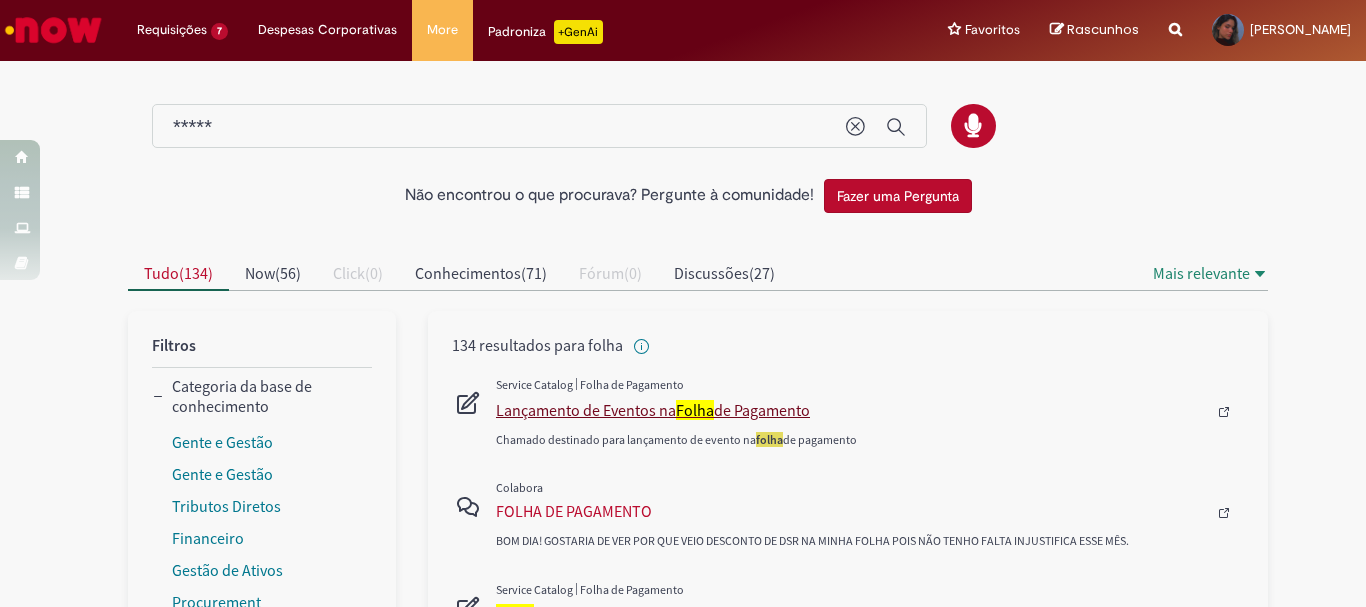 click on "Lançamento de Eventos na  Folha  de Pagamento" at bounding box center (851, 410) 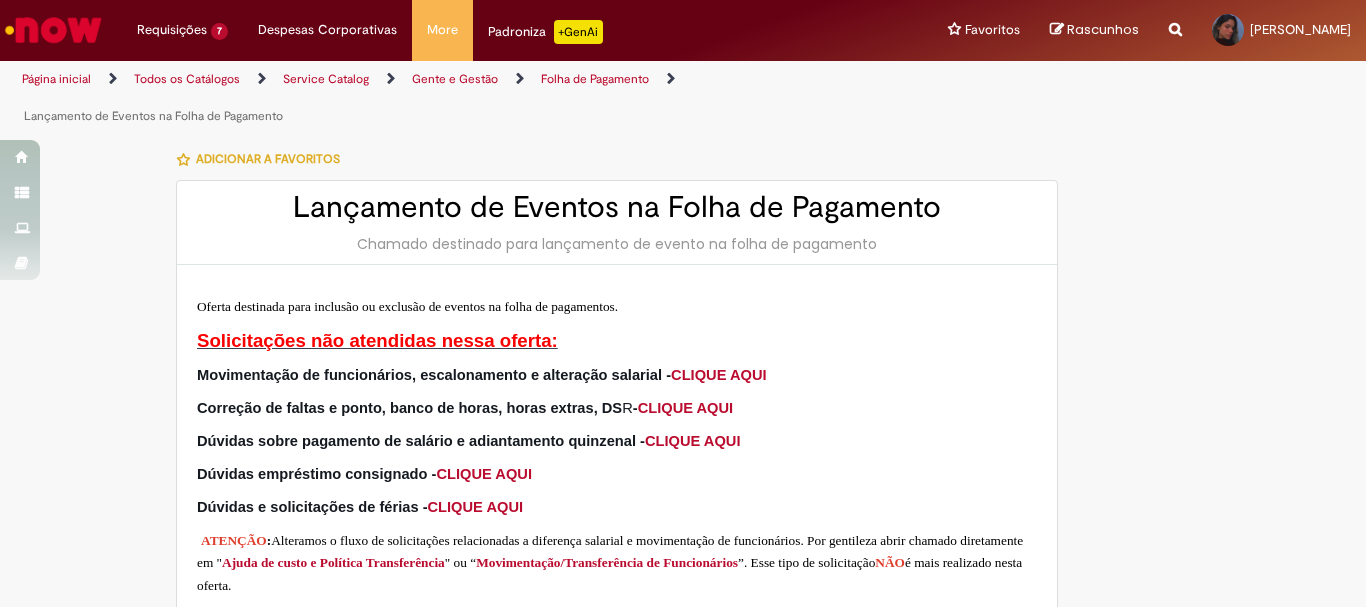 type on "**********" 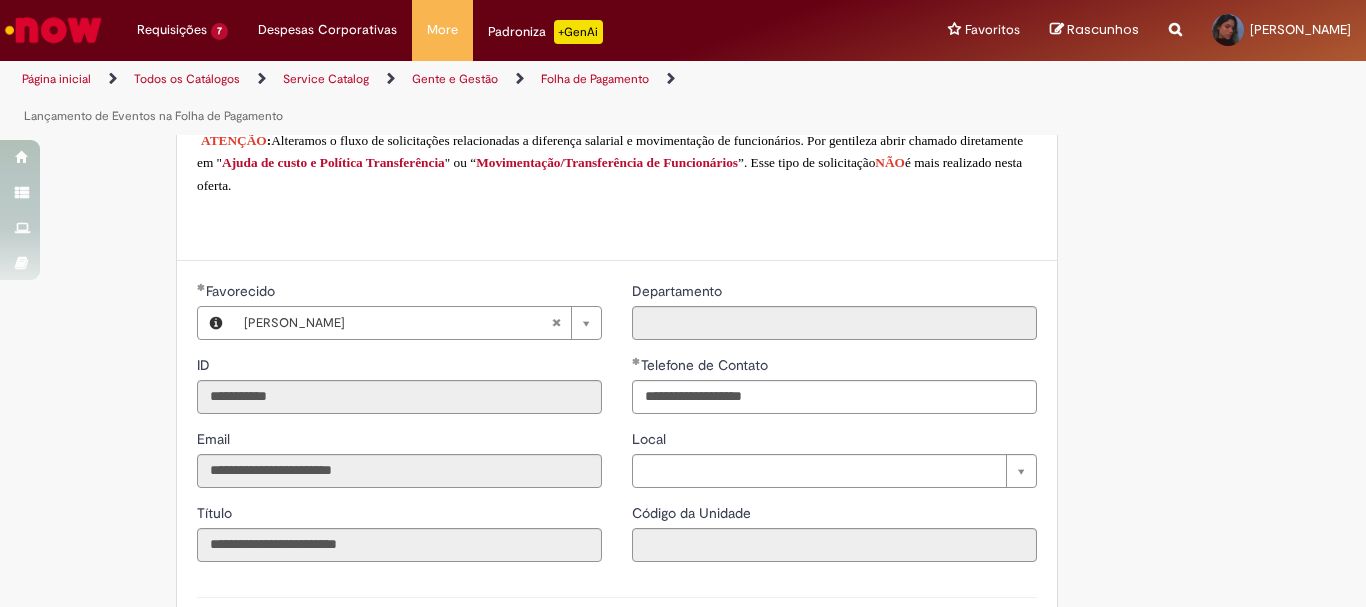 scroll, scrollTop: 600, scrollLeft: 0, axis: vertical 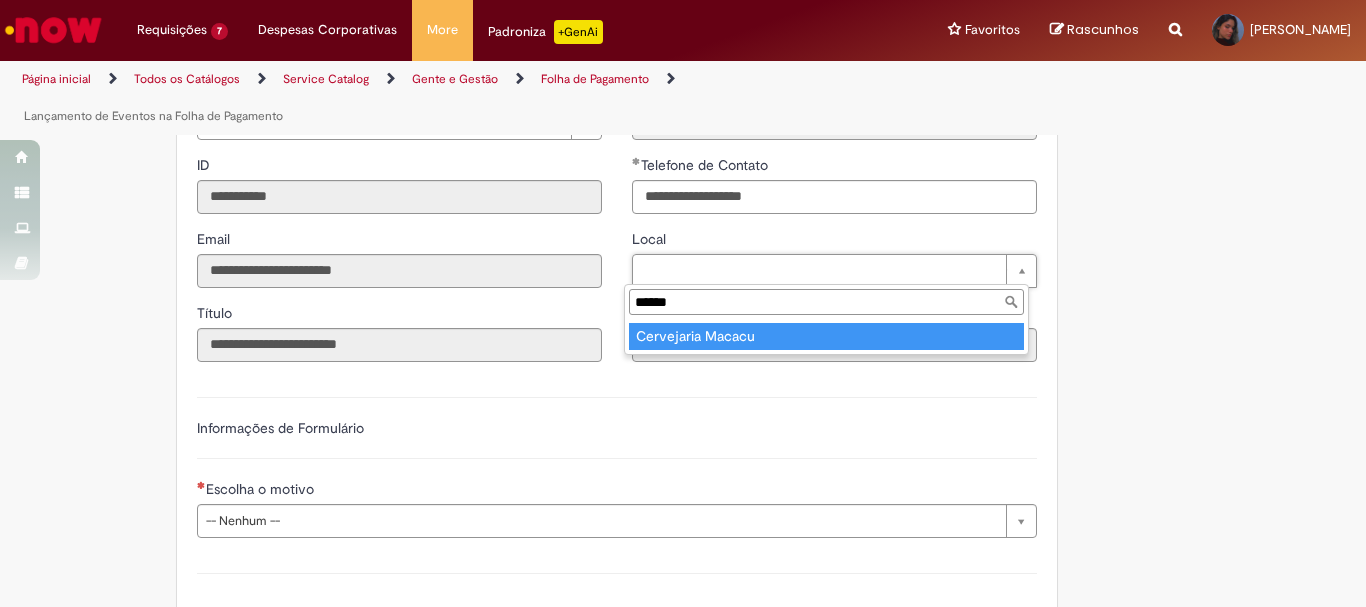 type on "******" 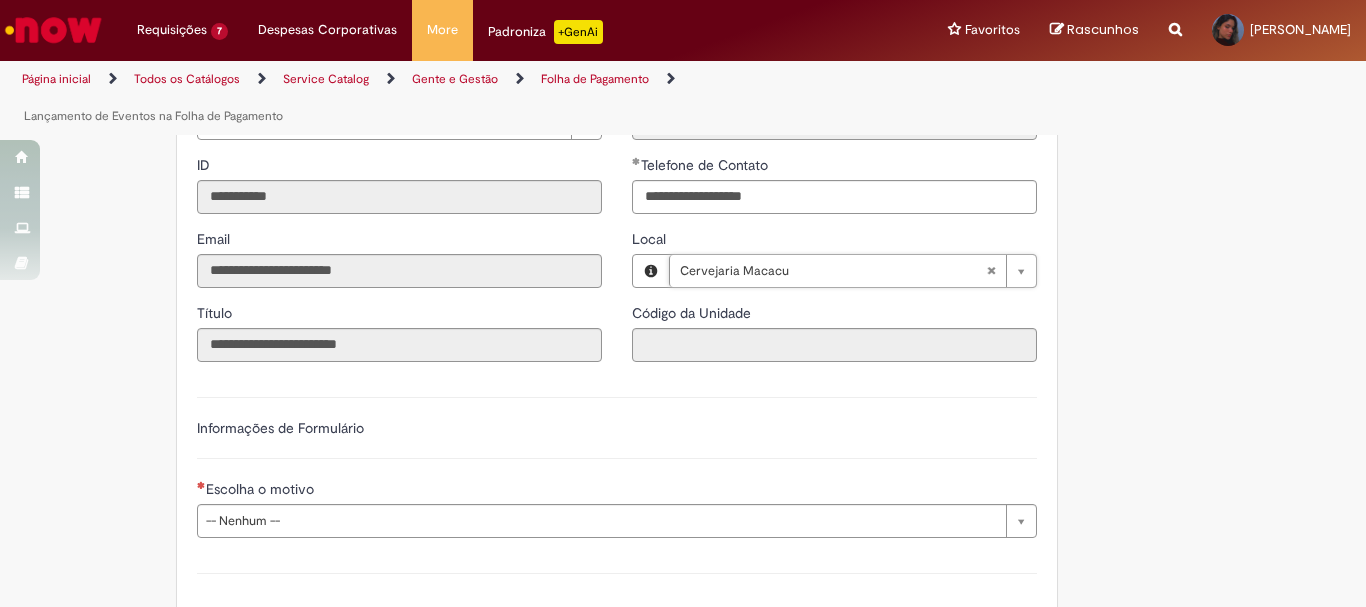 type on "****" 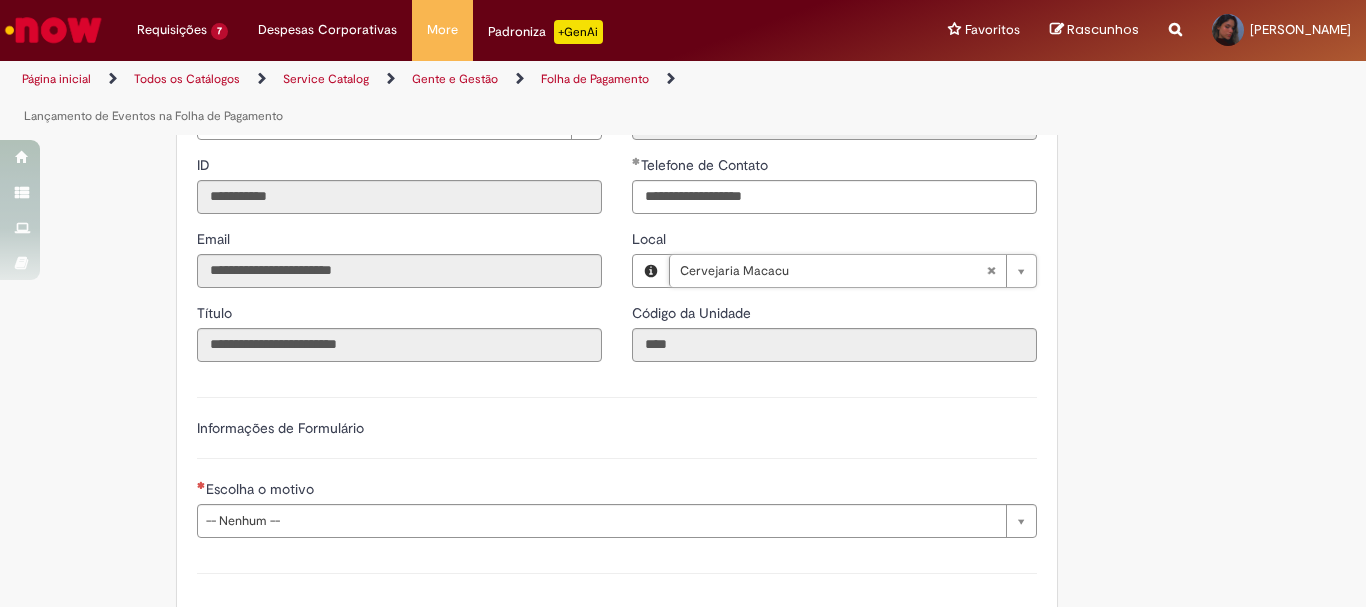 scroll, scrollTop: 800, scrollLeft: 0, axis: vertical 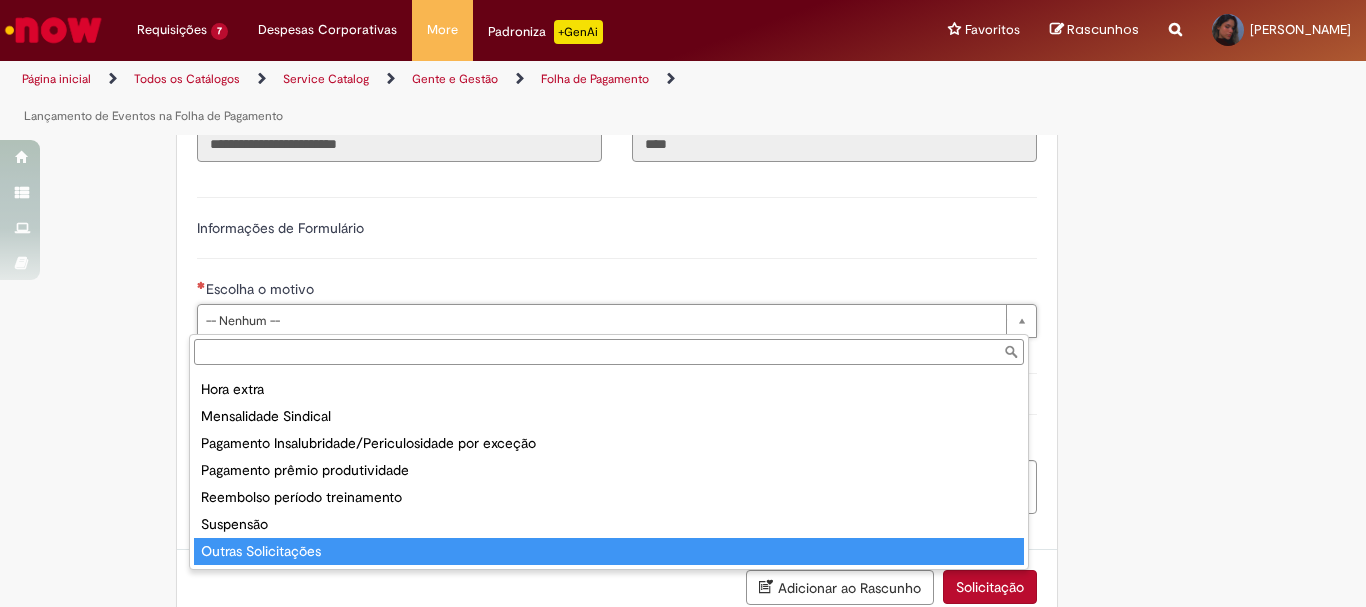 type on "**********" 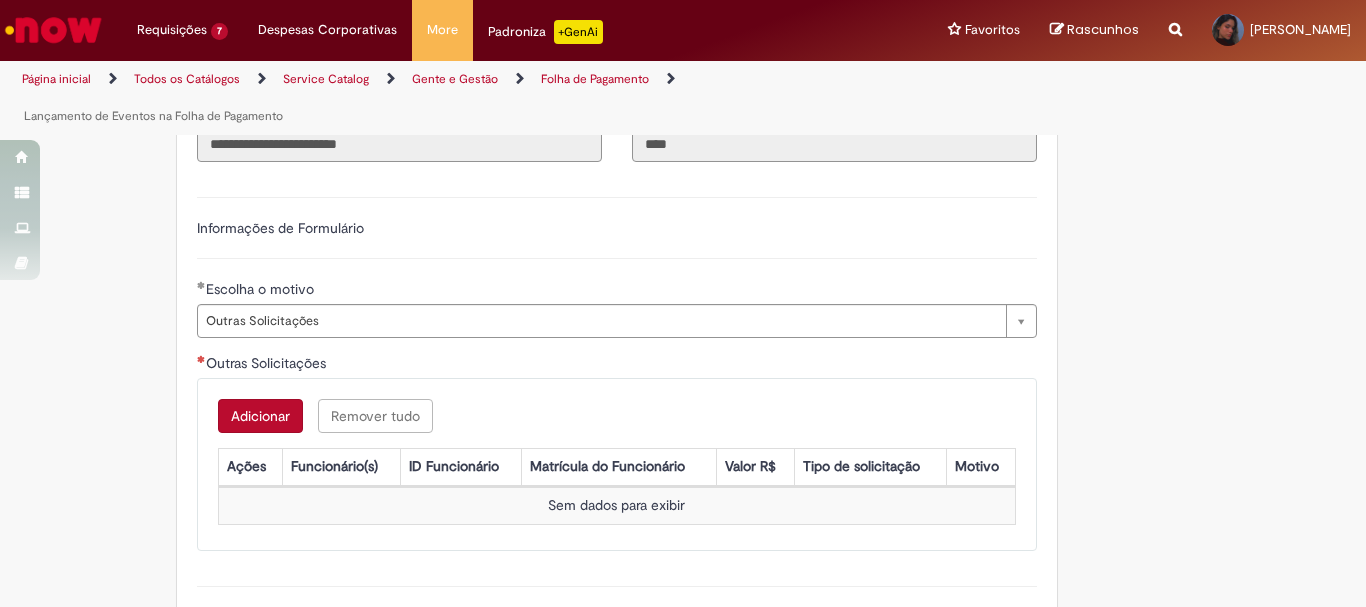 click on "Adicionar" at bounding box center [260, 416] 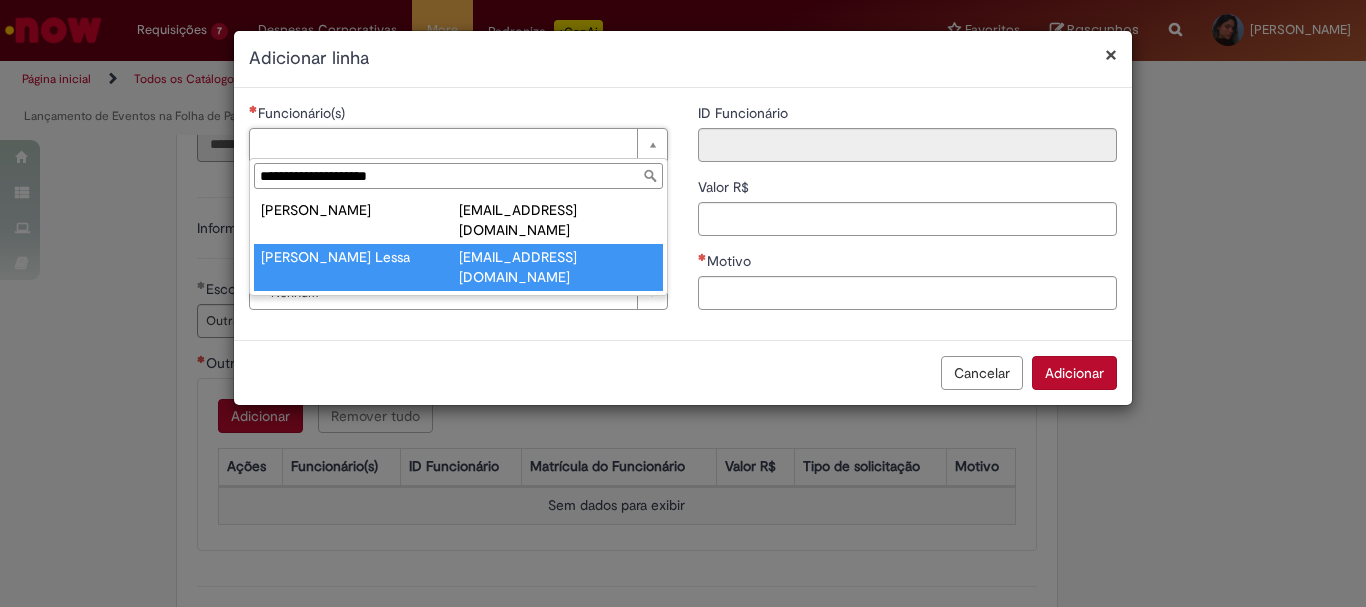 type on "**********" 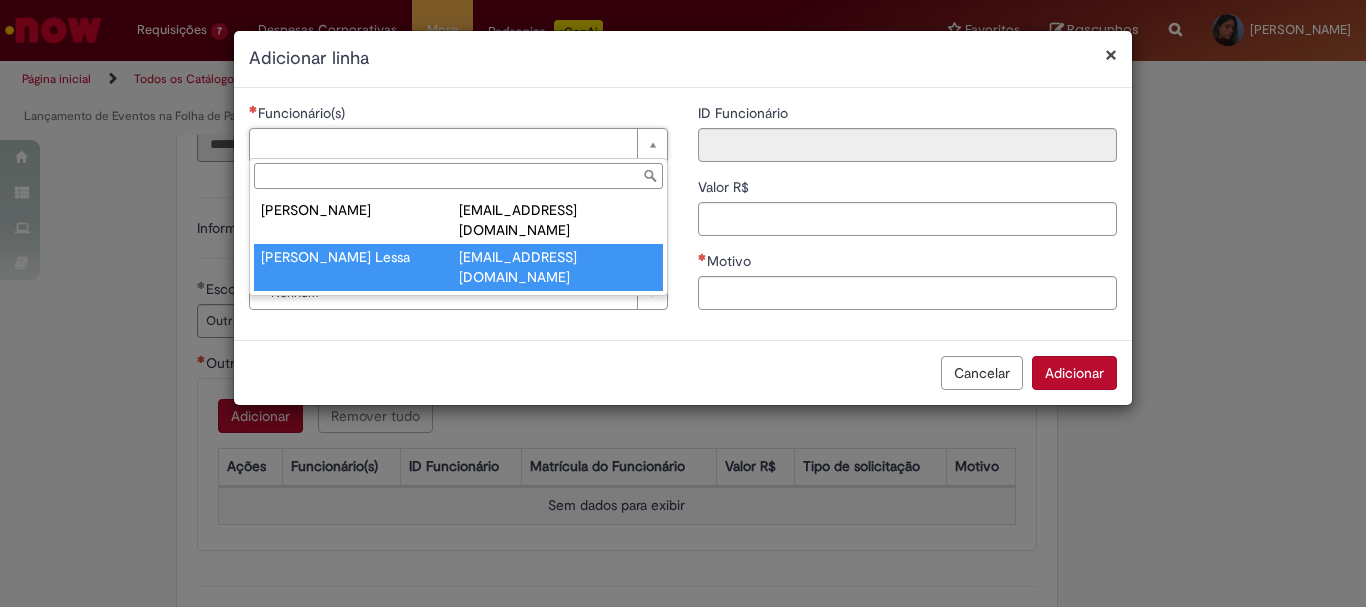 type on "********" 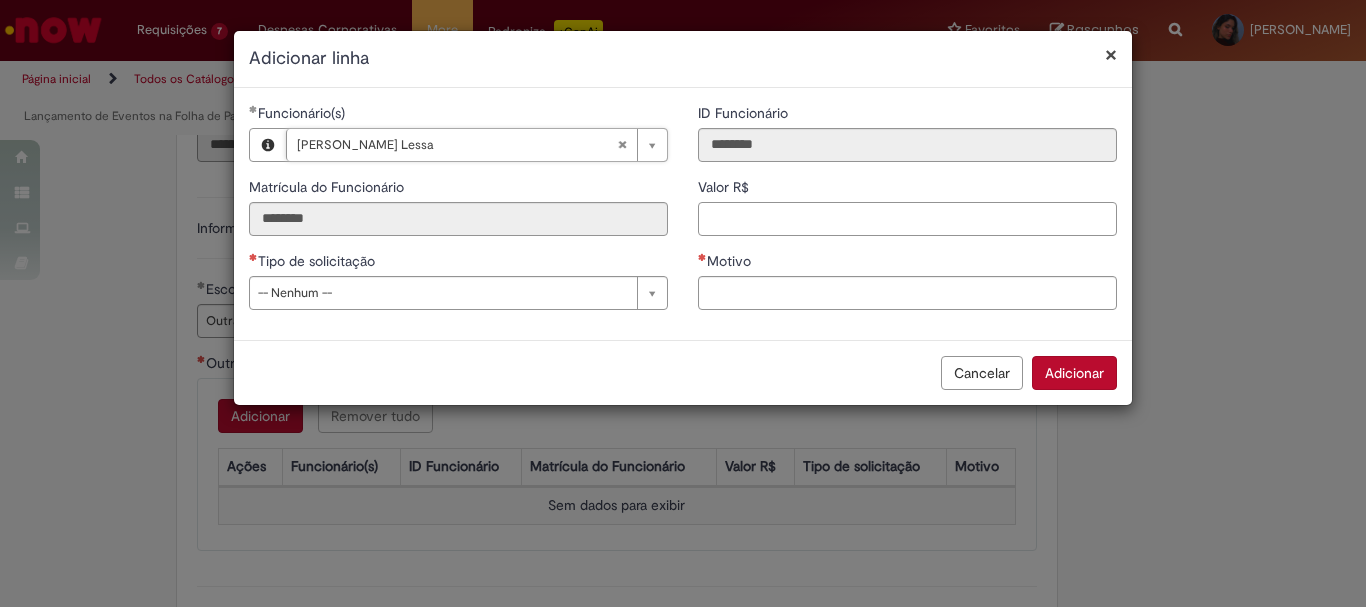 click on "Valor R$" at bounding box center (907, 219) 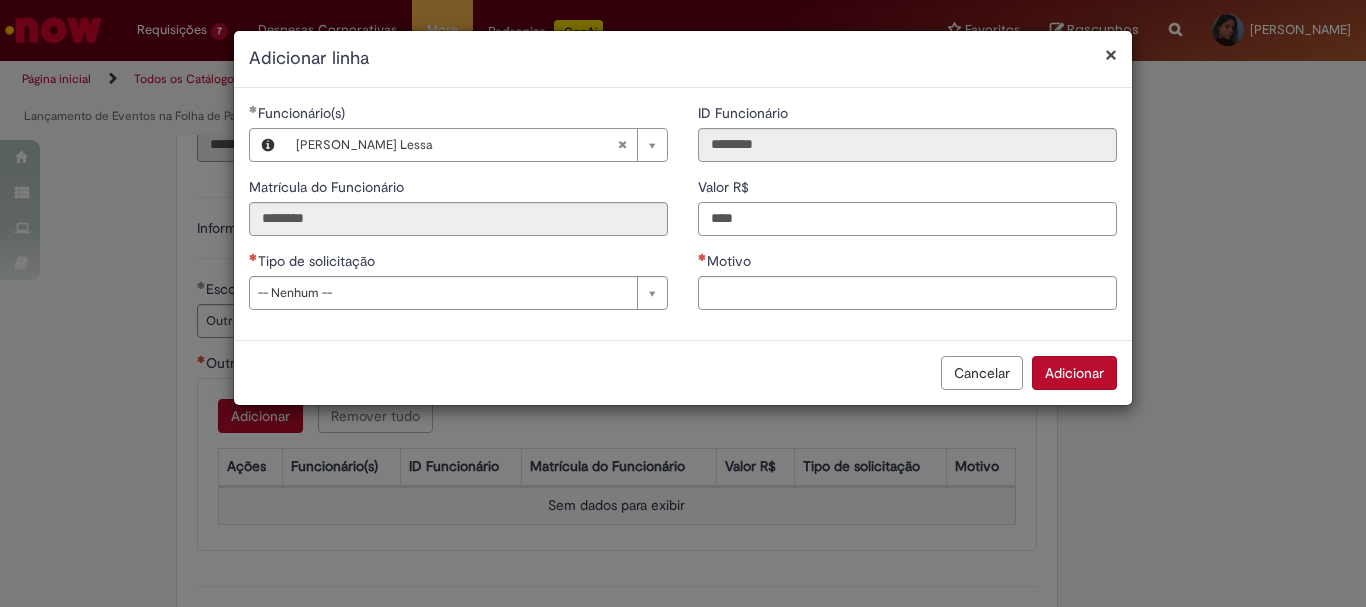 type on "****" 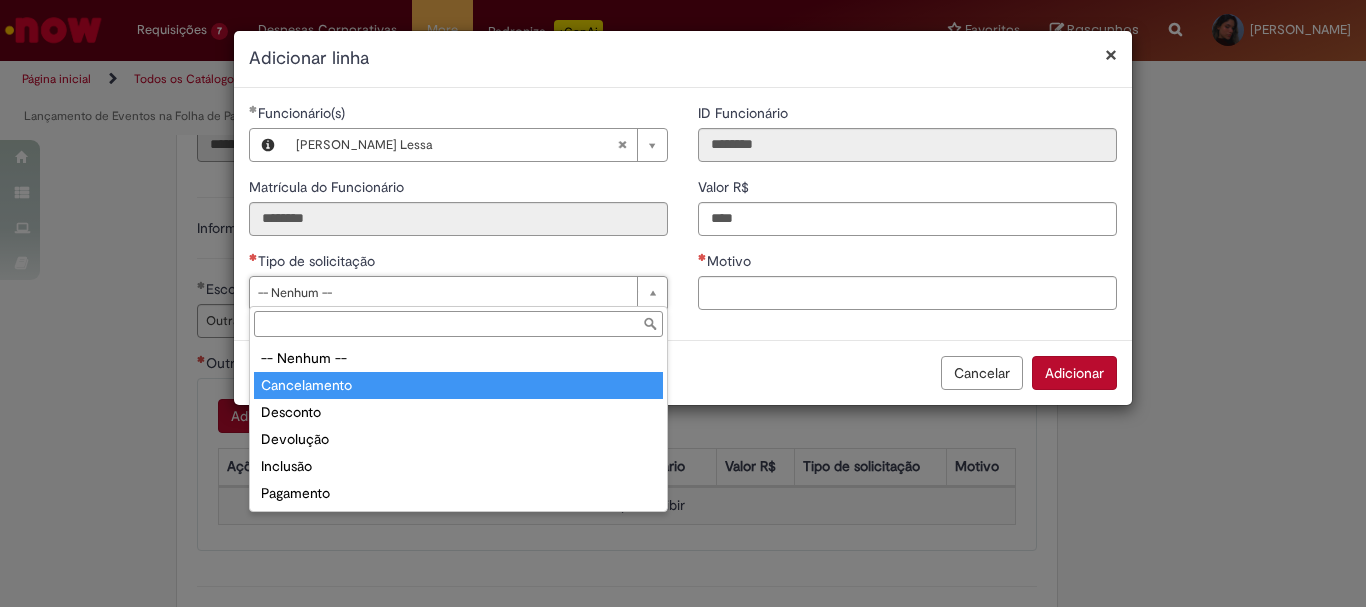 type on "**********" 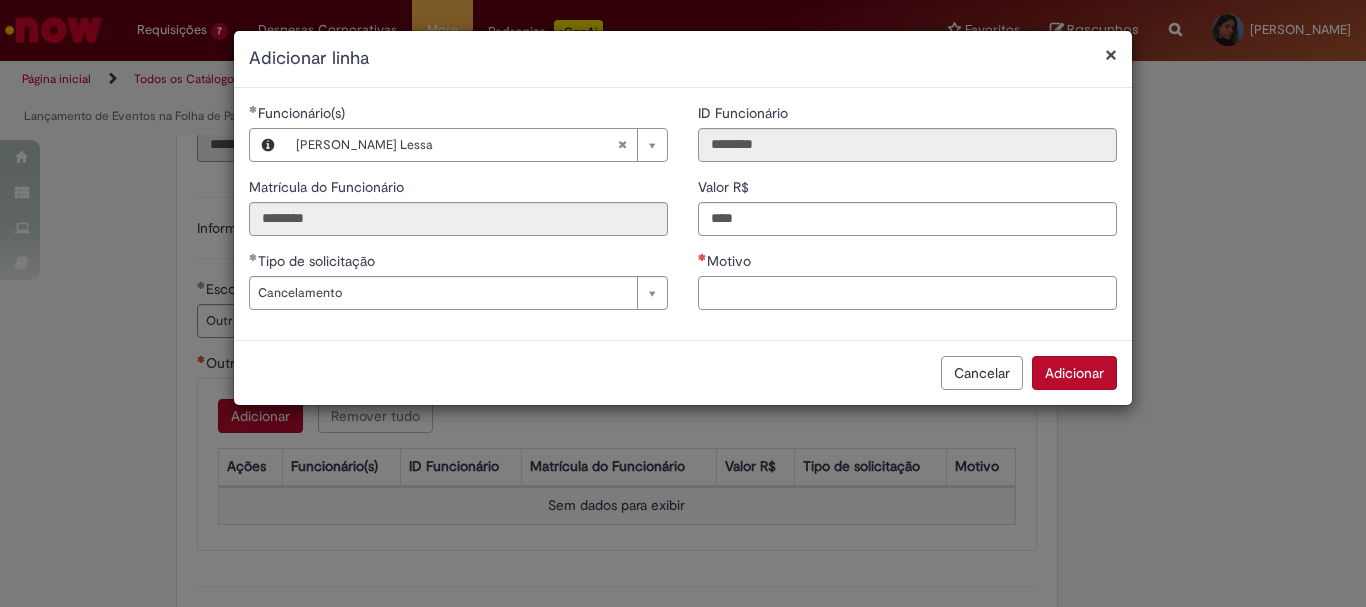 click on "Motivo" at bounding box center (907, 293) 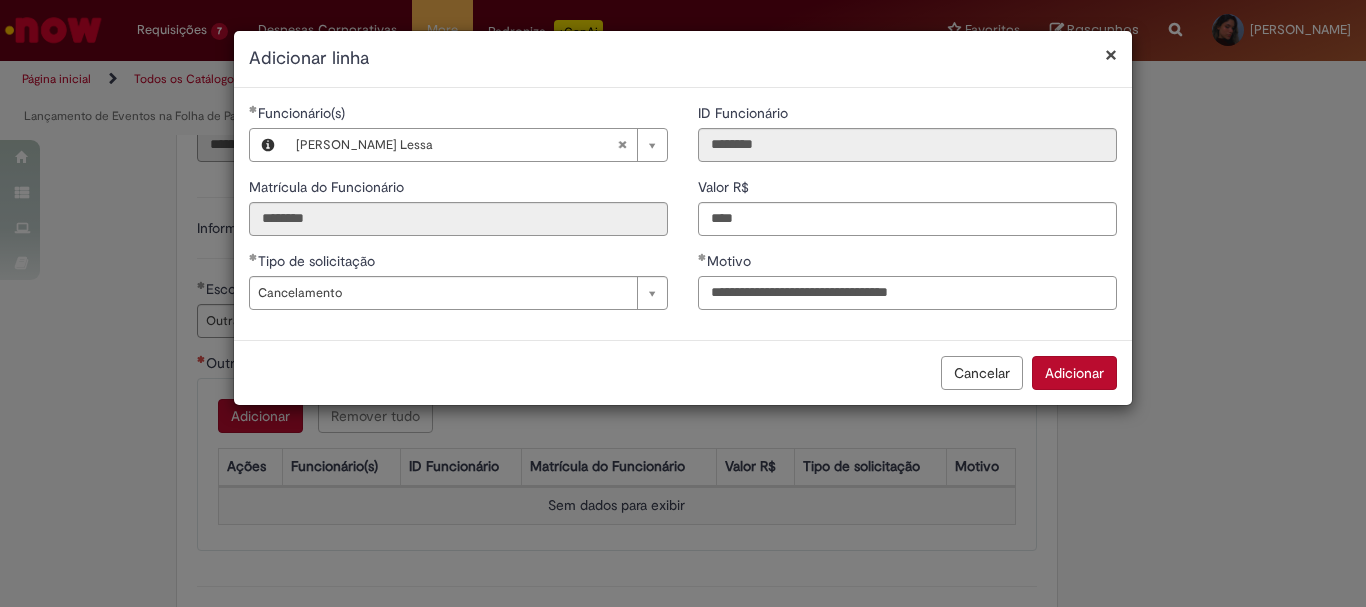click on "**********" at bounding box center [907, 293] 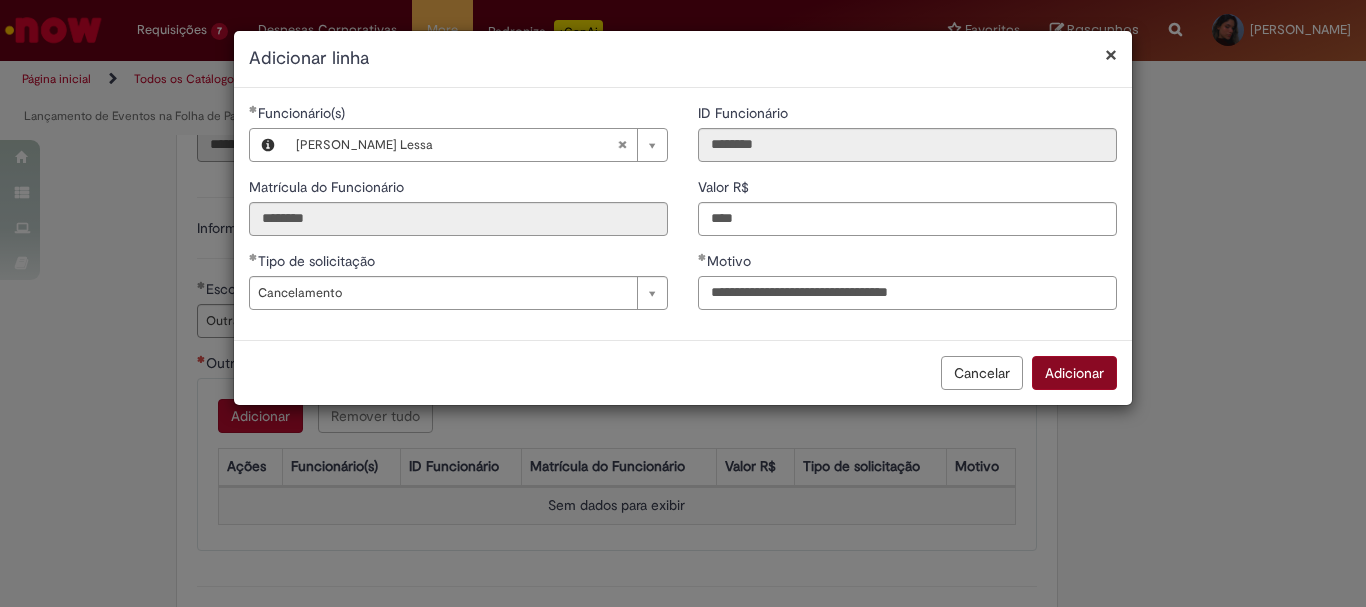 type on "**********" 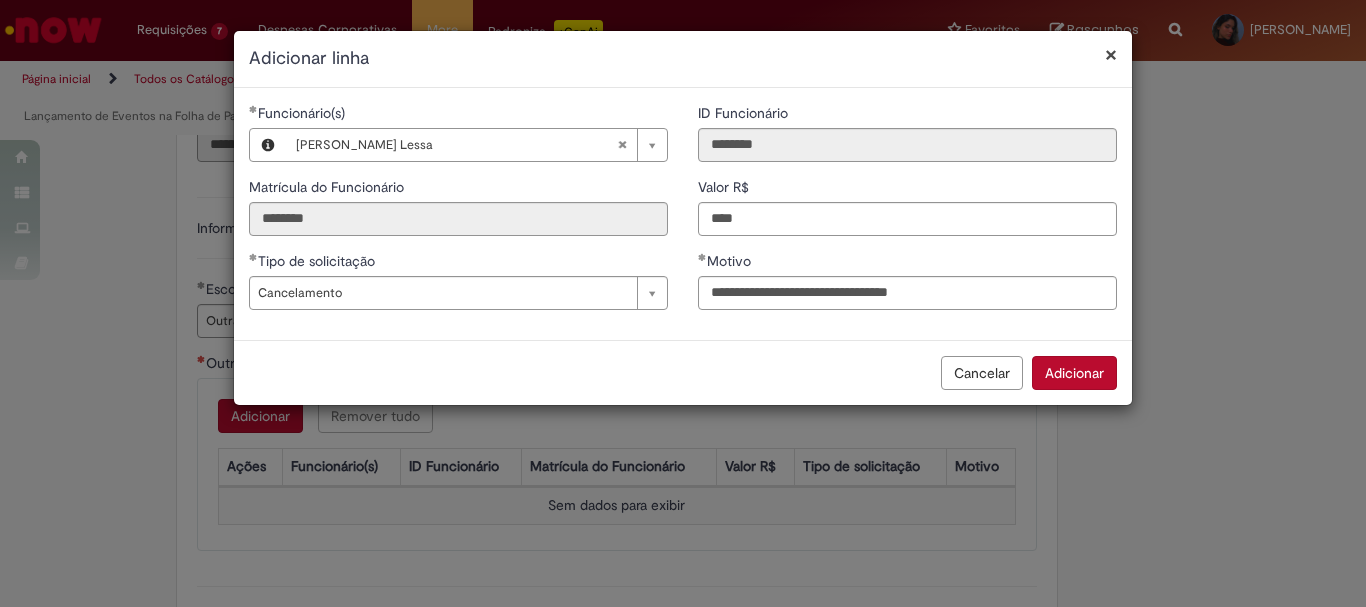 click on "Adicionar" at bounding box center (1074, 373) 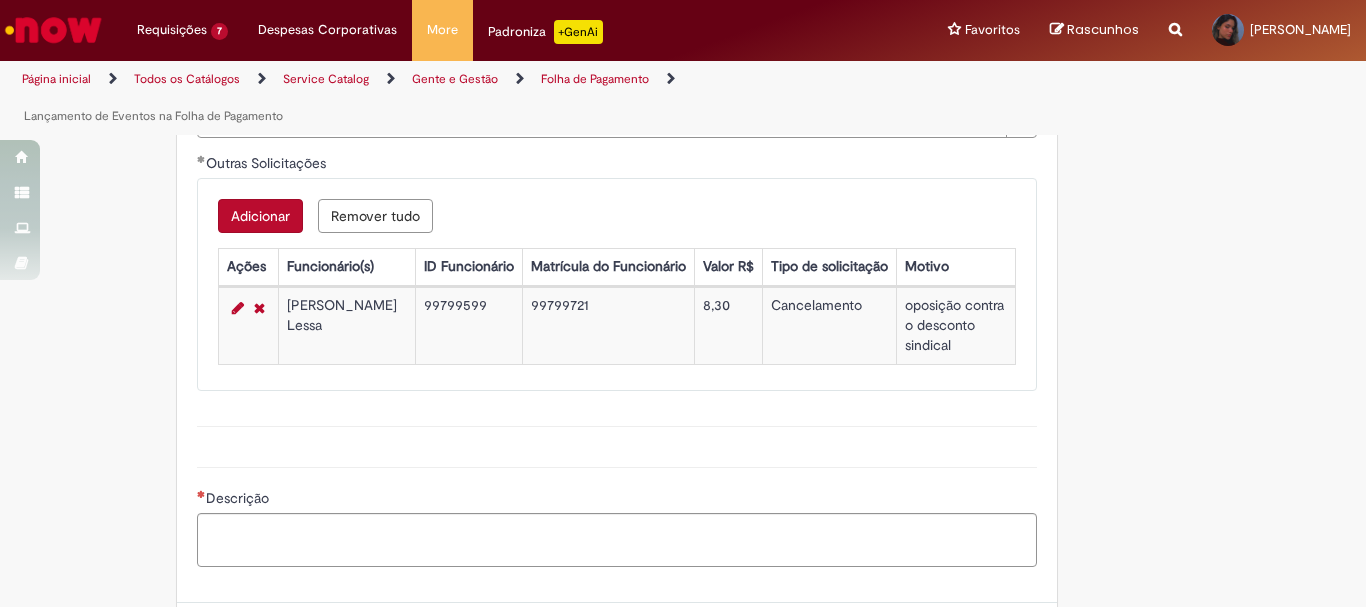 scroll, scrollTop: 1181, scrollLeft: 0, axis: vertical 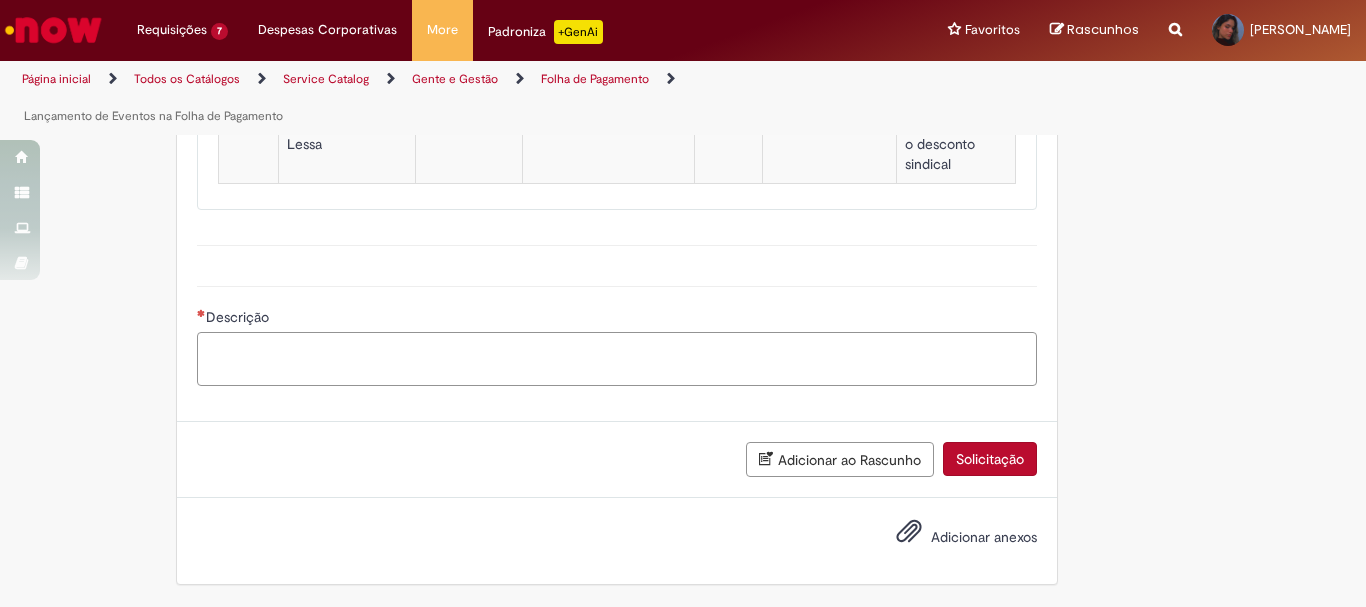 click on "Descrição" at bounding box center [617, 359] 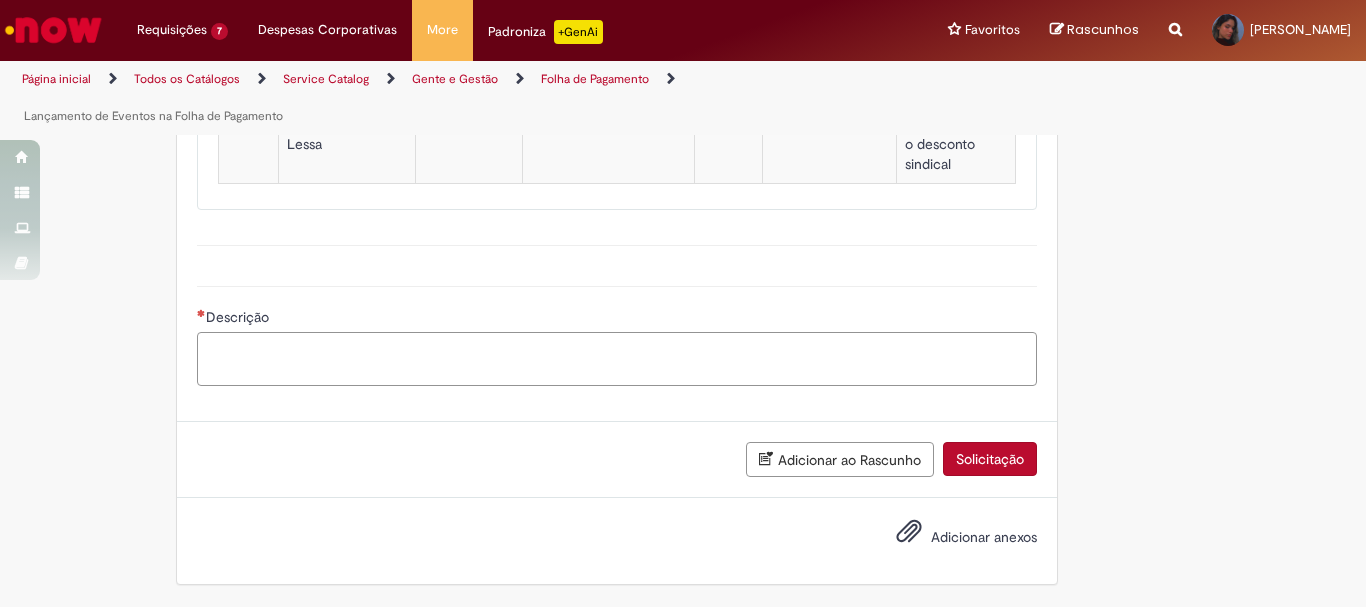 scroll, scrollTop: 881, scrollLeft: 0, axis: vertical 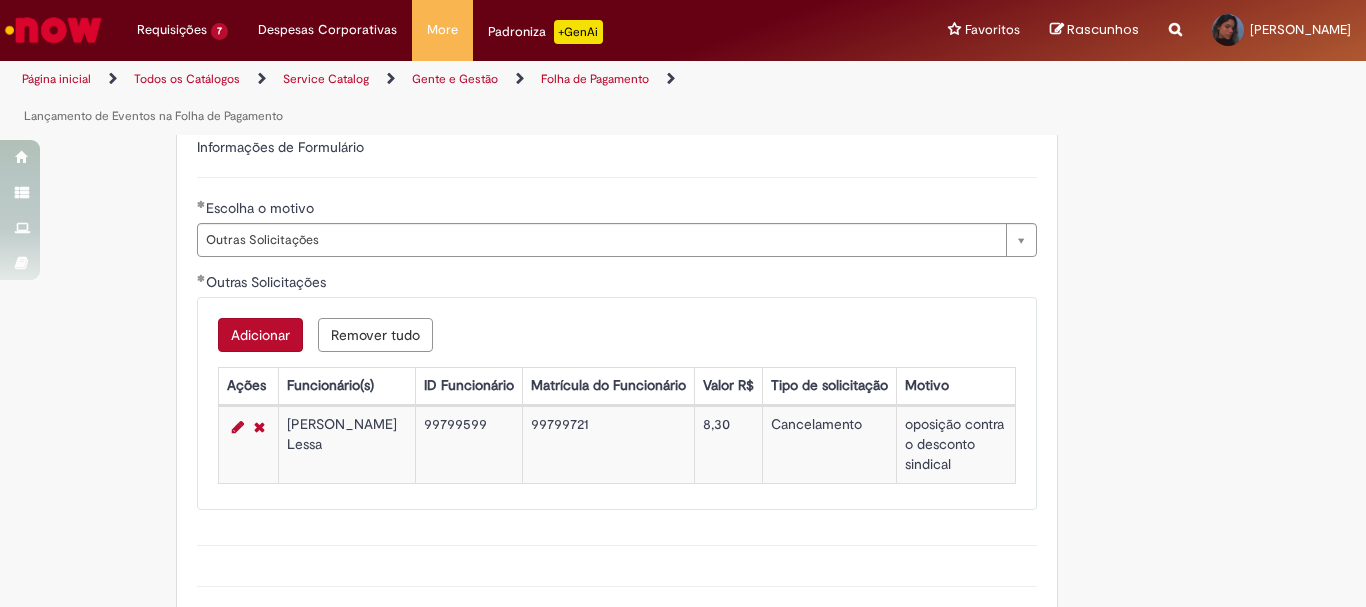 click on "Adicionar" at bounding box center [260, 335] 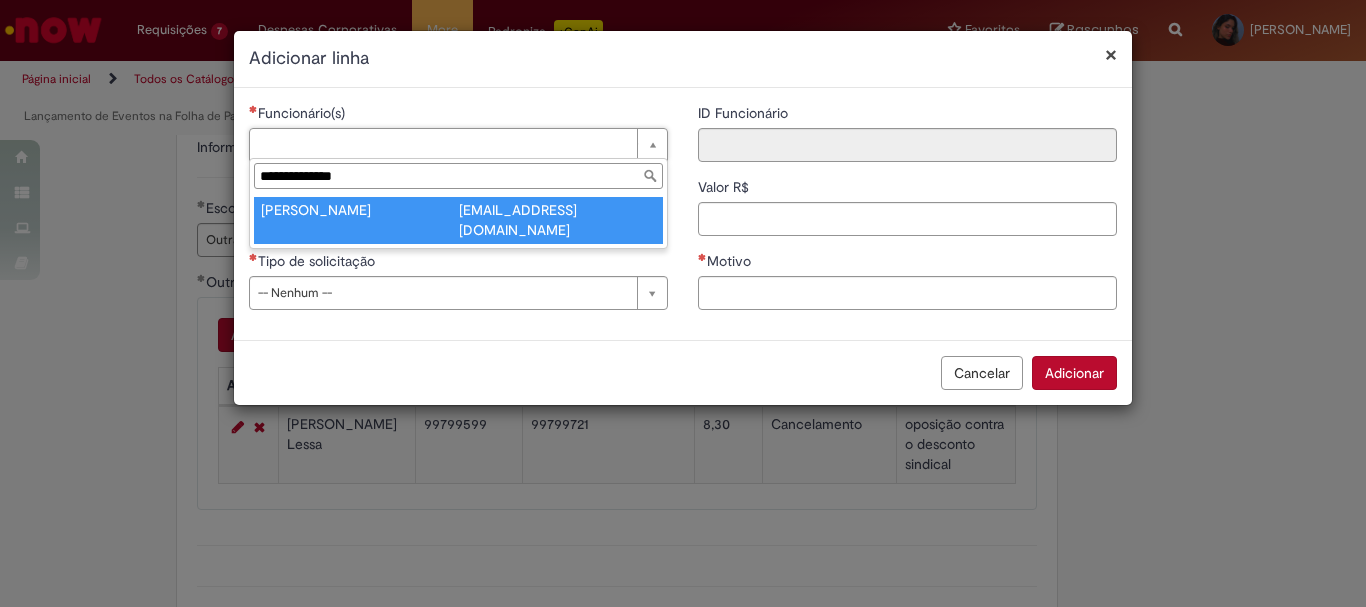 type on "**********" 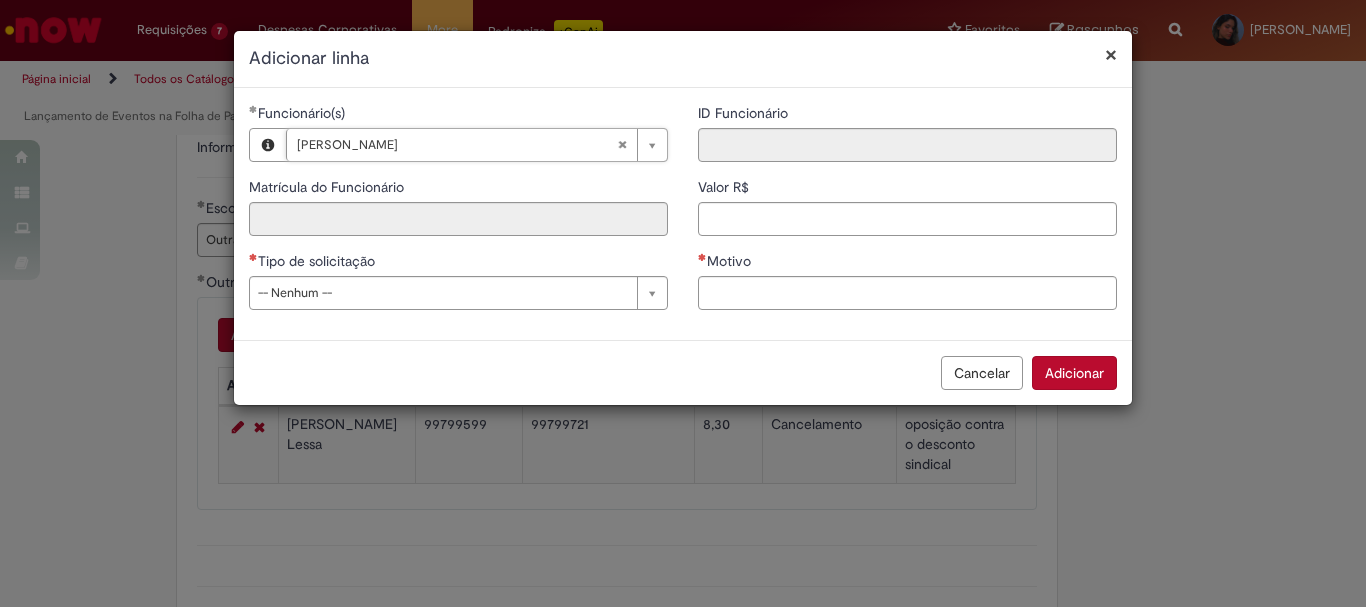 type on "********" 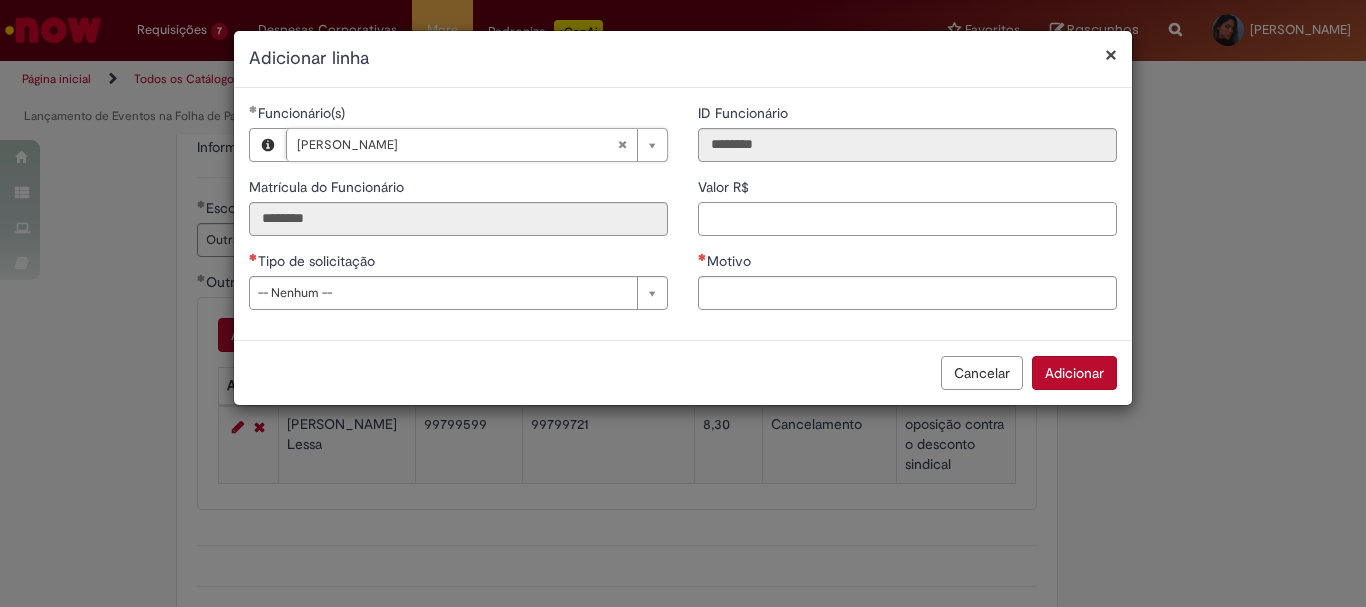 click on "Valor R$" at bounding box center (907, 219) 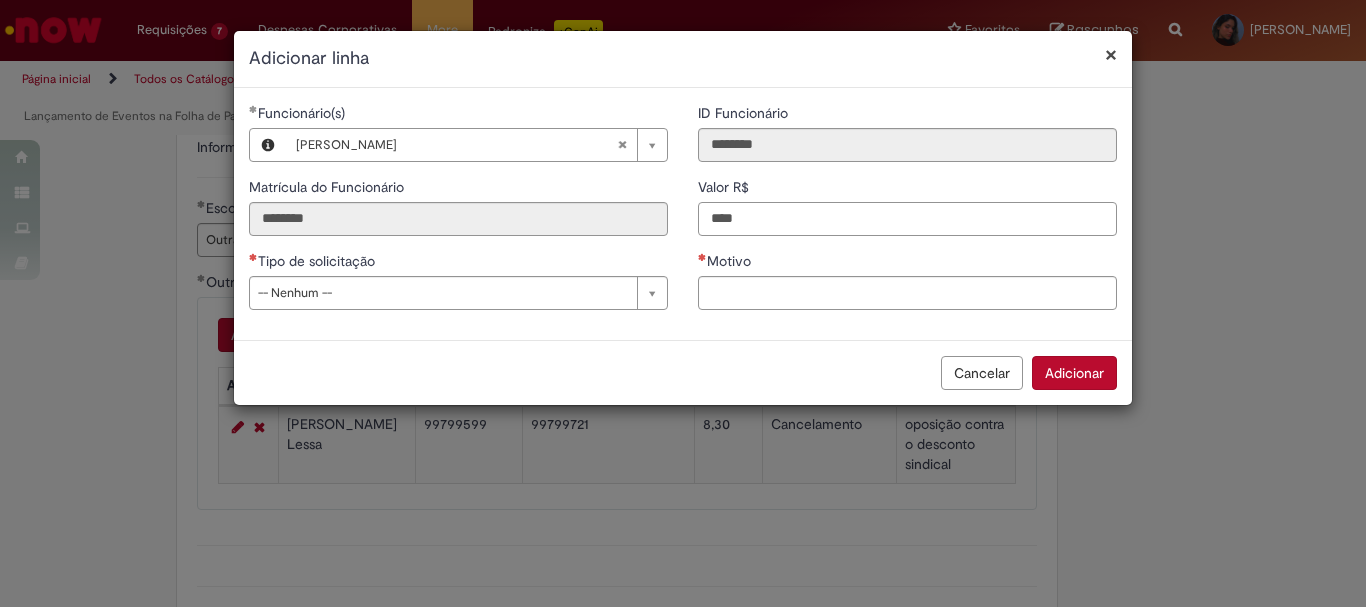 type on "****" 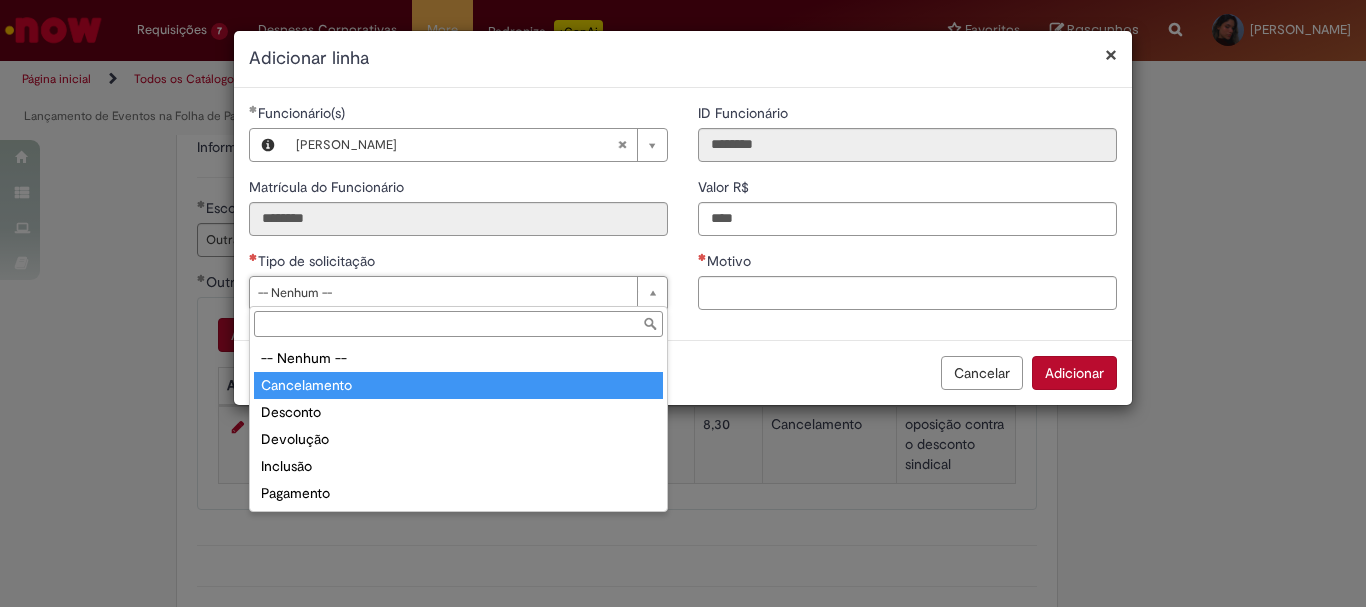 type on "**********" 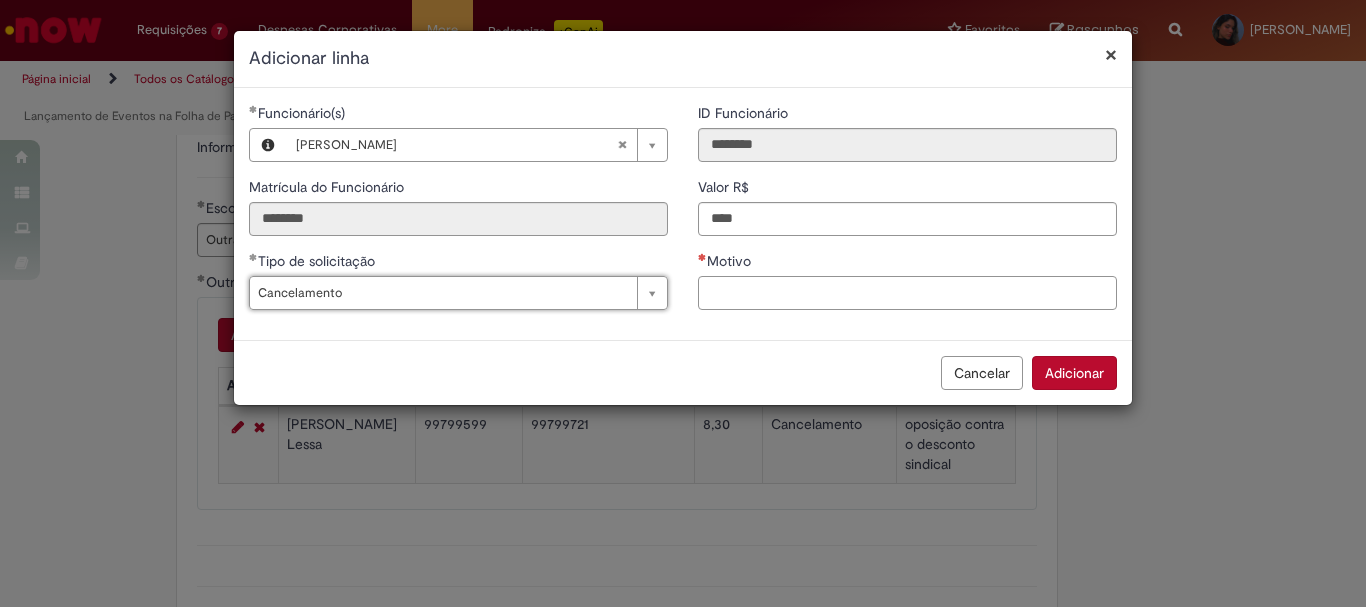click on "Motivo" at bounding box center (907, 293) 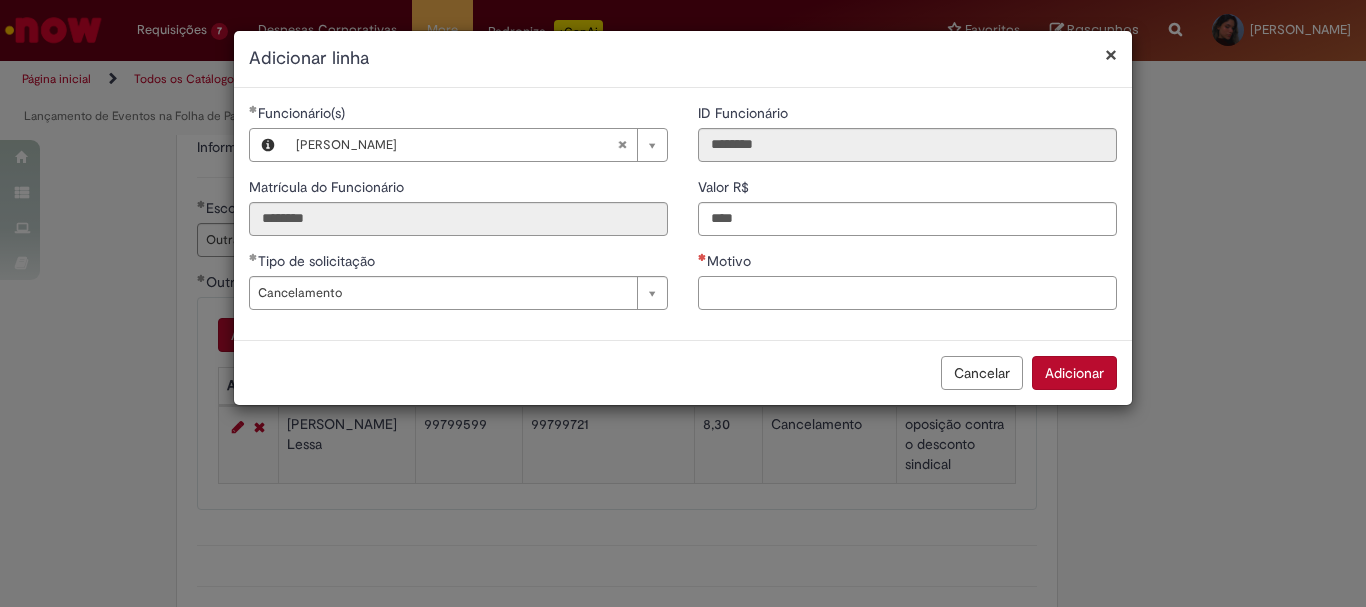 paste on "**********" 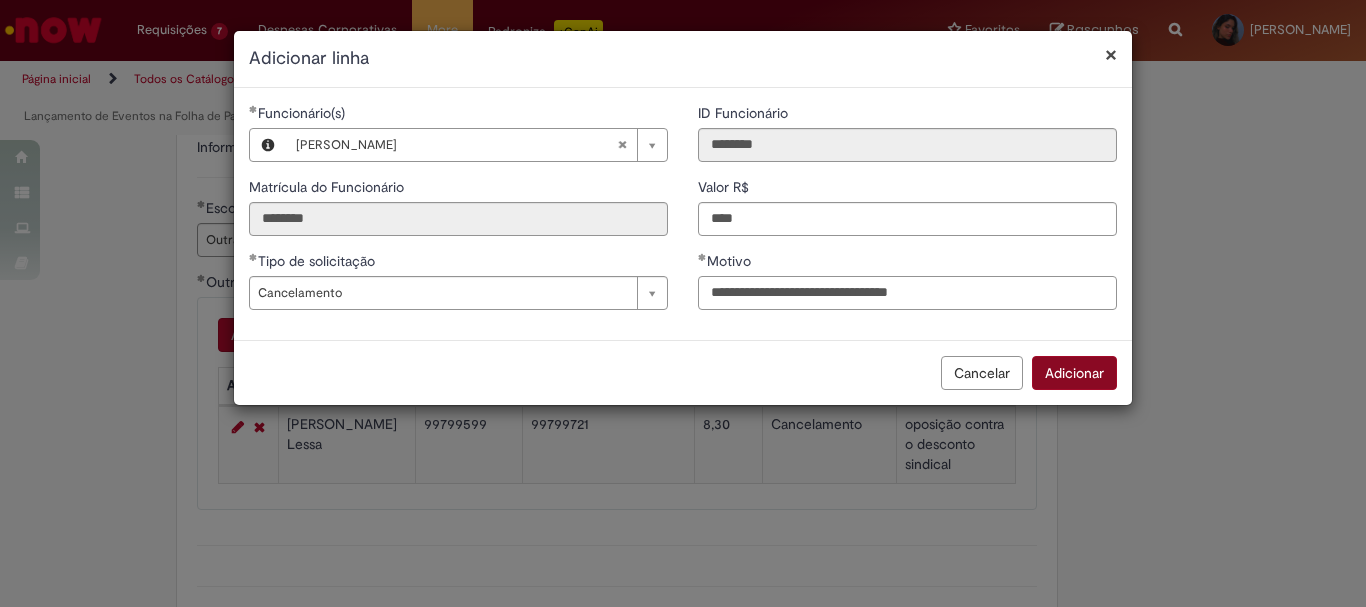 type on "**********" 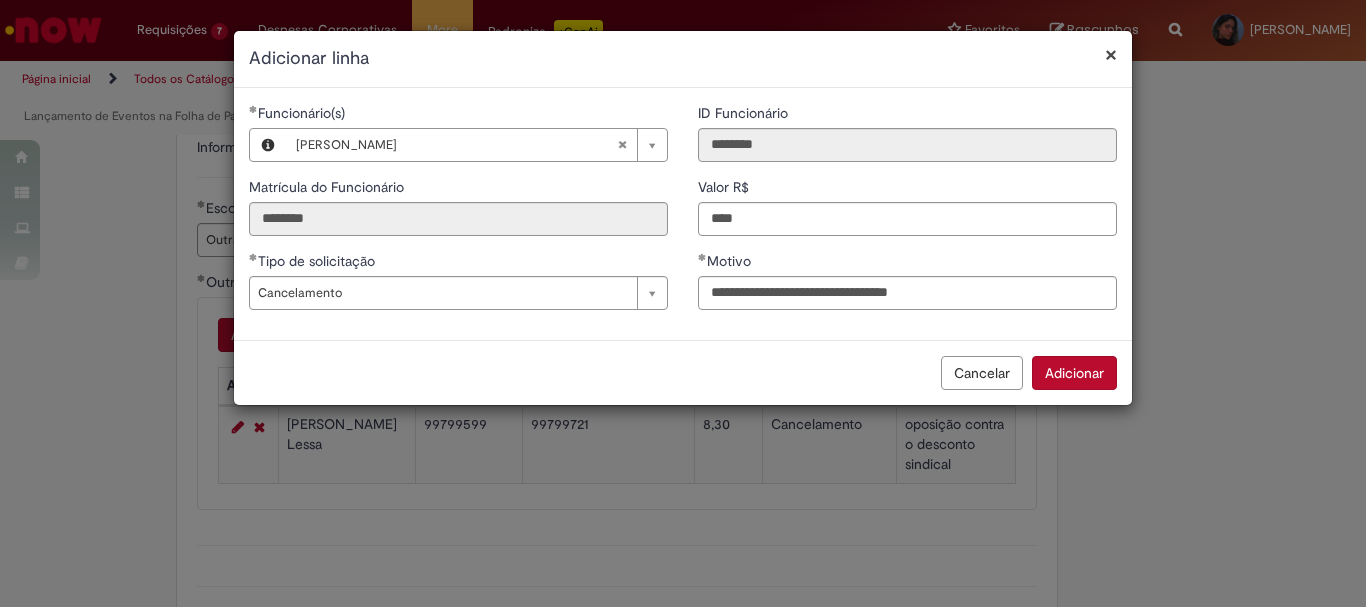 click on "Adicionar" at bounding box center (1074, 373) 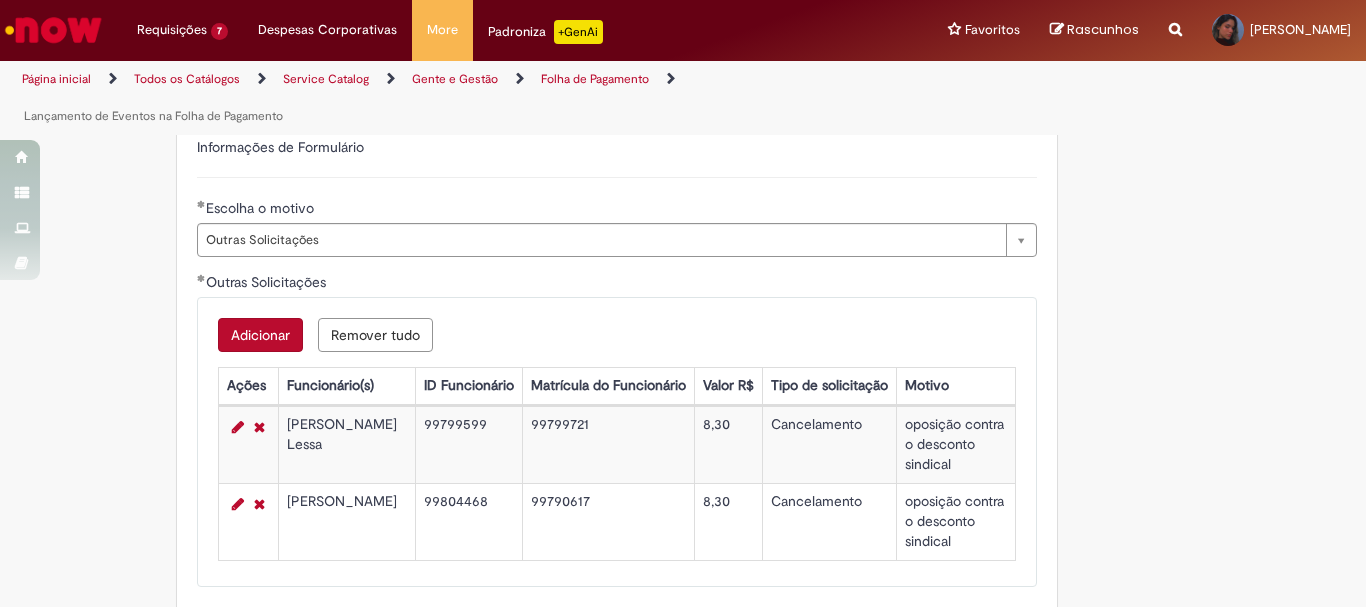 click on "Adicionar" at bounding box center (260, 335) 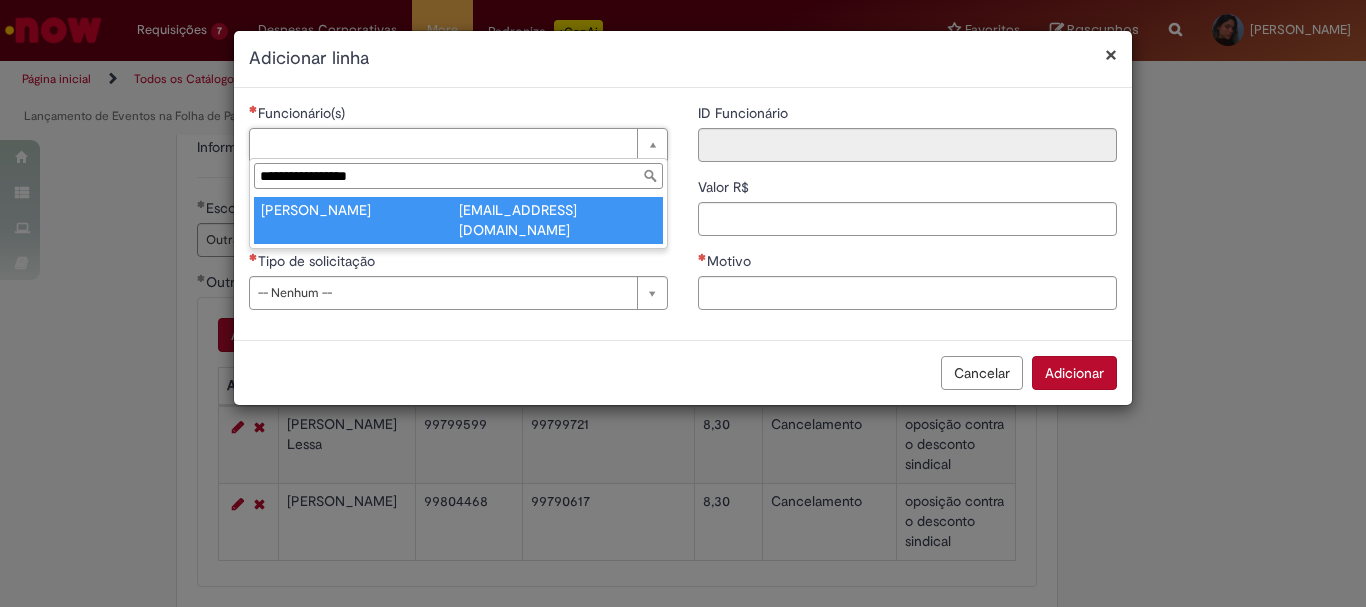 type on "**********" 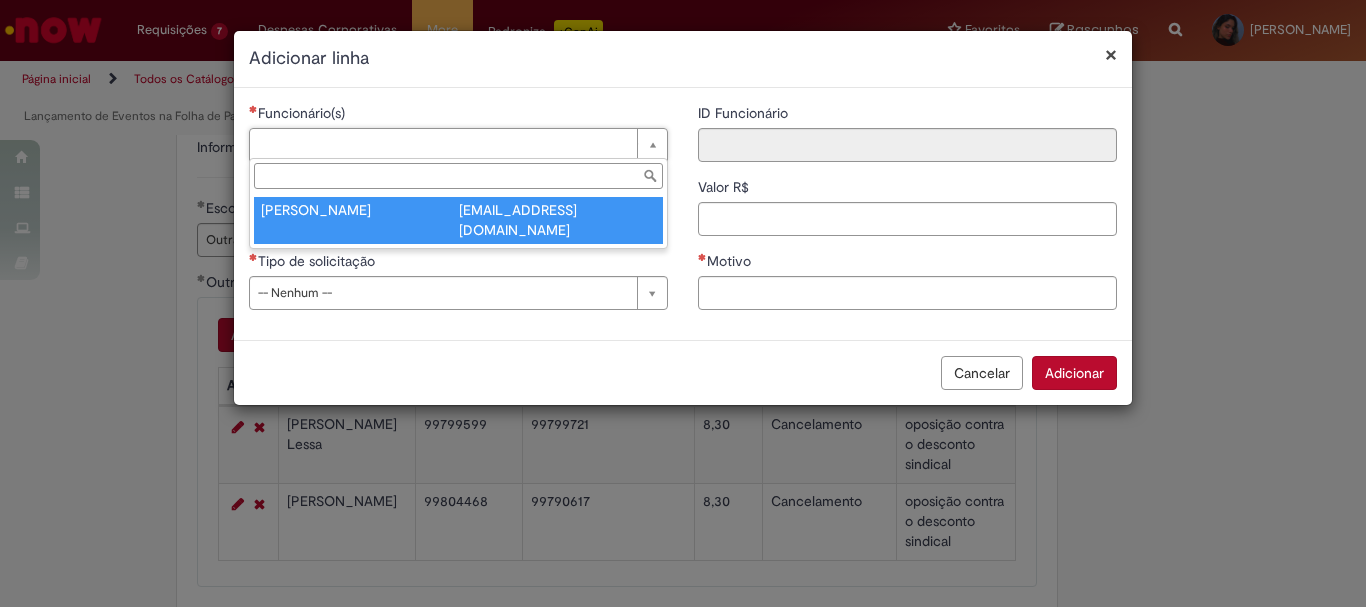 type on "********" 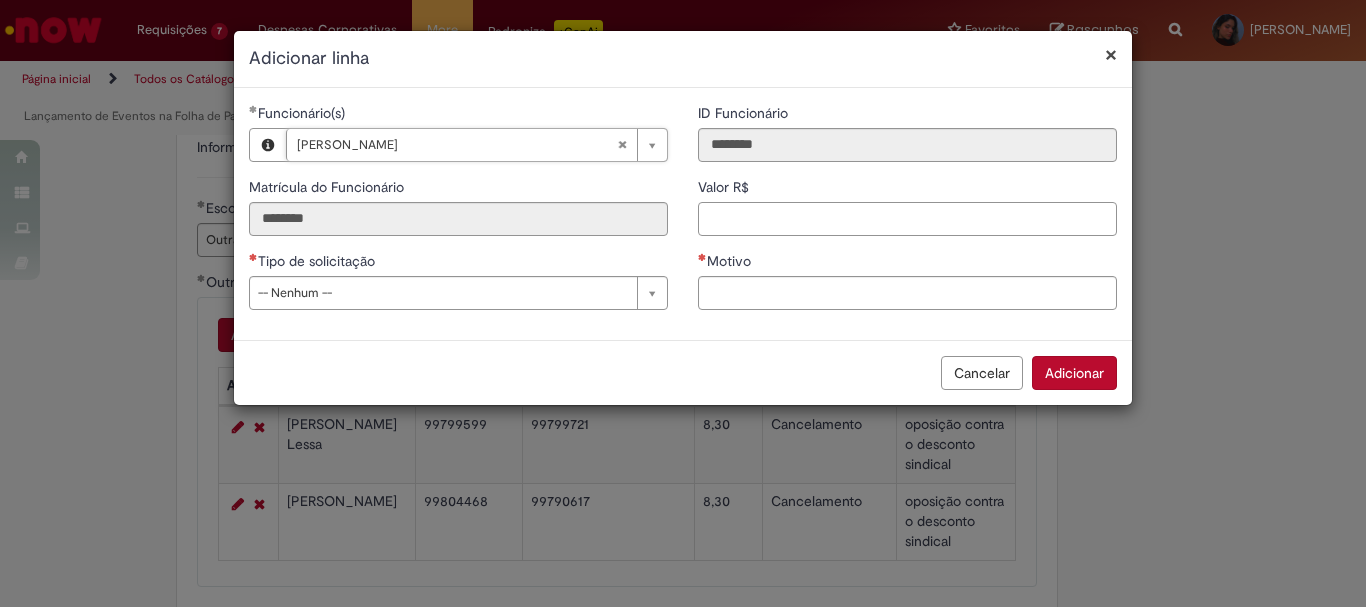 click on "Valor R$" at bounding box center [907, 219] 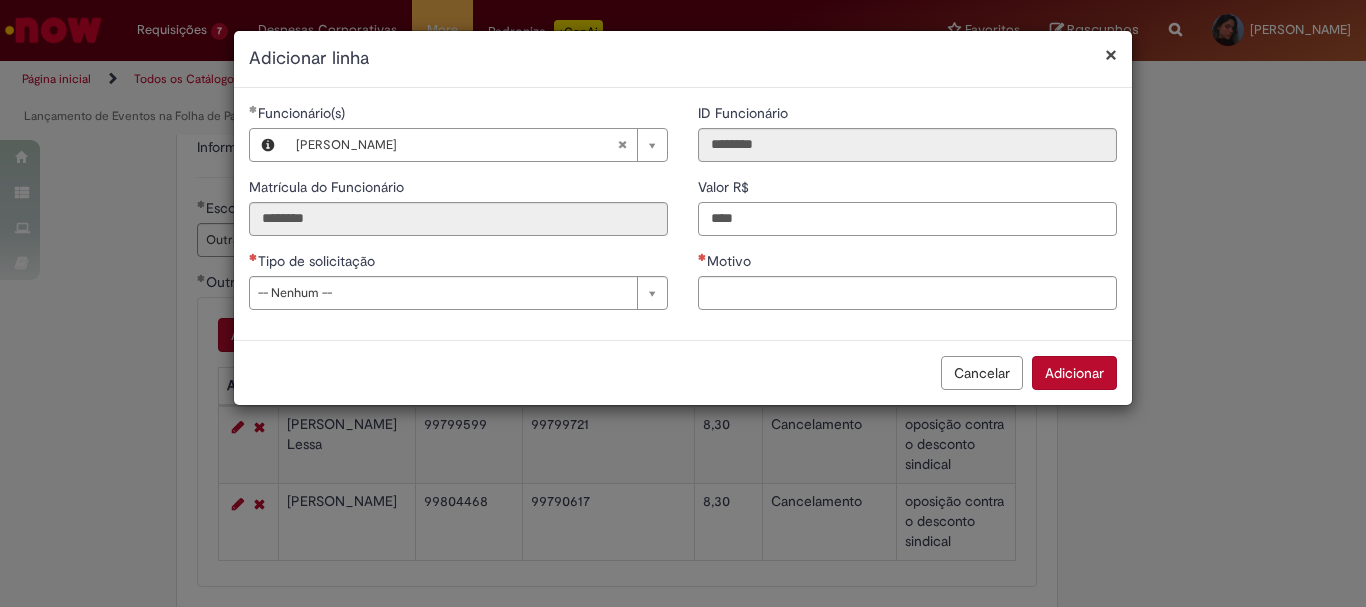 type on "****" 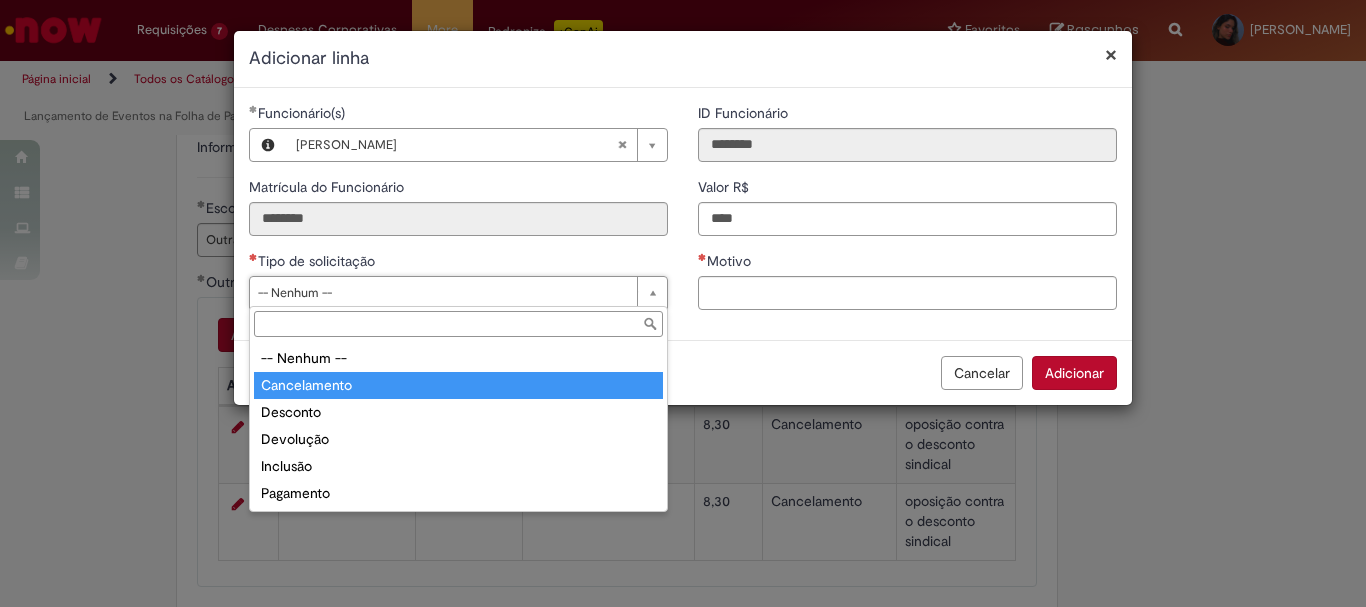 type on "**********" 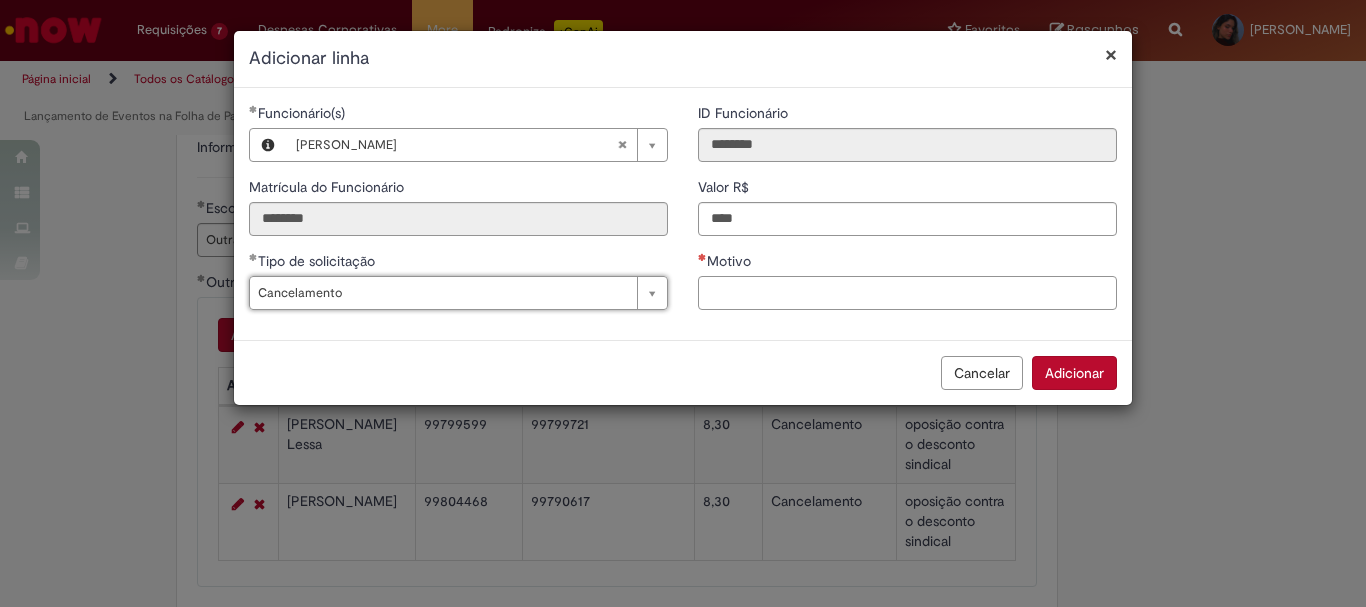 click on "Motivo" at bounding box center [907, 293] 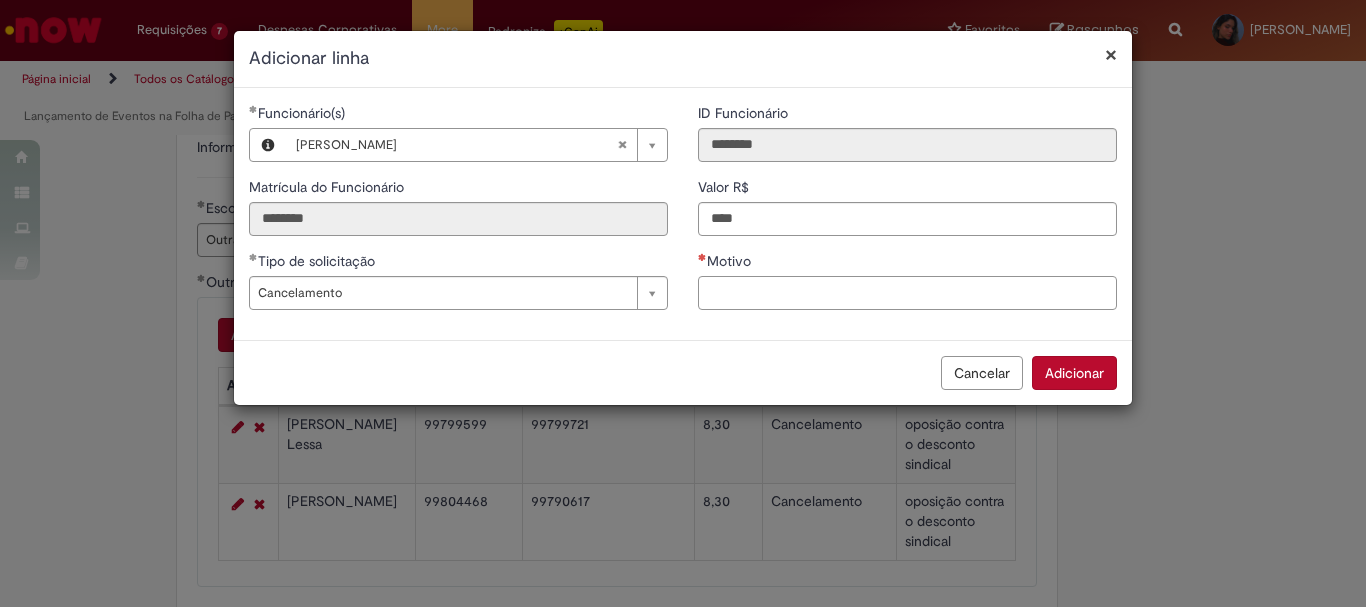paste on "**********" 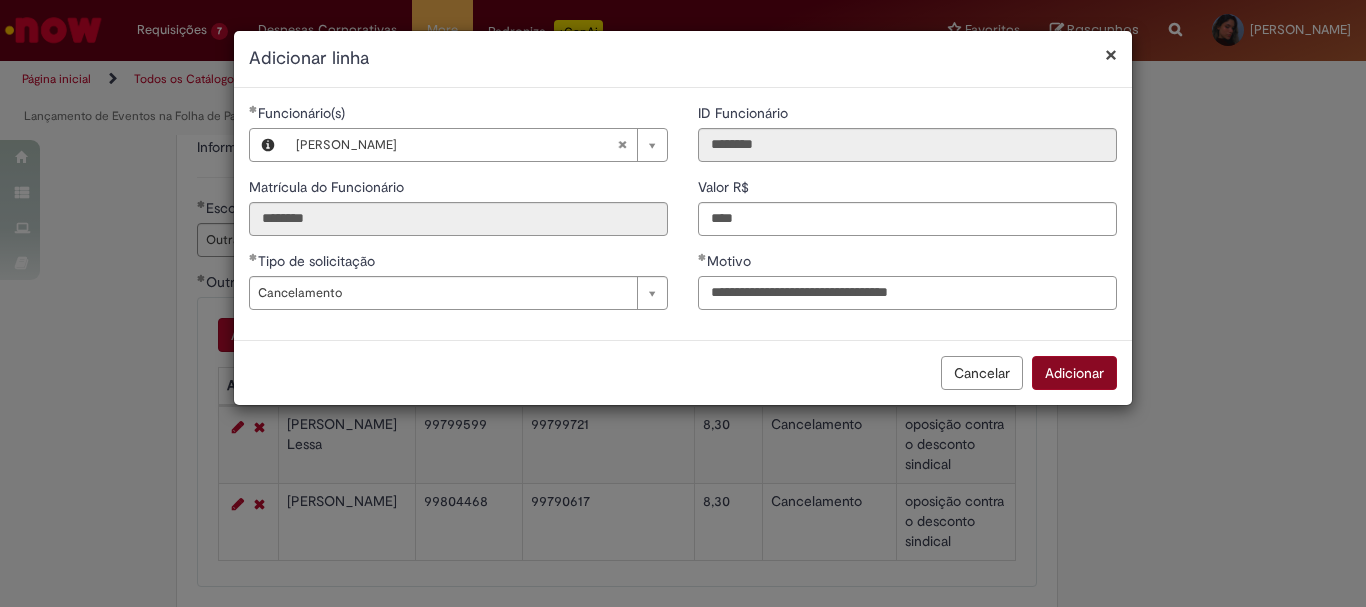 type on "**********" 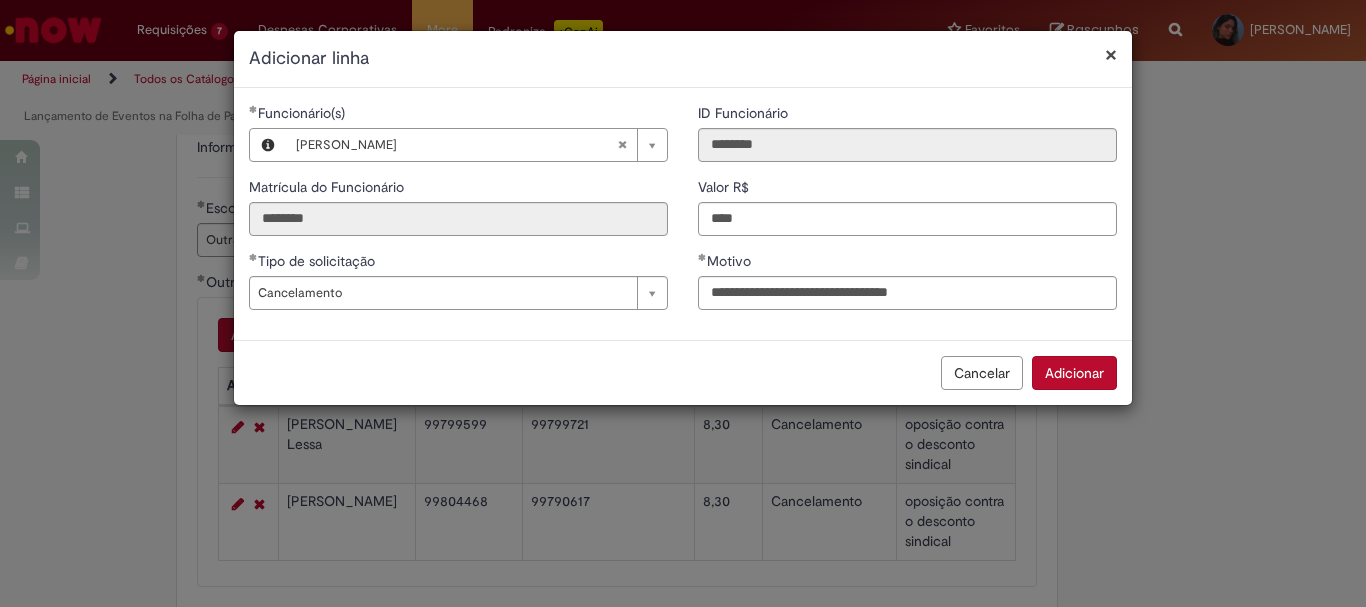 click on "Adicionar" at bounding box center (1074, 373) 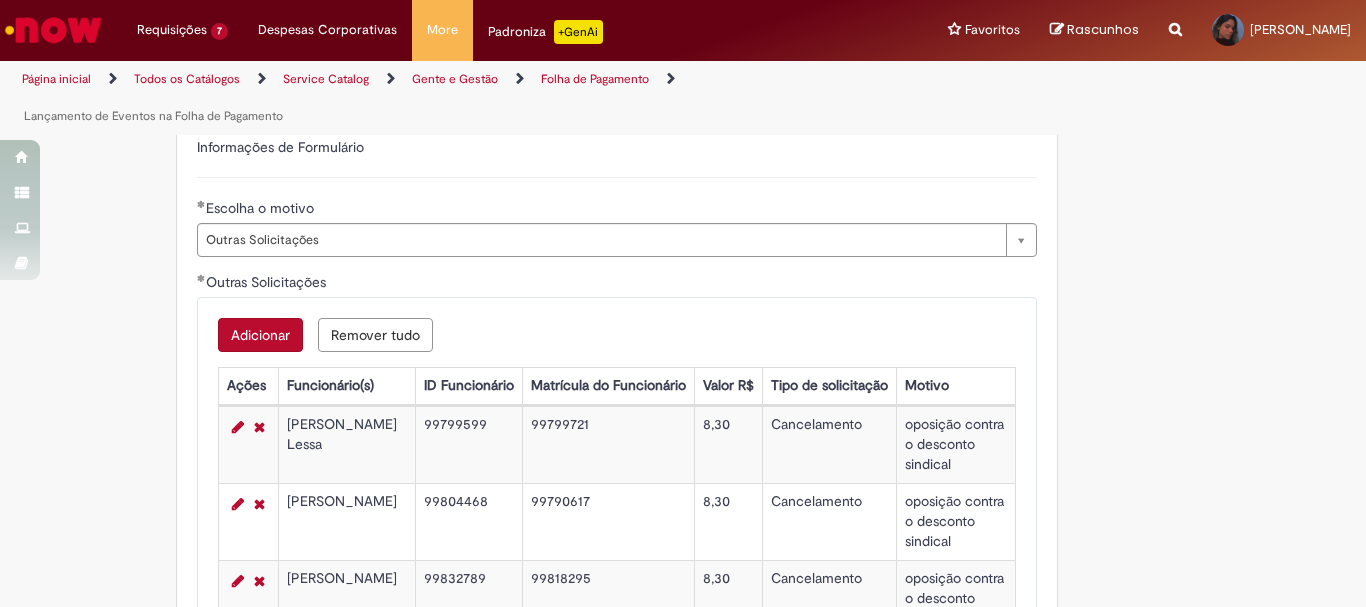 click on "Adicionar" at bounding box center [260, 335] 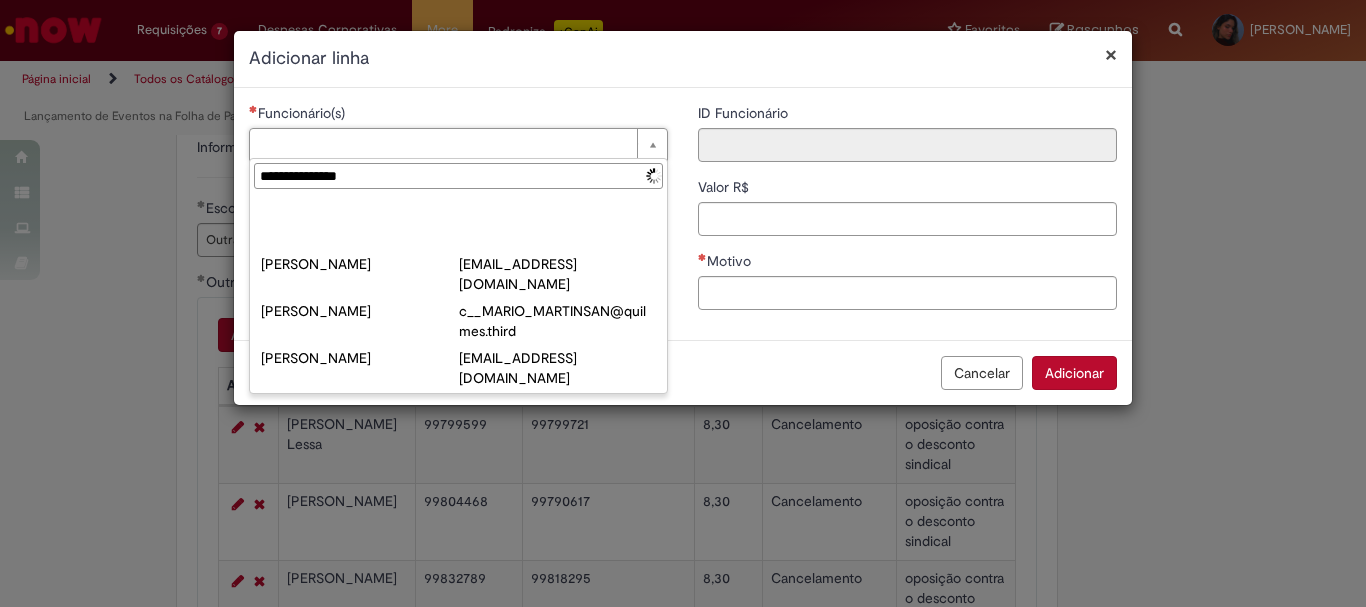 type on "**********" 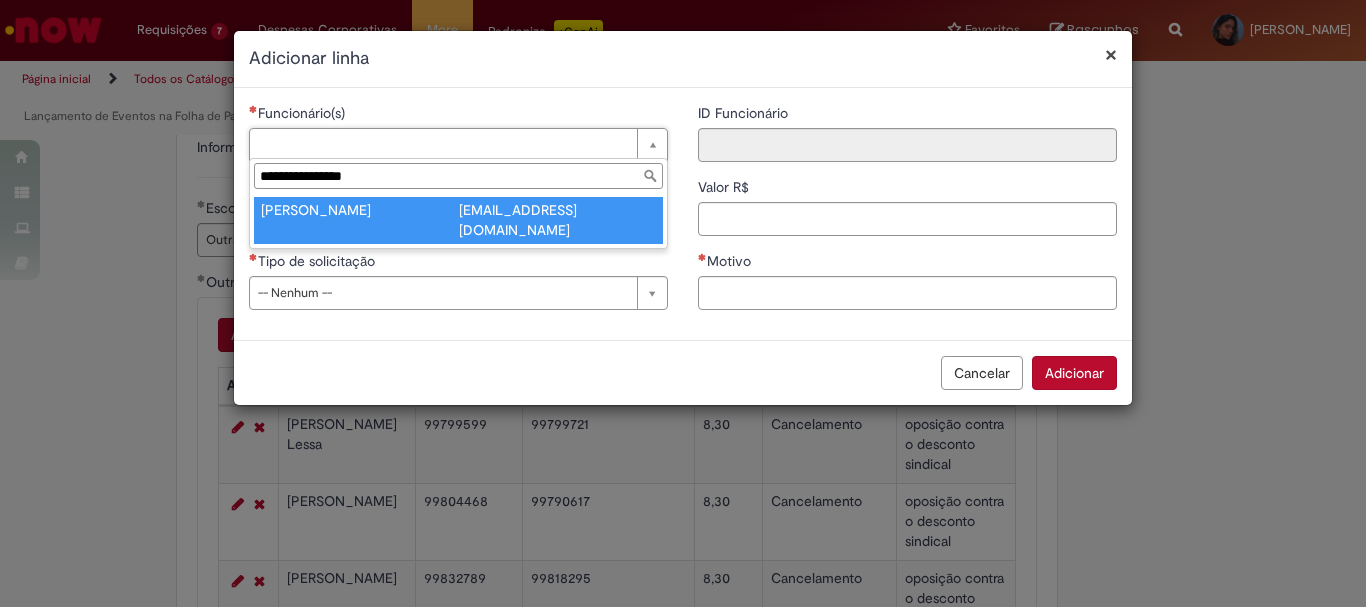 type on "**********" 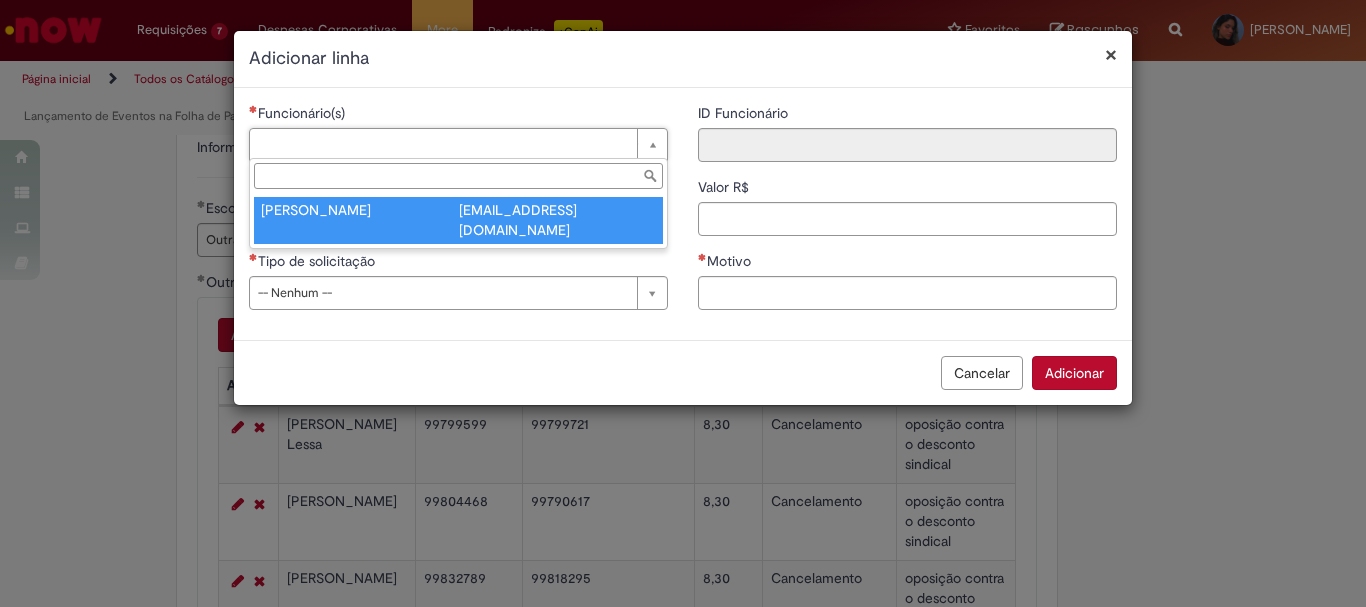 type on "********" 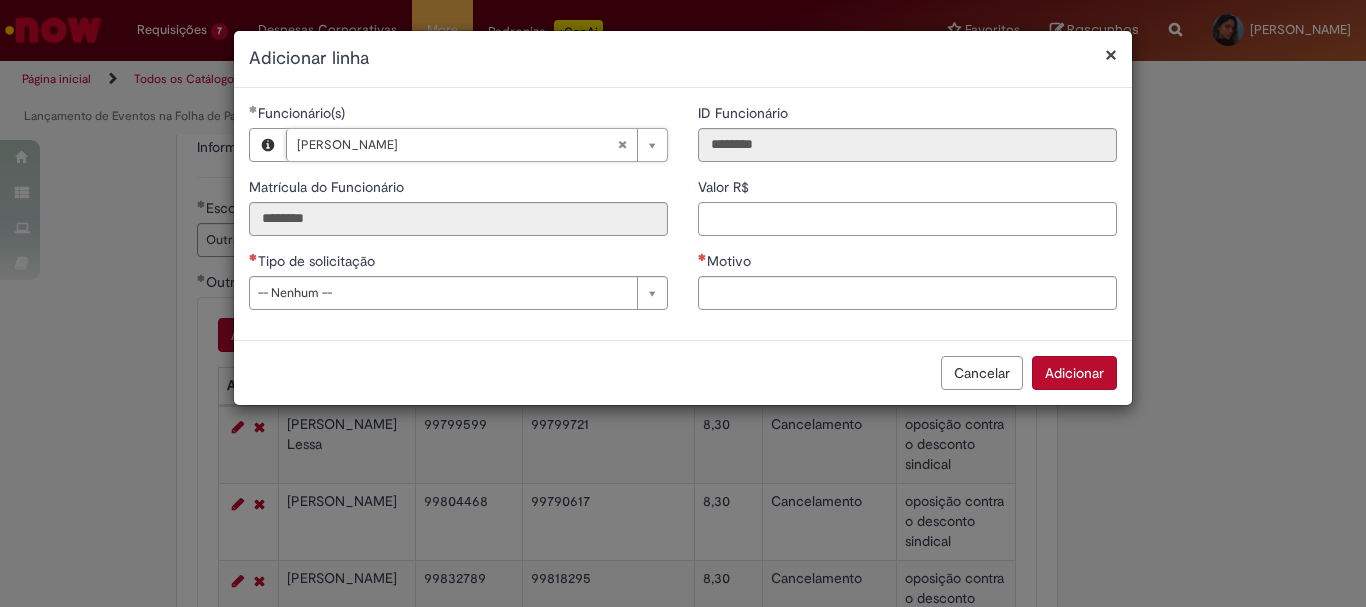 click on "Valor R$" at bounding box center [907, 219] 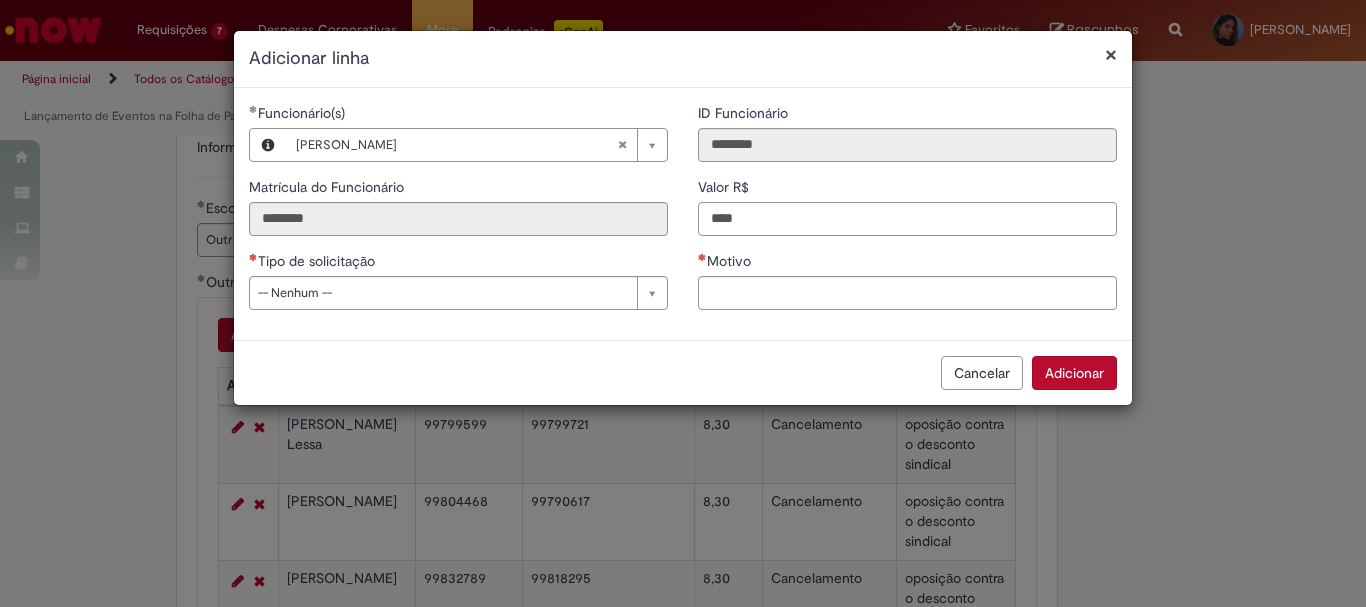 type on "****" 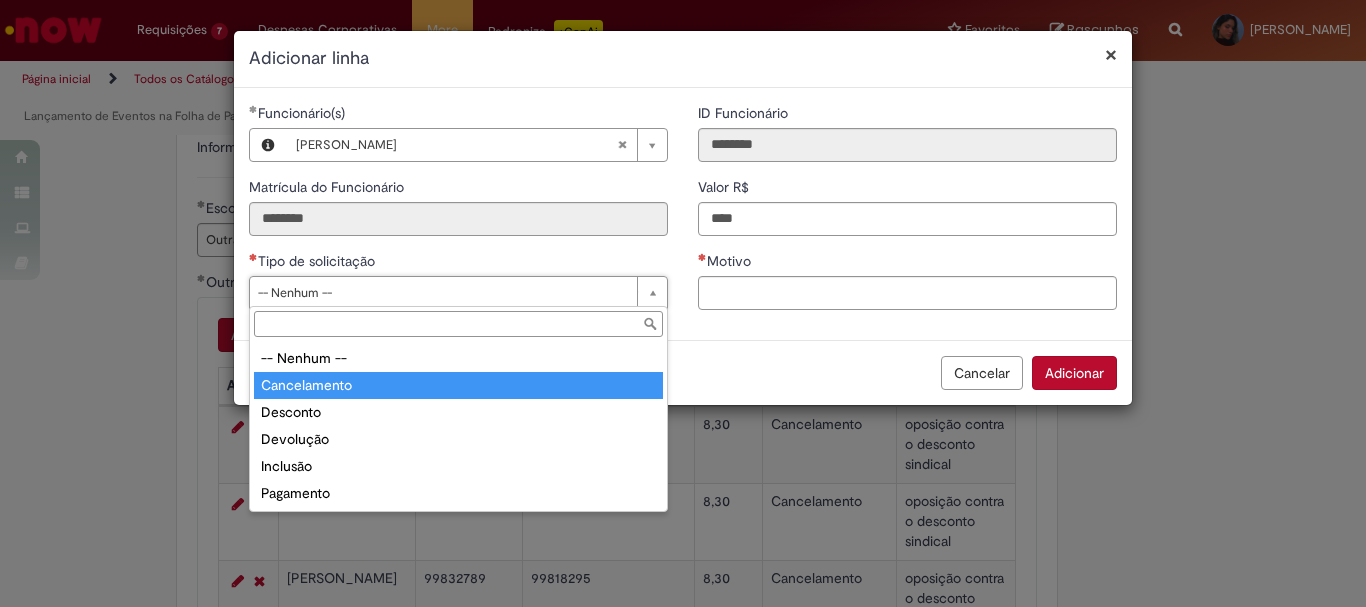 type on "**********" 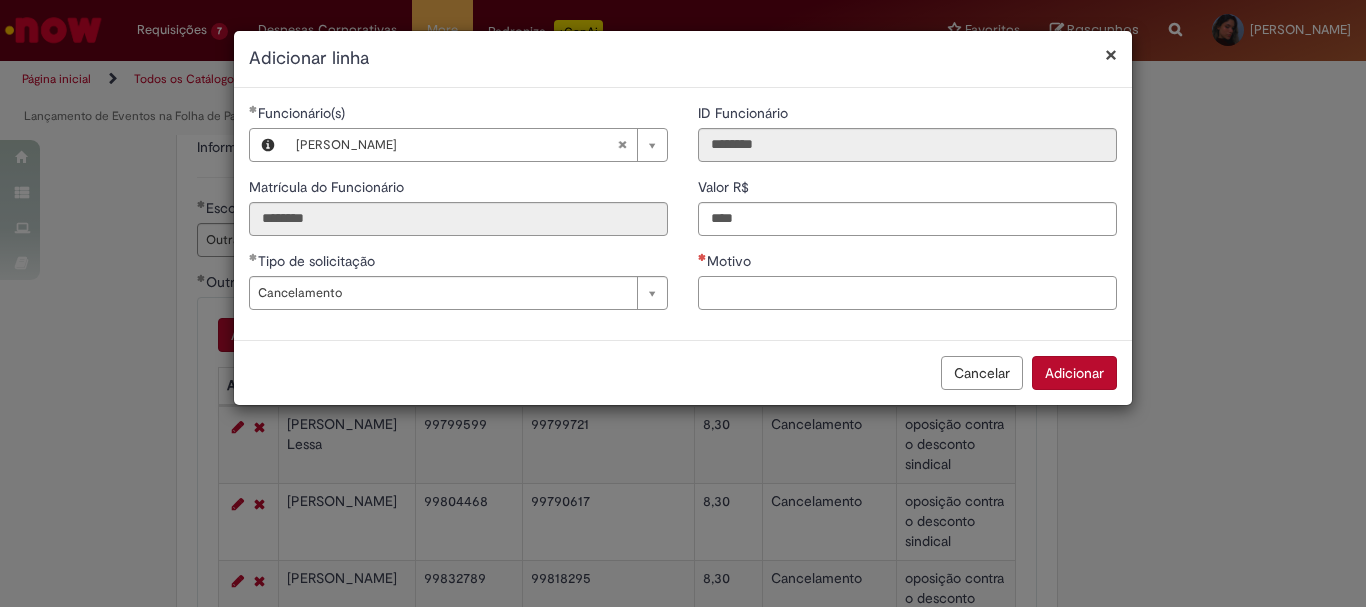 click on "Motivo" at bounding box center (907, 293) 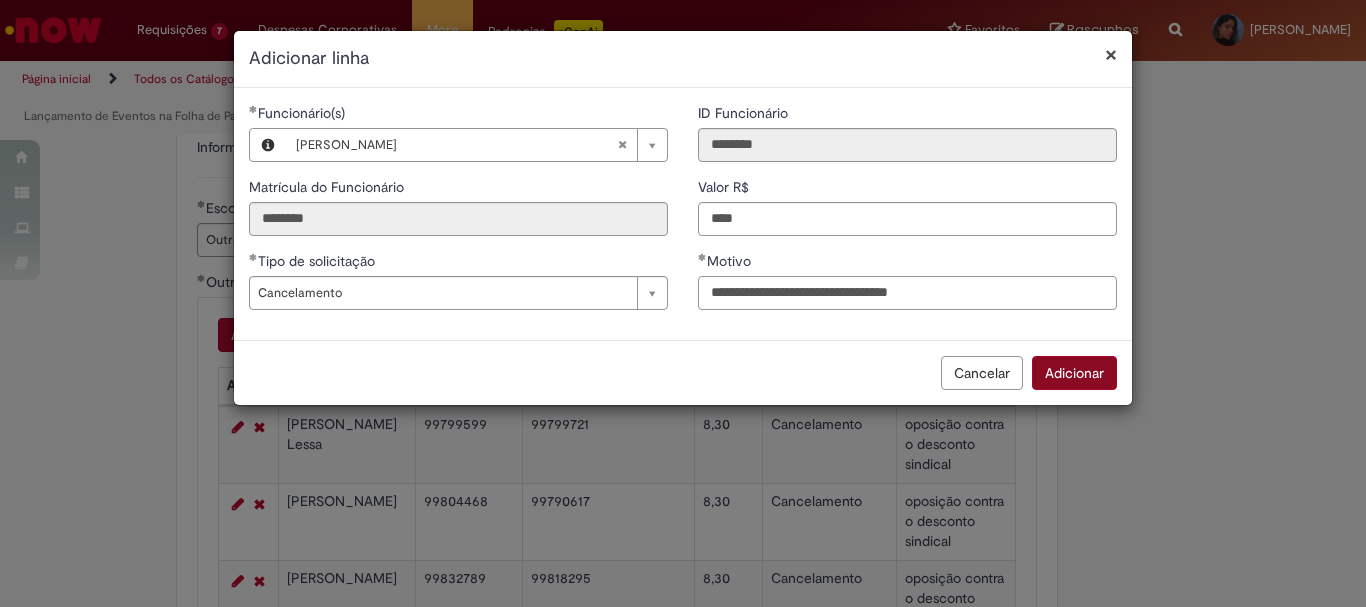 type on "**********" 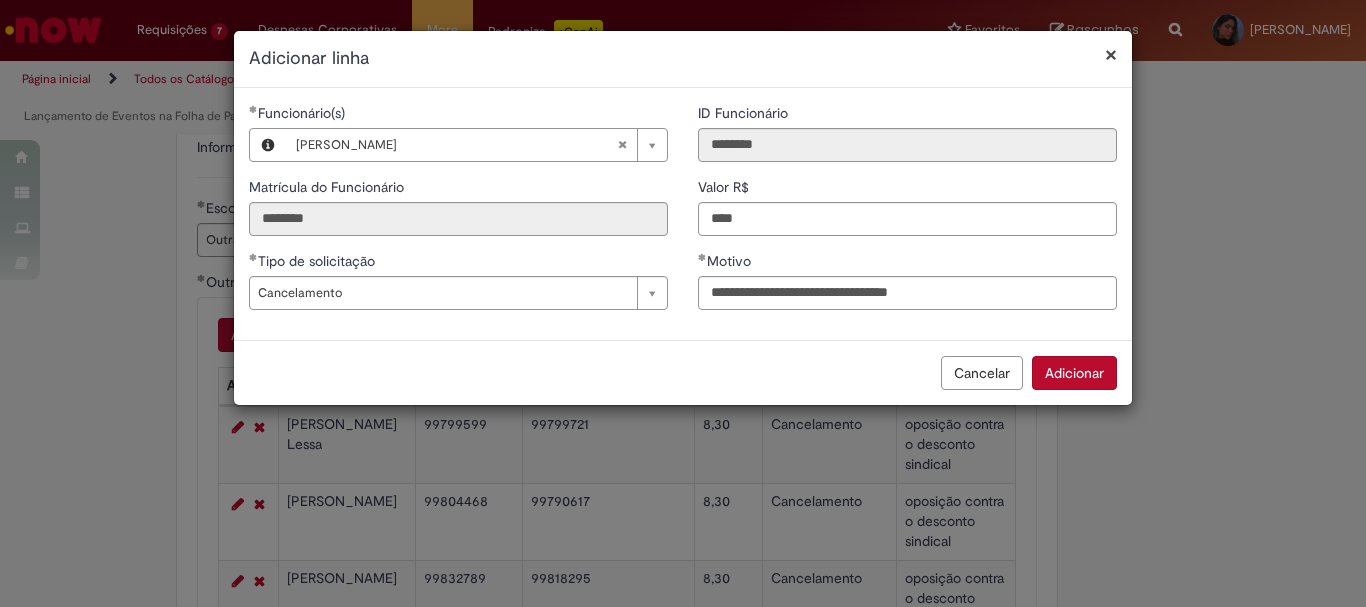 click on "Adicionar" at bounding box center [1074, 373] 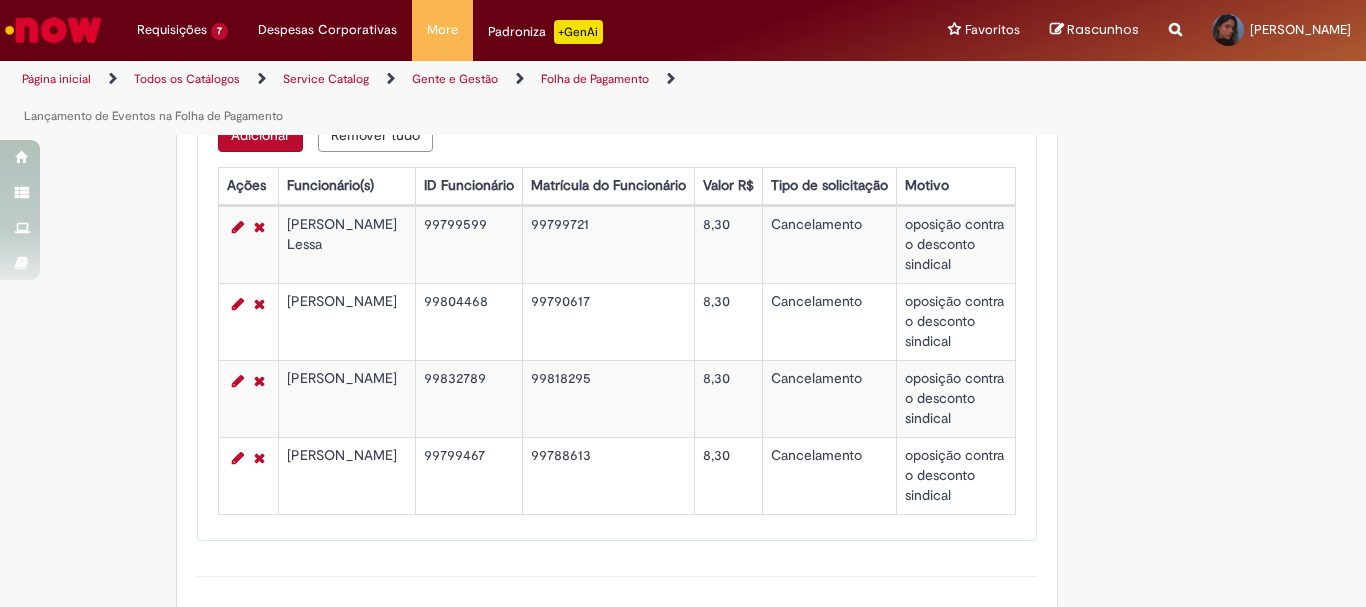 scroll, scrollTop: 981, scrollLeft: 0, axis: vertical 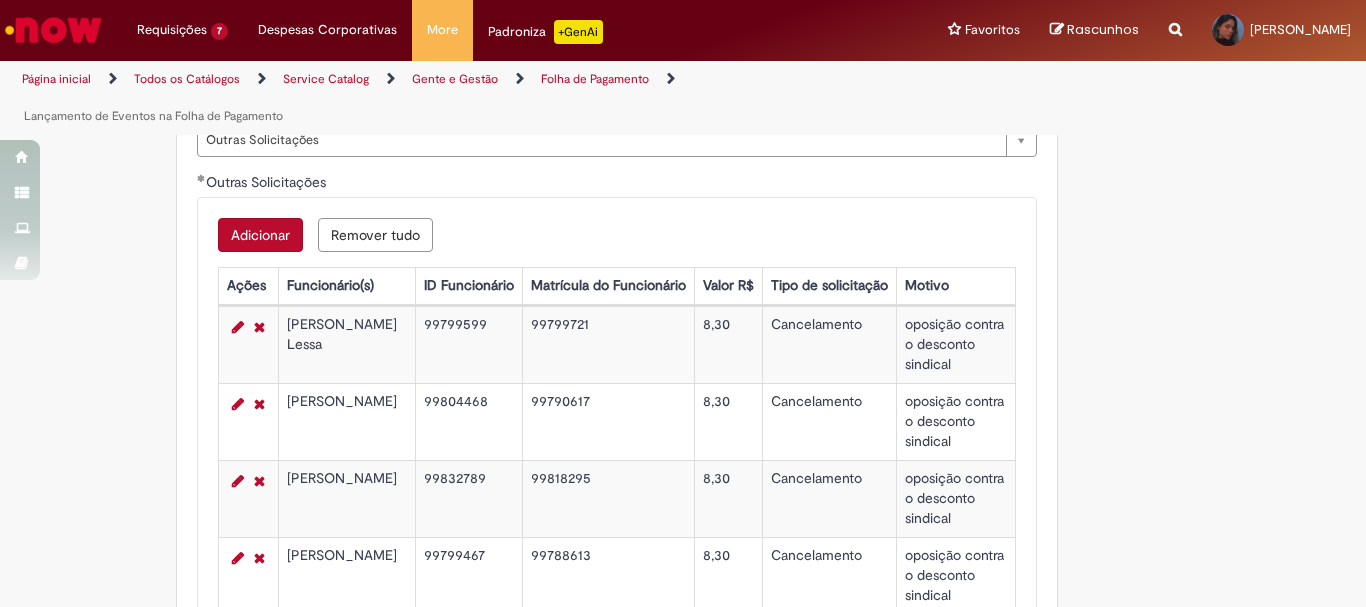 click on "Adicionar" at bounding box center (260, 235) 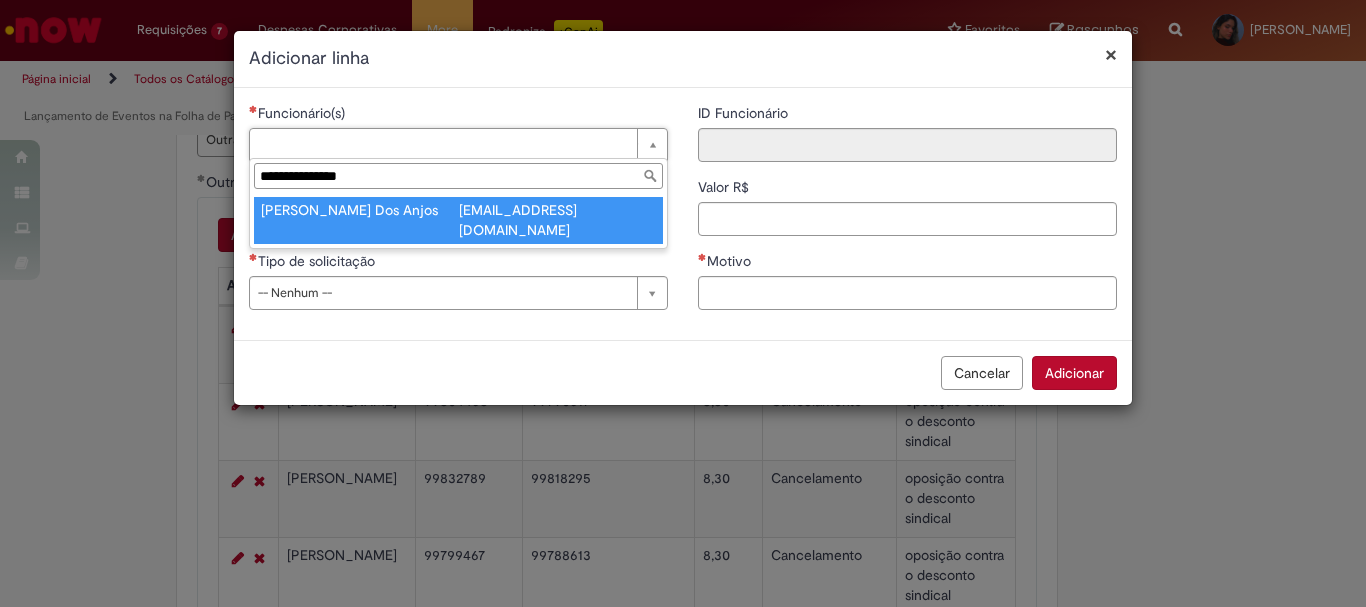 type on "**********" 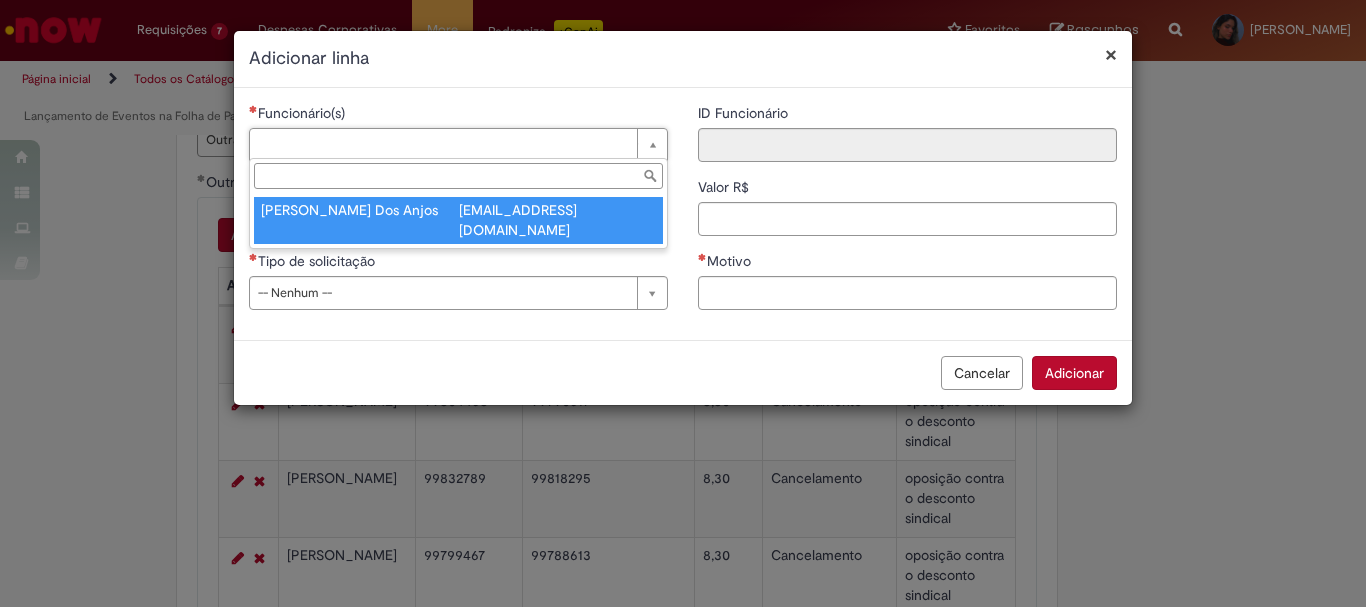 type on "**" 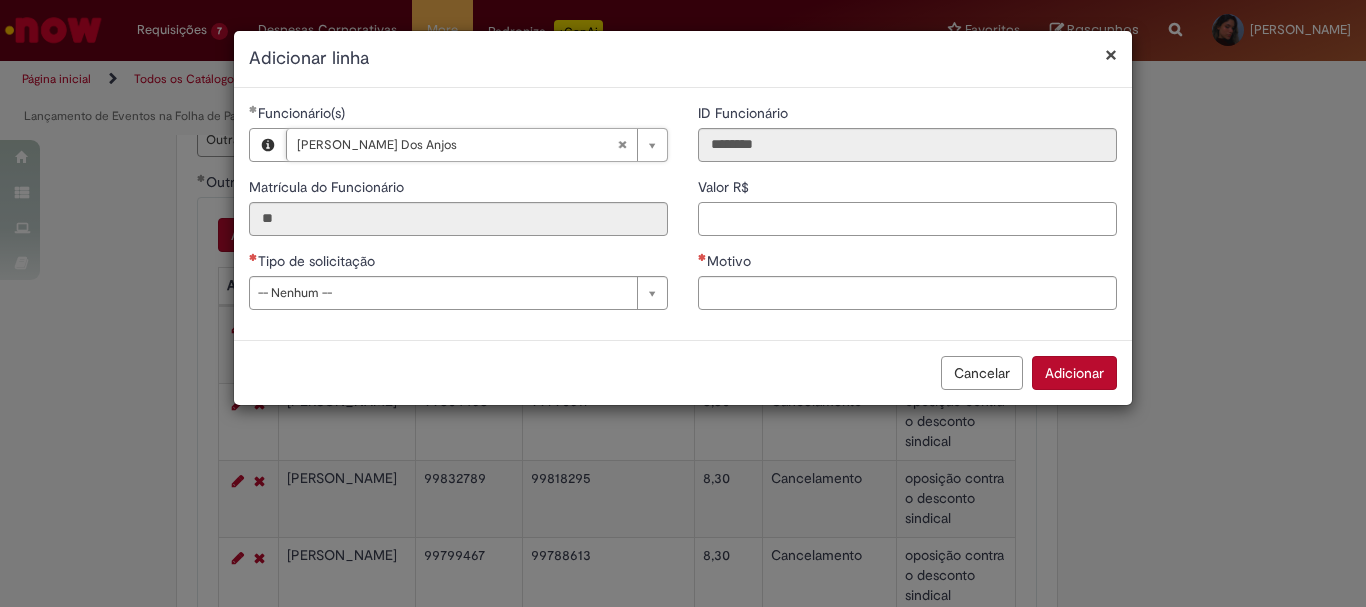 click on "Valor R$" at bounding box center [907, 219] 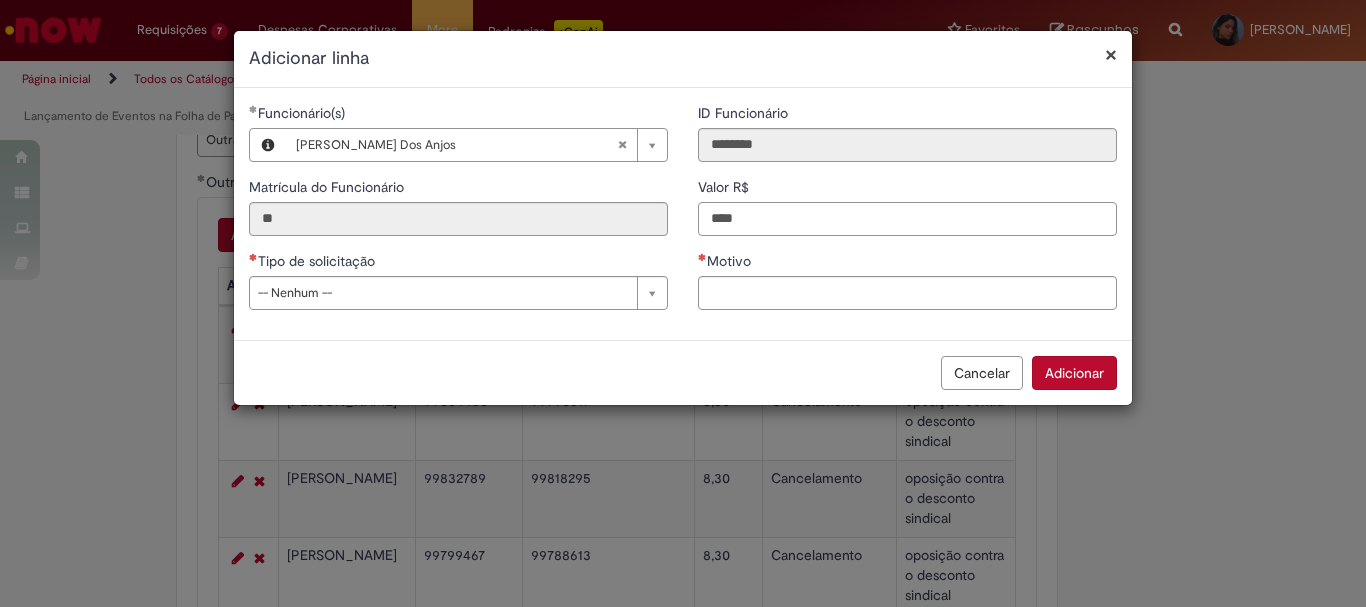 type on "****" 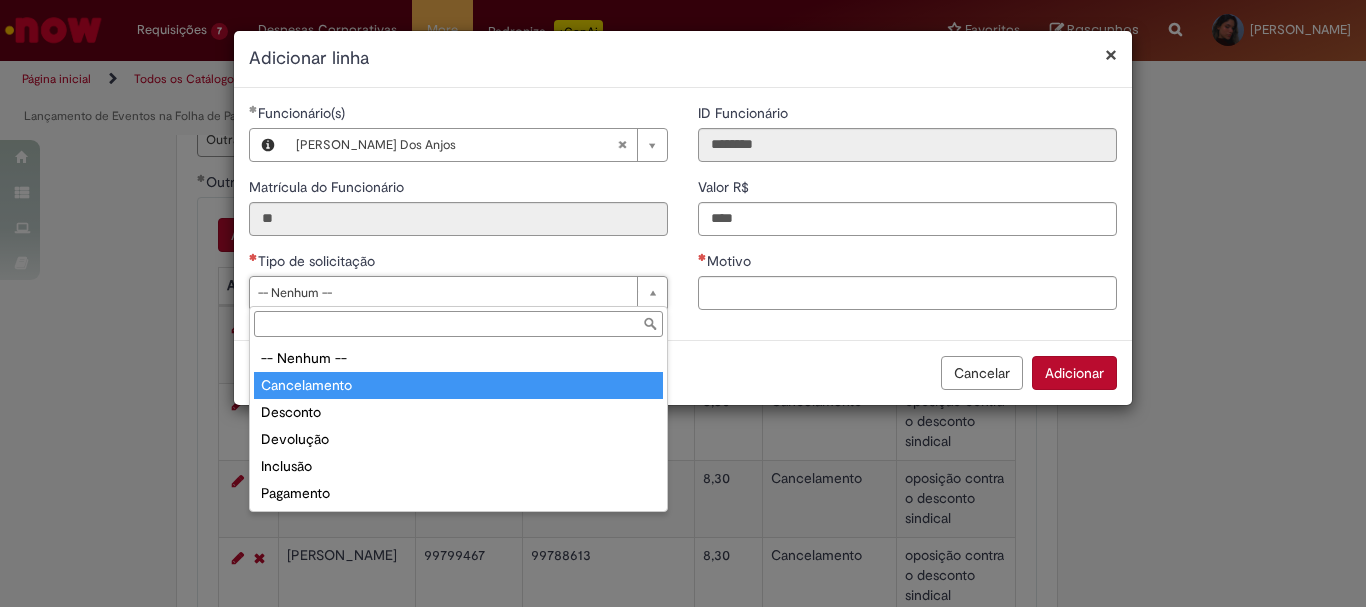 type on "**********" 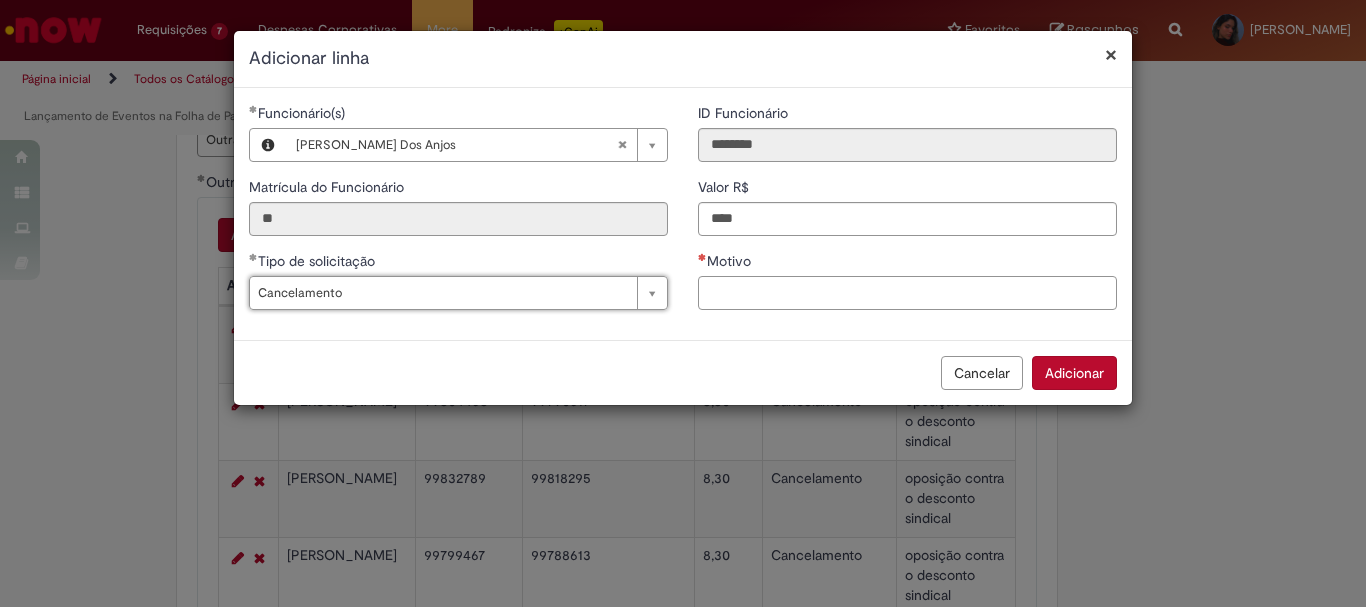 click on "Motivo" at bounding box center (907, 293) 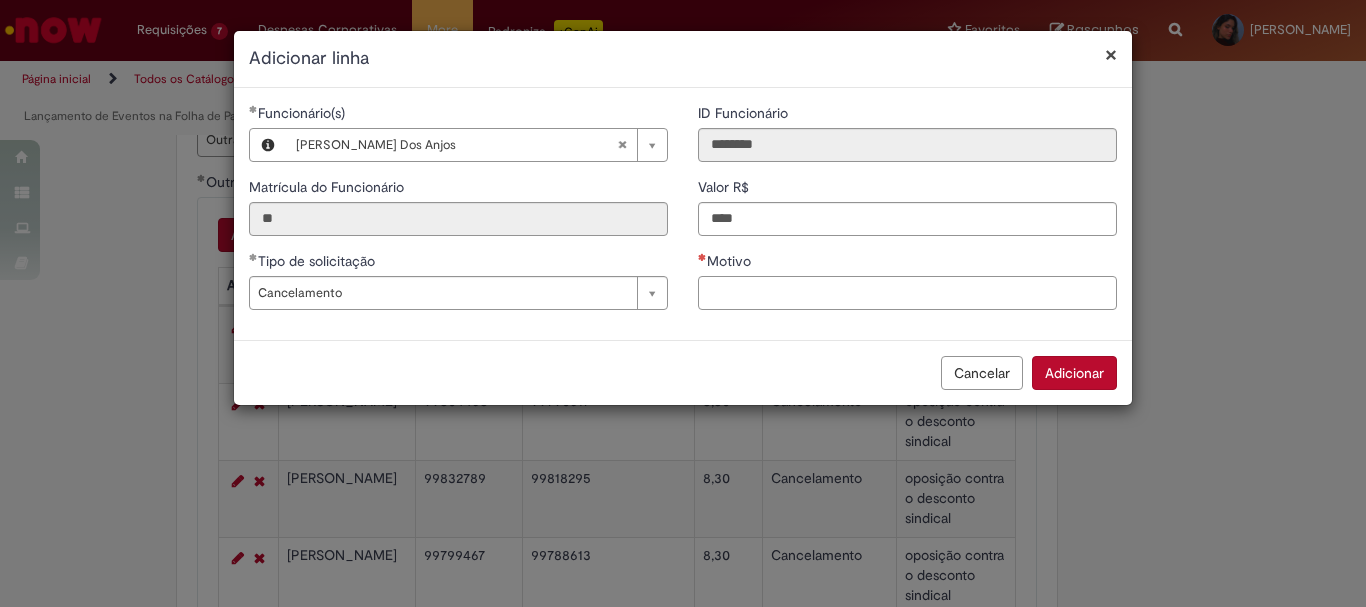 paste on "**********" 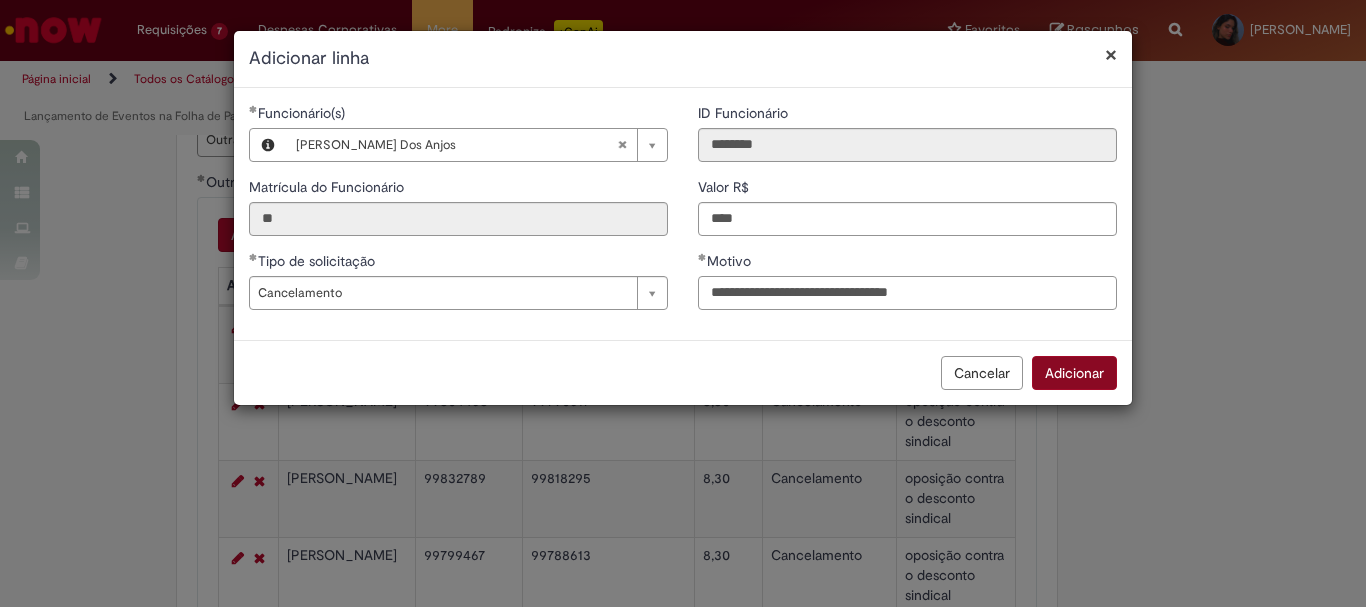 type on "**********" 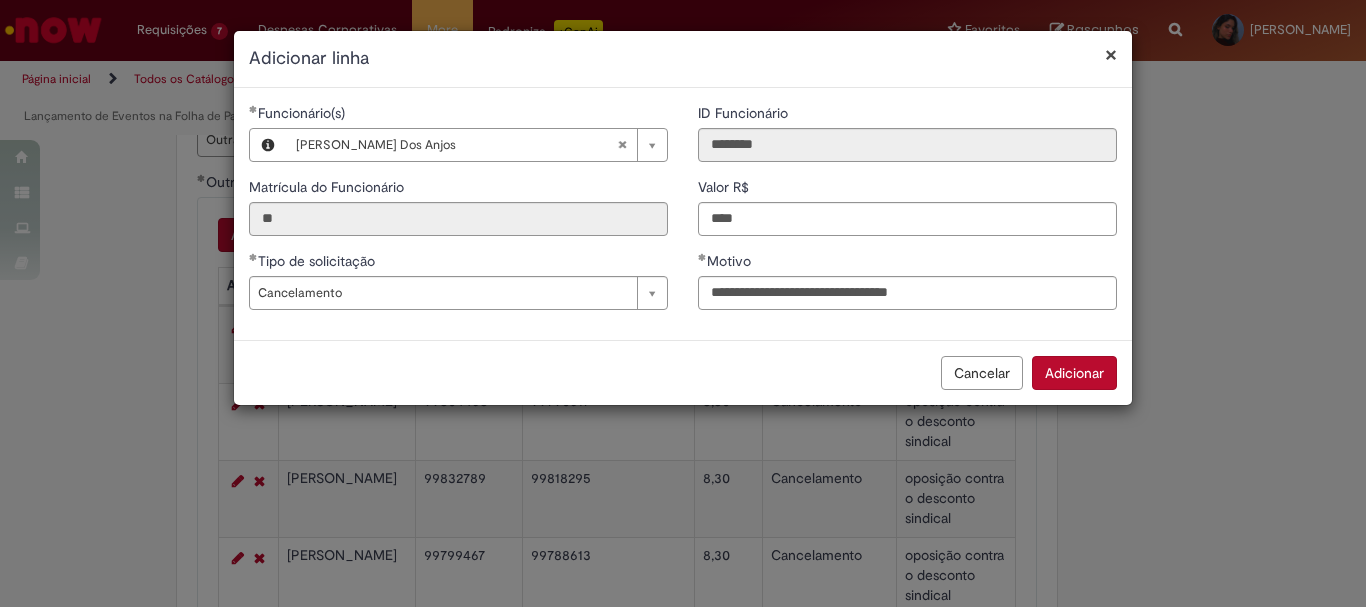 click on "Adicionar" at bounding box center [1074, 373] 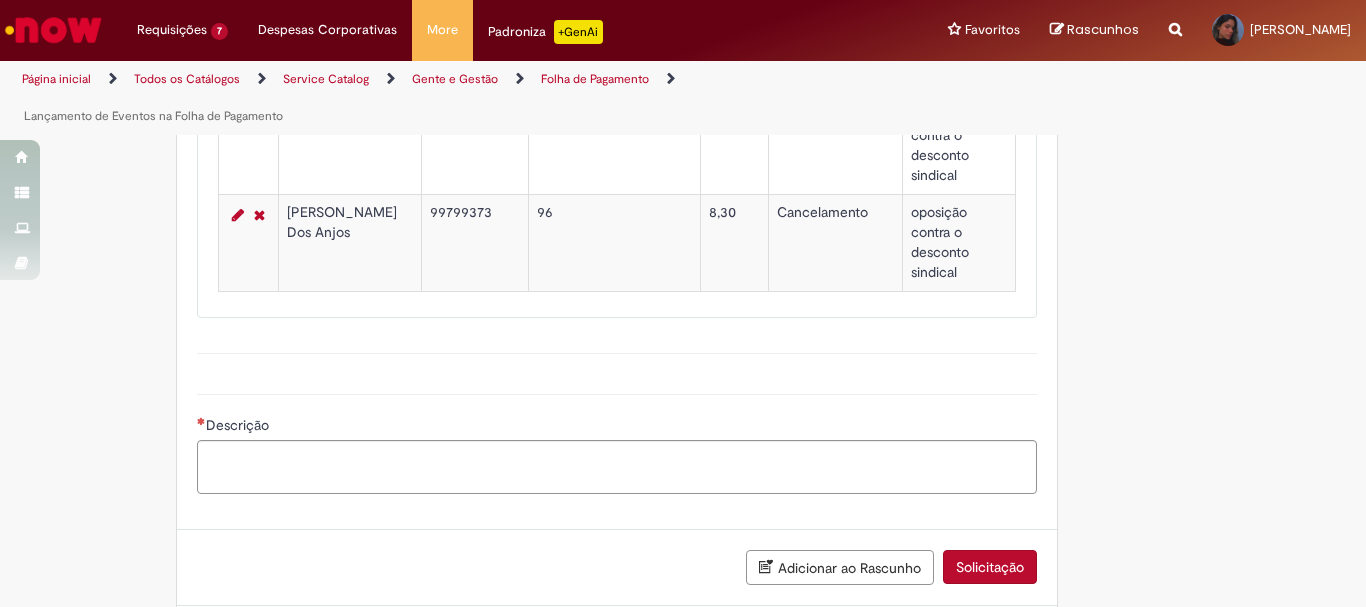 scroll, scrollTop: 1489, scrollLeft: 0, axis: vertical 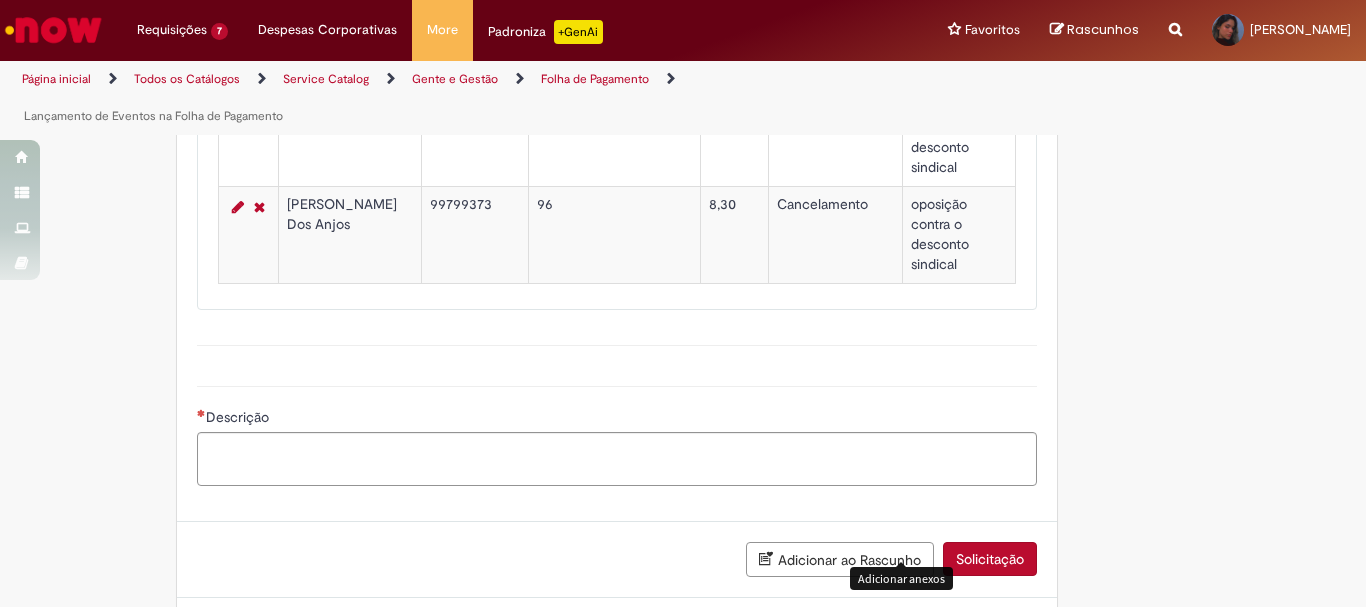 click at bounding box center (909, 632) 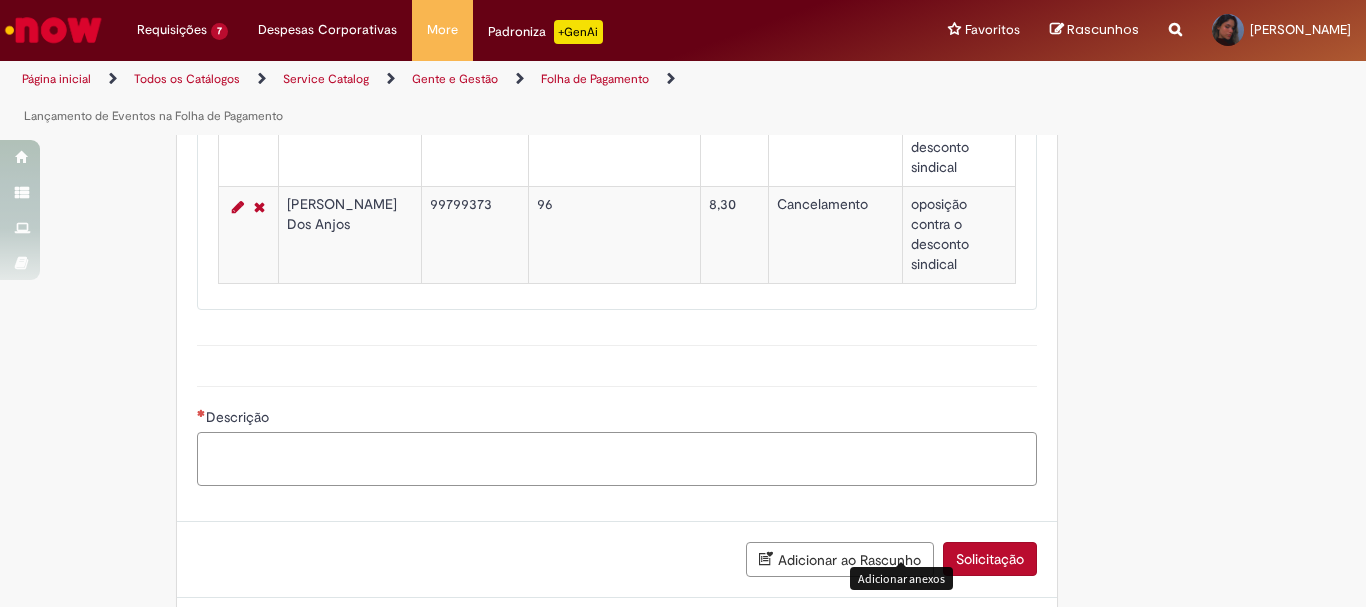 click on "Descrição" at bounding box center [617, 459] 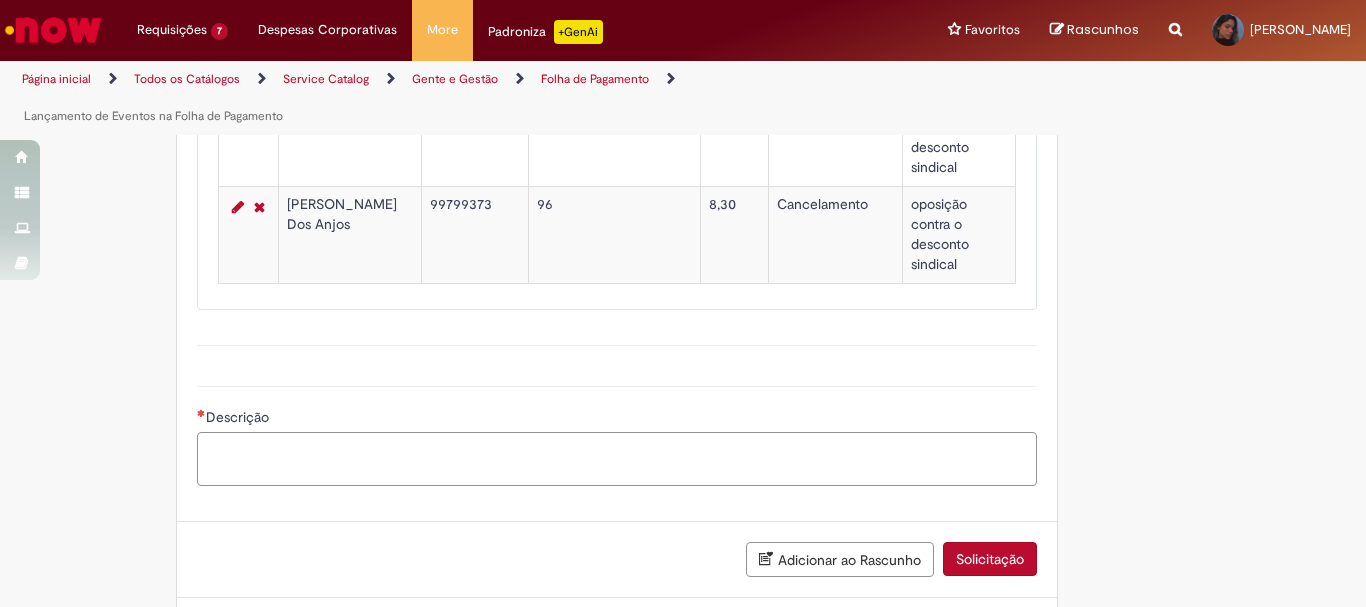 paste on "**********" 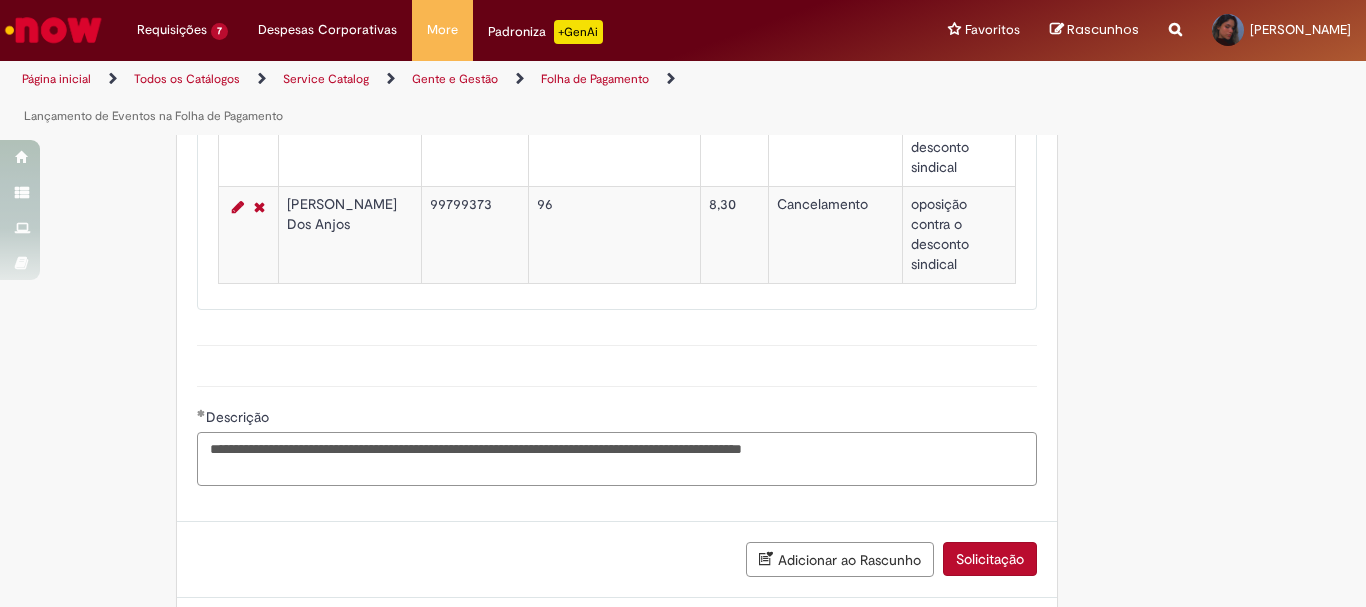 click on "**********" at bounding box center [617, 459] 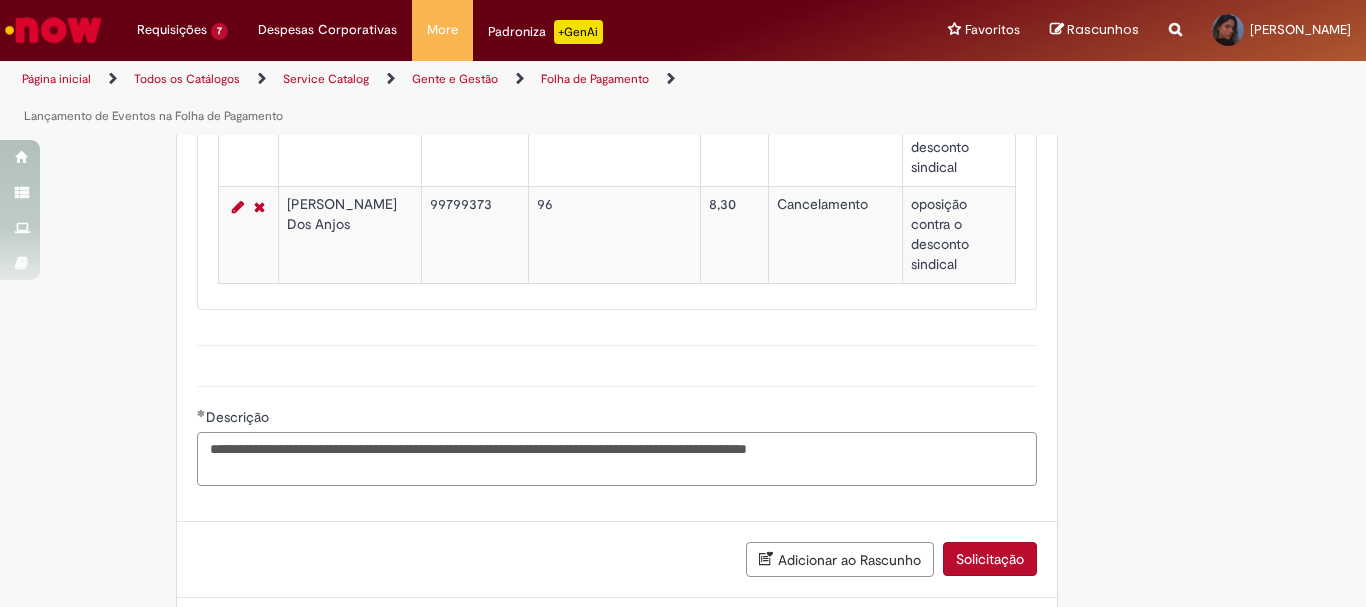 click on "**********" at bounding box center (617, 459) 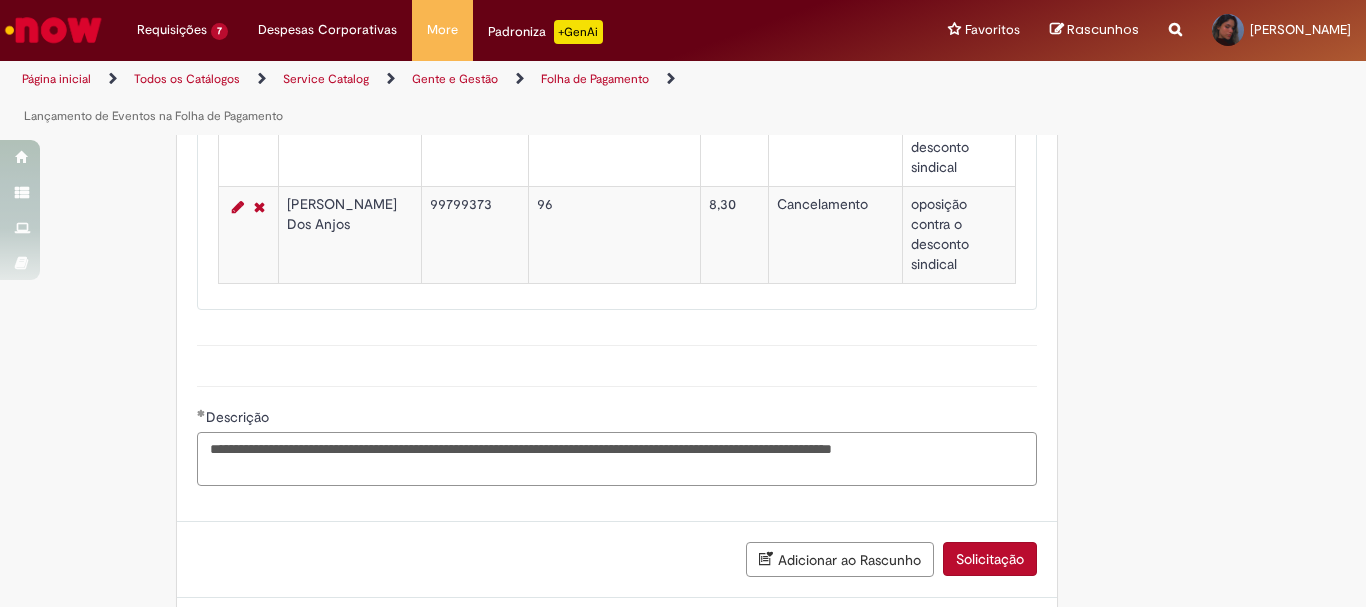 drag, startPoint x: 670, startPoint y: 349, endPoint x: 987, endPoint y: 342, distance: 317.07727 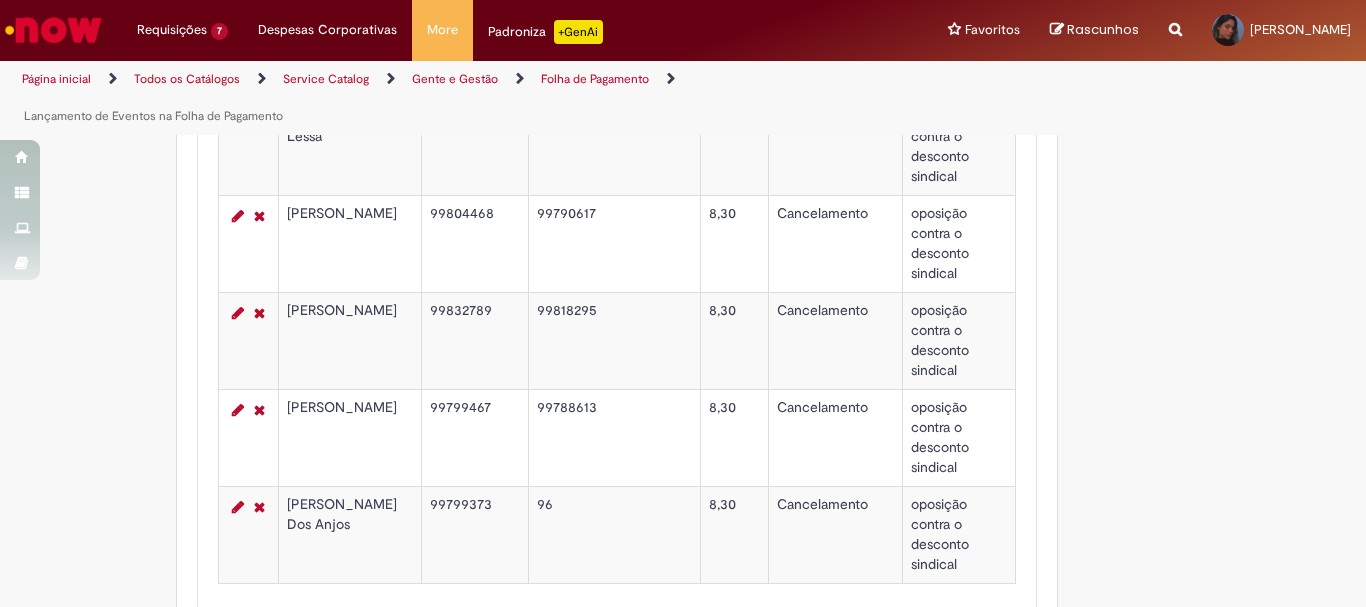 scroll, scrollTop: 1089, scrollLeft: 0, axis: vertical 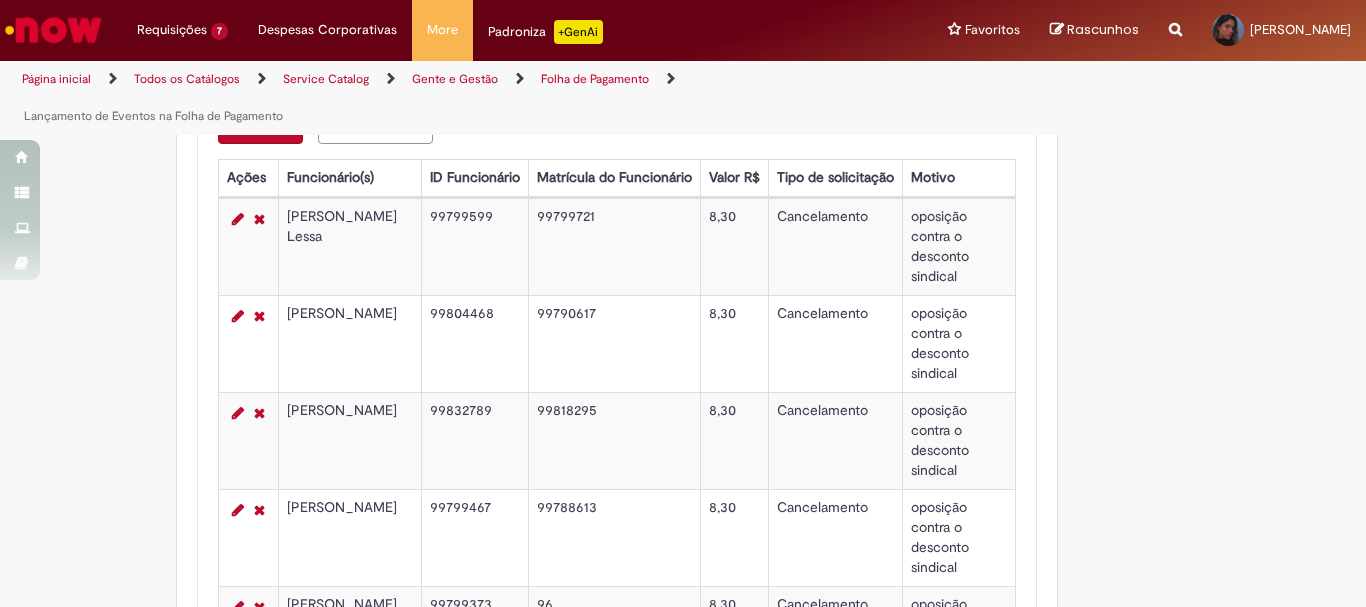 drag, startPoint x: 282, startPoint y: 214, endPoint x: 311, endPoint y: 255, distance: 50.219517 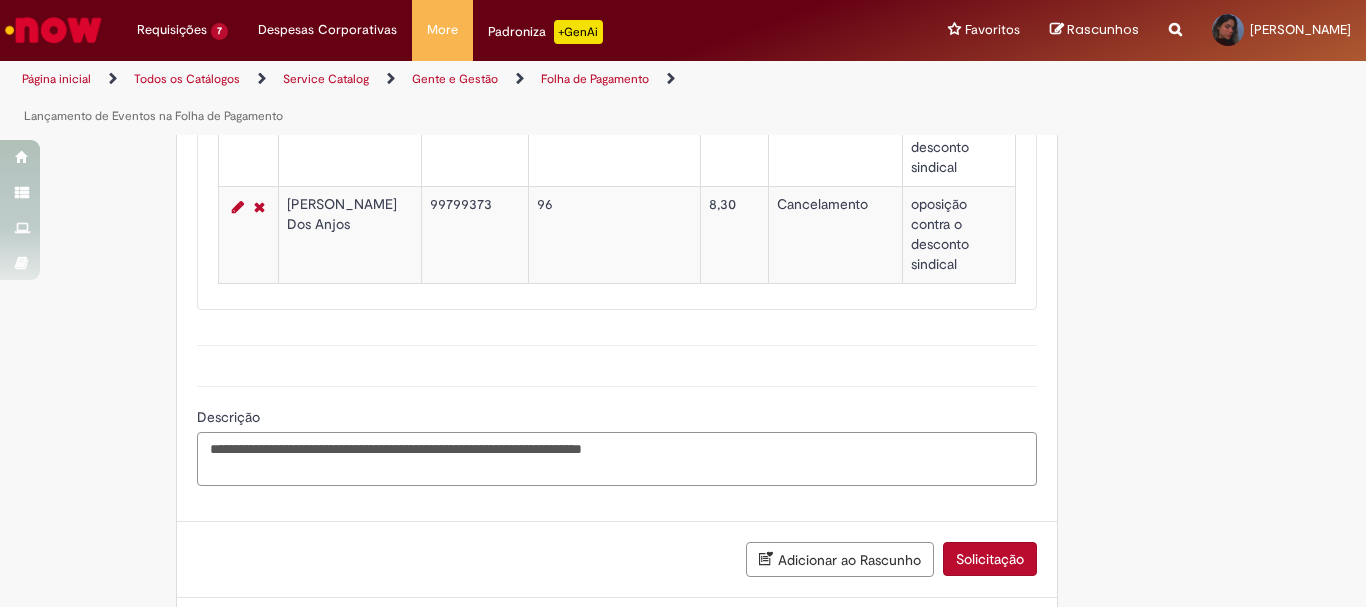 click on "**********" at bounding box center [617, 459] 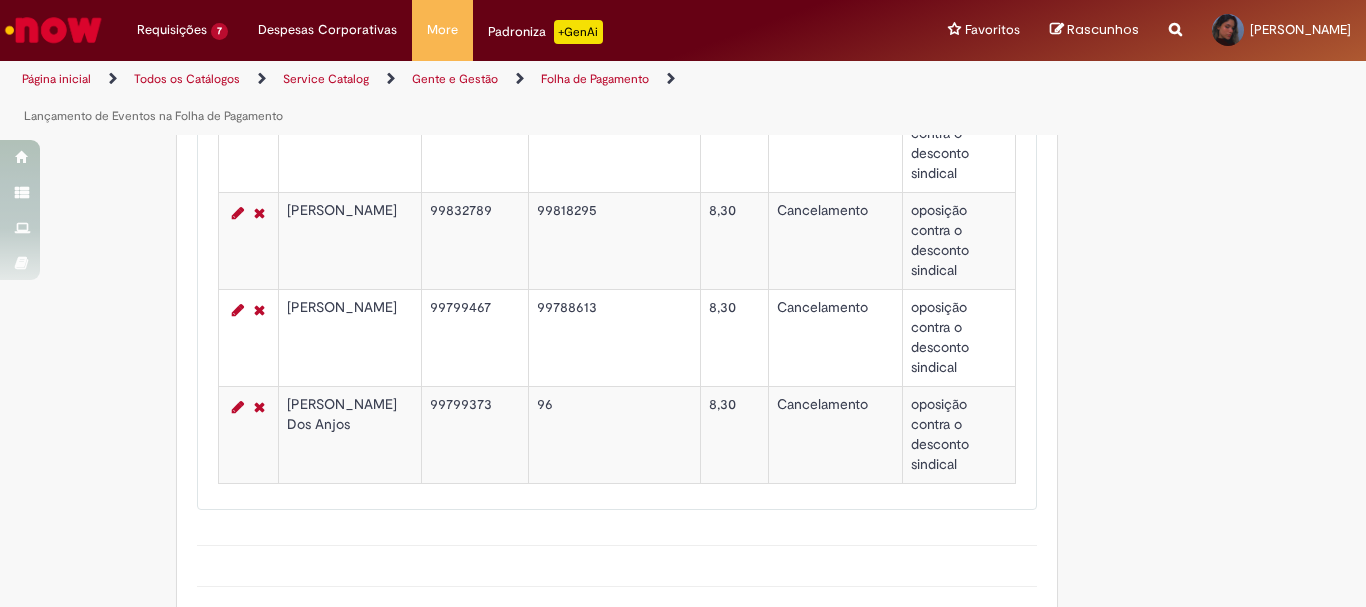 scroll, scrollTop: 1089, scrollLeft: 0, axis: vertical 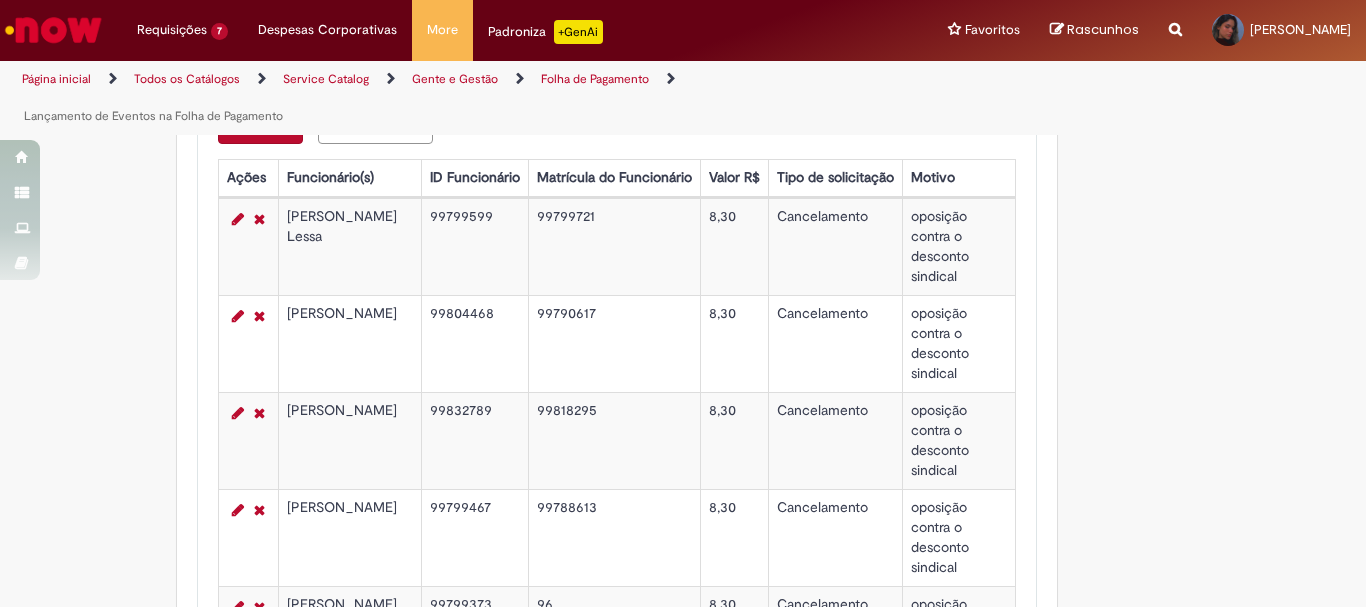 drag, startPoint x: 283, startPoint y: 294, endPoint x: 326, endPoint y: 318, distance: 49.24429 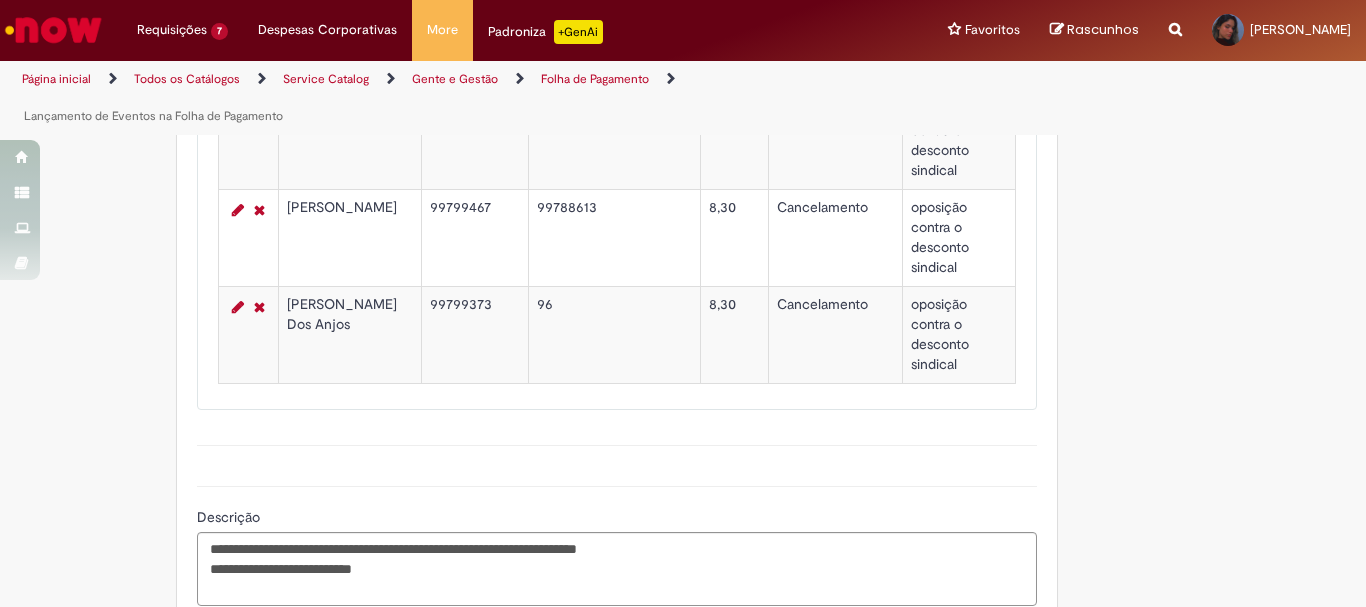 scroll, scrollTop: 1489, scrollLeft: 0, axis: vertical 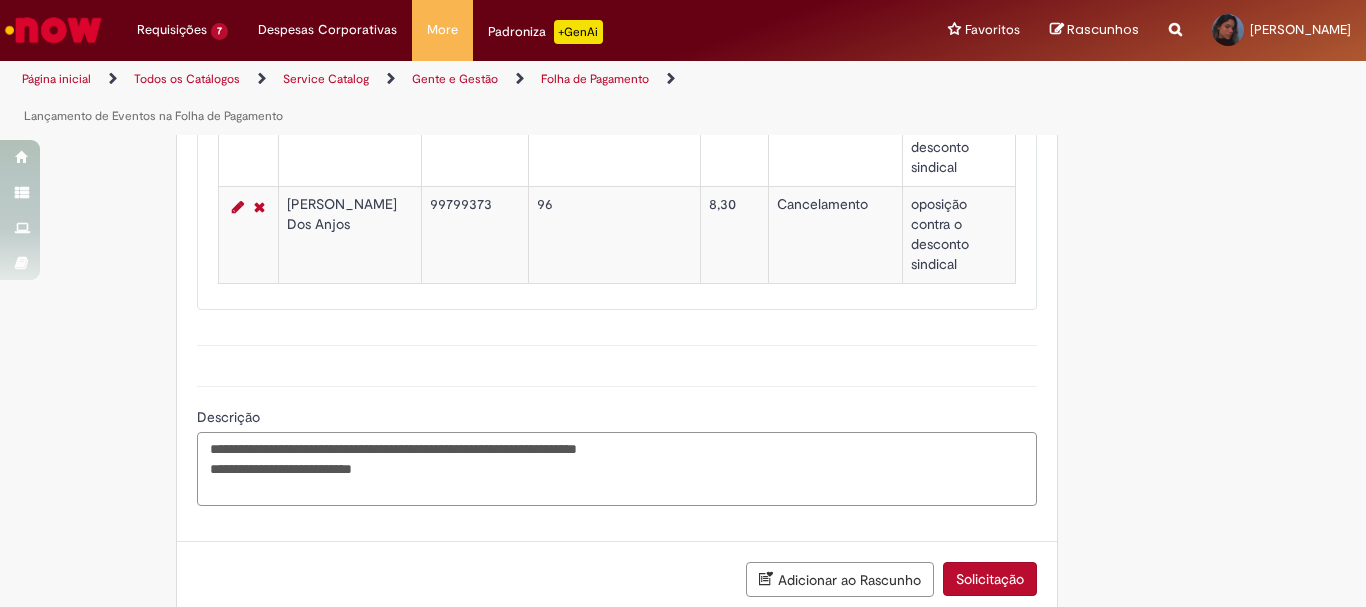 click on "**********" at bounding box center [617, 469] 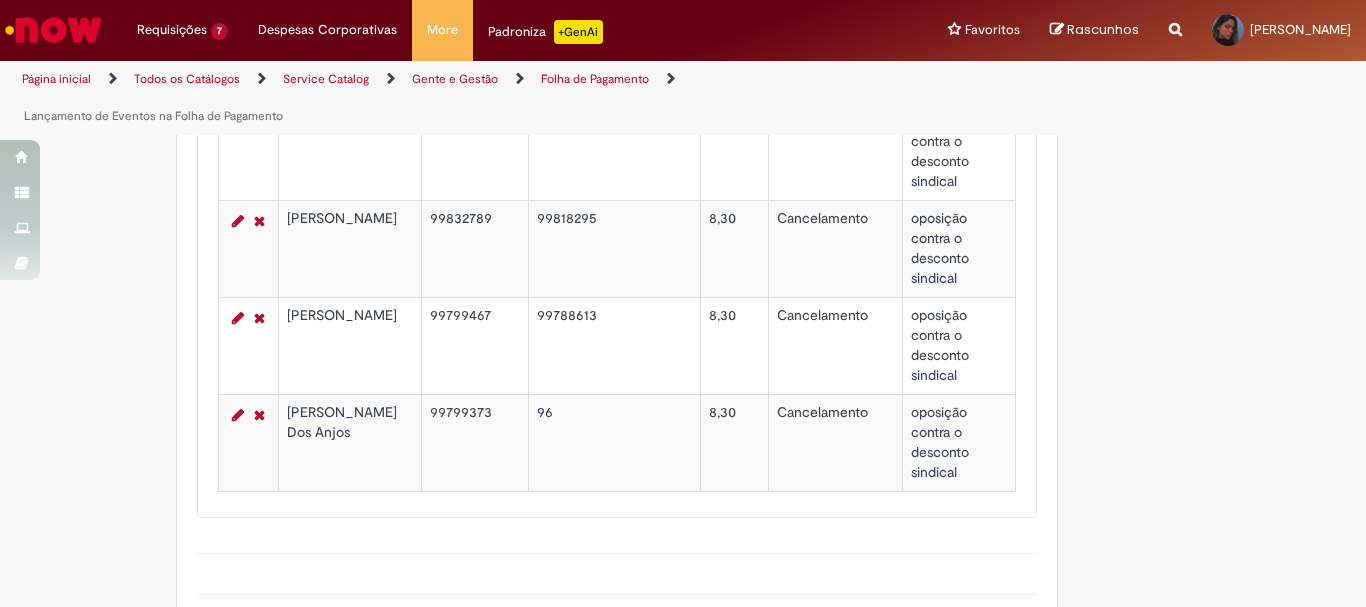 scroll, scrollTop: 1081, scrollLeft: 0, axis: vertical 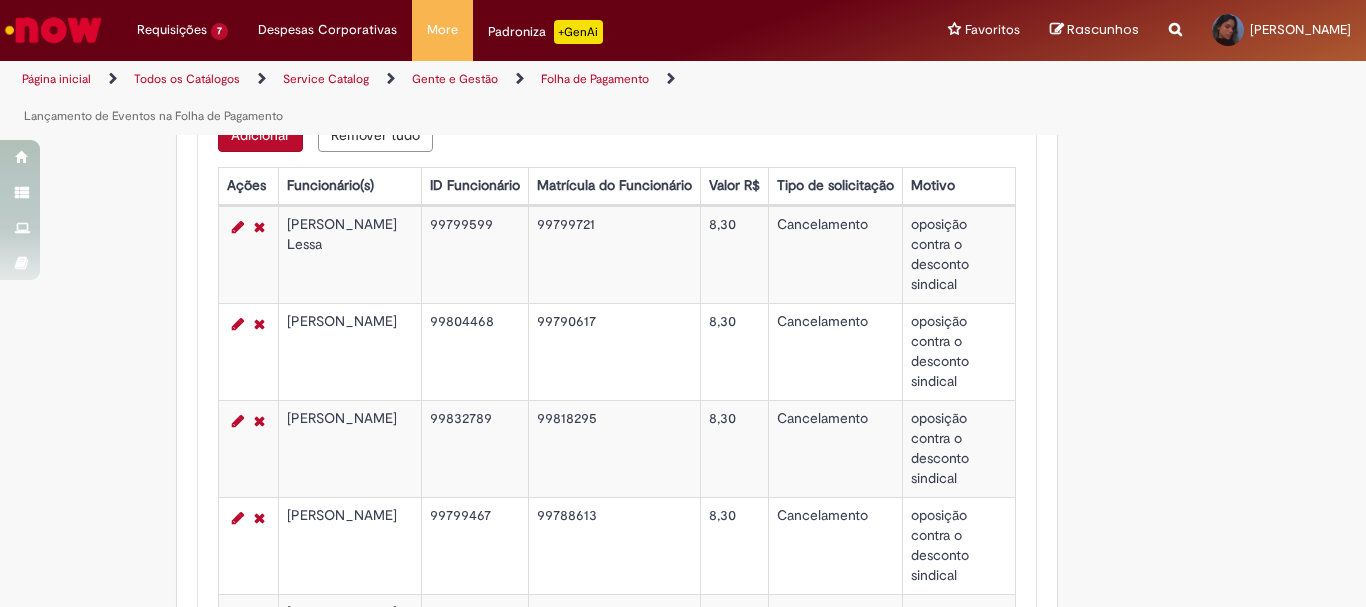 drag, startPoint x: 281, startPoint y: 376, endPoint x: 325, endPoint y: 395, distance: 47.92703 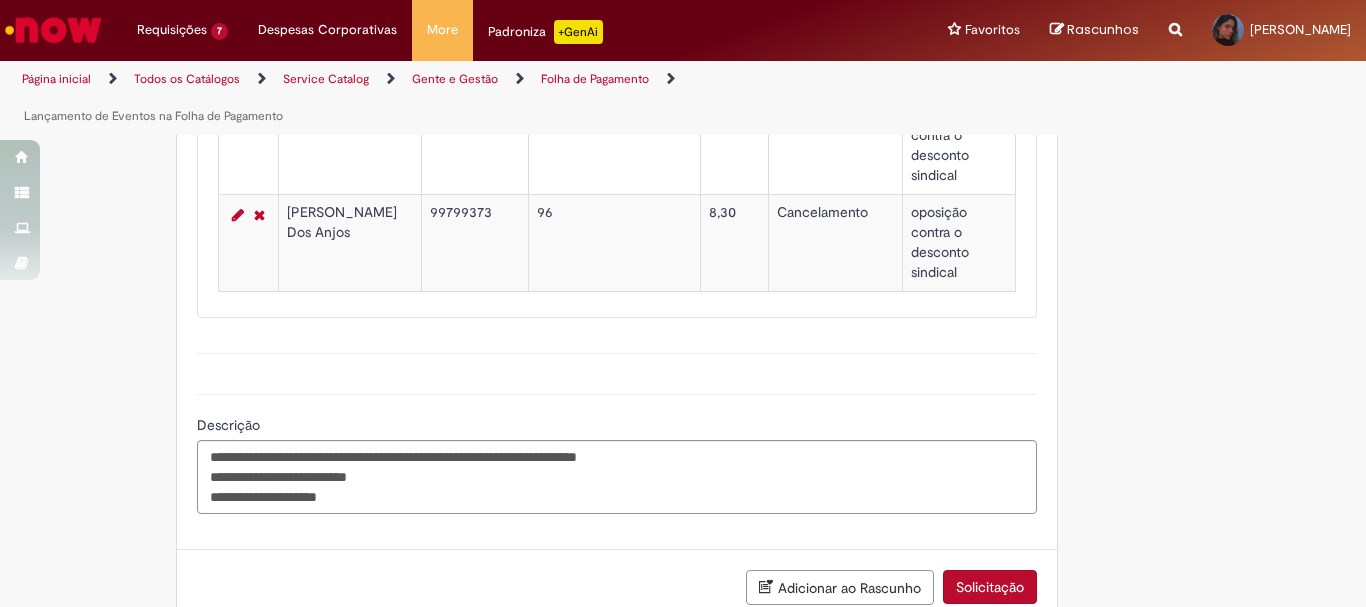 scroll, scrollTop: 1581, scrollLeft: 0, axis: vertical 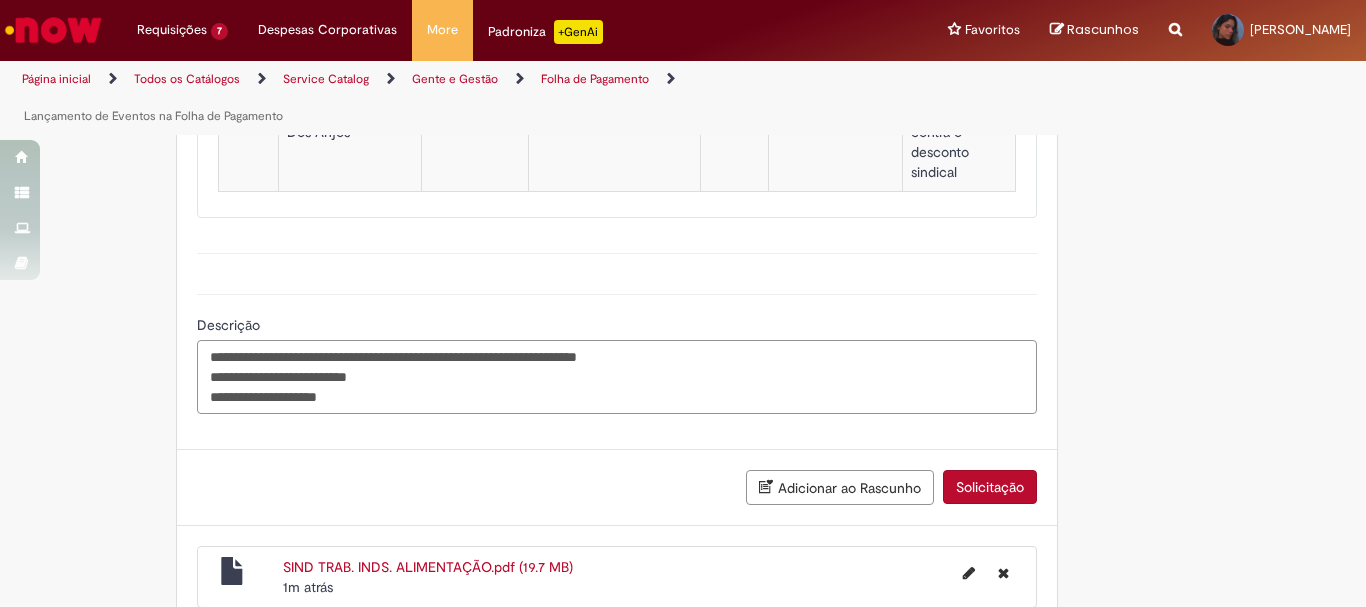 click on "**********" at bounding box center [617, 377] 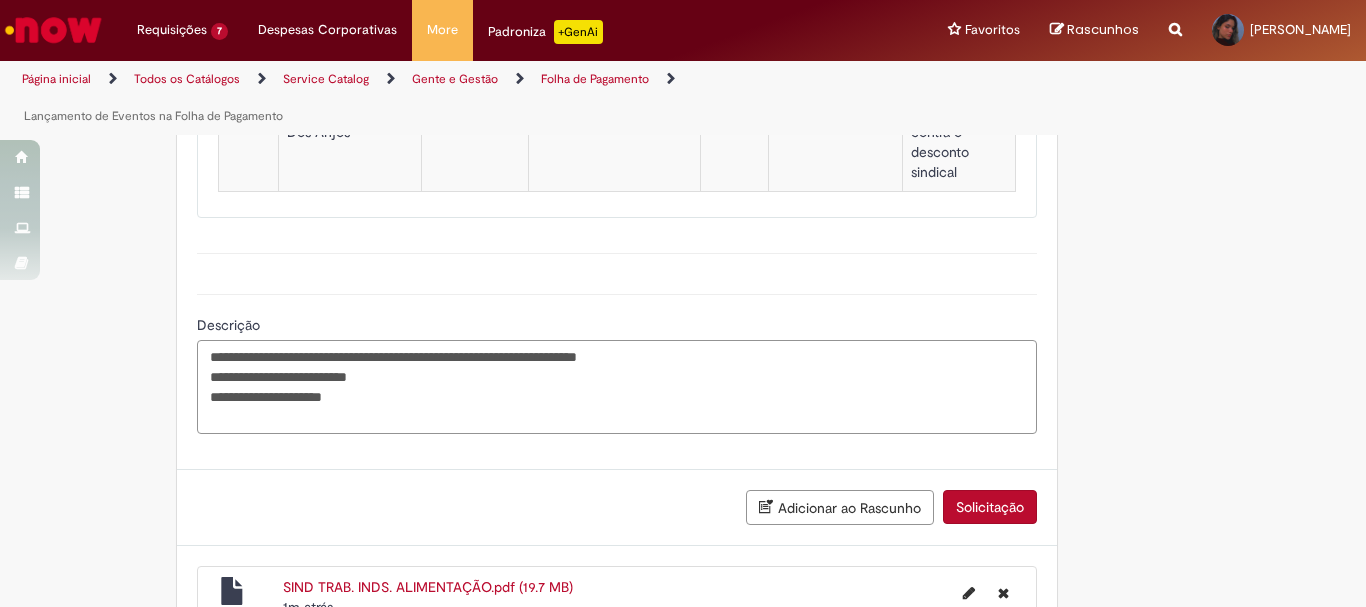 paste on "**********" 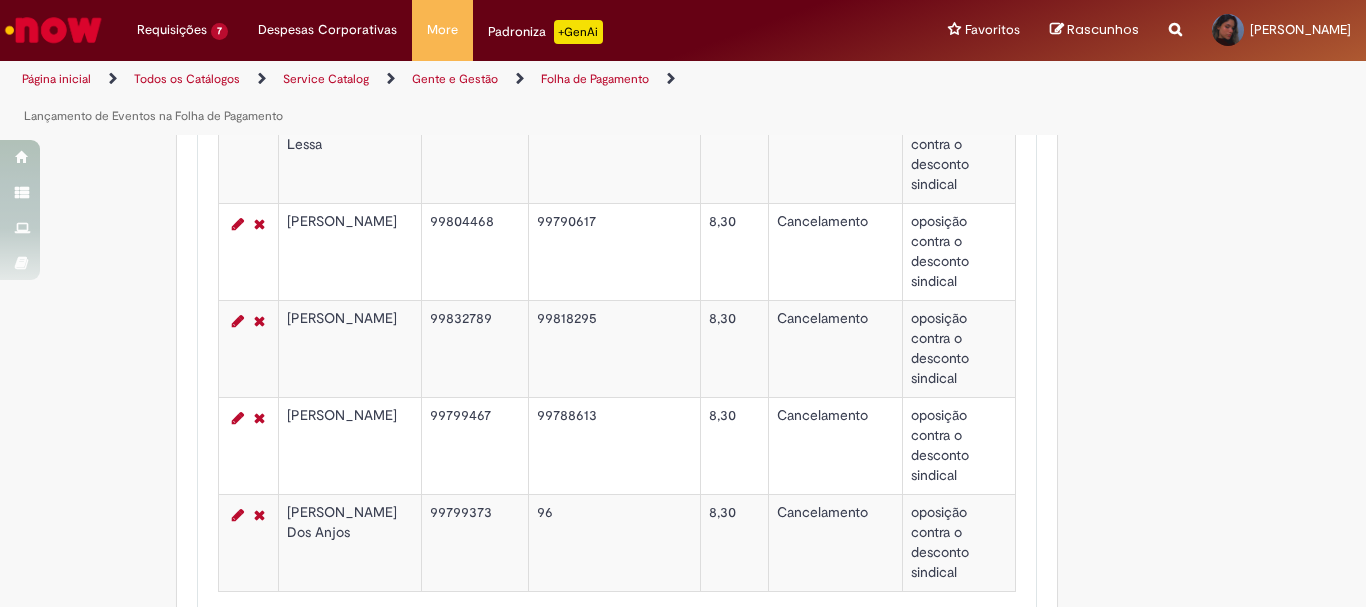 scroll, scrollTop: 1081, scrollLeft: 0, axis: vertical 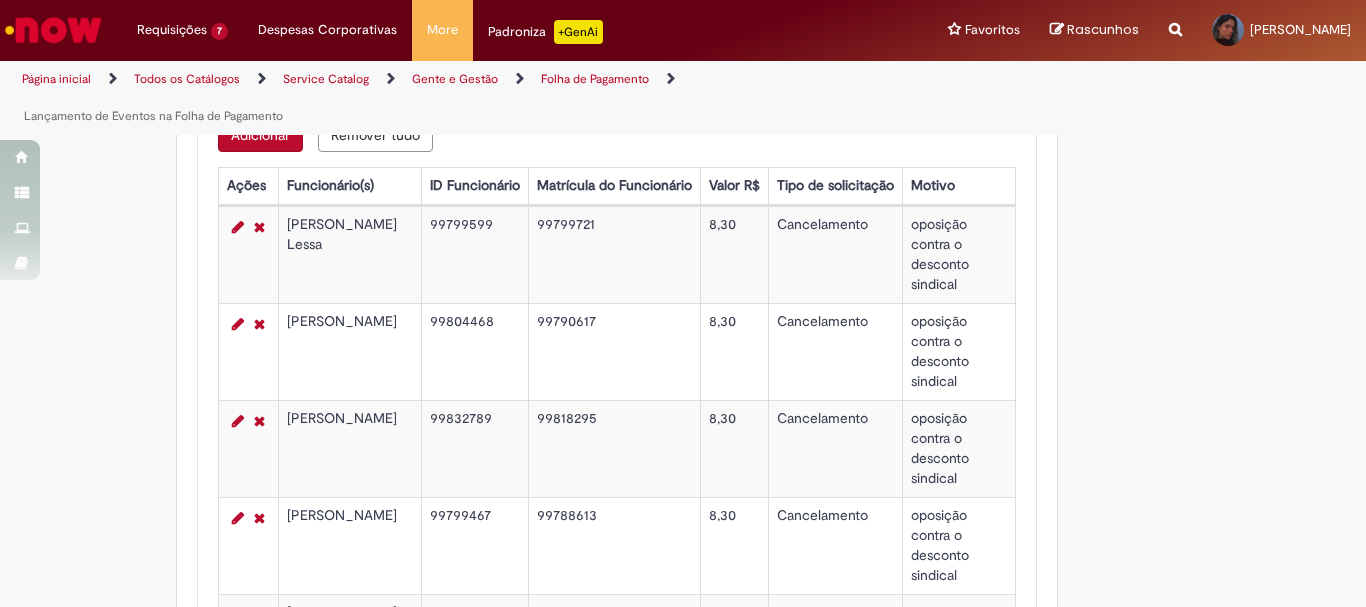 drag, startPoint x: 280, startPoint y: 451, endPoint x: 328, endPoint y: 470, distance: 51.62364 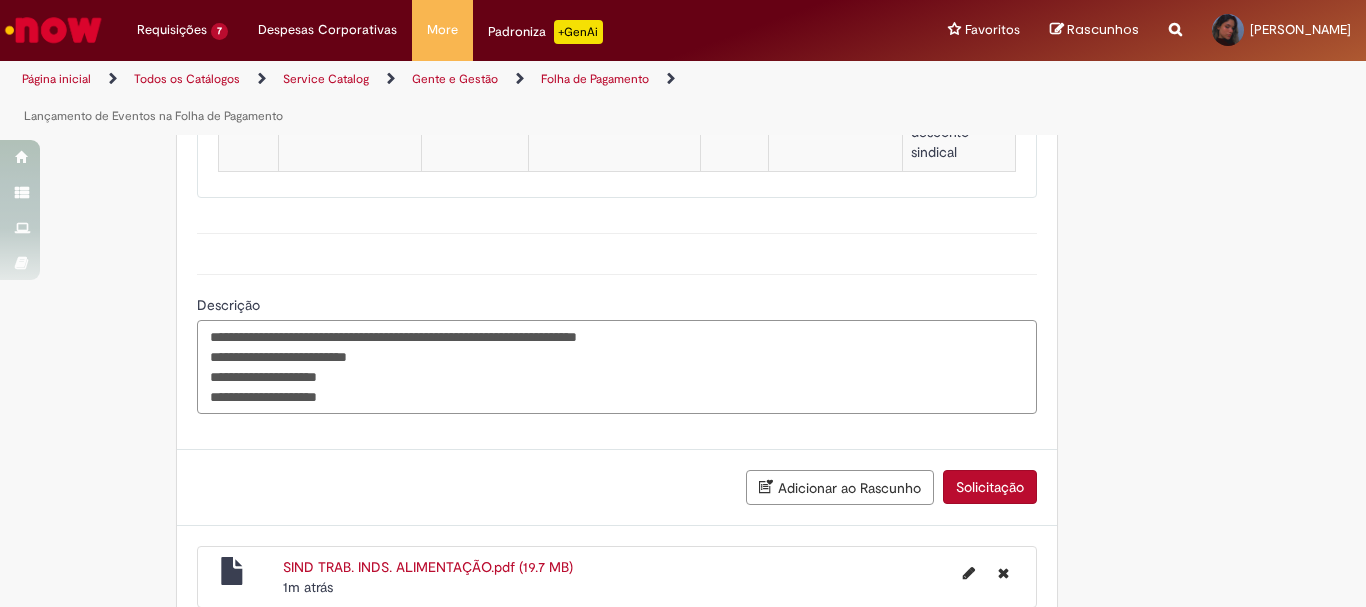 click on "**********" at bounding box center [617, 367] 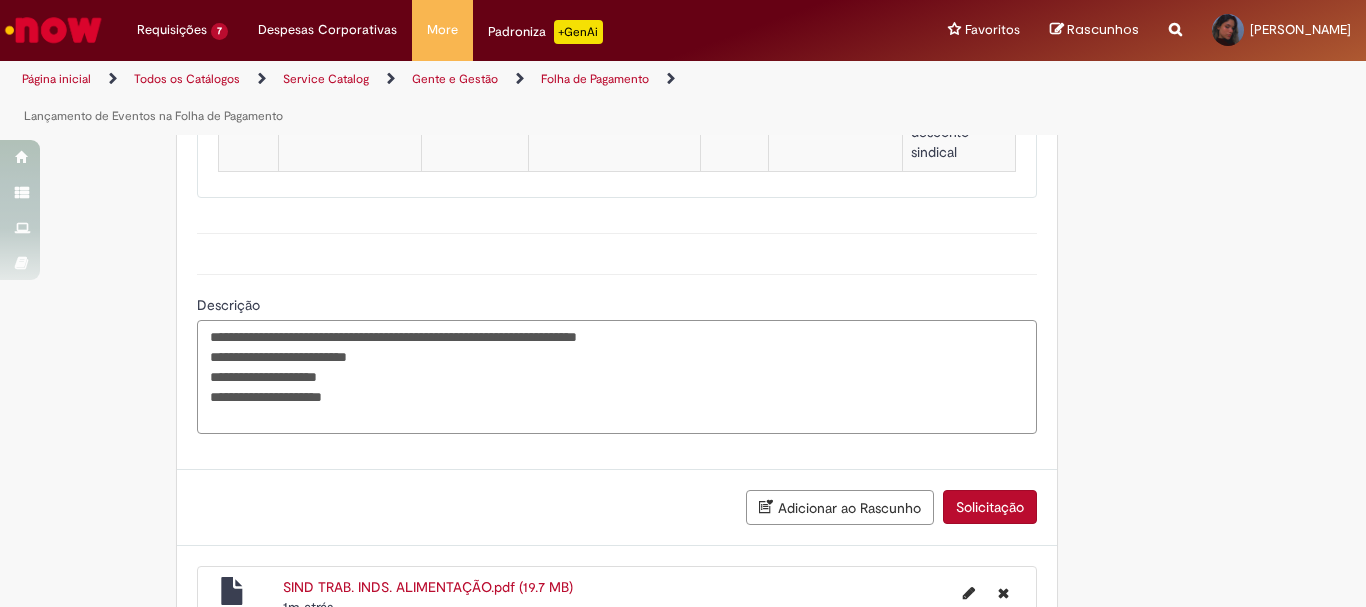 paste on "**********" 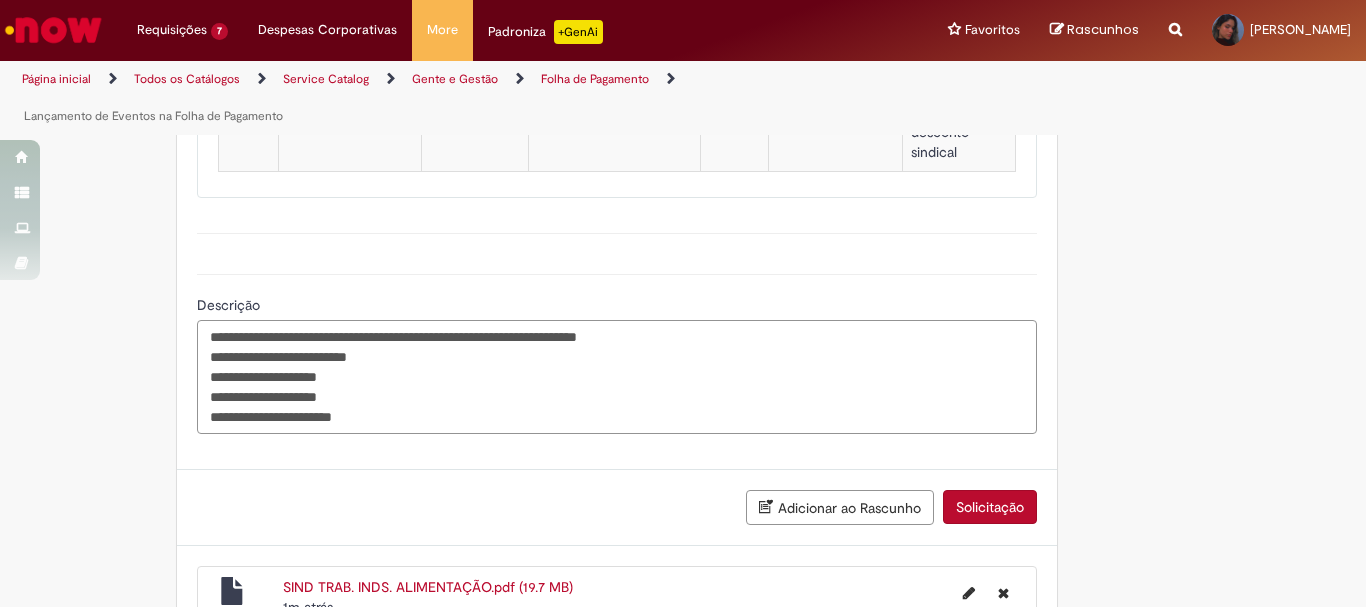 scroll, scrollTop: 1101, scrollLeft: 0, axis: vertical 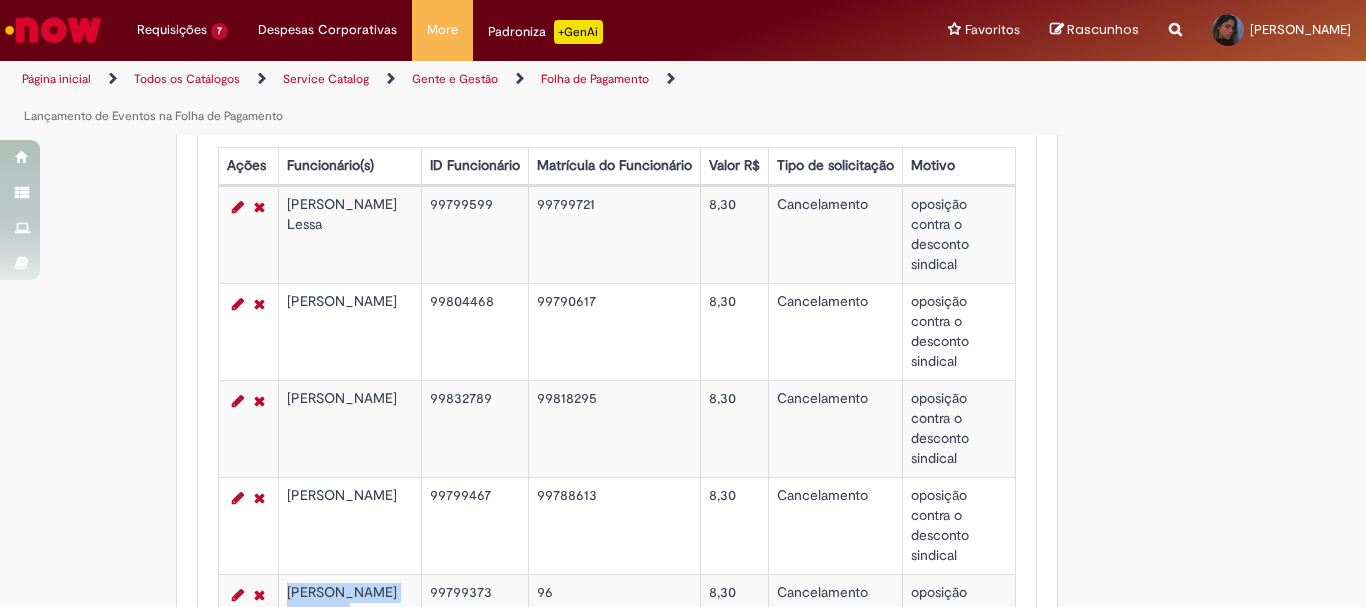 drag, startPoint x: 278, startPoint y: 511, endPoint x: 343, endPoint y: 537, distance: 70.00714 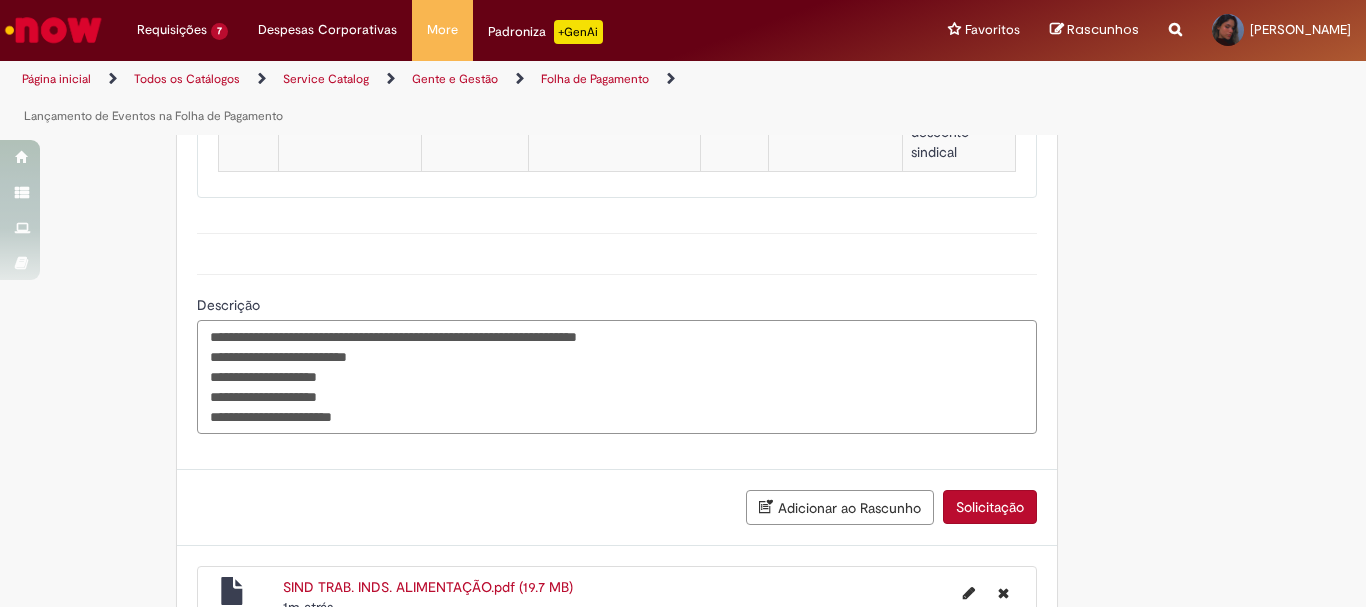 click on "**********" at bounding box center (617, 377) 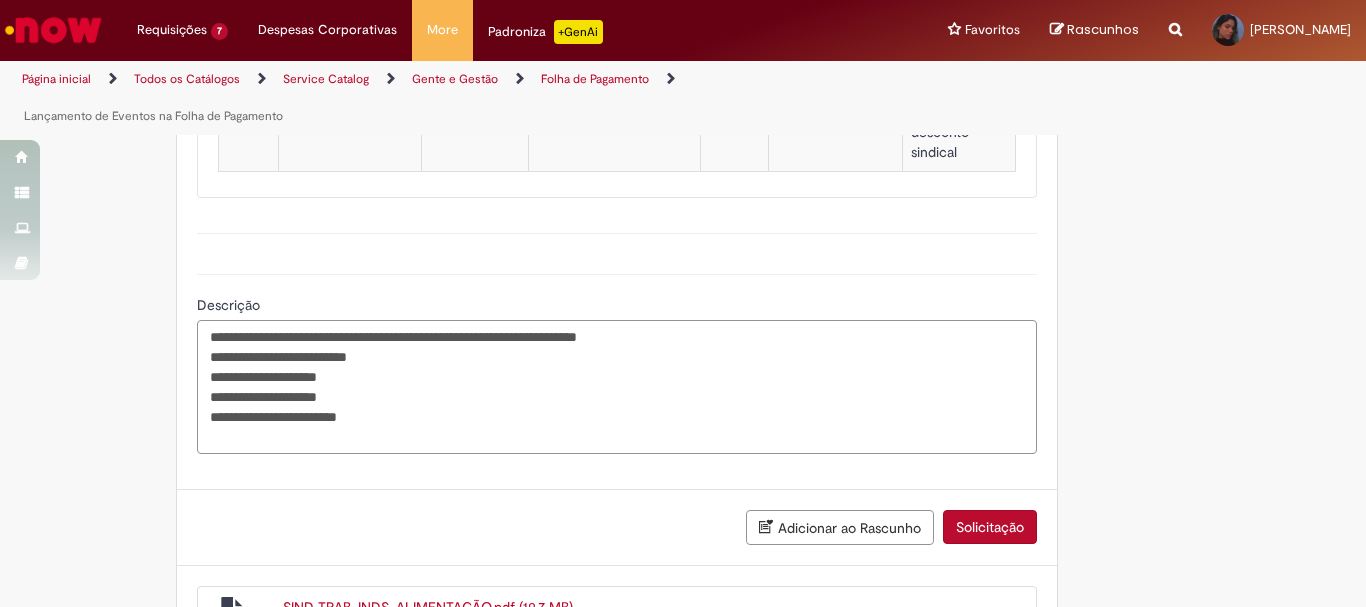 paste on "**********" 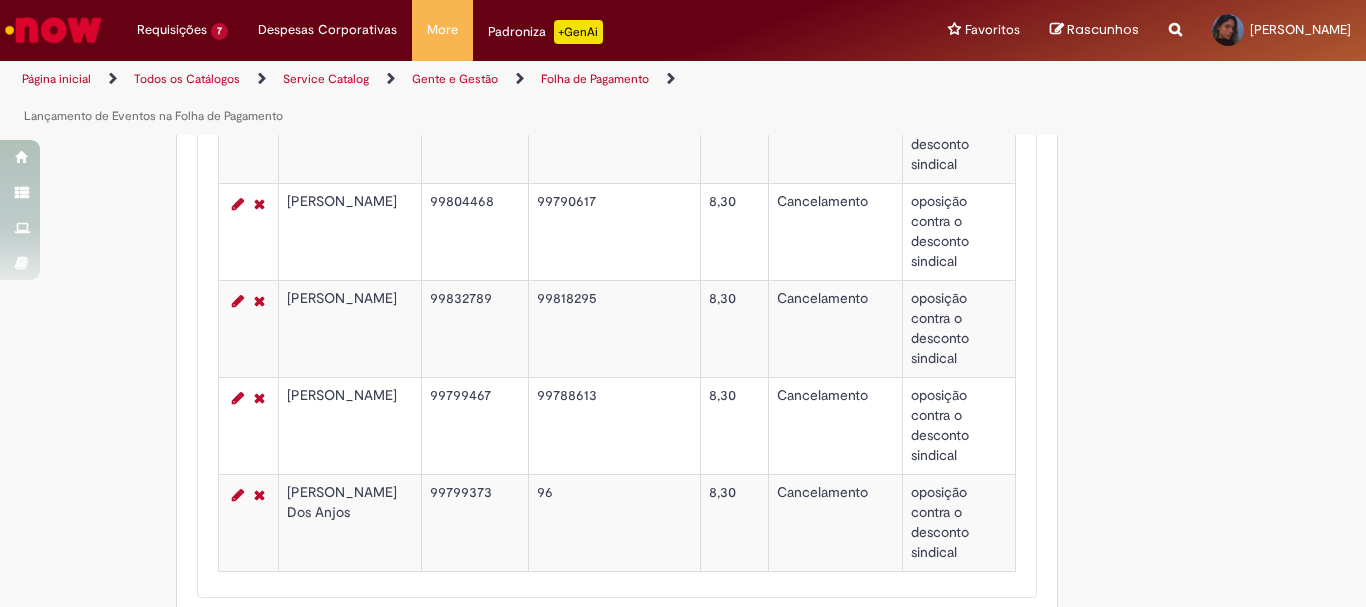 scroll, scrollTop: 1001, scrollLeft: 0, axis: vertical 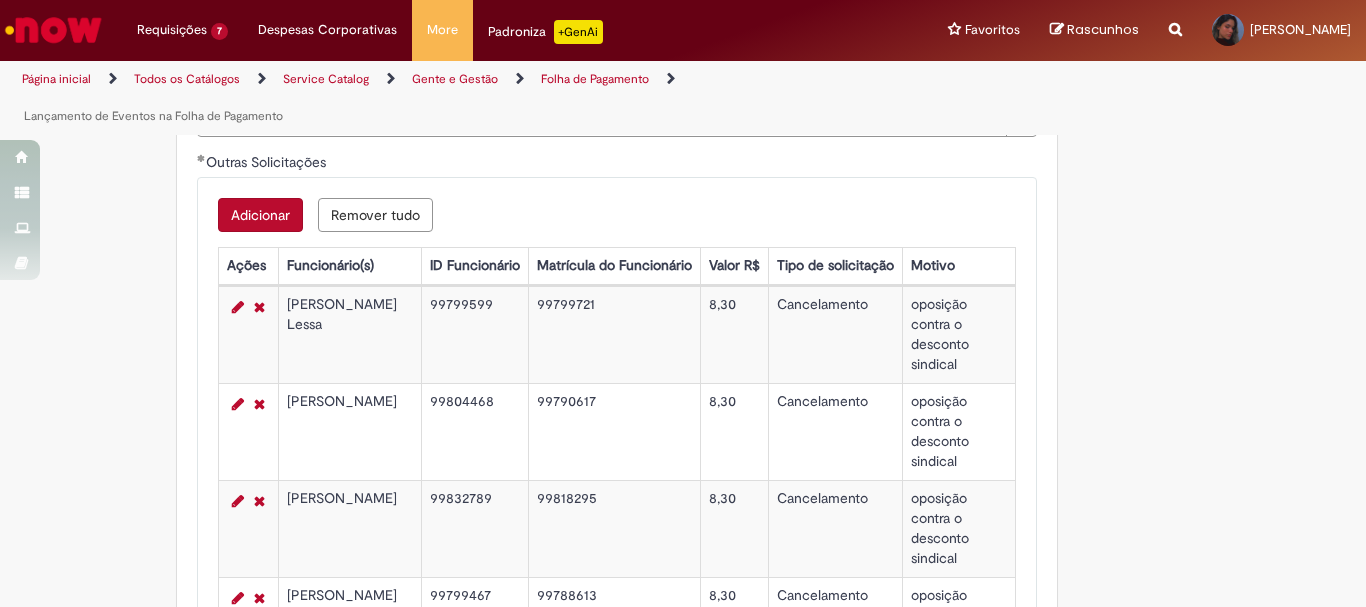 click on "99799599" at bounding box center [474, 334] 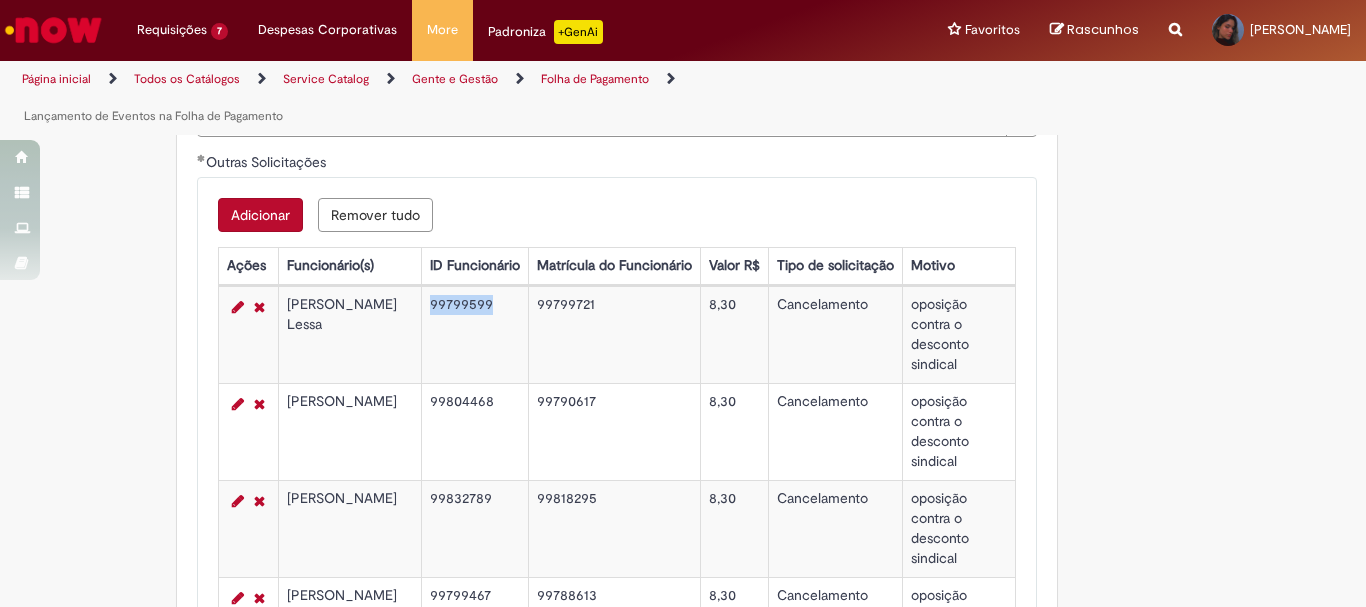 click on "99799599" at bounding box center [474, 334] 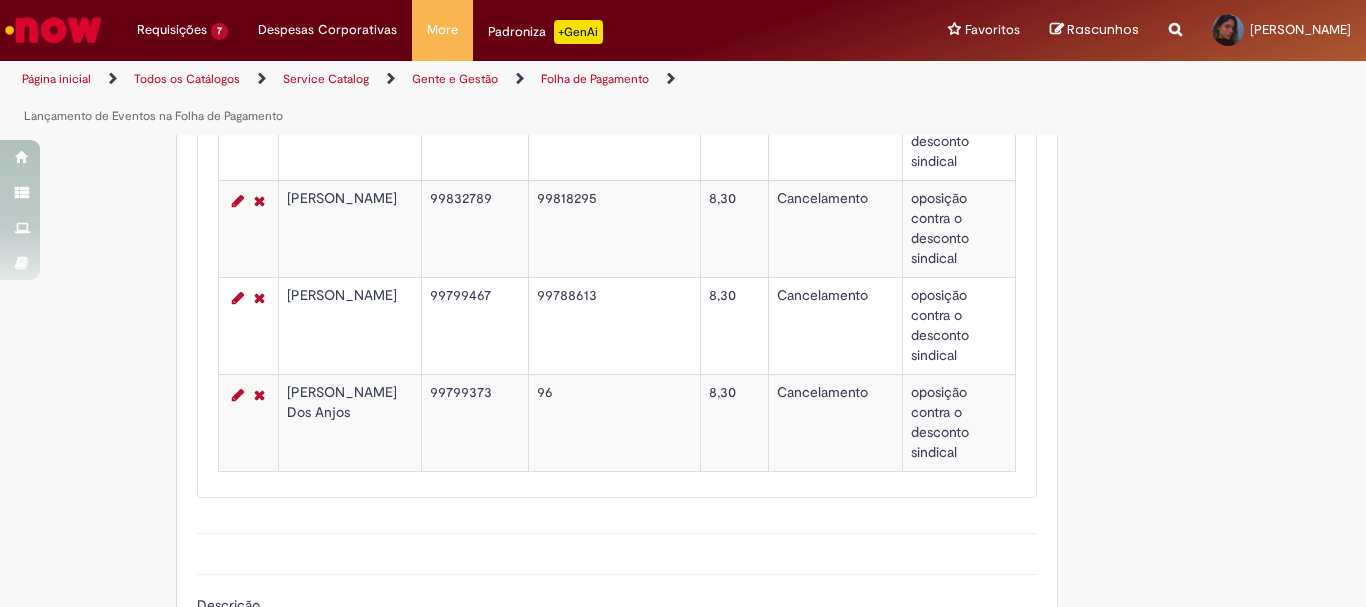 scroll, scrollTop: 1401, scrollLeft: 0, axis: vertical 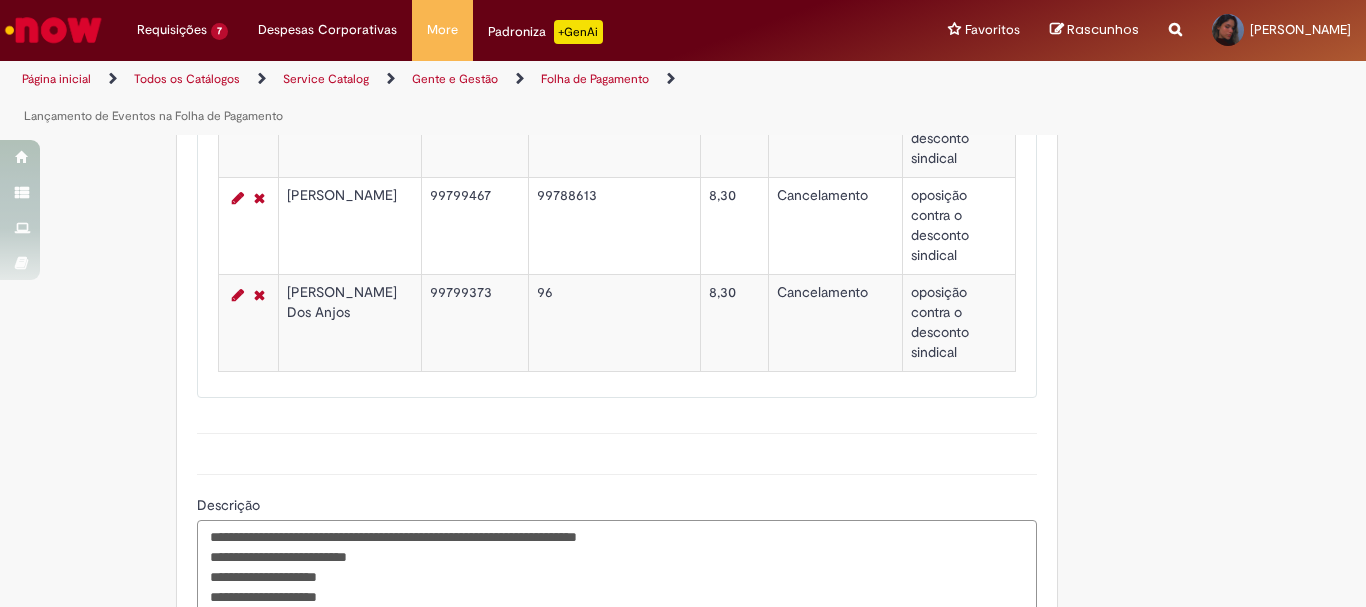 click on "**********" at bounding box center [617, 587] 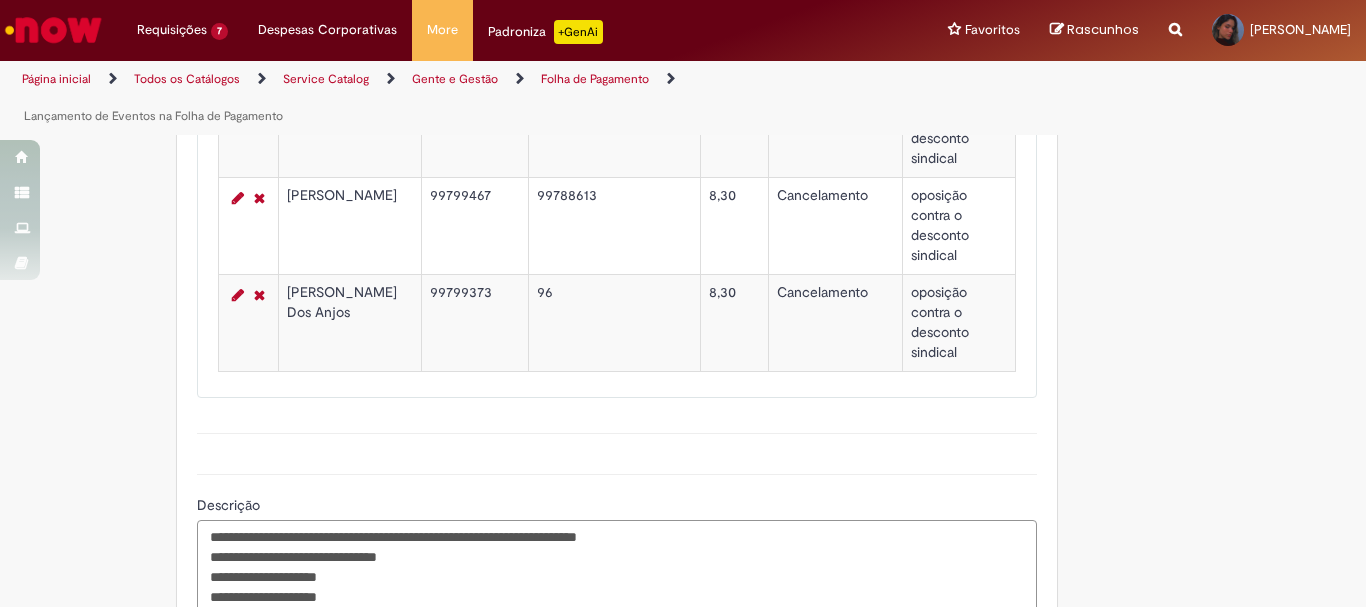 paste on "********" 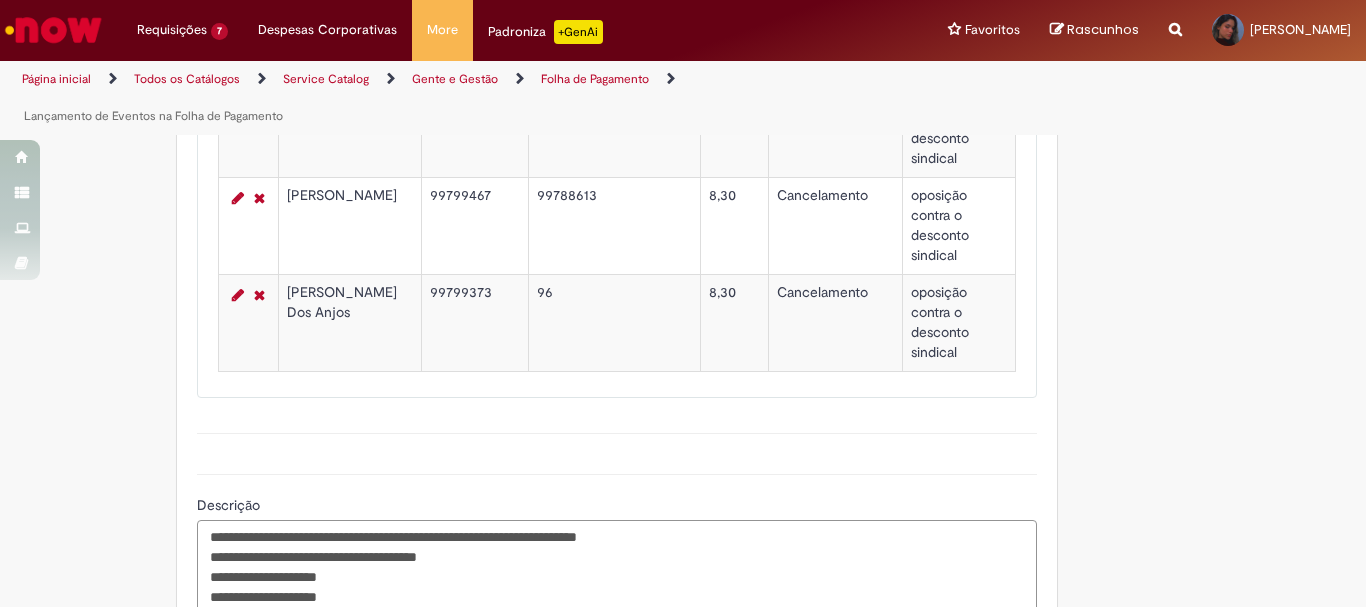 click on "**********" at bounding box center (617, 587) 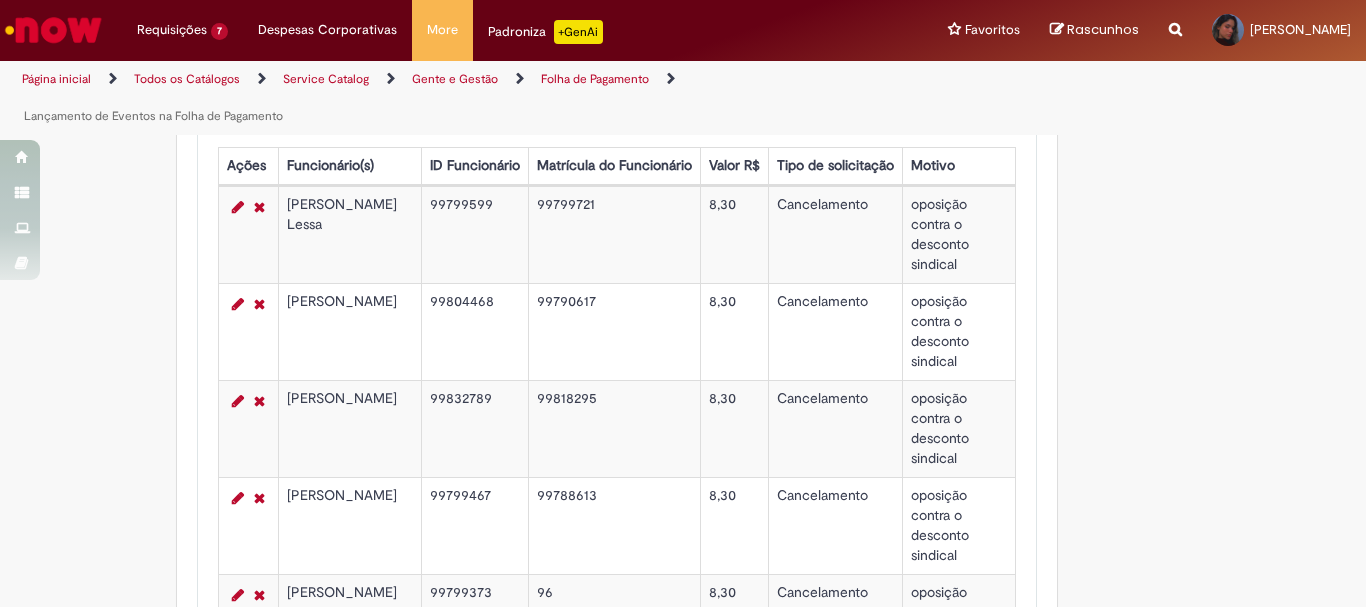 scroll, scrollTop: 1001, scrollLeft: 0, axis: vertical 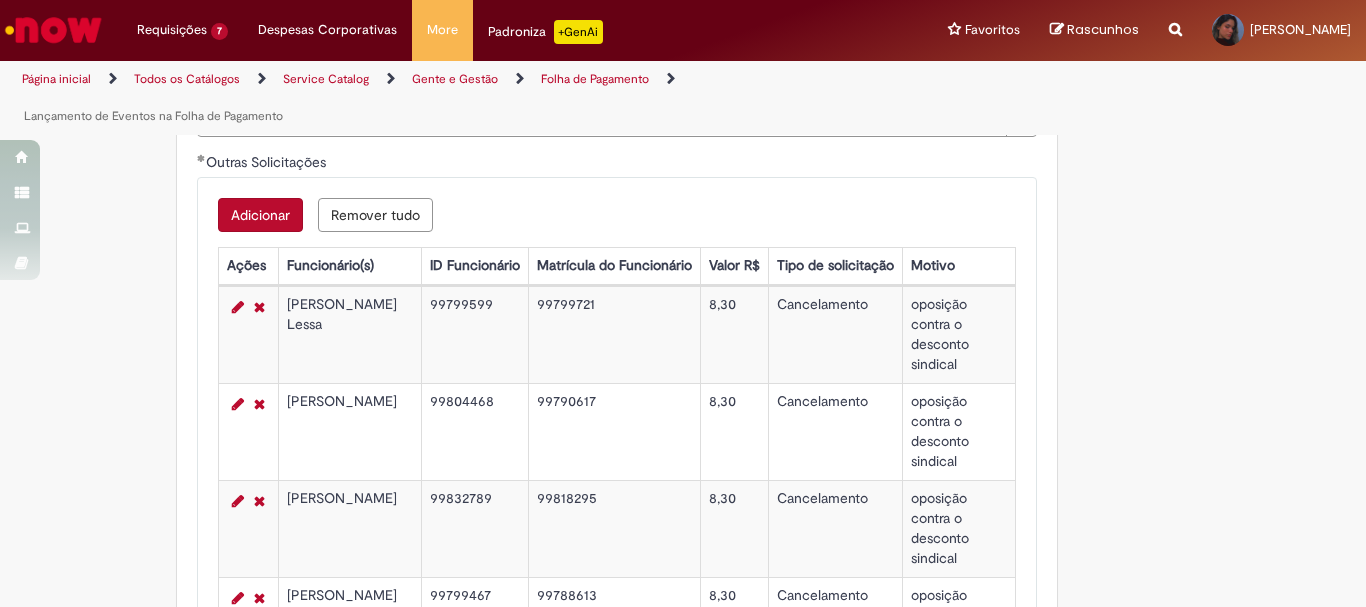 click on "99804468" at bounding box center (474, 431) 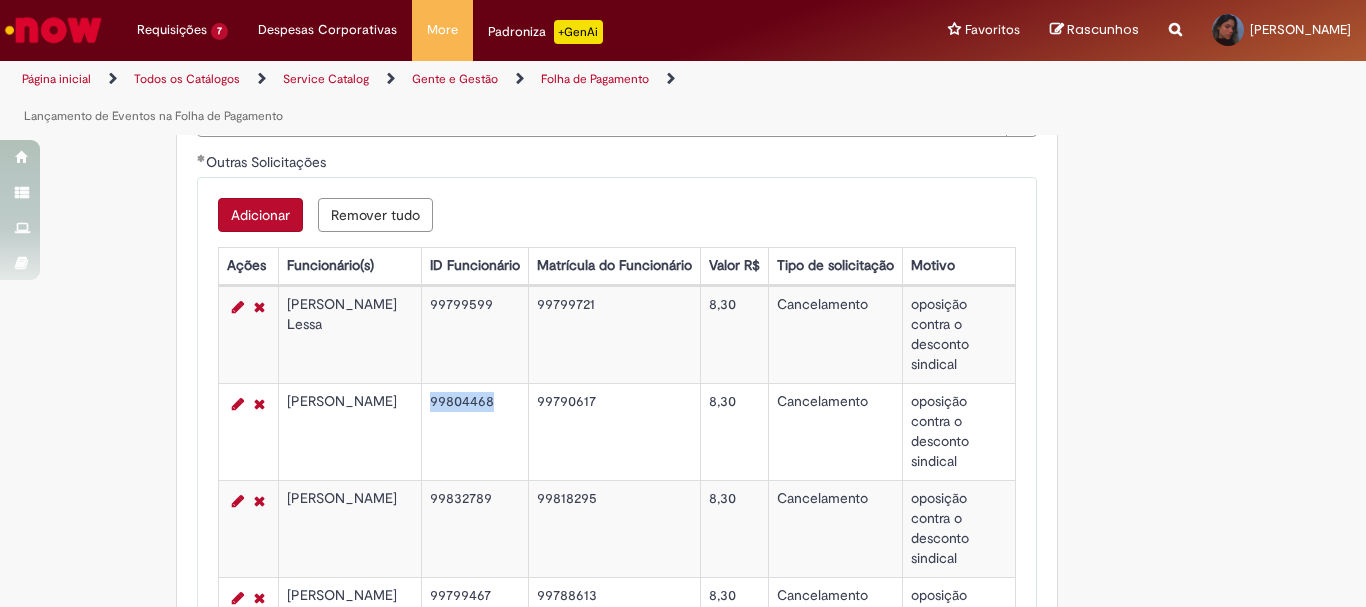 click on "99804468" at bounding box center [474, 431] 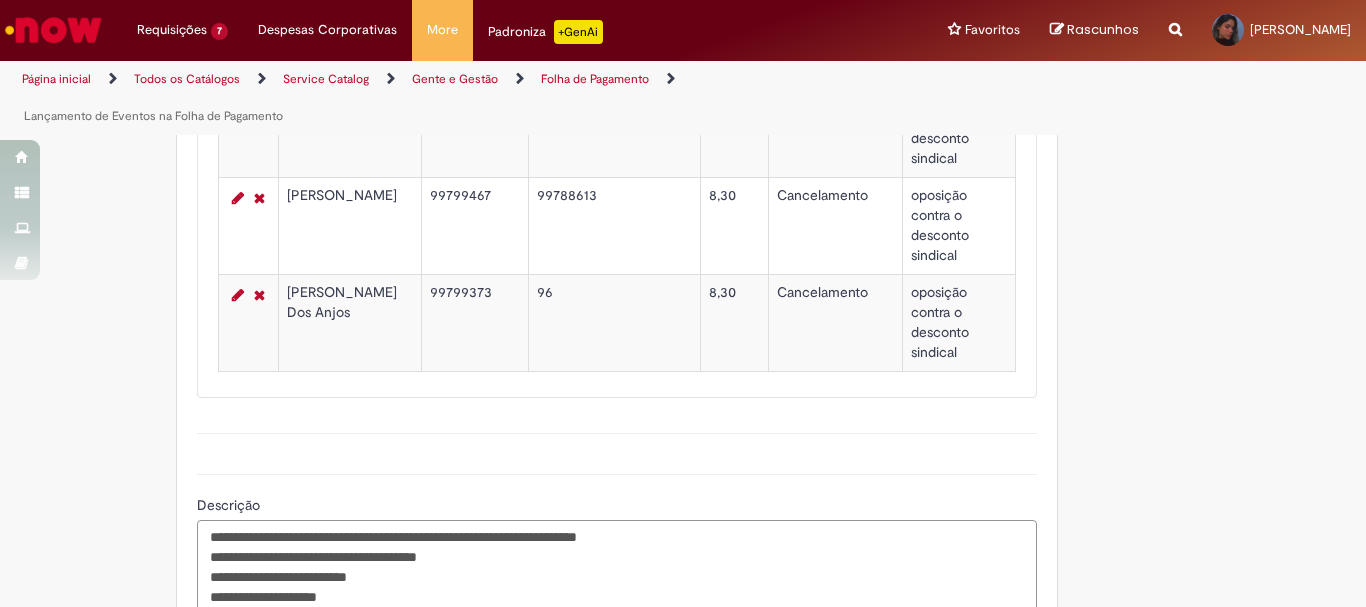 click on "**********" at bounding box center [617, 587] 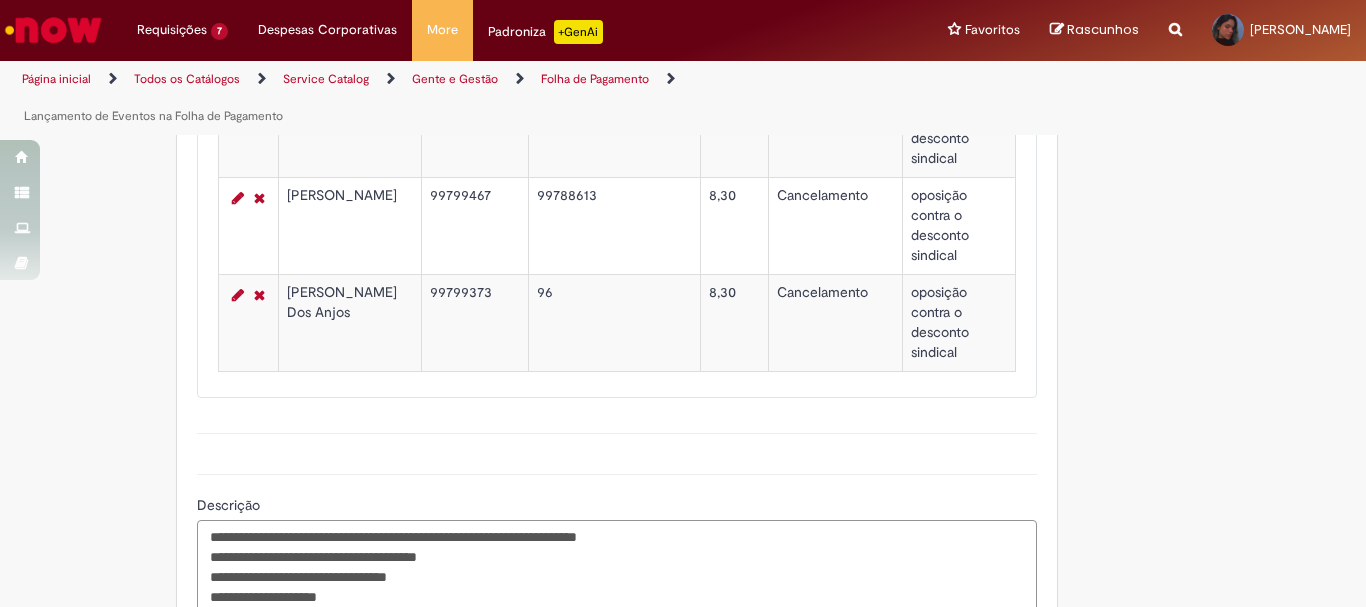 click on "**********" at bounding box center [617, 587] 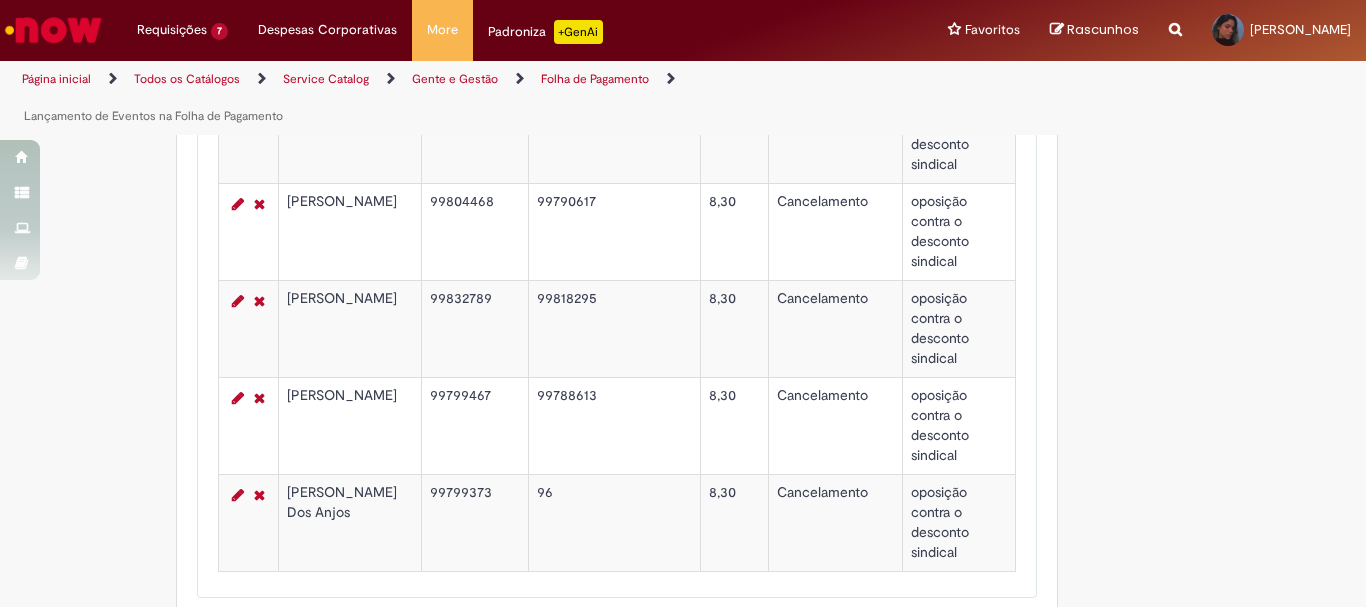 scroll, scrollTop: 1101, scrollLeft: 0, axis: vertical 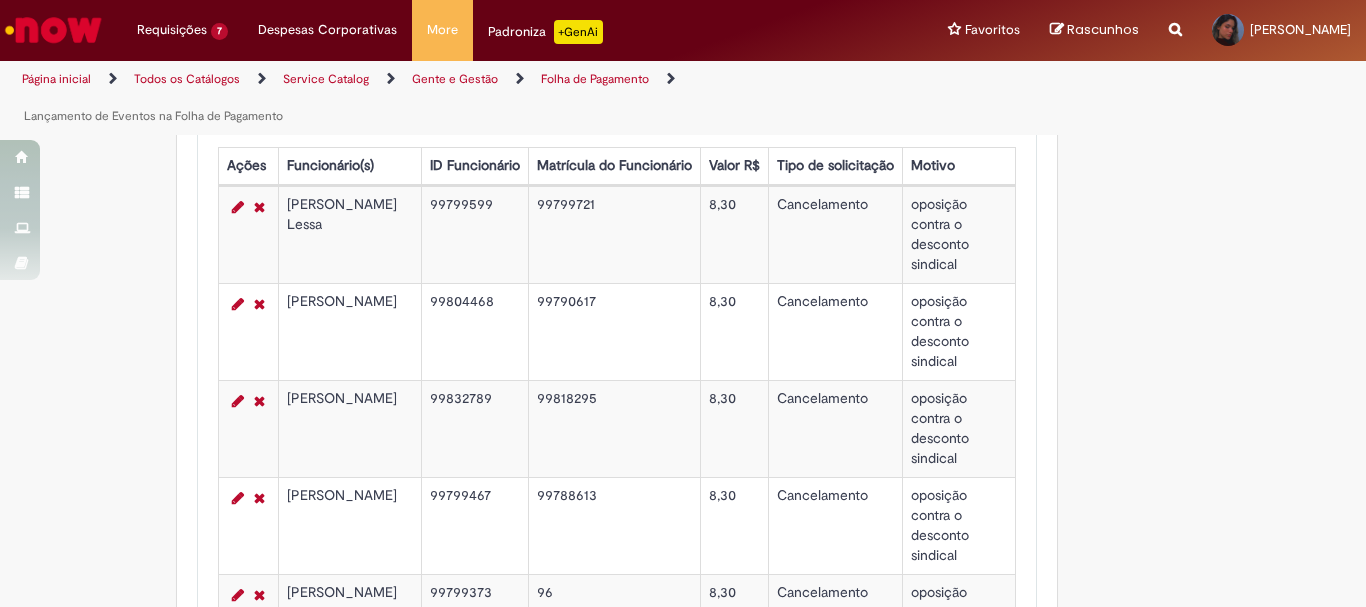click on "99832789" at bounding box center [474, 428] 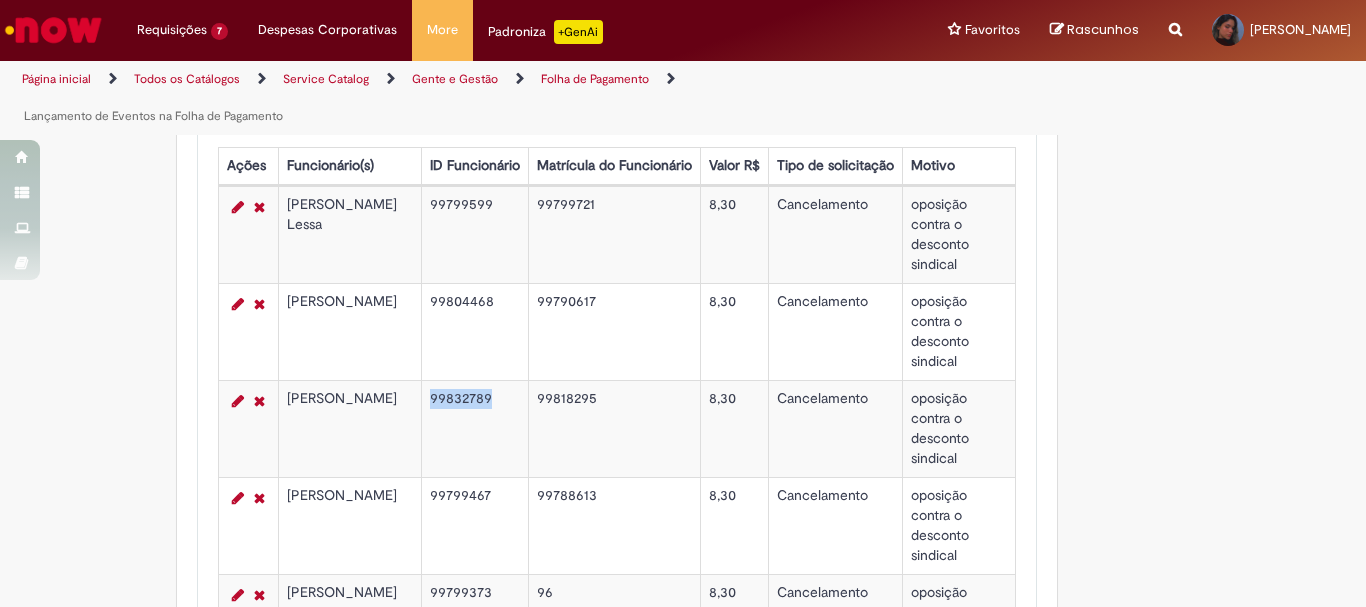 copy on "99832789" 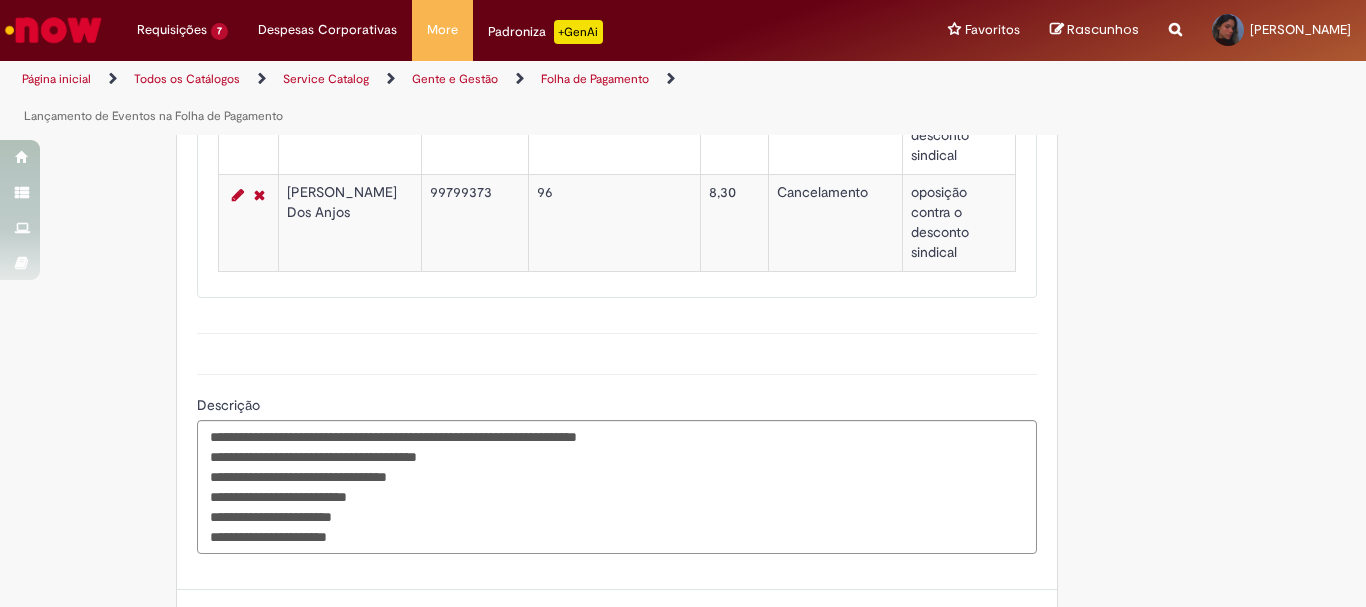 scroll, scrollTop: 1601, scrollLeft: 0, axis: vertical 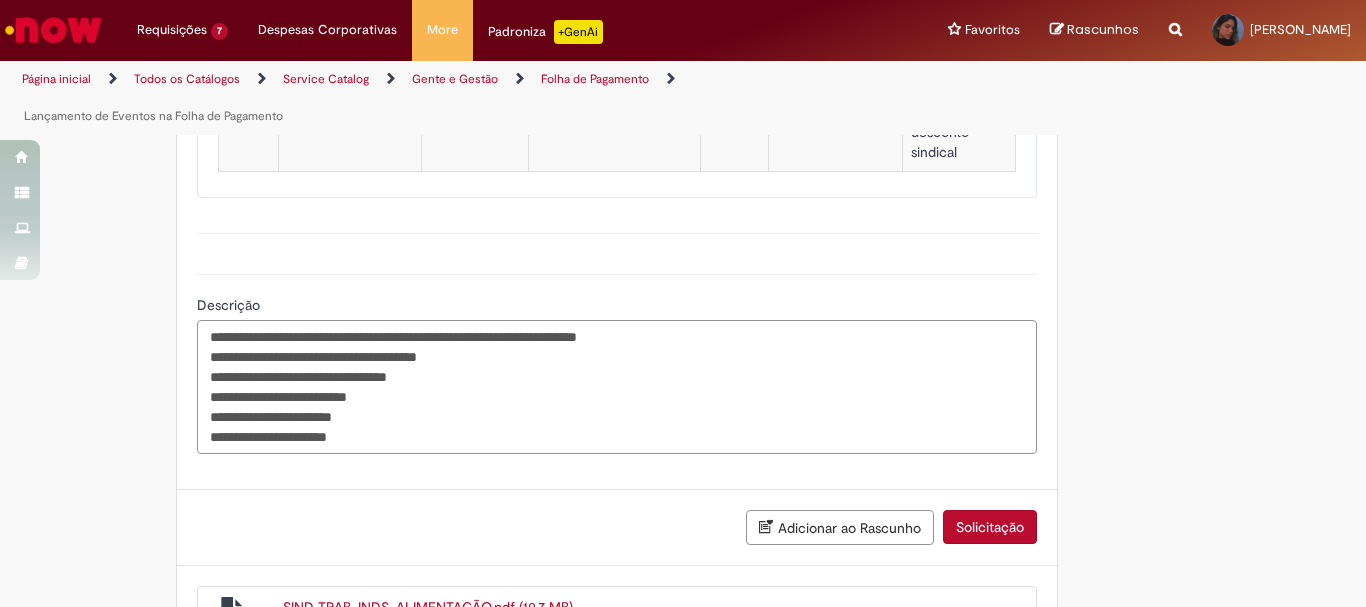 click on "**********" at bounding box center [617, 387] 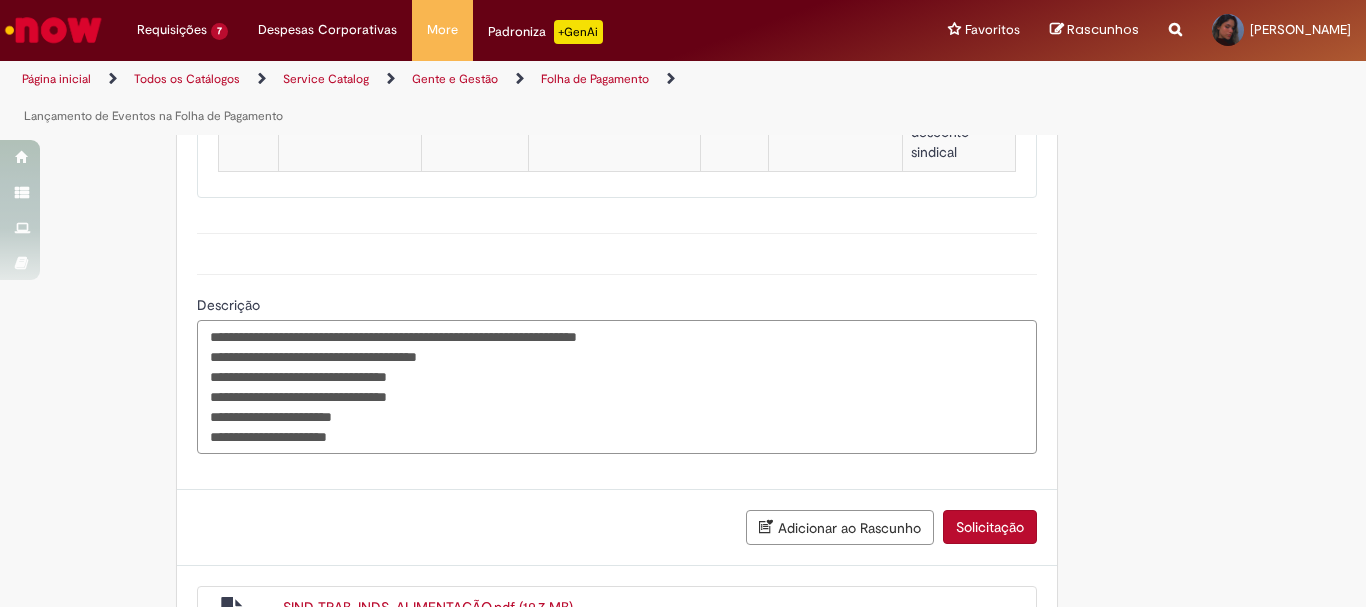 click on "**********" at bounding box center [617, 387] 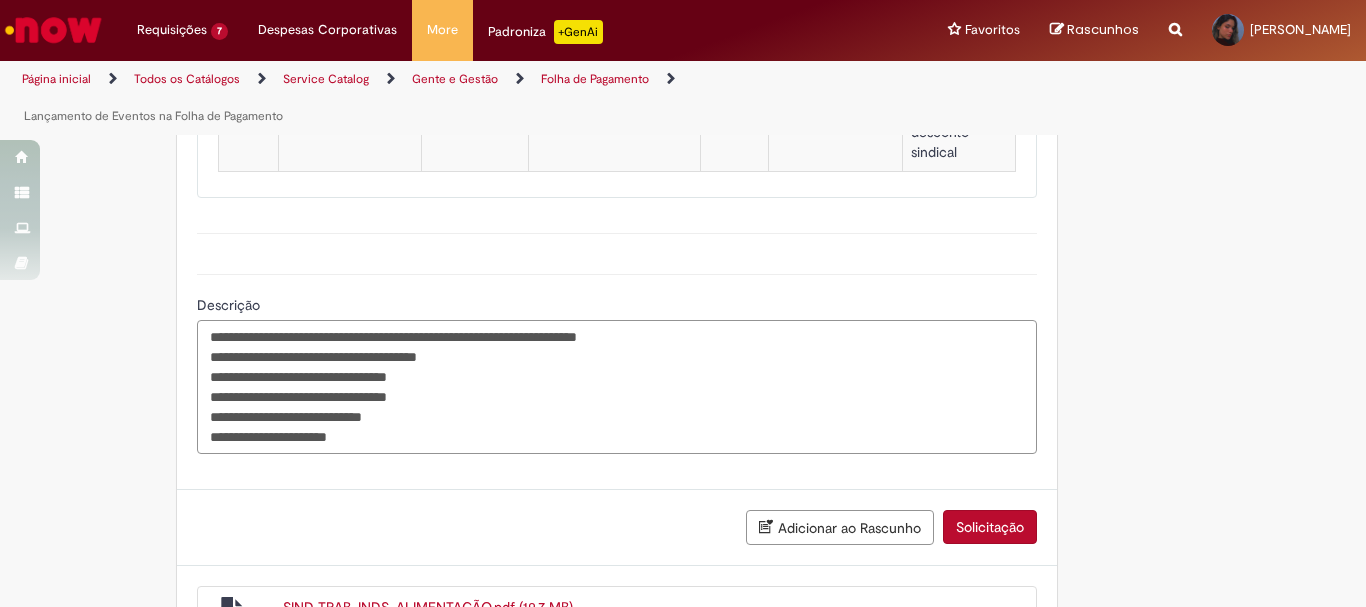 scroll, scrollTop: 1301, scrollLeft: 0, axis: vertical 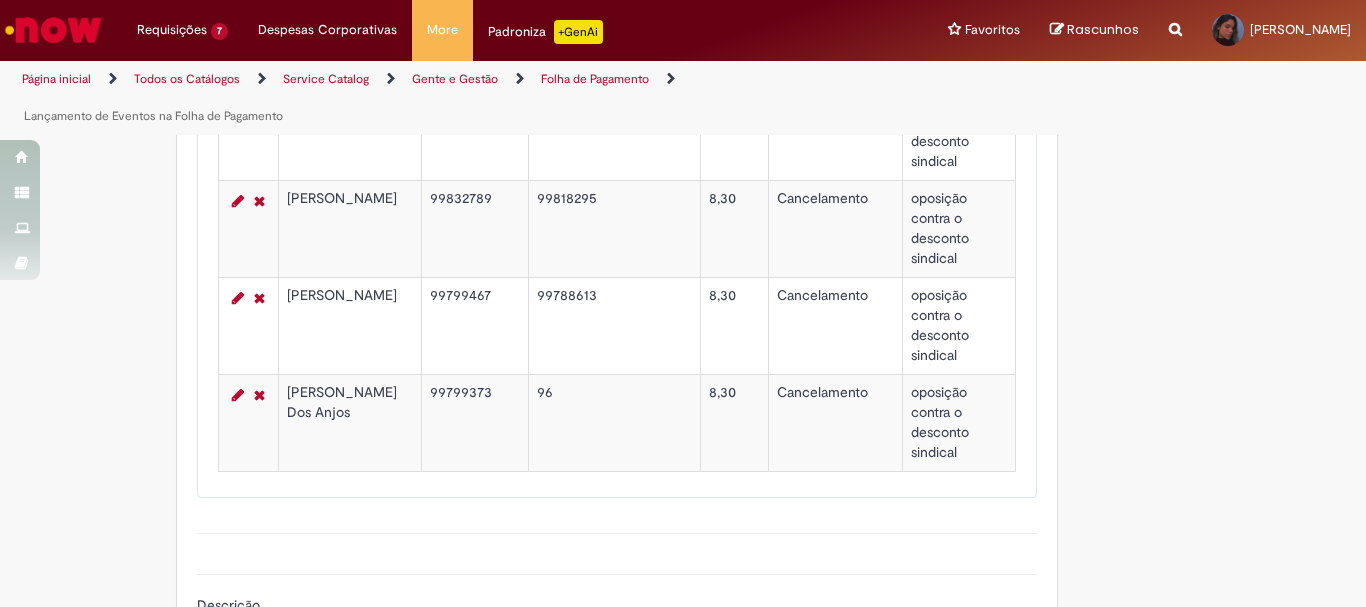 click on "99799467" at bounding box center [474, 325] 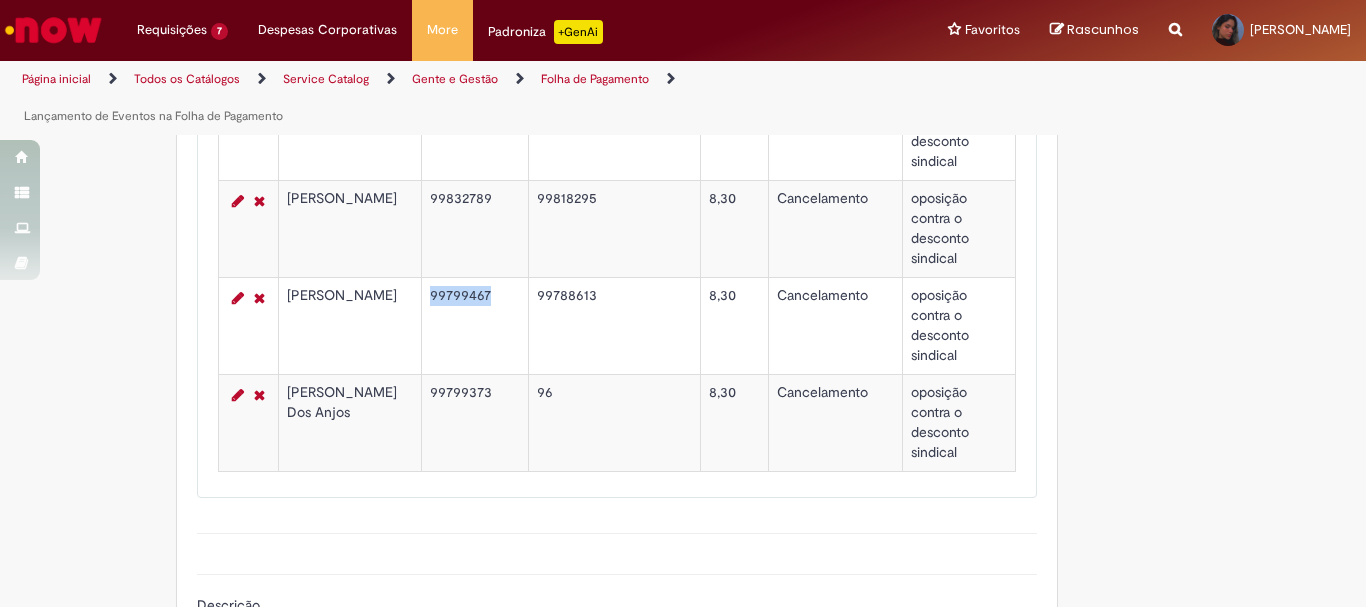 copy on "99799467" 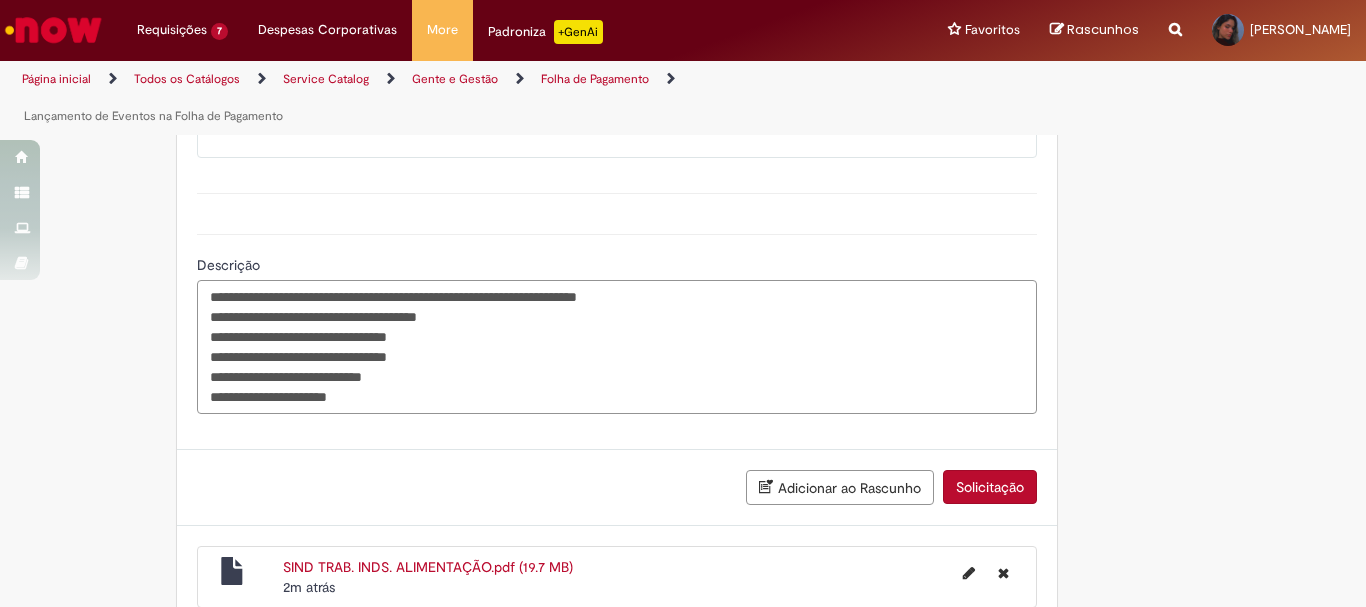 click on "**********" at bounding box center (617, 347) 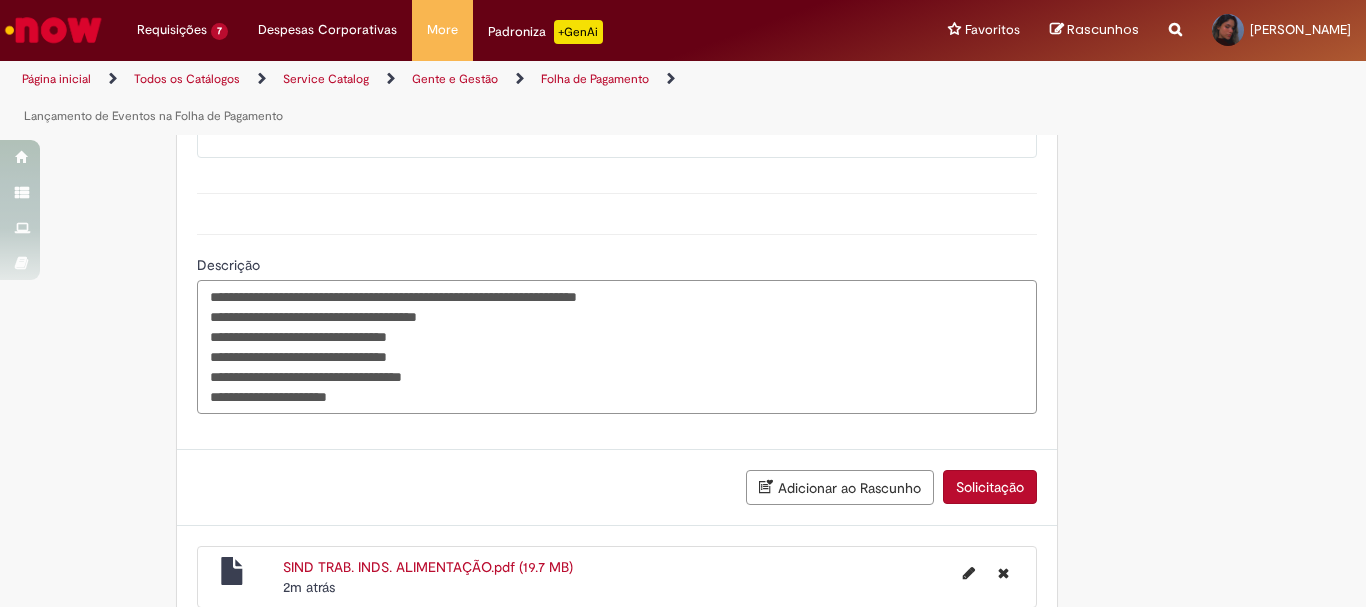 click on "**********" at bounding box center (617, 347) 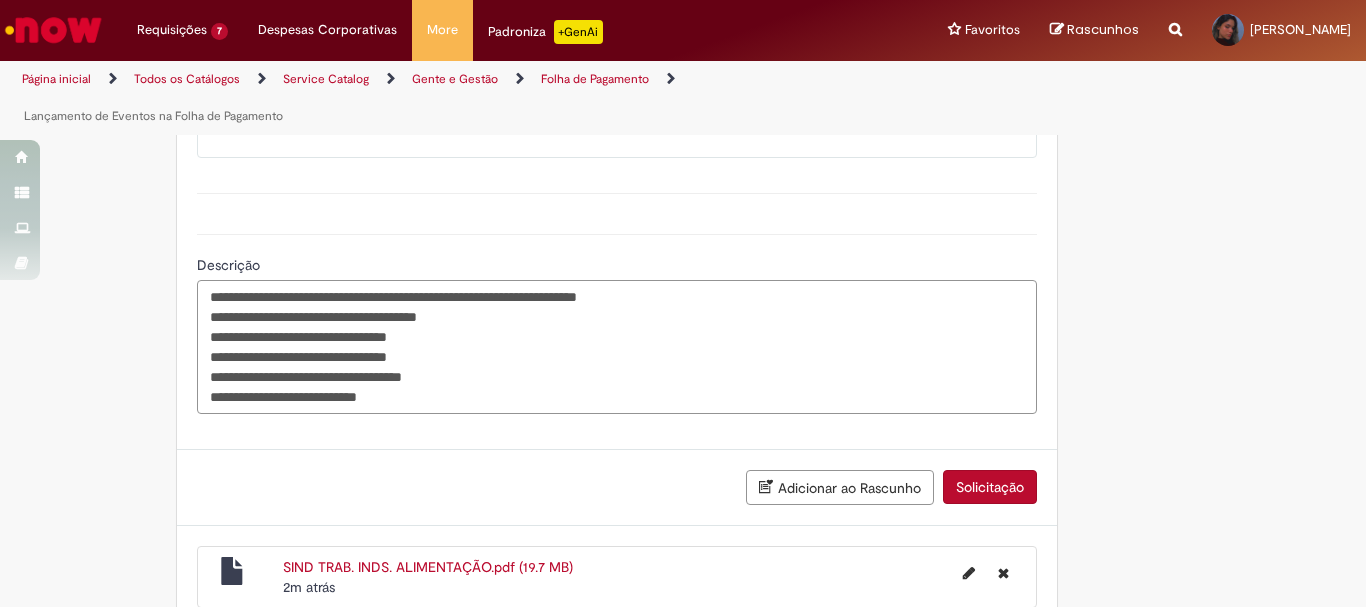 scroll, scrollTop: 1241, scrollLeft: 0, axis: vertical 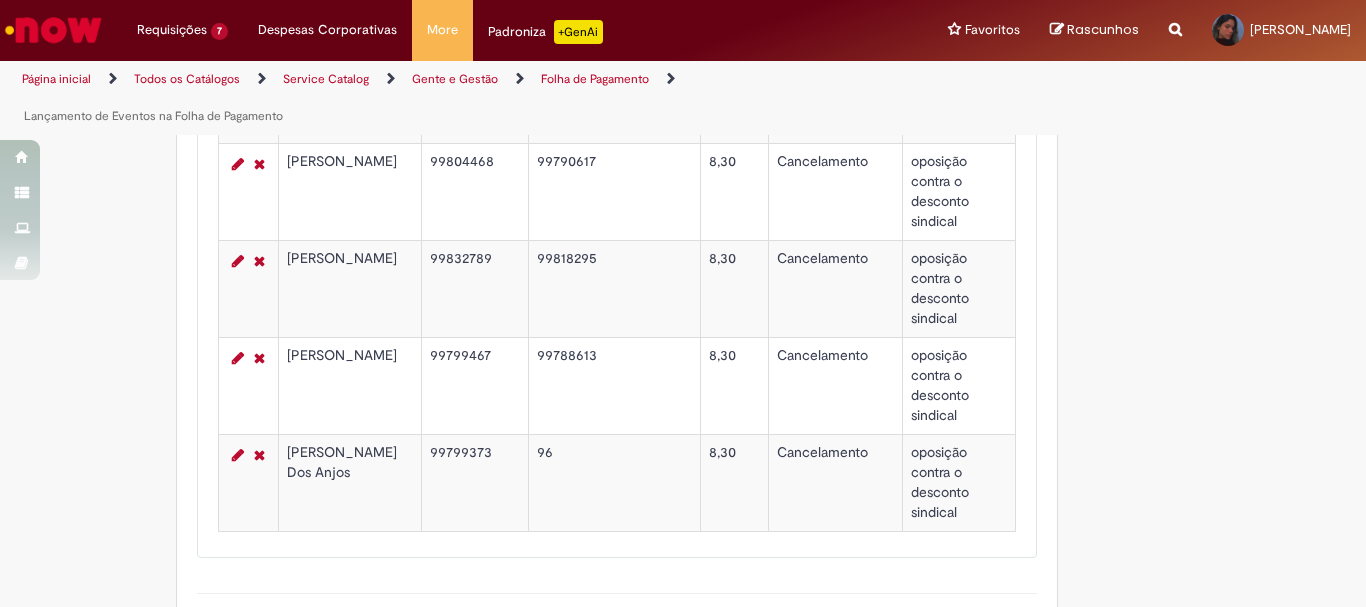 click on "99799373" at bounding box center (474, 482) 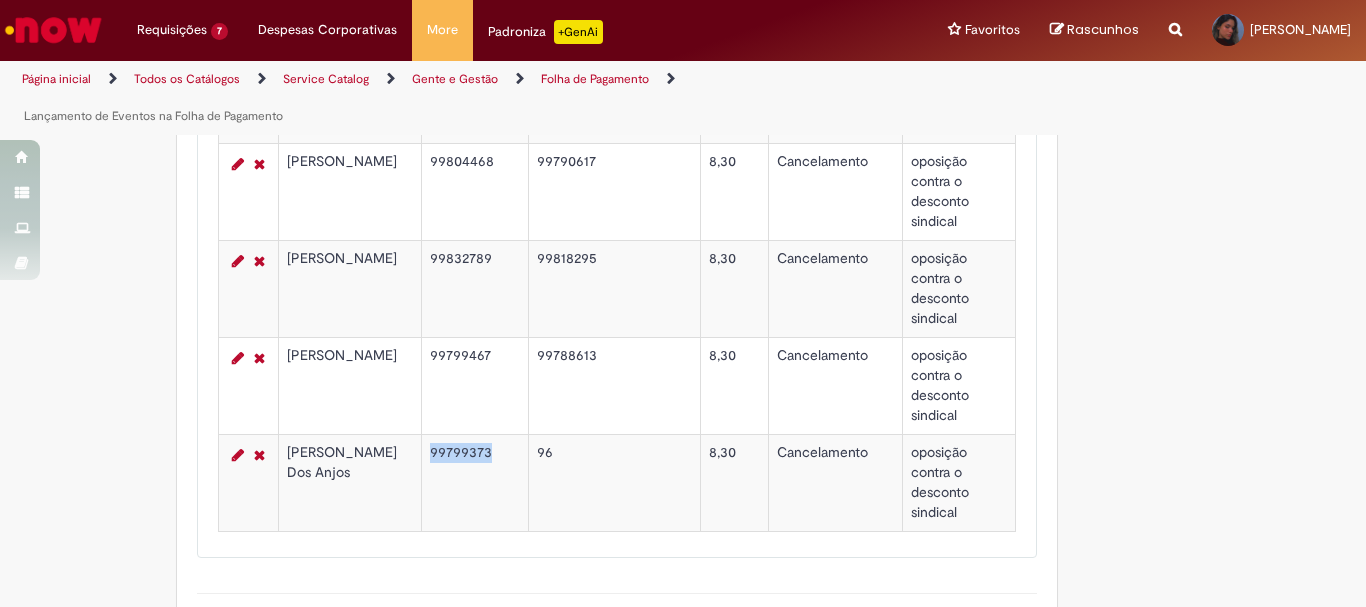 click on "99799373" at bounding box center (474, 482) 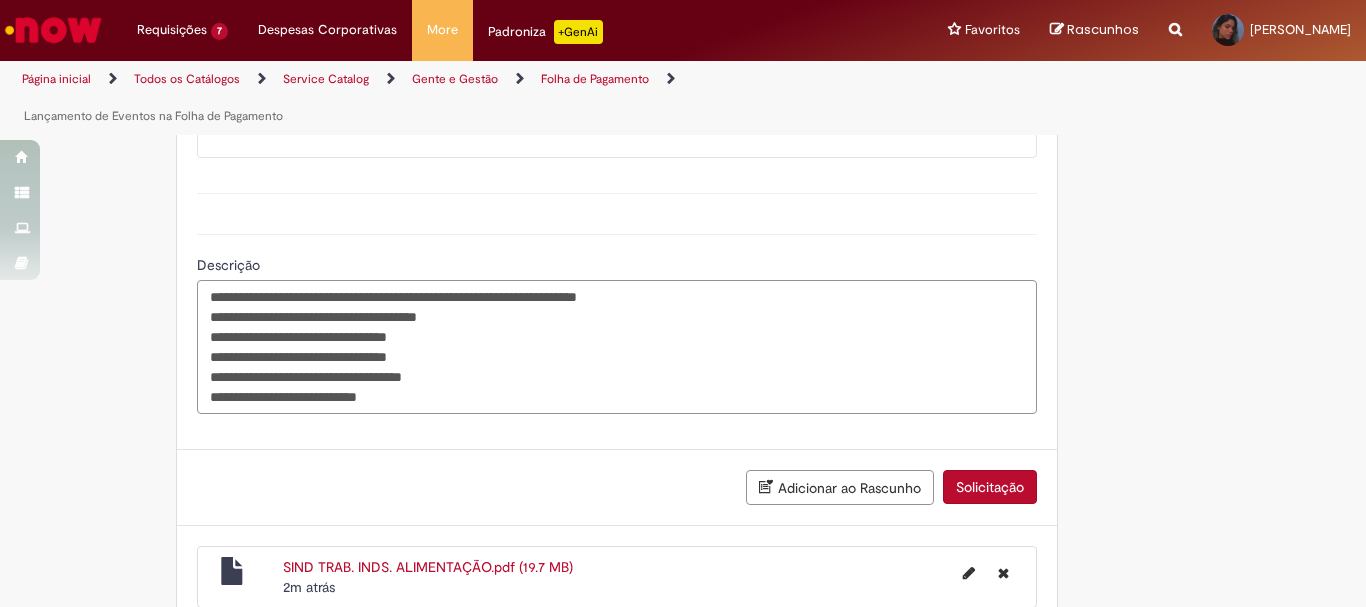 click on "**********" at bounding box center (617, 347) 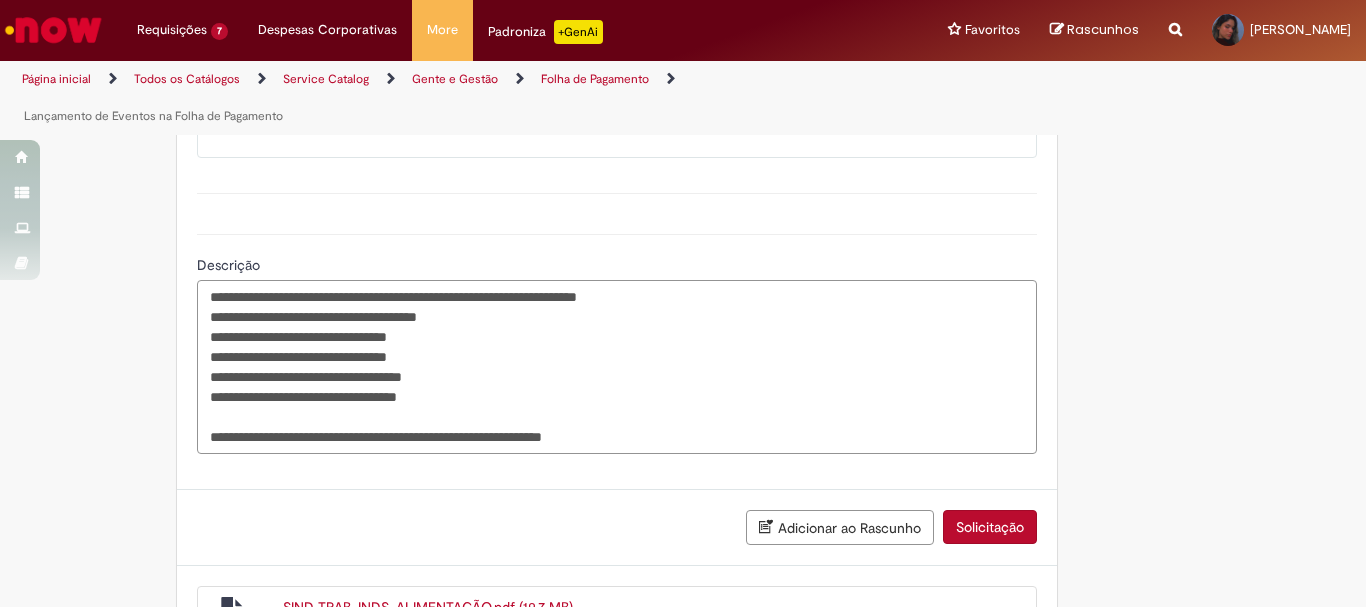 drag, startPoint x: 640, startPoint y: 338, endPoint x: 193, endPoint y: 175, distance: 475.79196 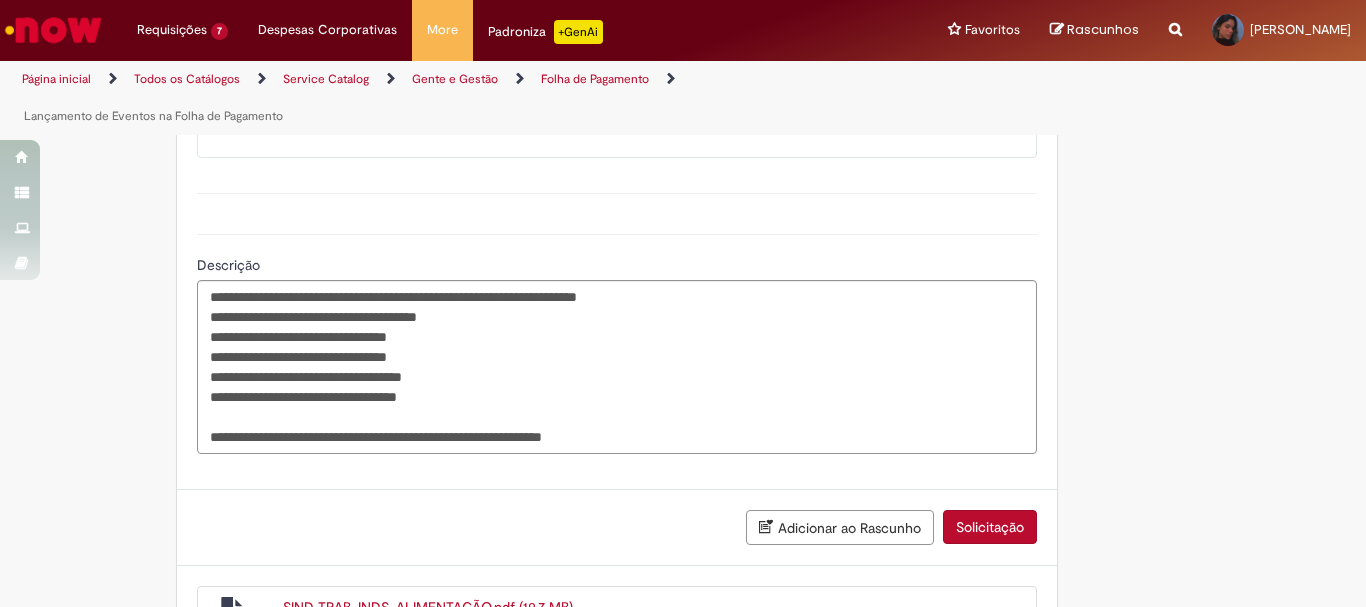 click on "Descrição" at bounding box center [617, 267] 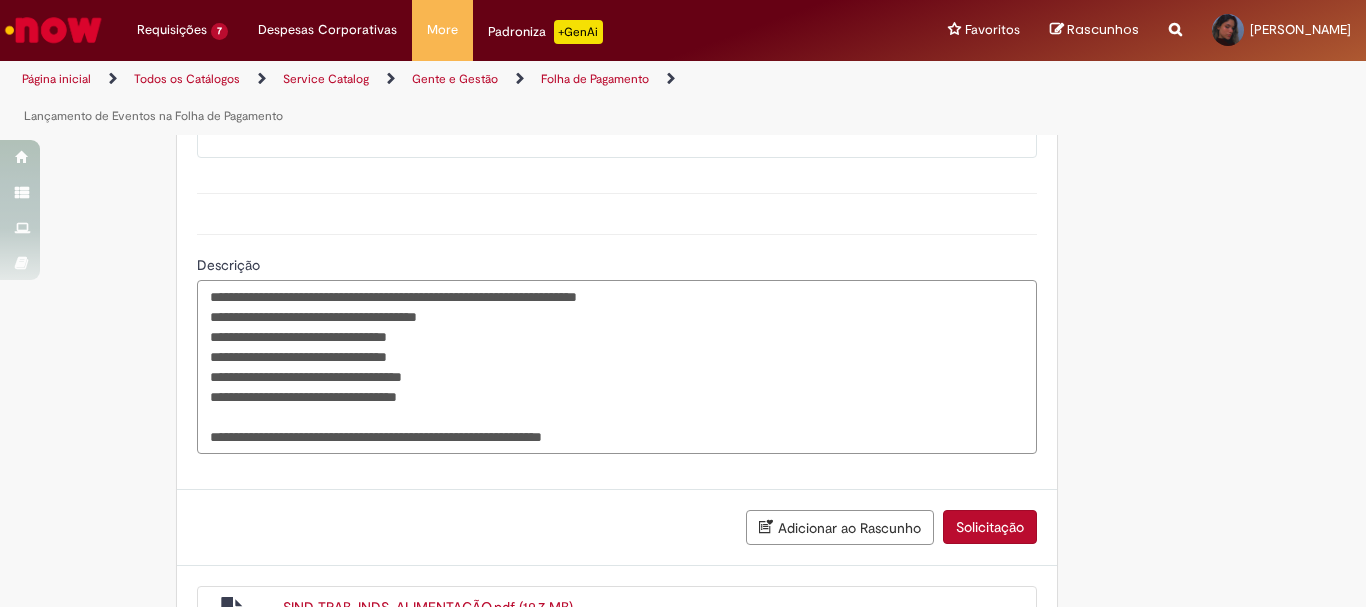 drag, startPoint x: 650, startPoint y: 333, endPoint x: 200, endPoint y: 189, distance: 472.47858 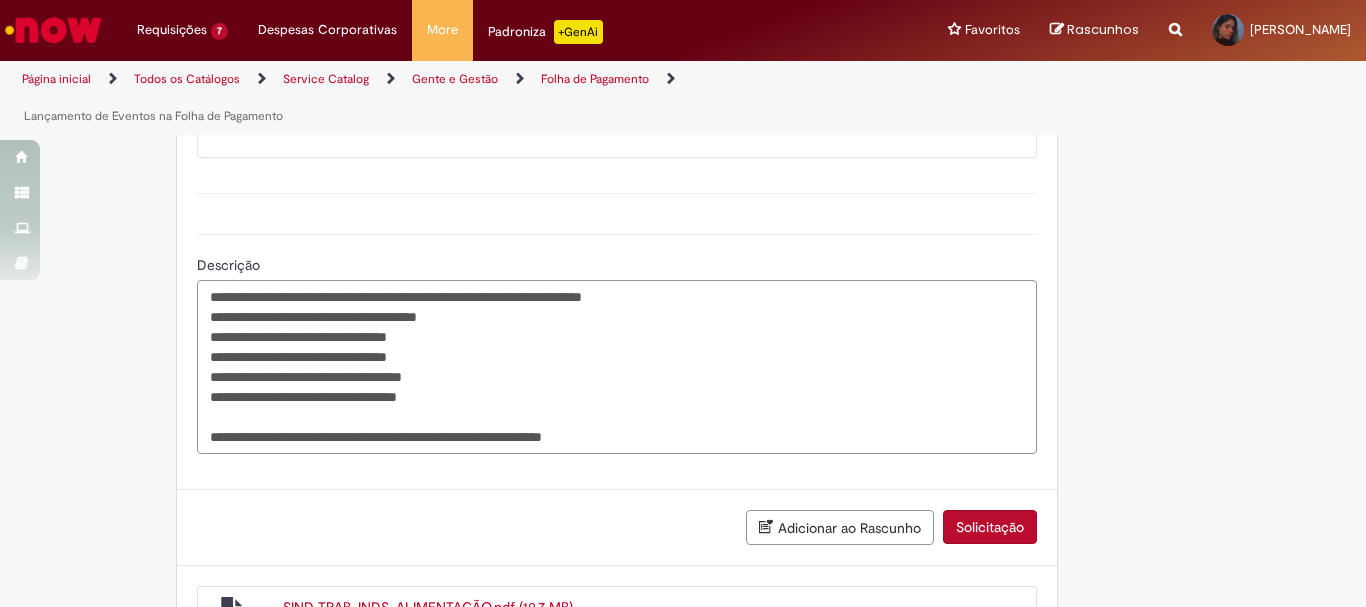 drag, startPoint x: 657, startPoint y: 339, endPoint x: 188, endPoint y: 167, distance: 499.5448 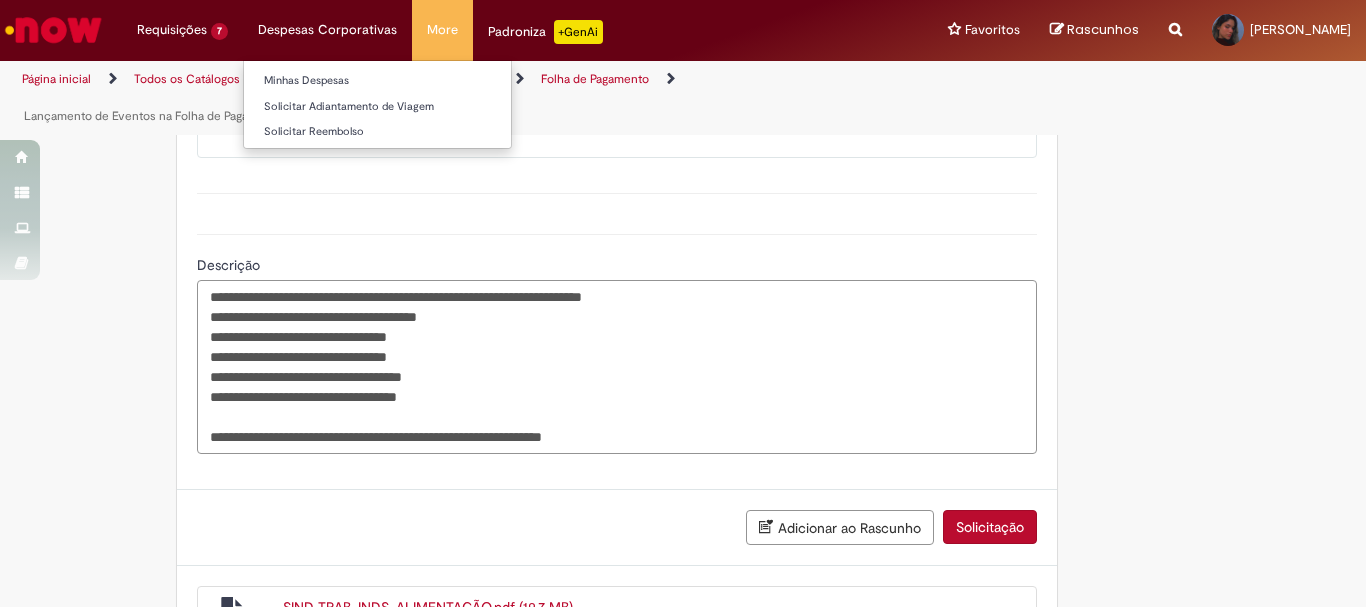 type on "**********" 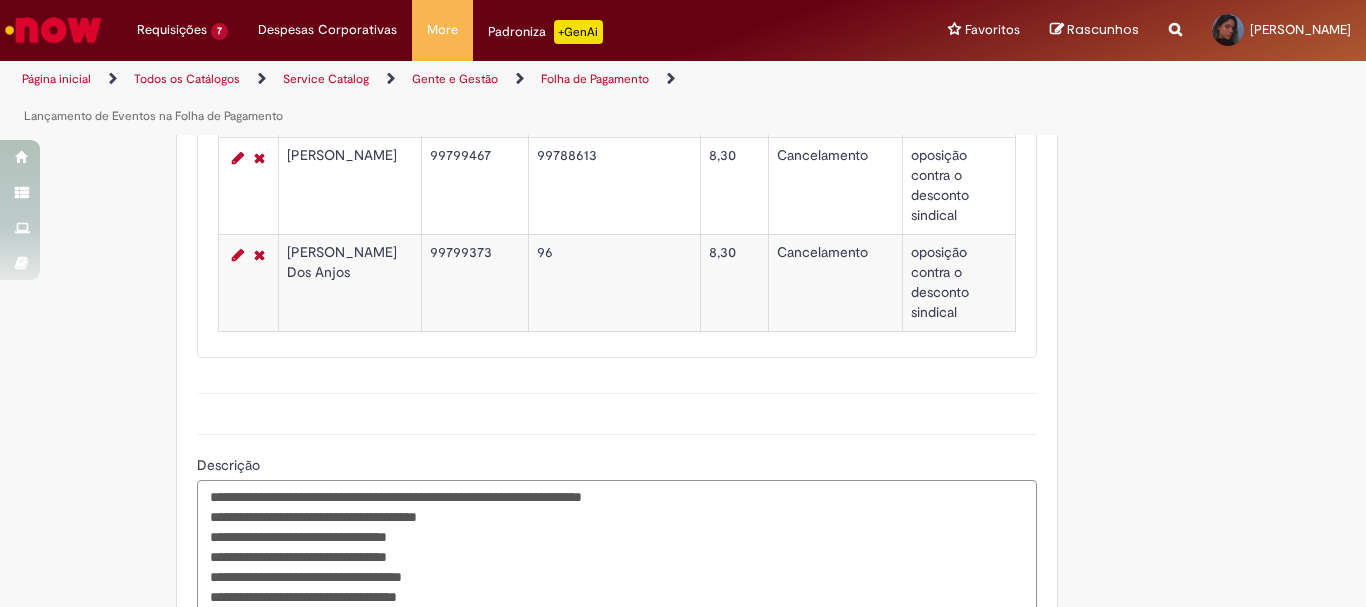 scroll, scrollTop: 1681, scrollLeft: 0, axis: vertical 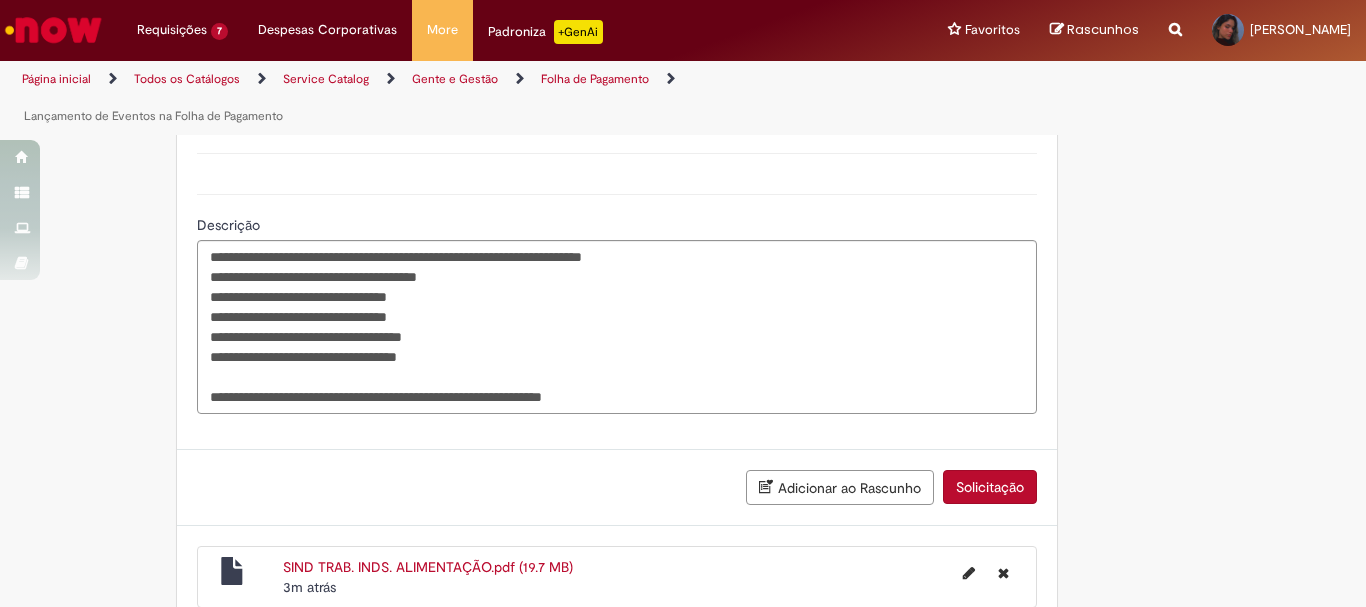 click on "Solicitação" at bounding box center (990, 487) 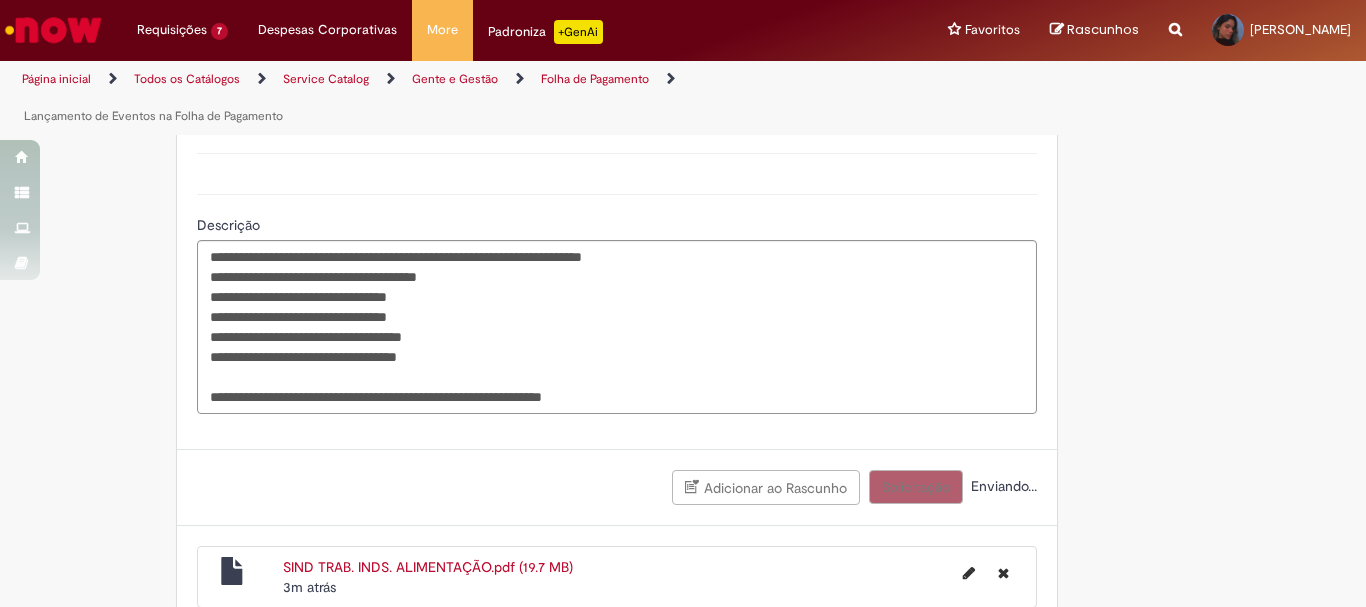 scroll, scrollTop: 1635, scrollLeft: 0, axis: vertical 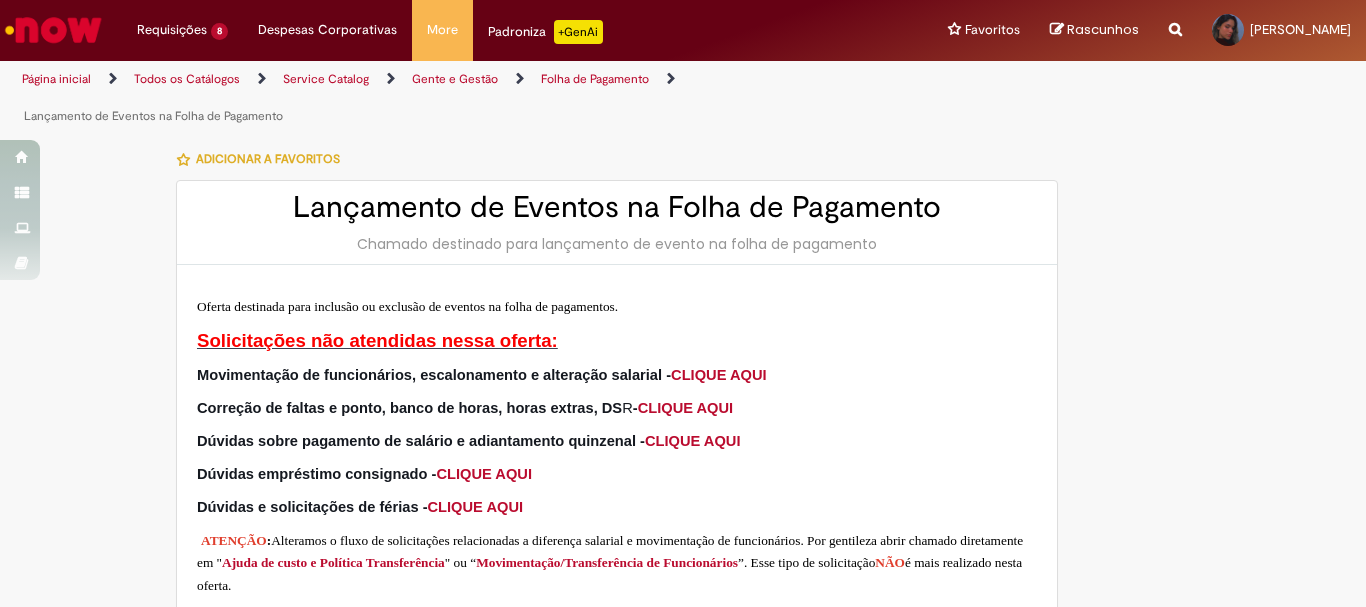 type on "**********" 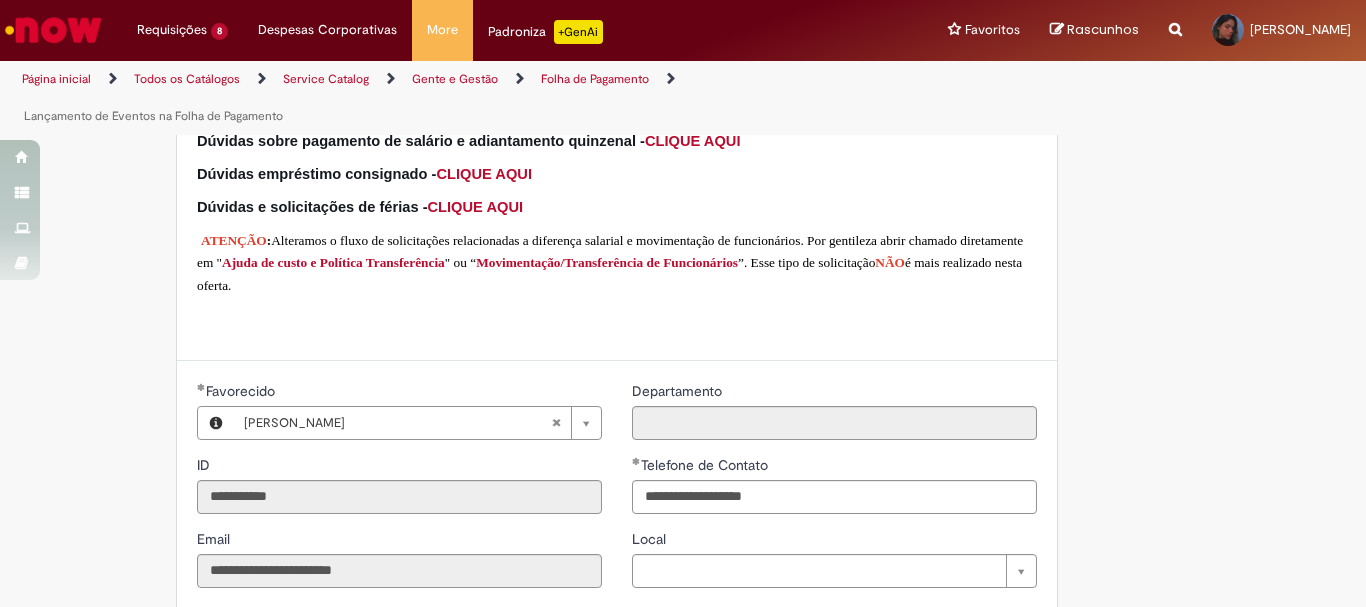 scroll, scrollTop: 500, scrollLeft: 0, axis: vertical 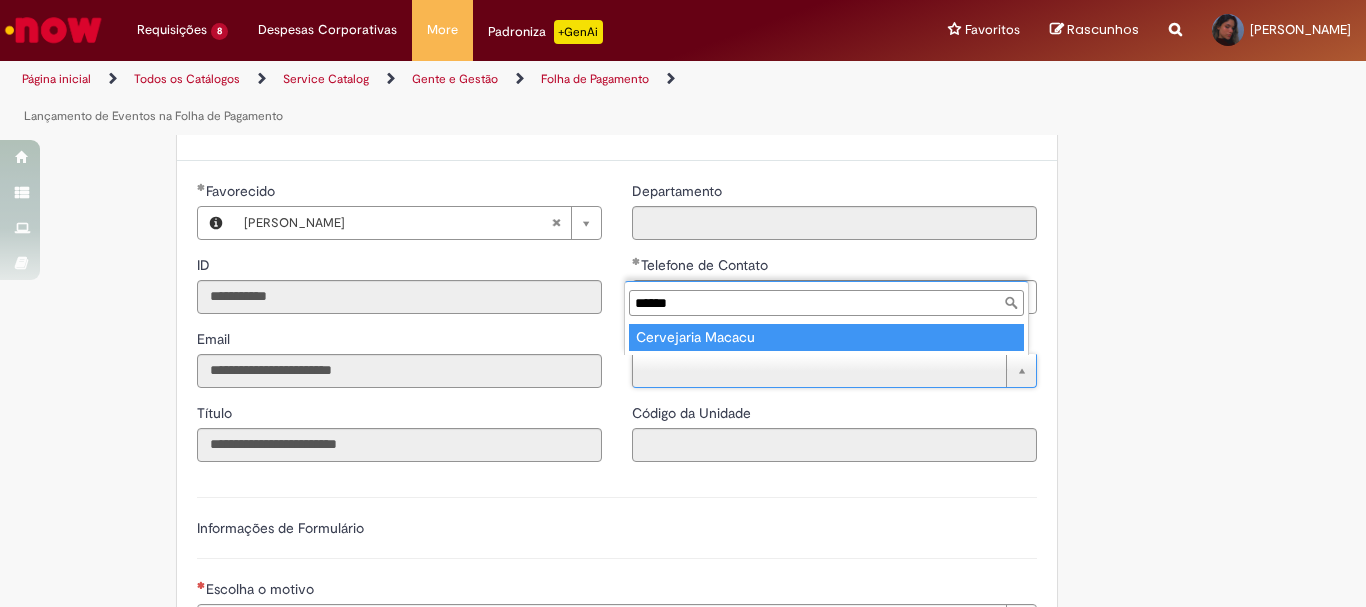 type on "******" 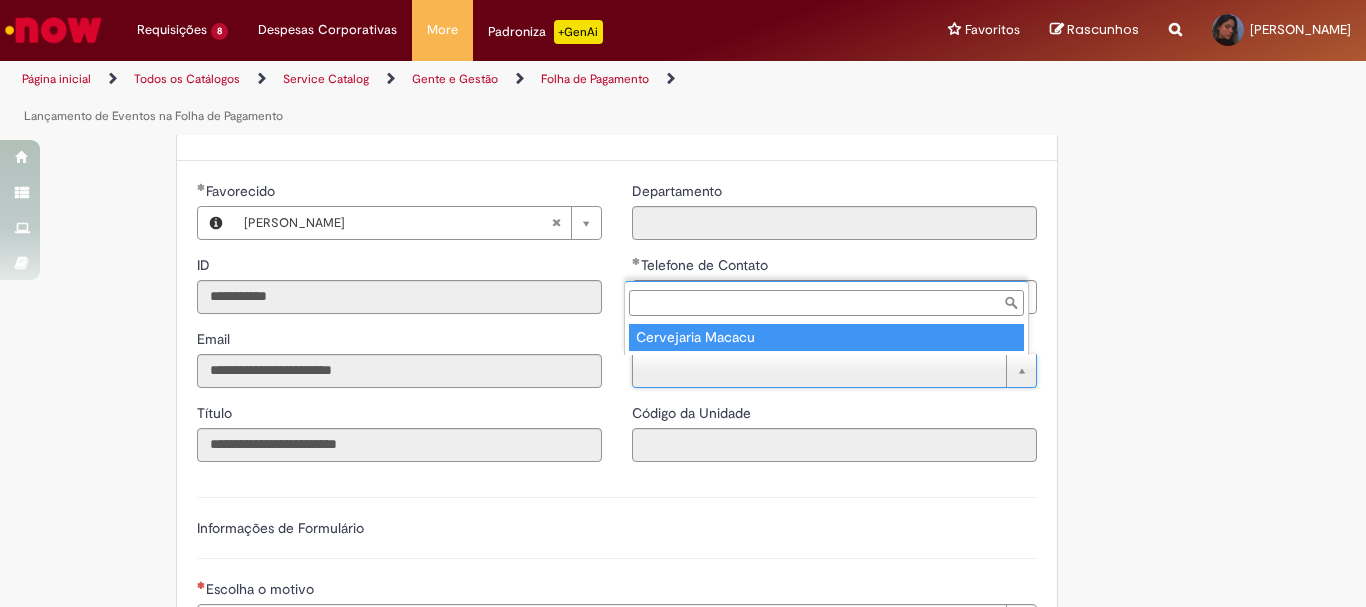 type on "****" 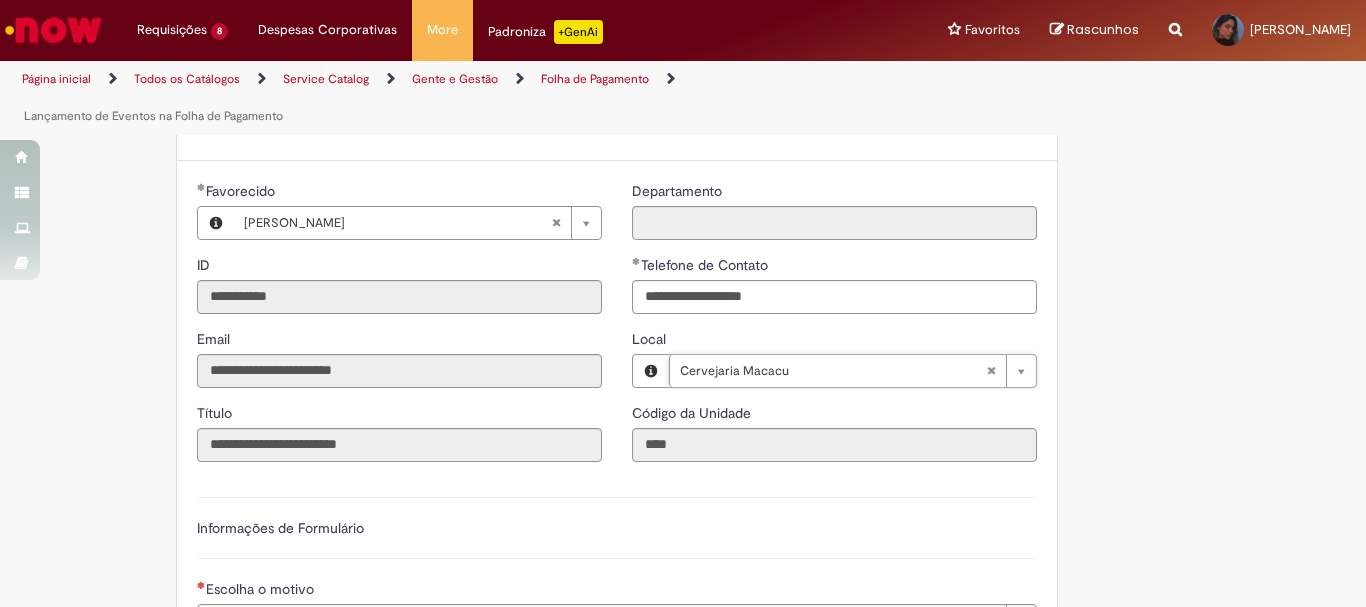 scroll, scrollTop: 800, scrollLeft: 0, axis: vertical 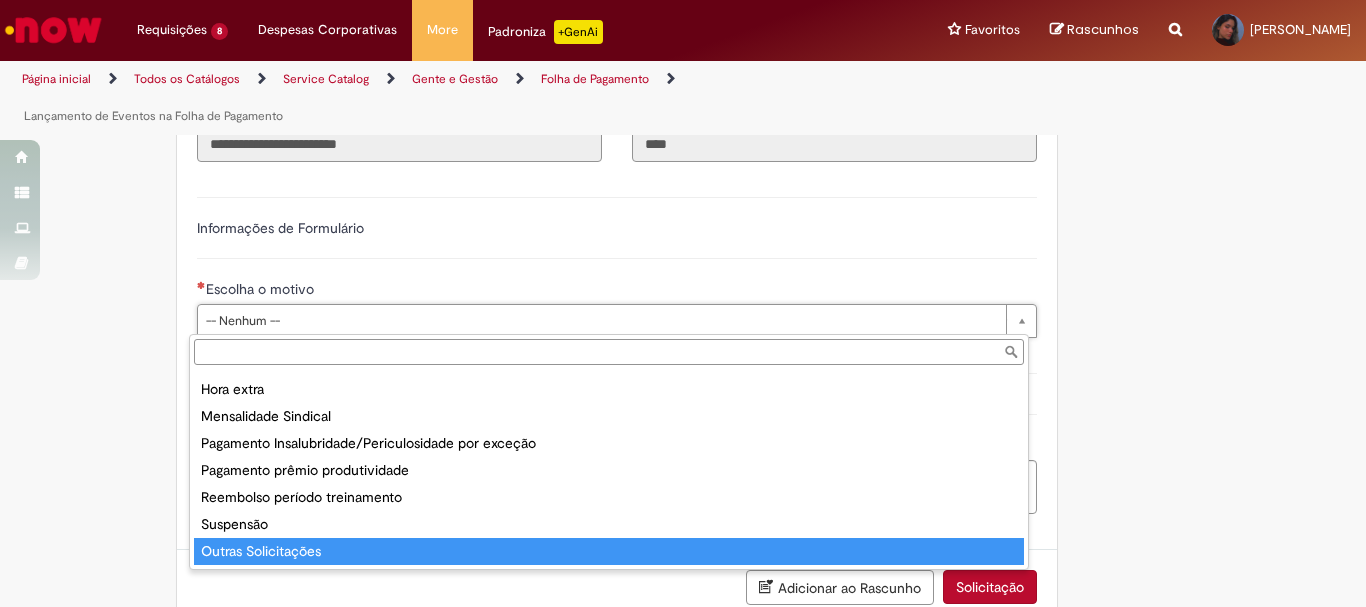 type on "**********" 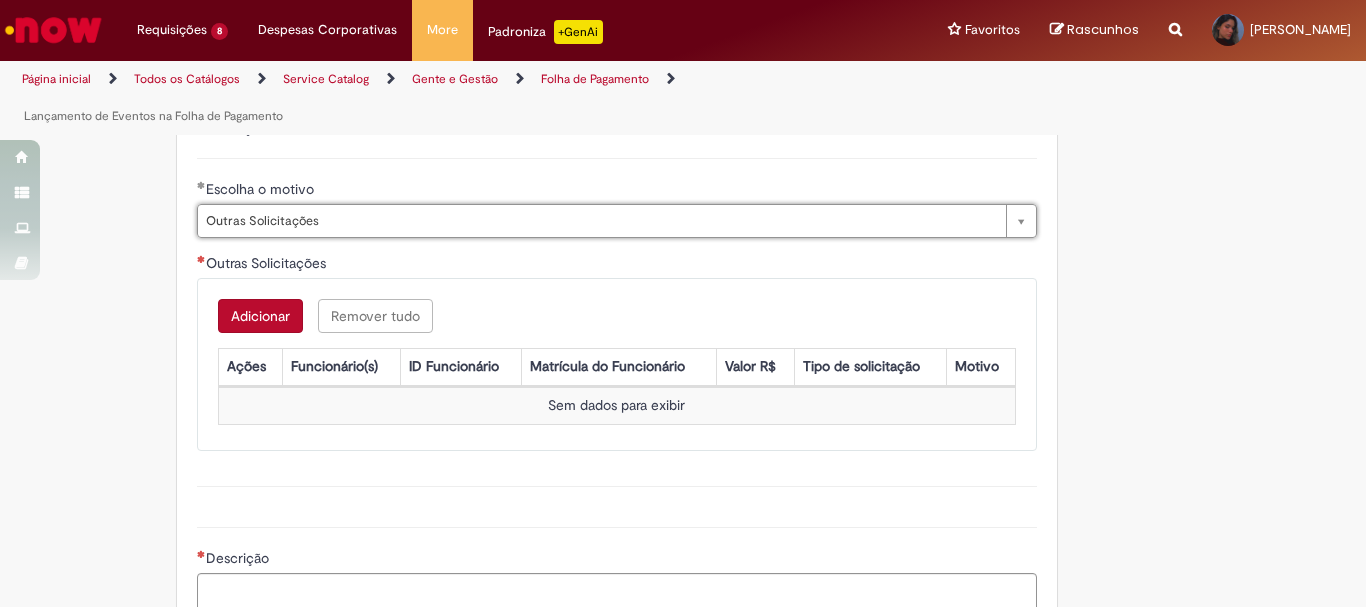 scroll, scrollTop: 1000, scrollLeft: 0, axis: vertical 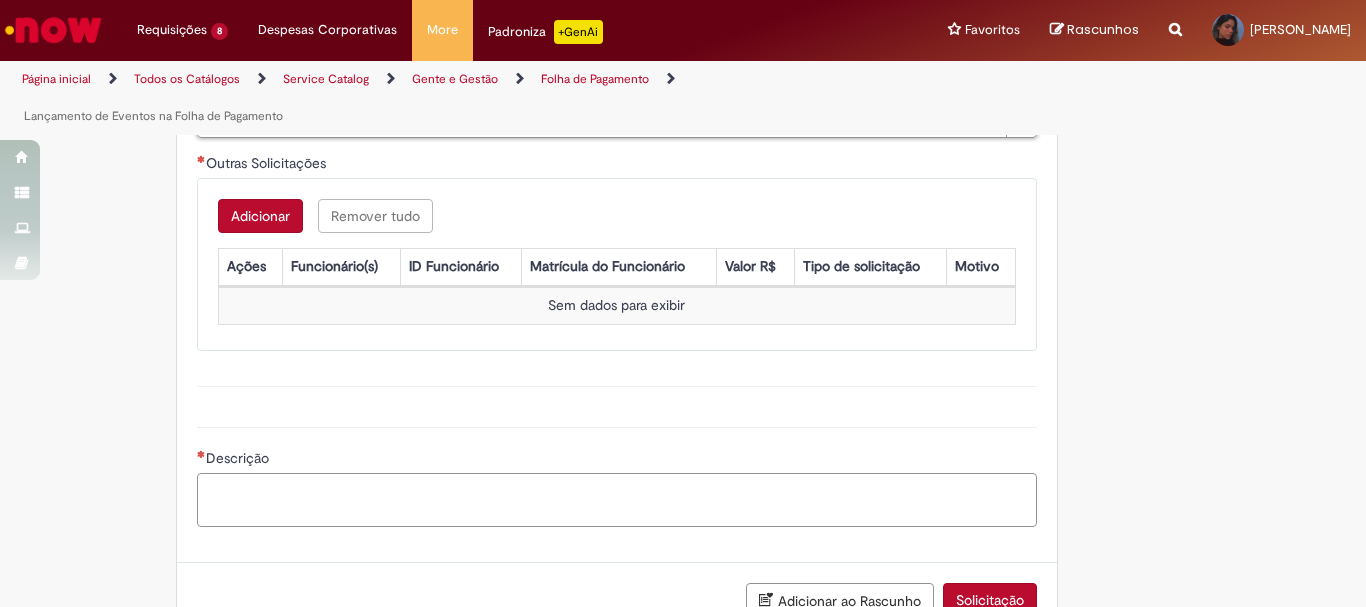 click on "Descrição" at bounding box center (617, 500) 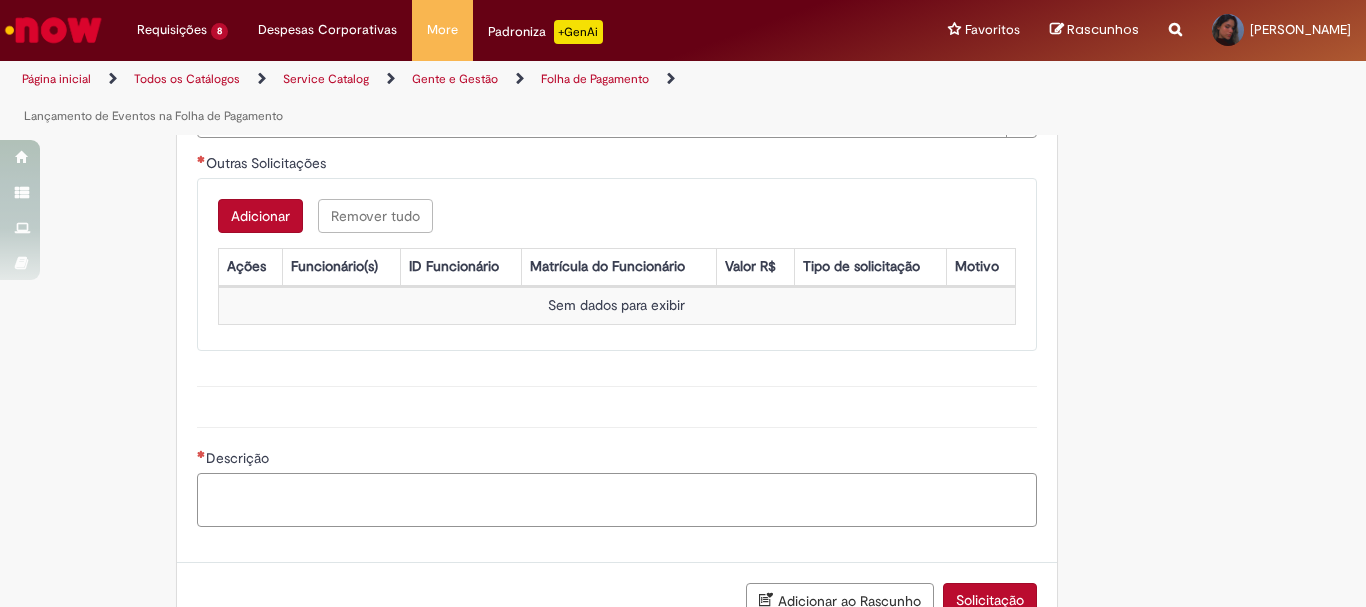paste on "**********" 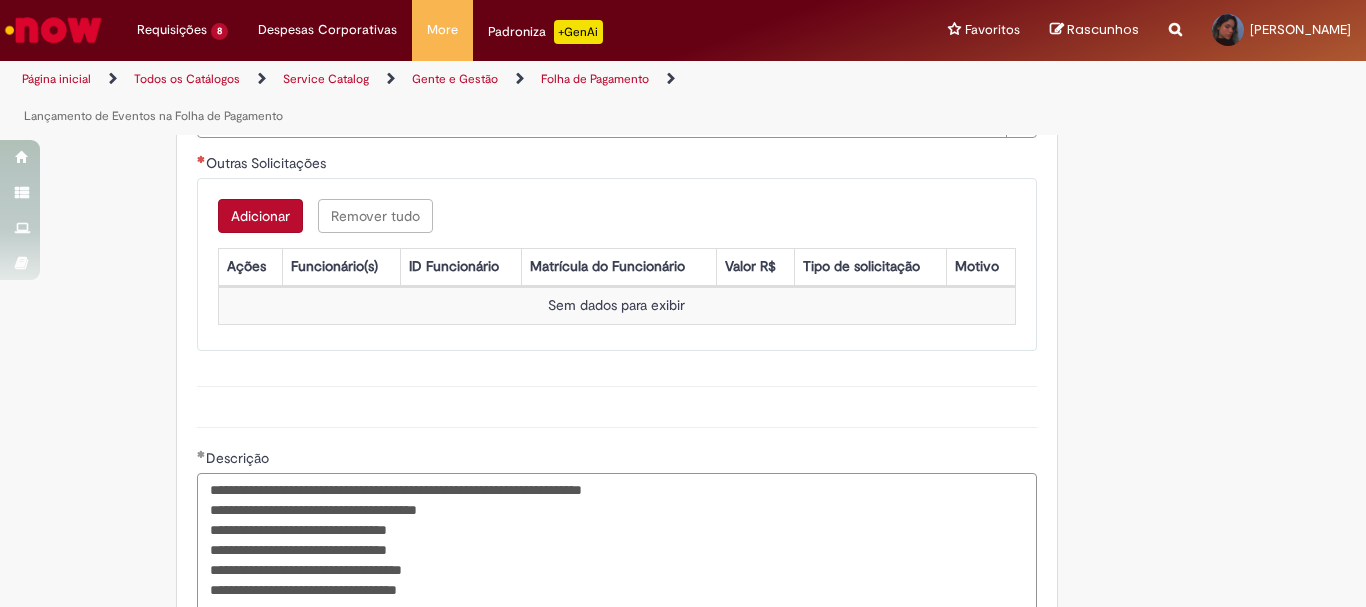scroll, scrollTop: 1032, scrollLeft: 0, axis: vertical 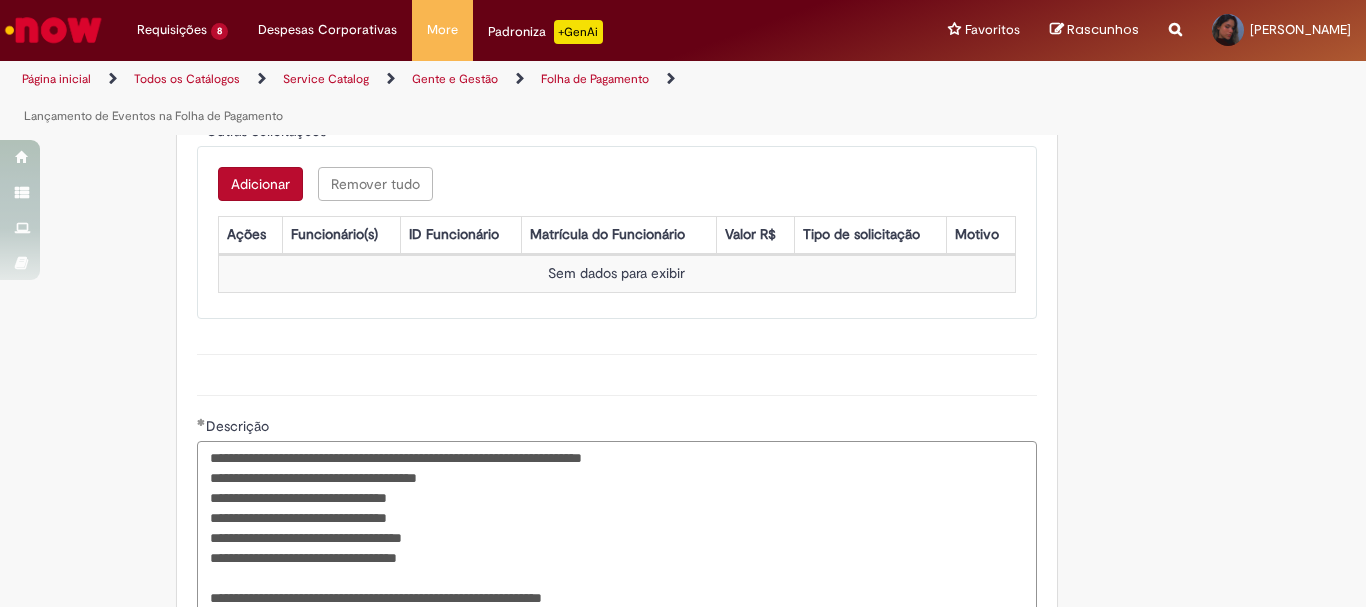 drag, startPoint x: 454, startPoint y: 558, endPoint x: 197, endPoint y: 478, distance: 269.1635 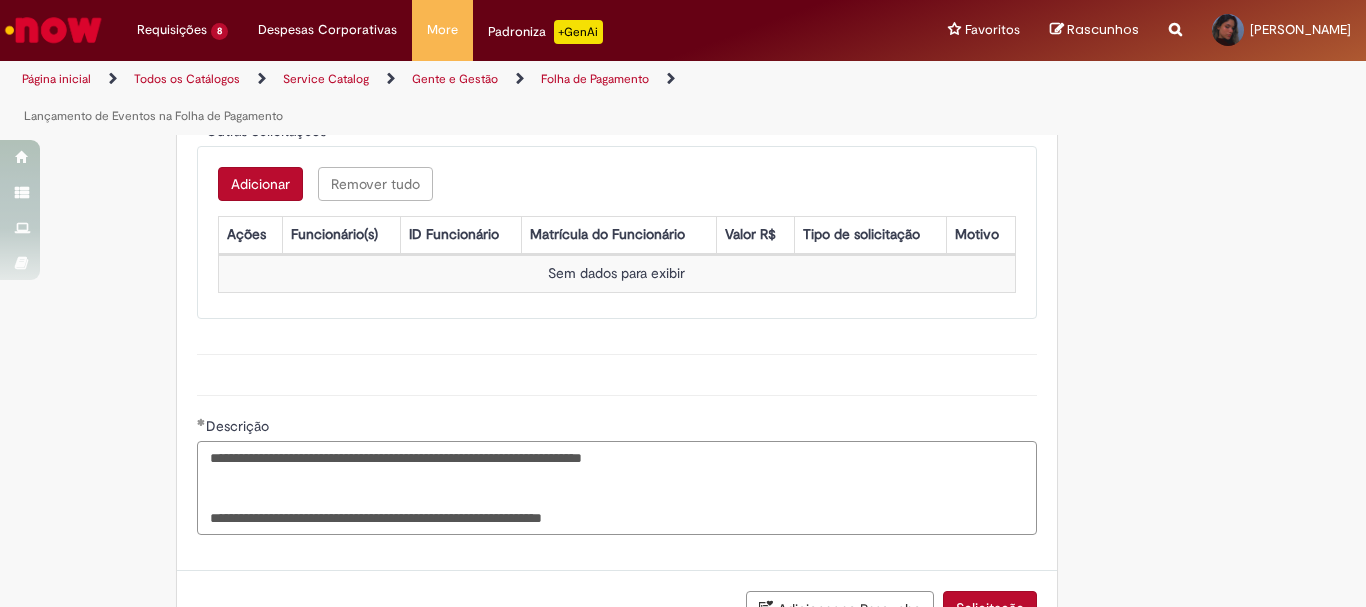 type on "**********" 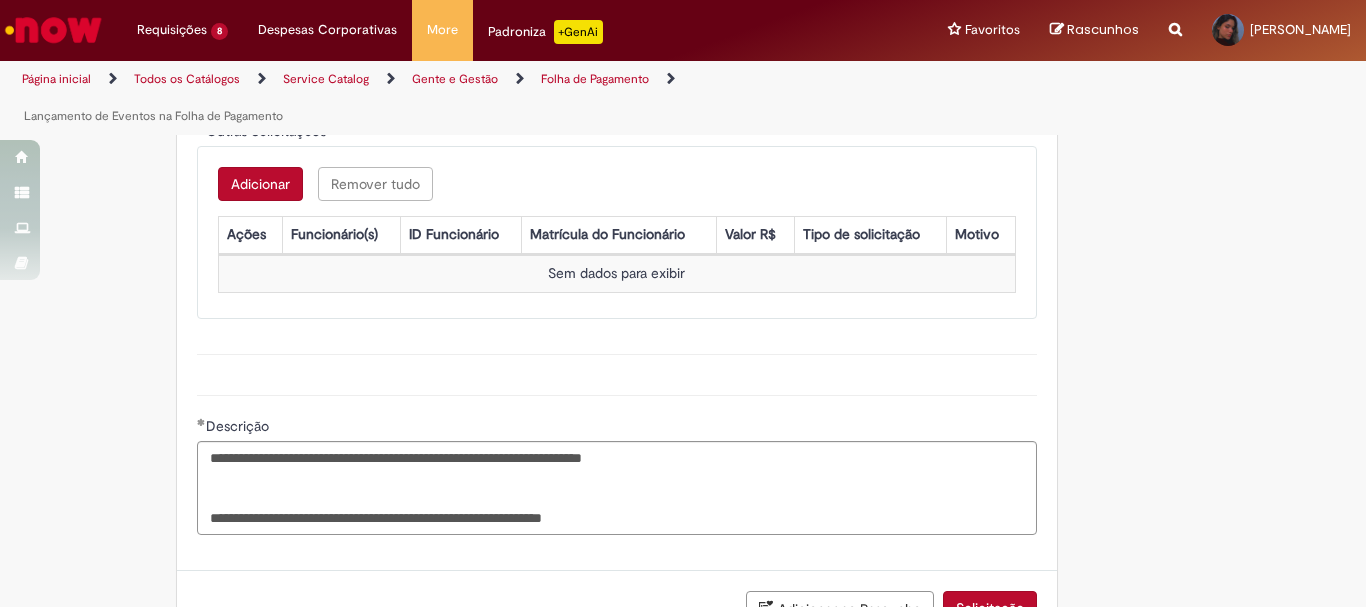 click on "Adicionar a Favoritos
Lançamento de Eventos na Folha de Pagamento
Chamado destinado para lançamento de evento na folha de pagamento
Oferta destinada para inclusão ou exclusão de eventos na folha de pagamentos.
Solicitações não atendidas nessa oferta:
Movimentação de funcionários, escalonamento e alteração salarial -  CLIQUE AQUI
Correção de faltas e ponto, banco de horas, horas extras, DS R  -  CLIQUE AQUI
Dúvidas sobre pagamento de salário e adiantamento quinzenal -  CLIQUE AQUI
Dúvidas empréstimo consignado -  CLIQUE AQUI
Dúvidas e solicitações de férias -  CLIQUE AQUI
ATENÇÃO :  Alteramos o fluxo de solicitações relacionadas a diferença salarial e movimentação de funcionários. Por gentileza abrir chamado diretamente em " Ajuda de custo e Política Transferência " ou “ Movimentação/Transferência de Funcionários NÃO" at bounding box center [683, -70] 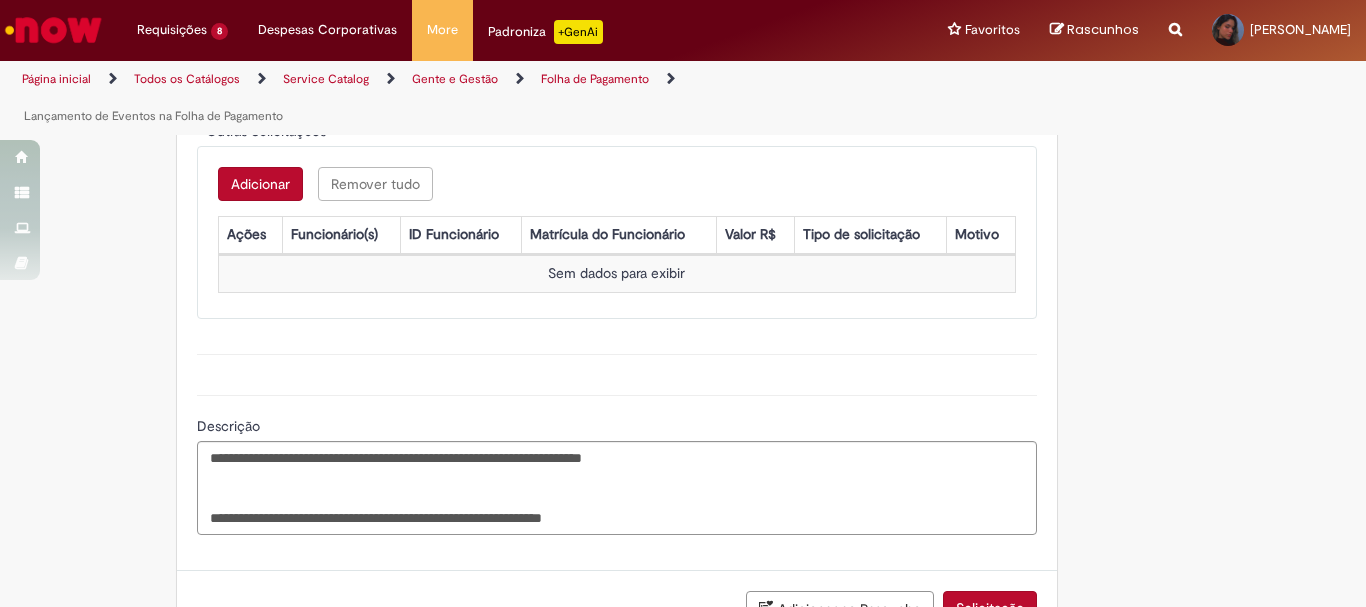 click on "Adicionar" at bounding box center [260, 184] 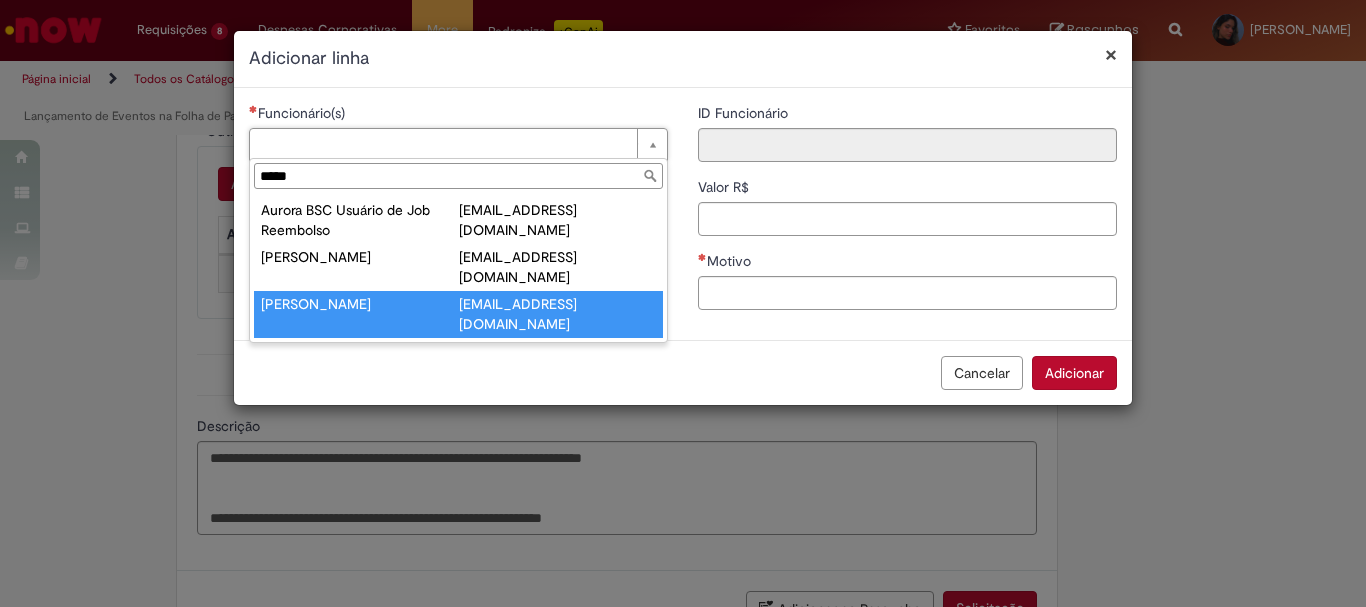 type on "*****" 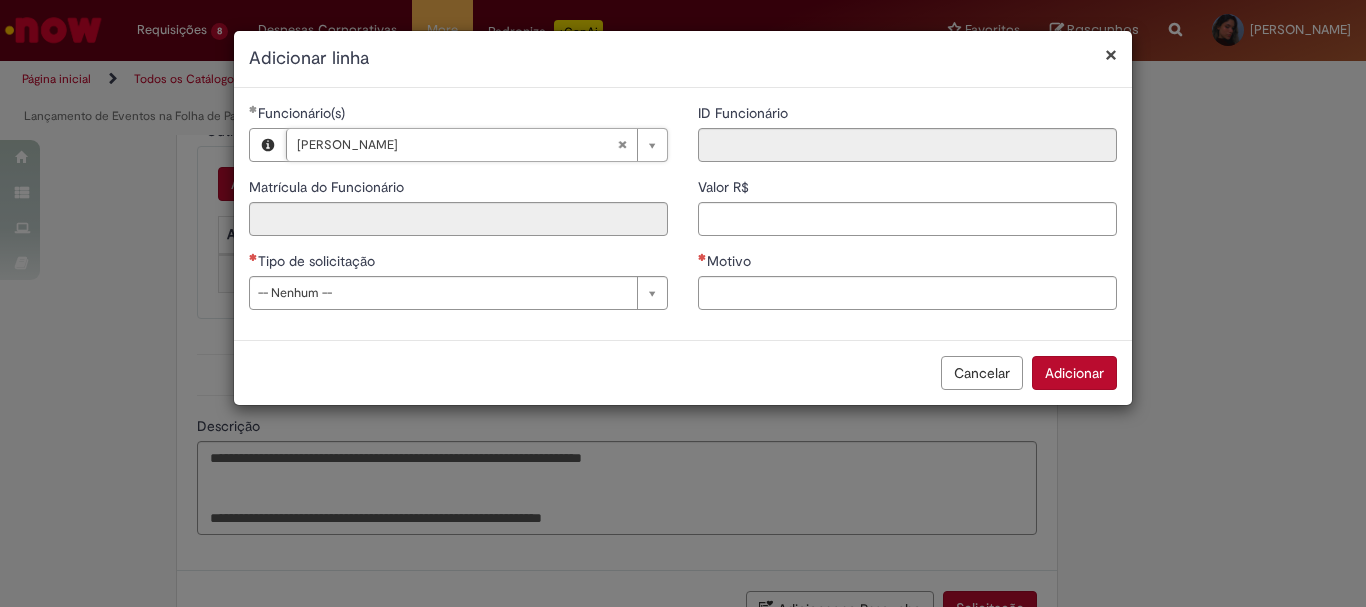 type on "********" 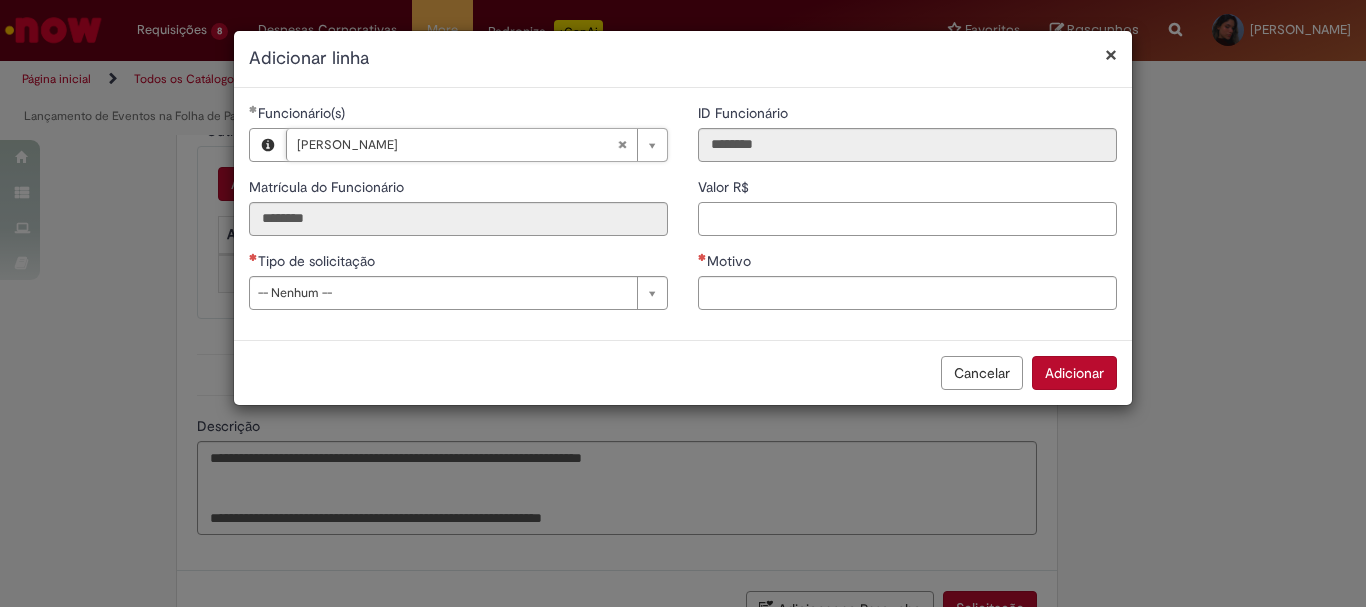 click on "Valor R$" at bounding box center [907, 219] 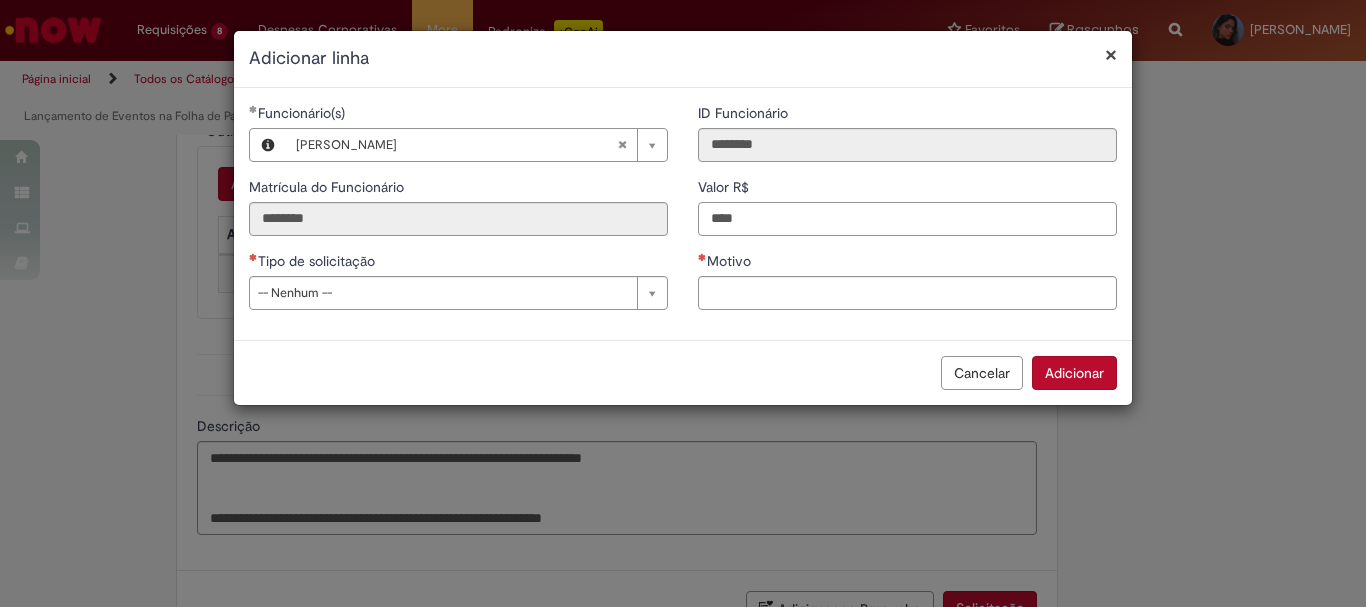 type on "****" 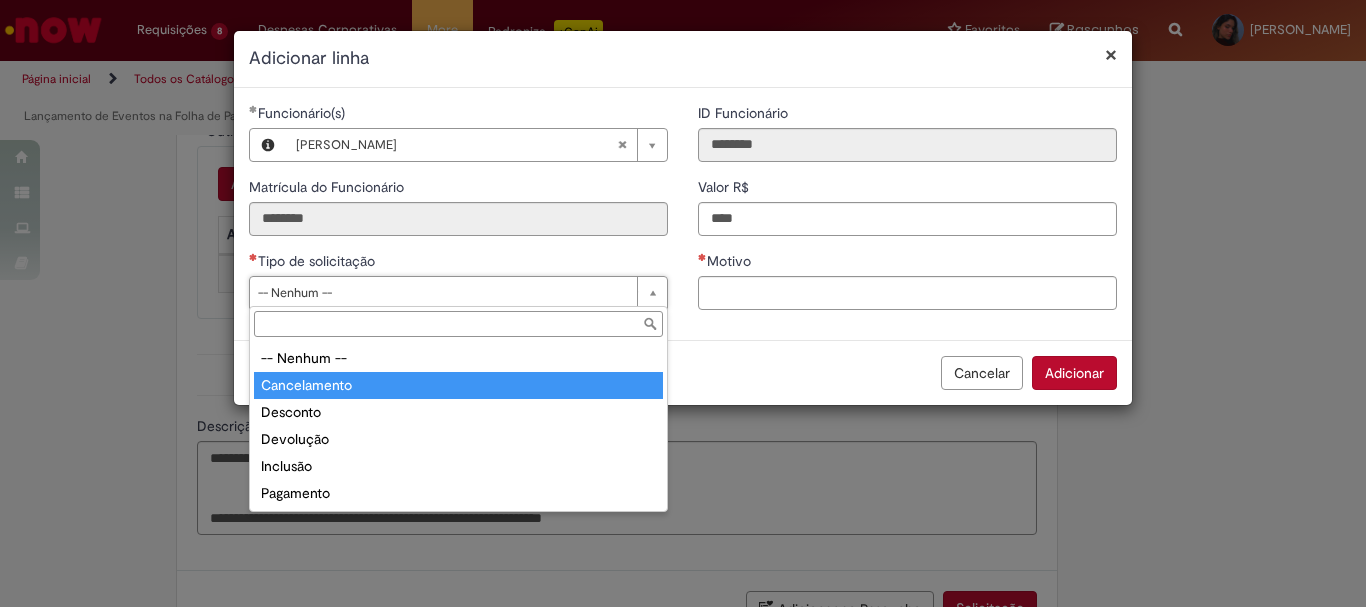 type on "**********" 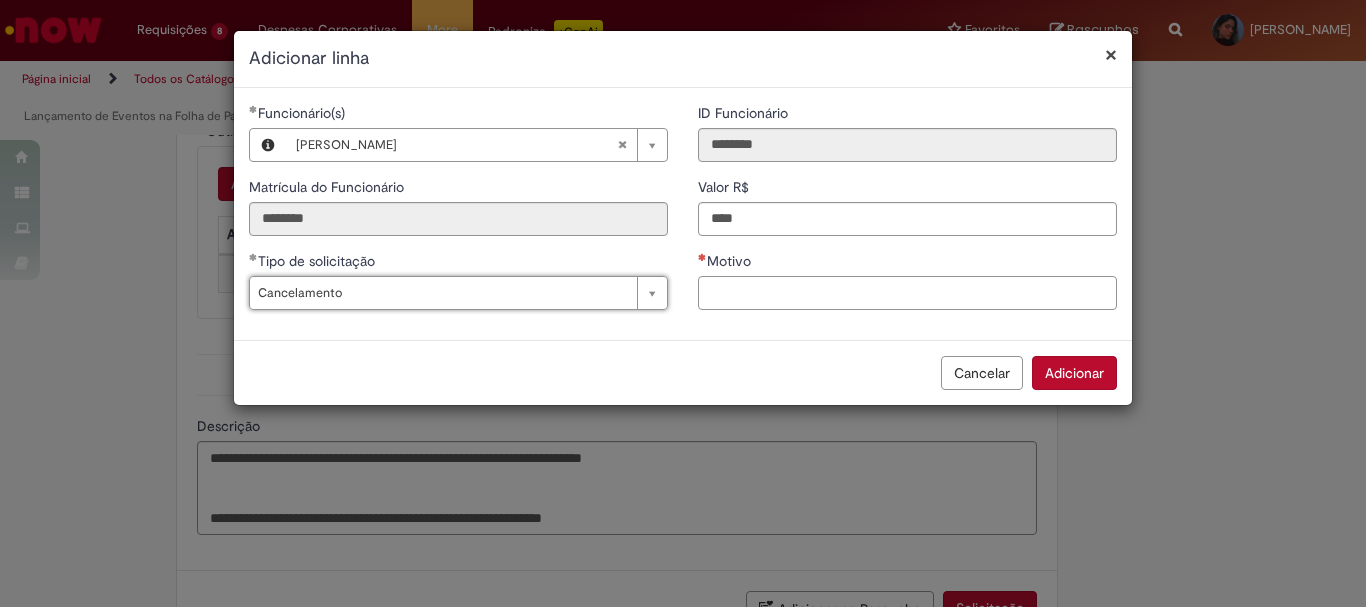 click on "Motivo" at bounding box center (907, 293) 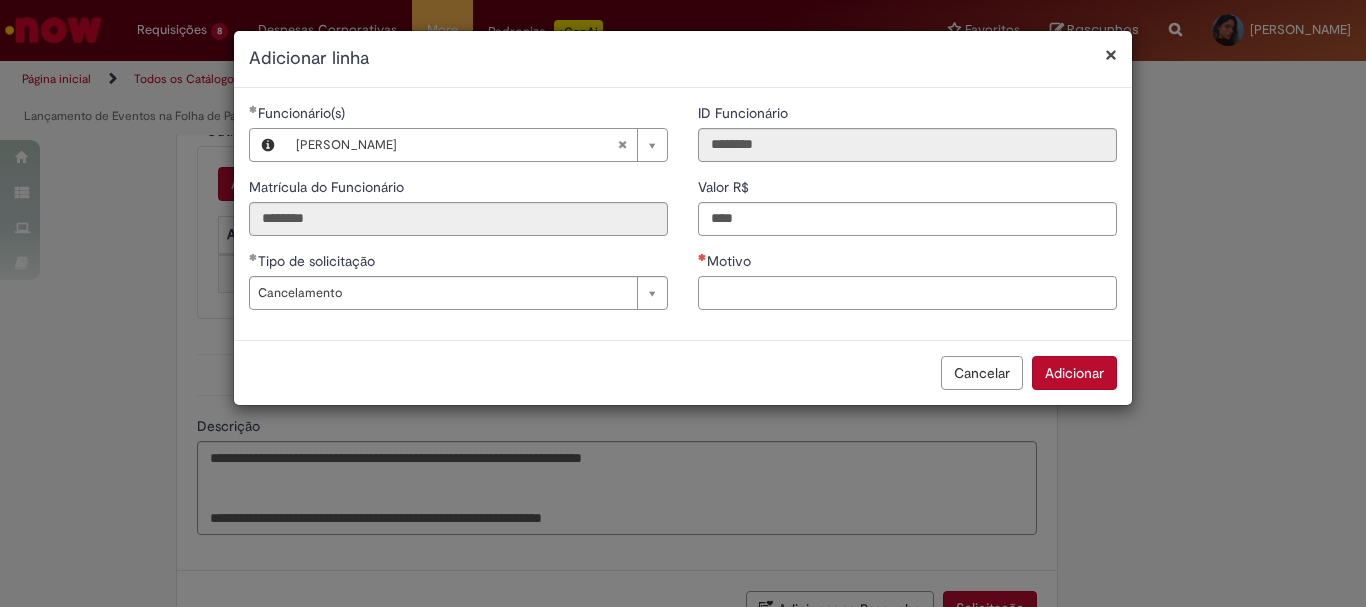 paste on "**********" 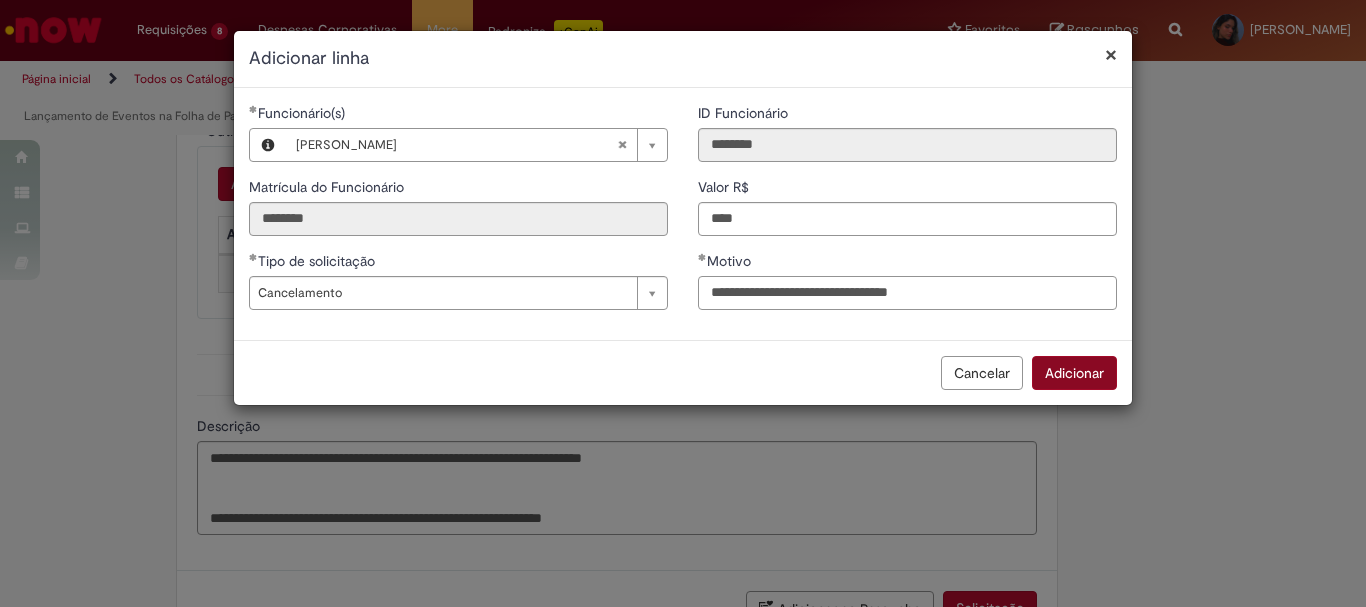 type on "**********" 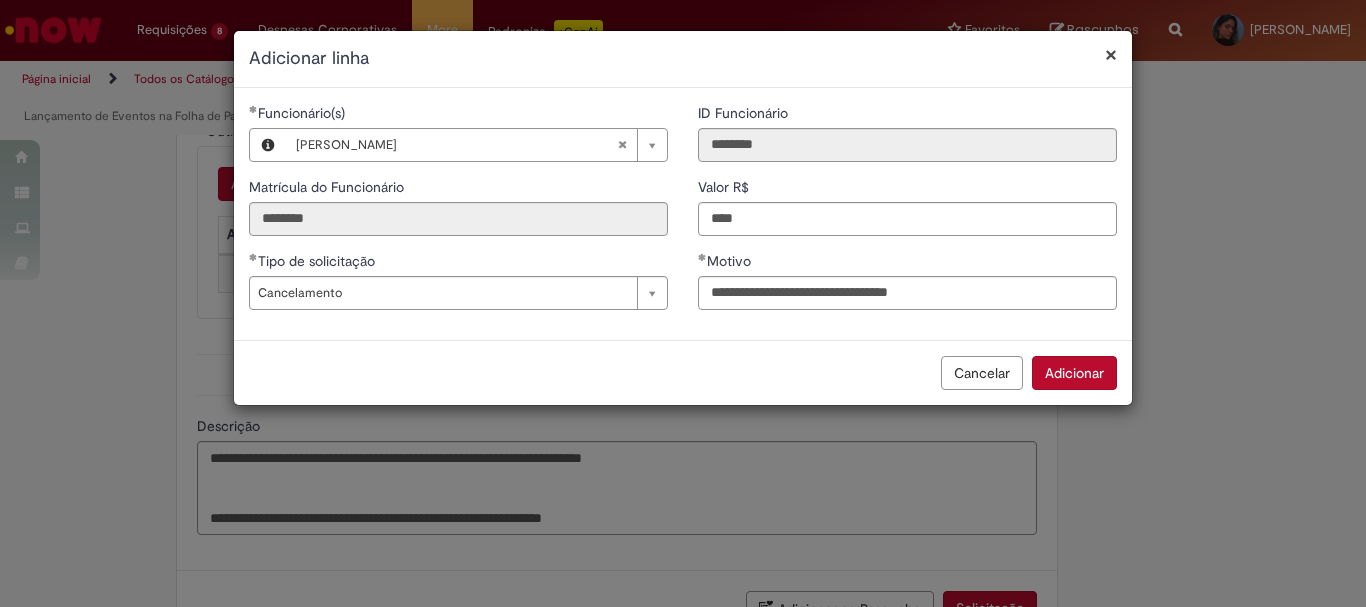 click on "Adicionar" at bounding box center (1074, 373) 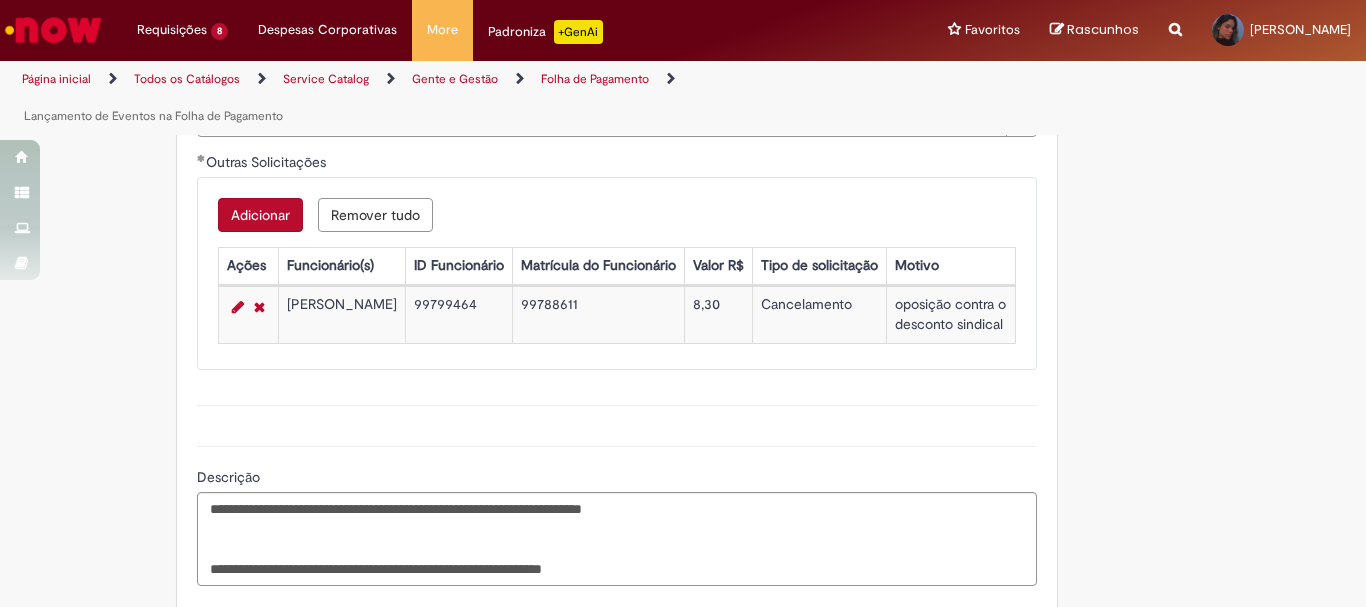 scroll, scrollTop: 901, scrollLeft: 0, axis: vertical 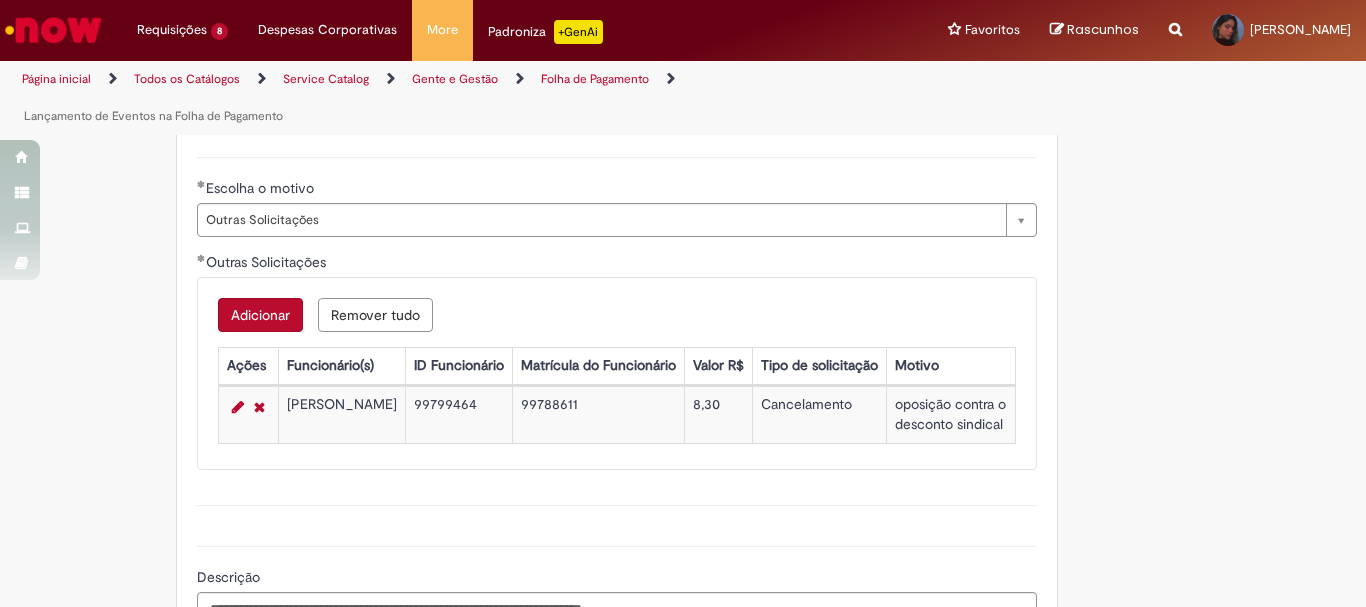 click on "Adicionar" at bounding box center [260, 315] 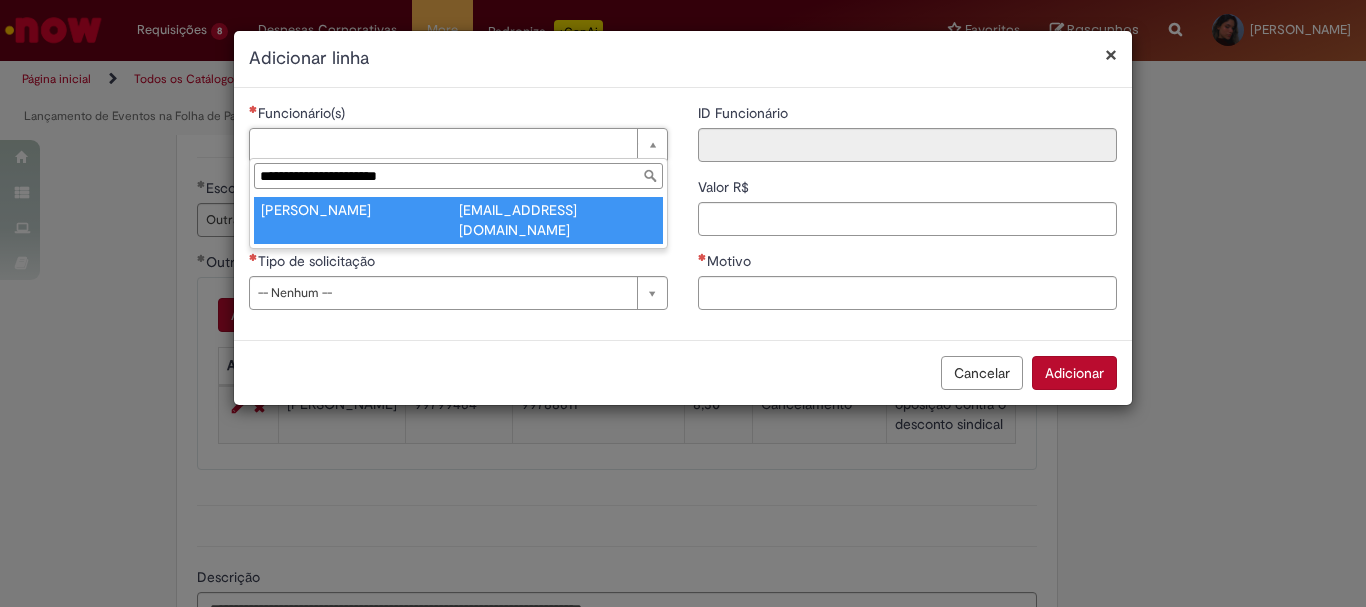 type on "**********" 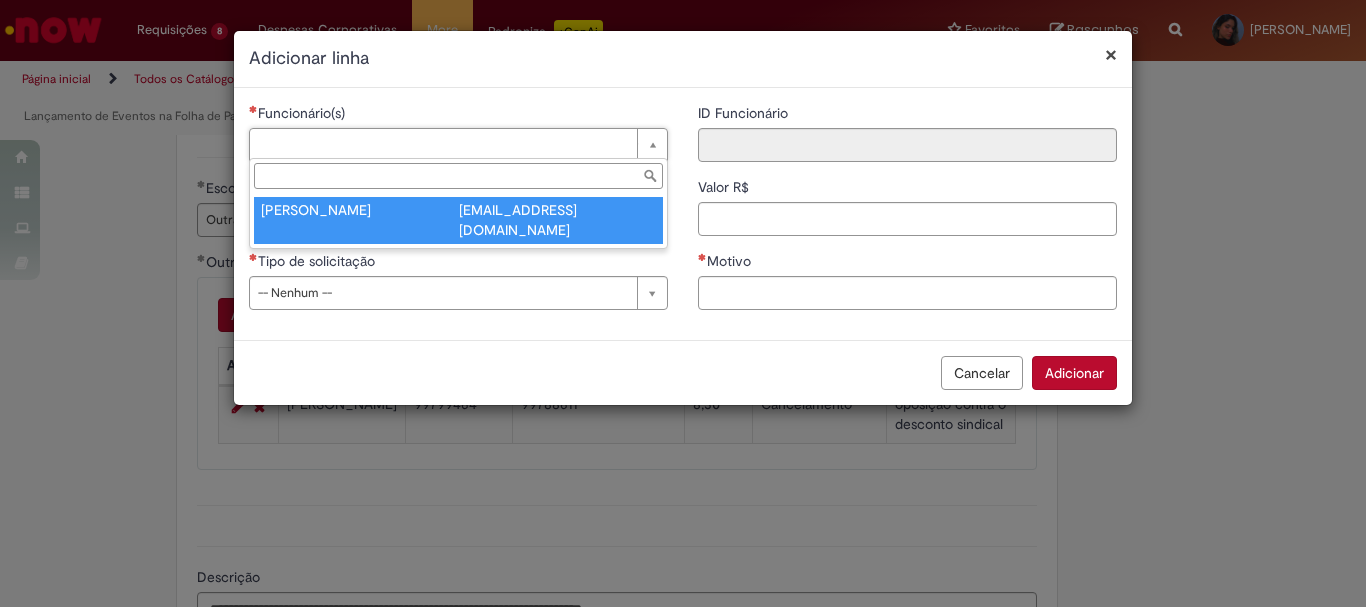 type on "********" 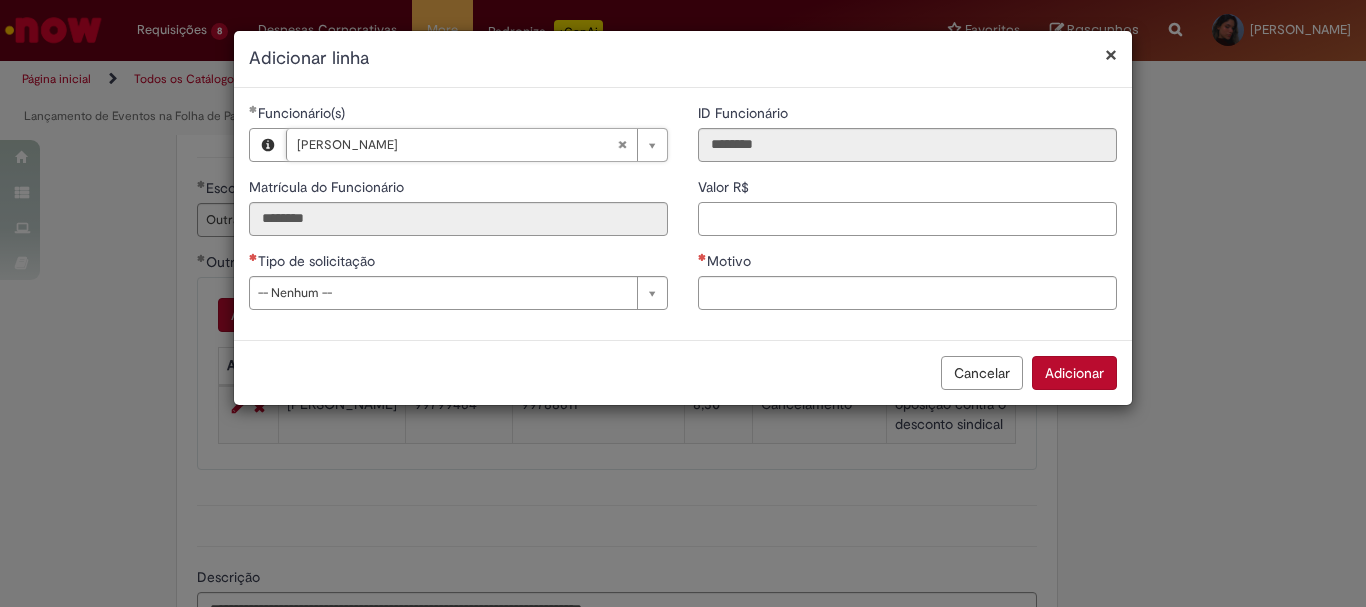 click on "Valor R$" at bounding box center (907, 219) 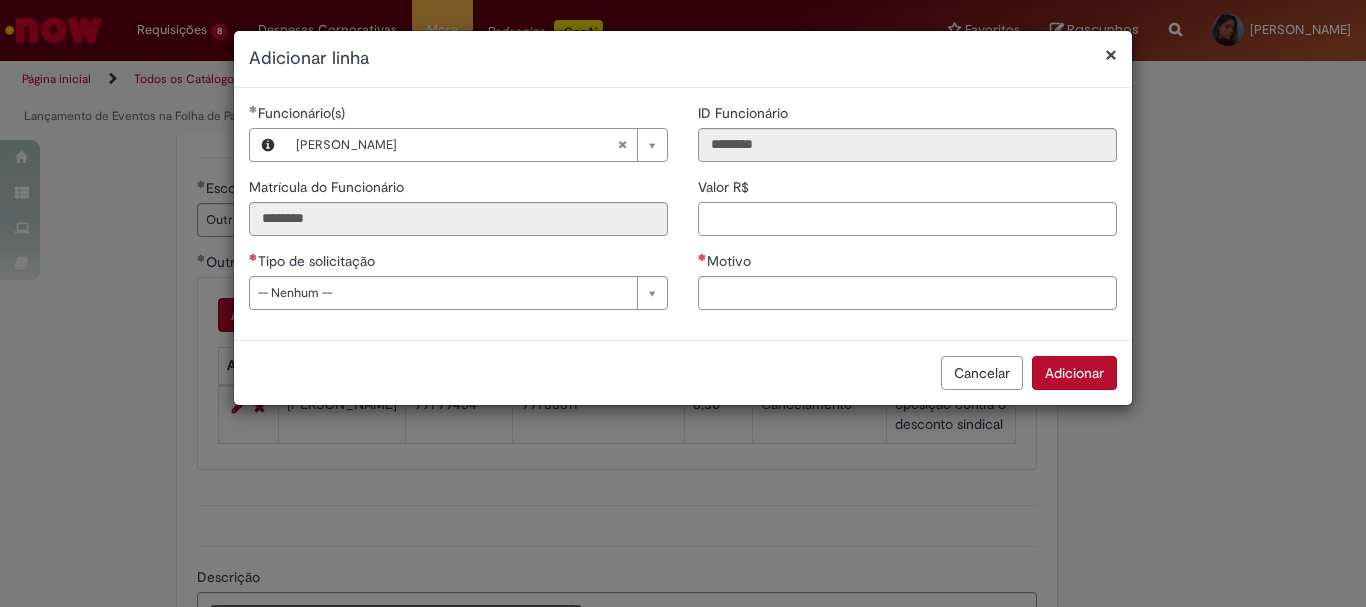 paste on "**********" 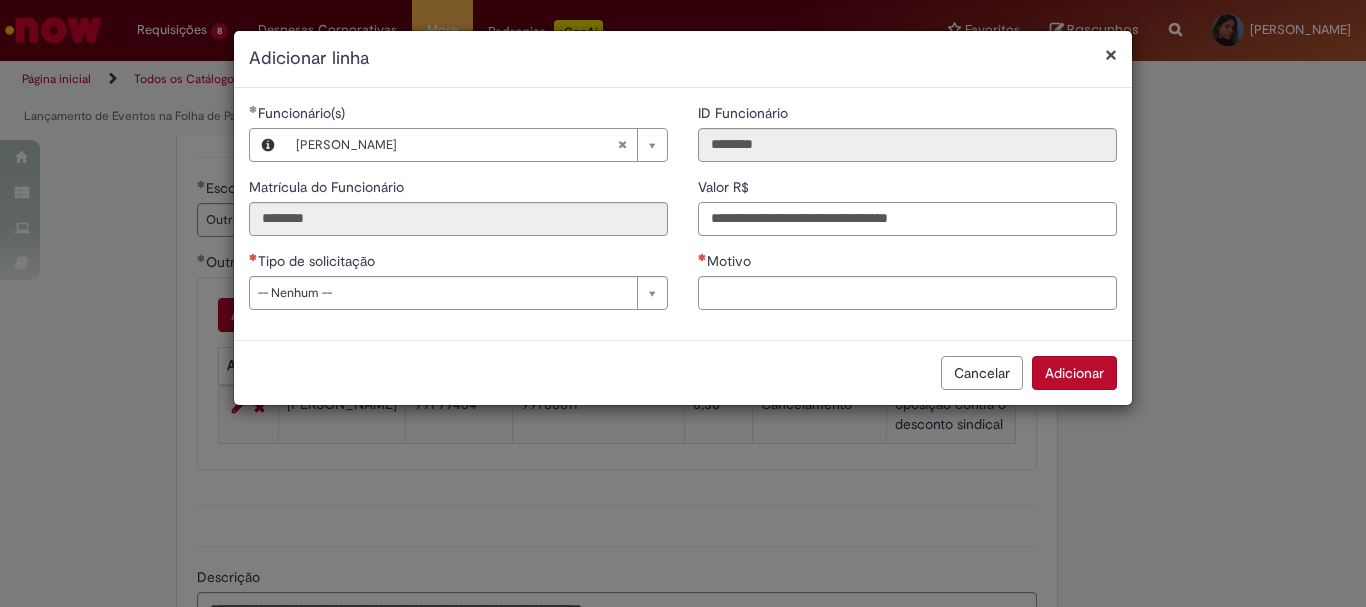 drag, startPoint x: 961, startPoint y: 217, endPoint x: 677, endPoint y: 227, distance: 284.176 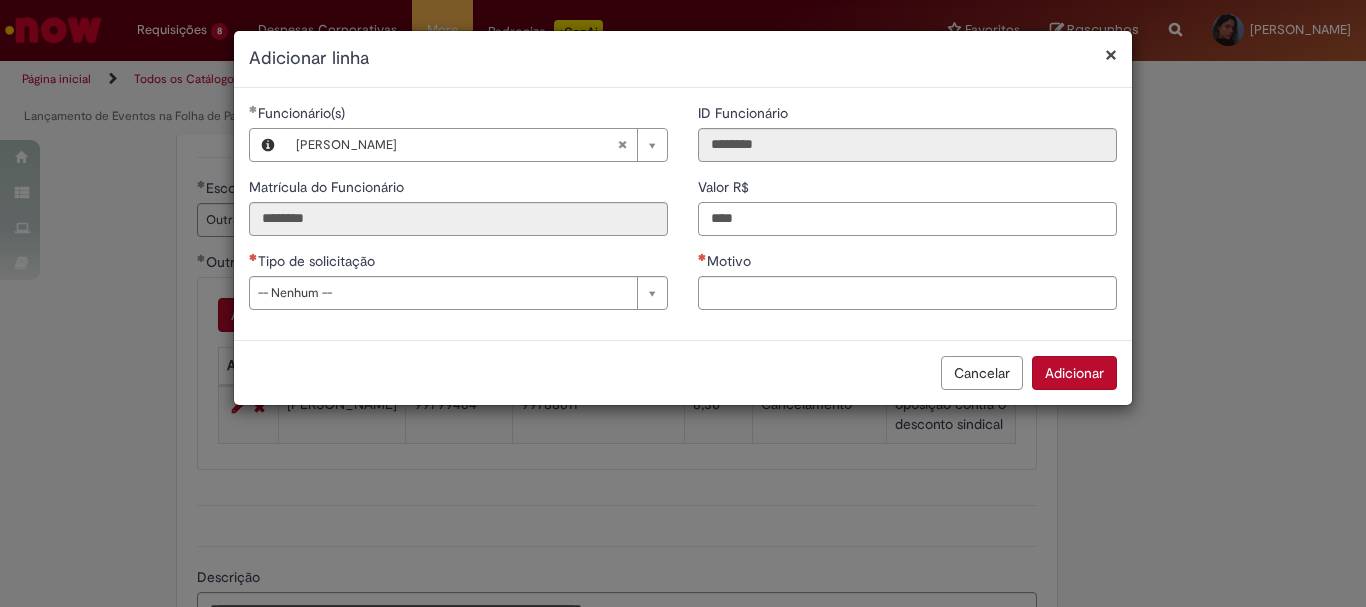 type on "****" 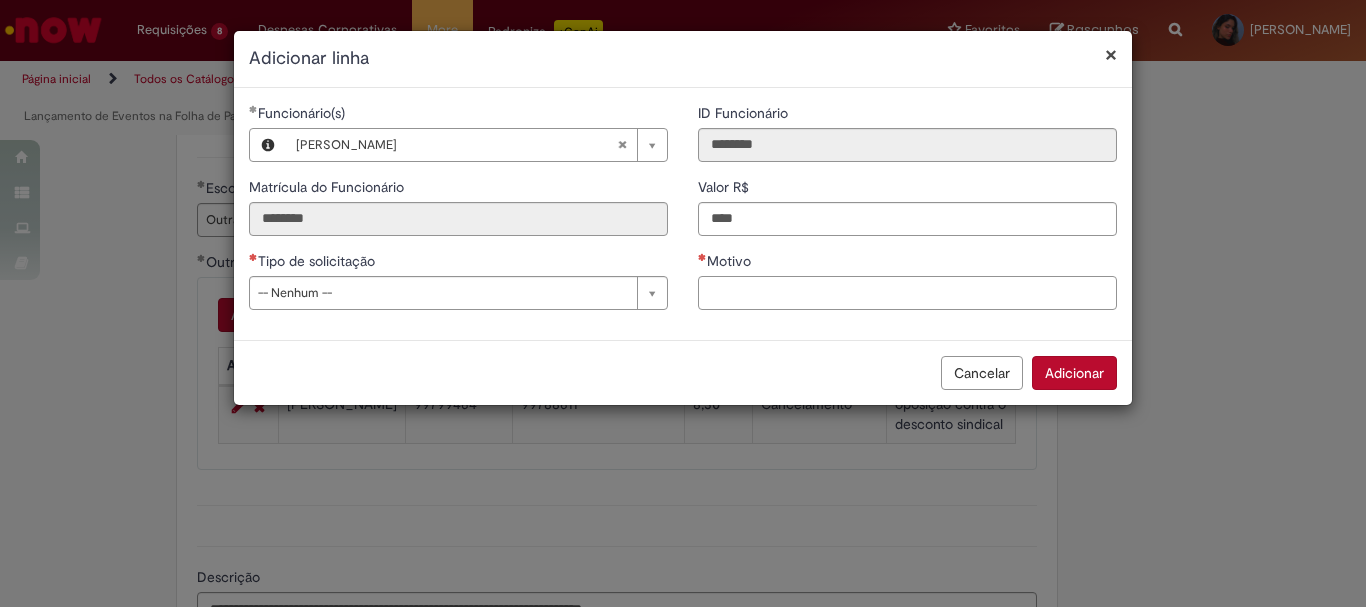 click on "Motivo" at bounding box center [907, 293] 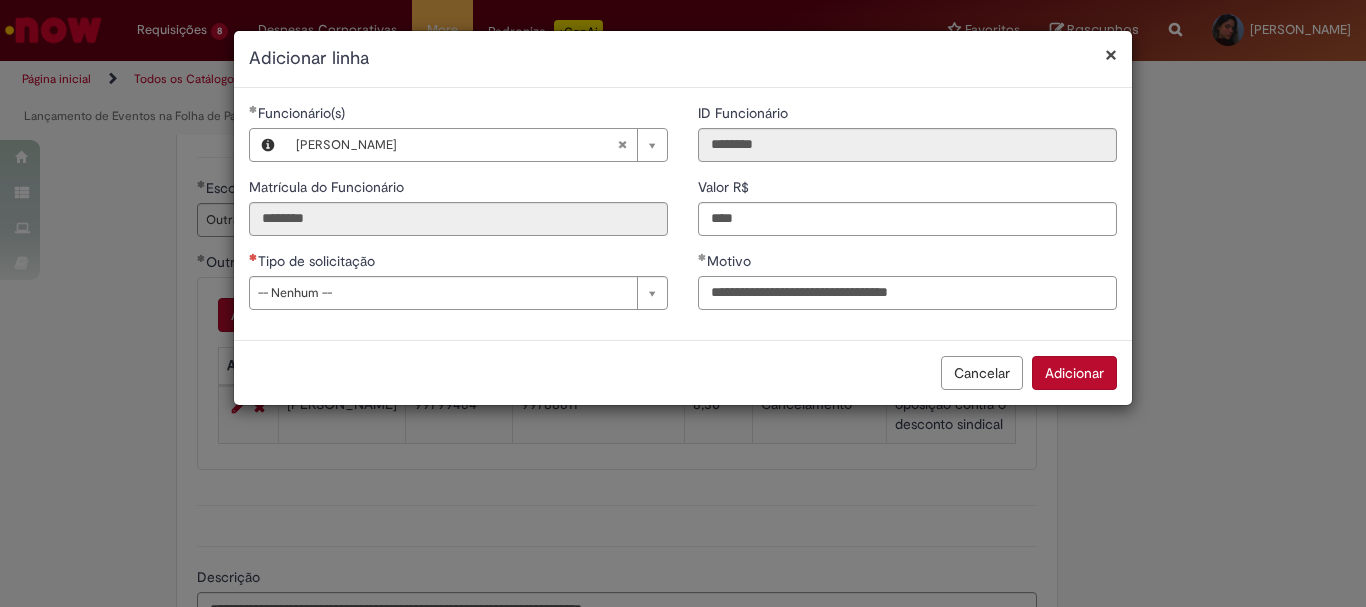 type on "**********" 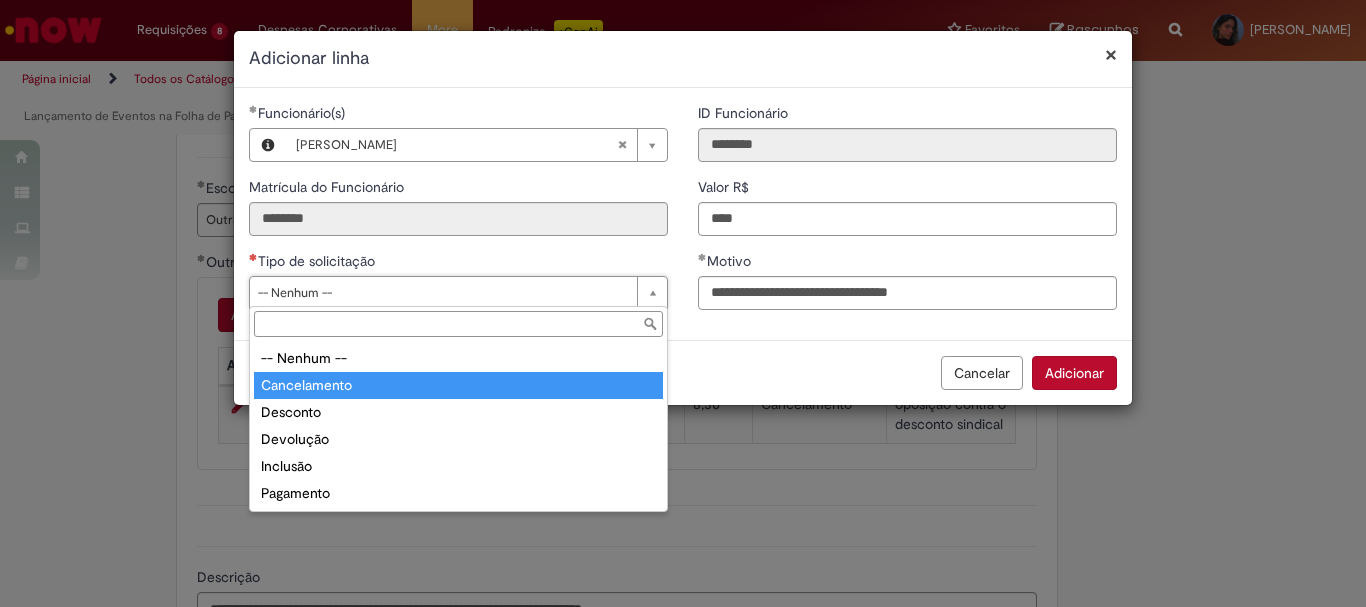 type on "**********" 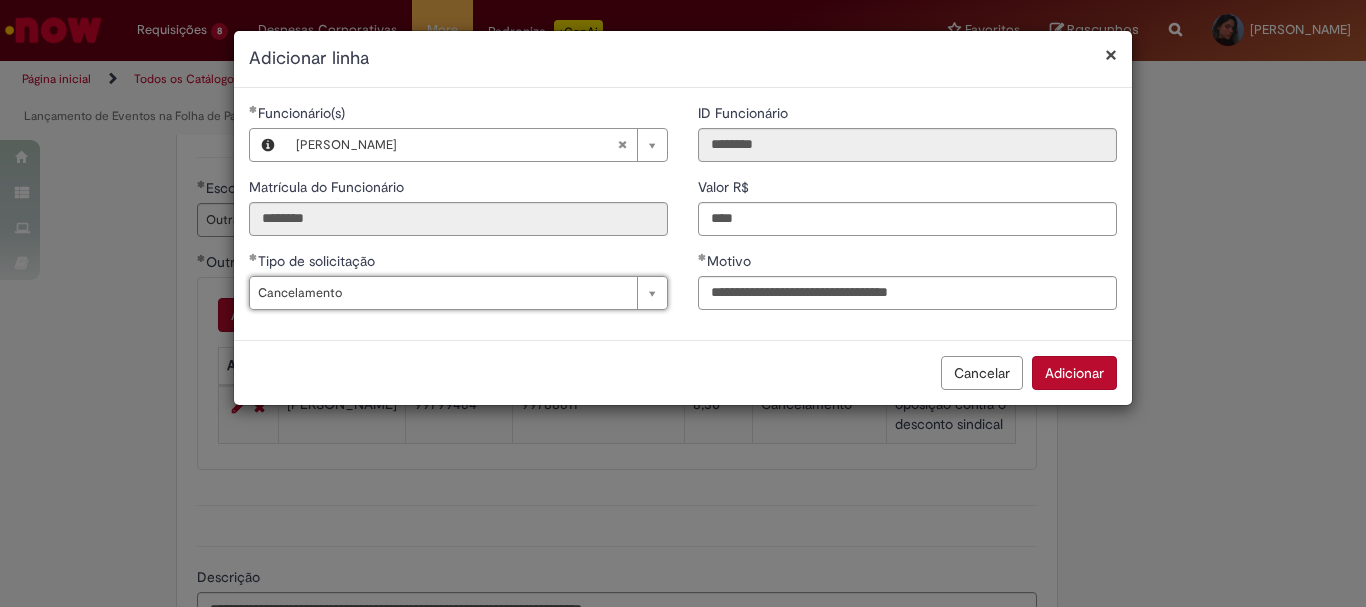 click on "Adicionar" at bounding box center (1074, 373) 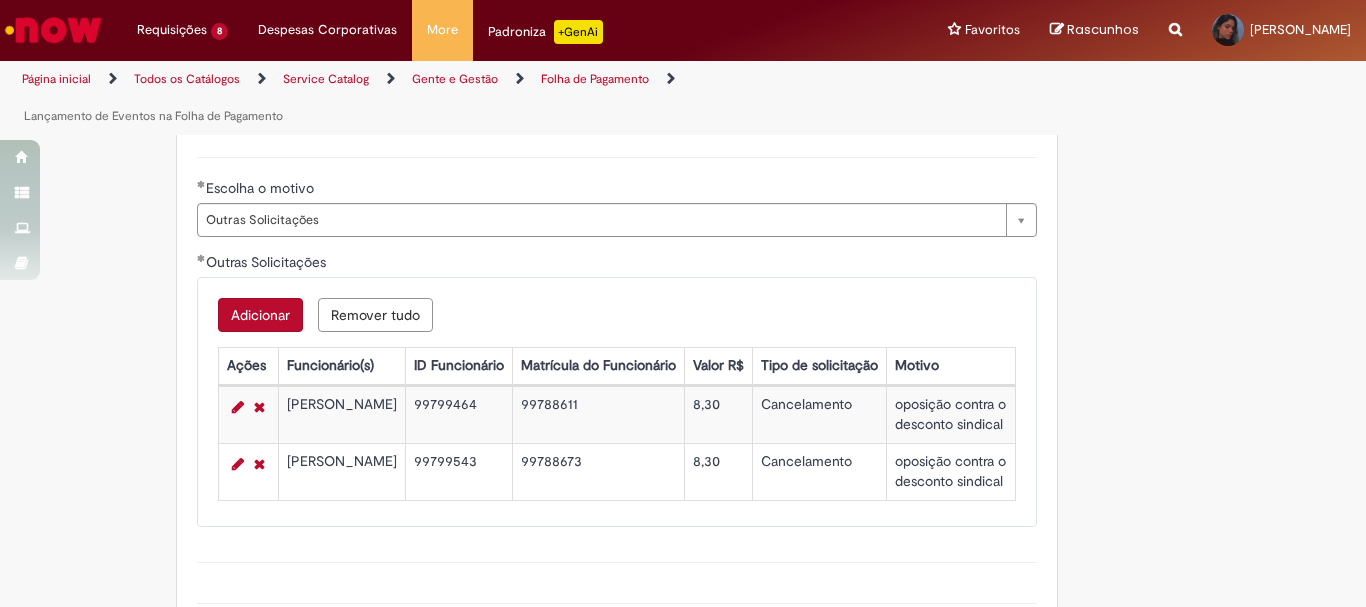 click on "Adicionar" at bounding box center [260, 315] 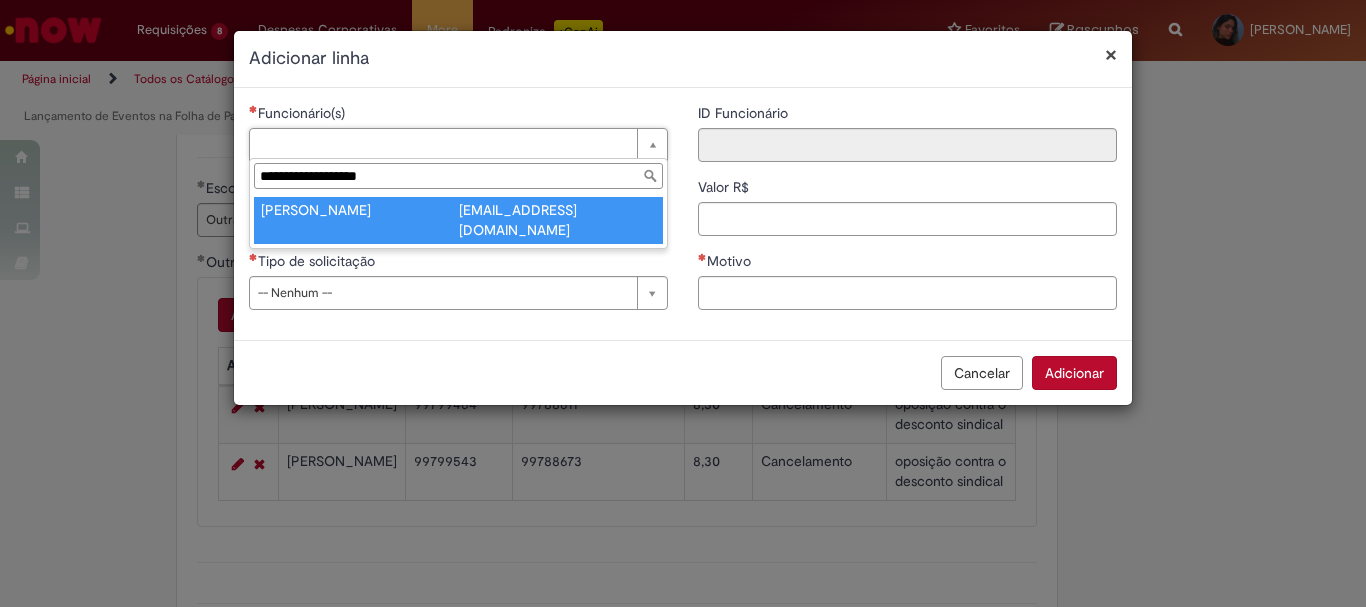 type on "**********" 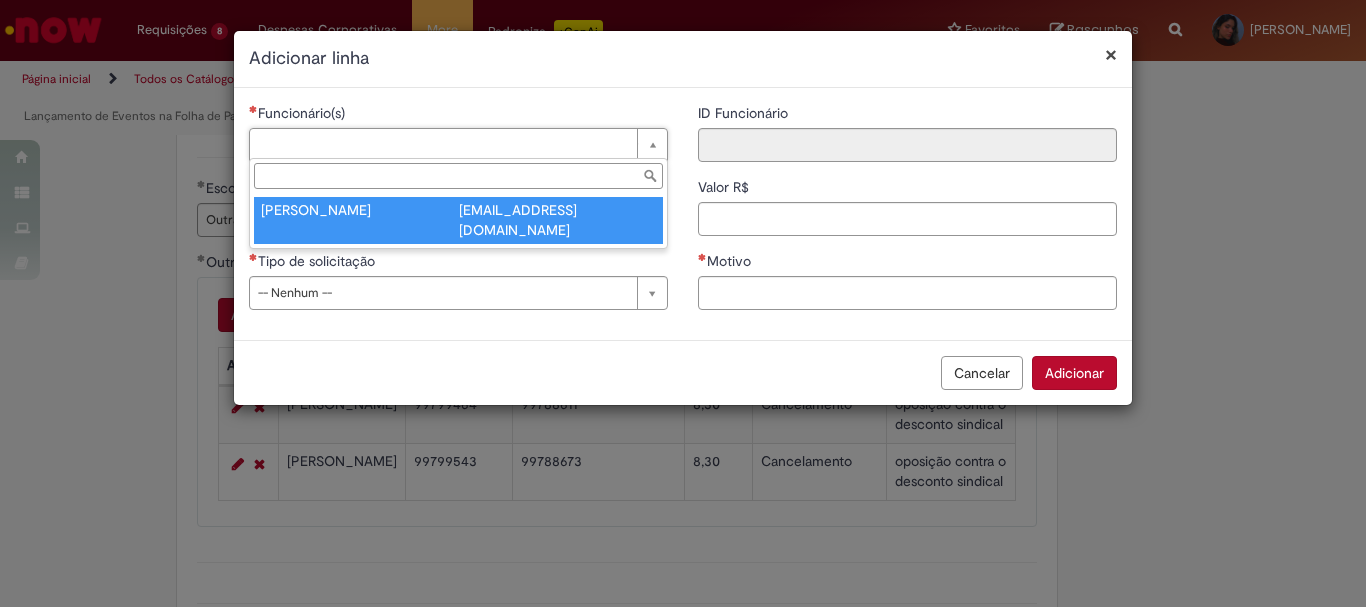 type on "***" 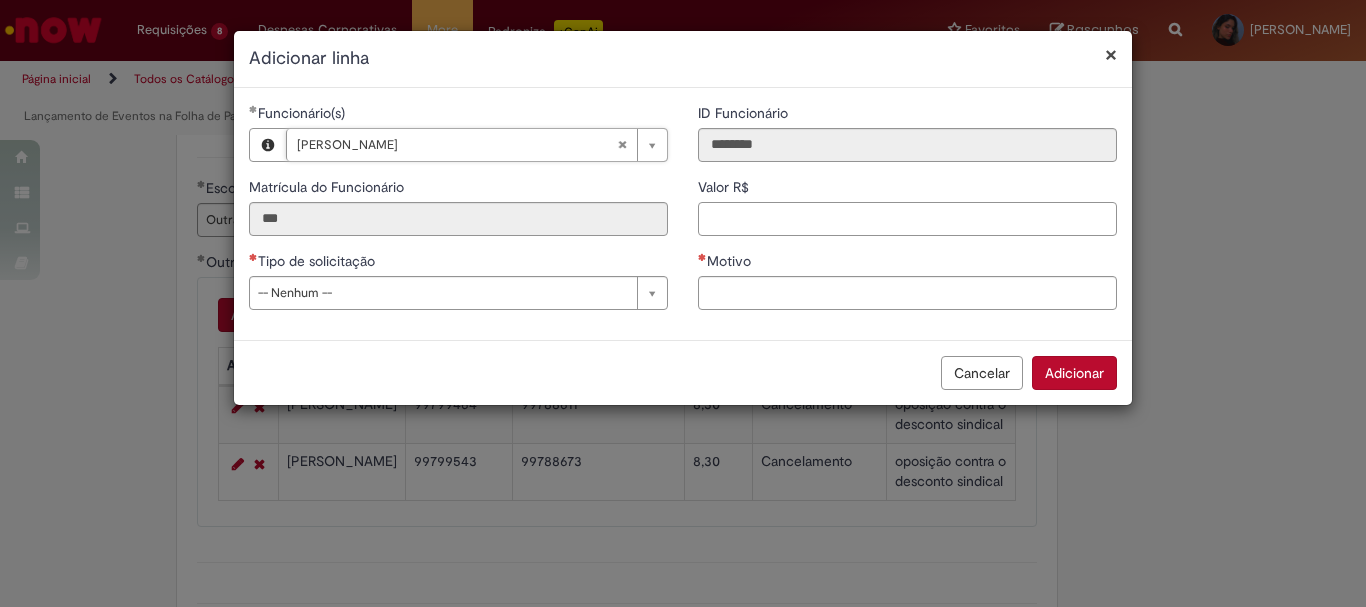 click on "Valor R$" at bounding box center (907, 219) 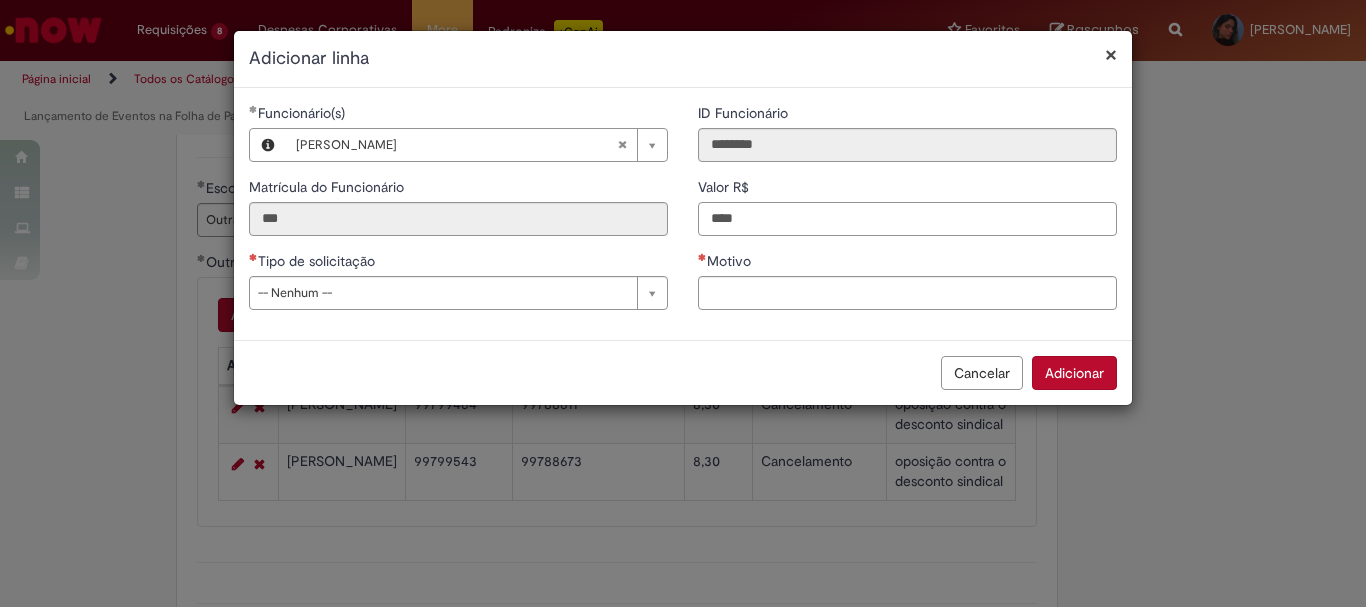 type on "****" 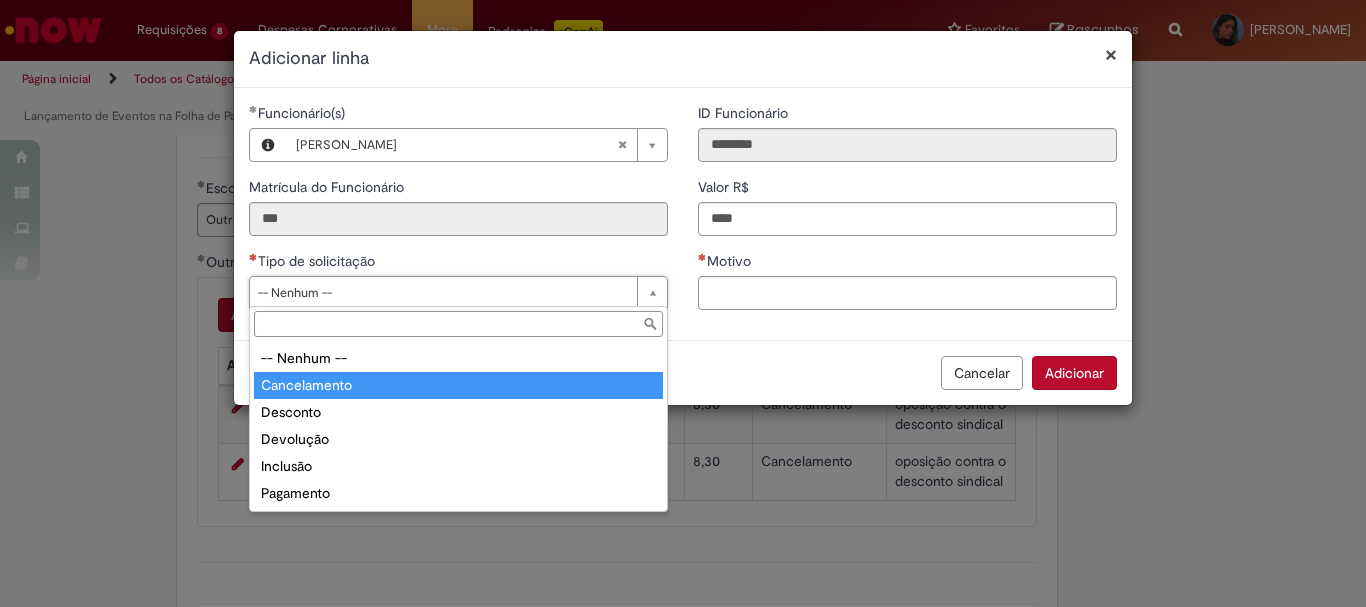 type on "**********" 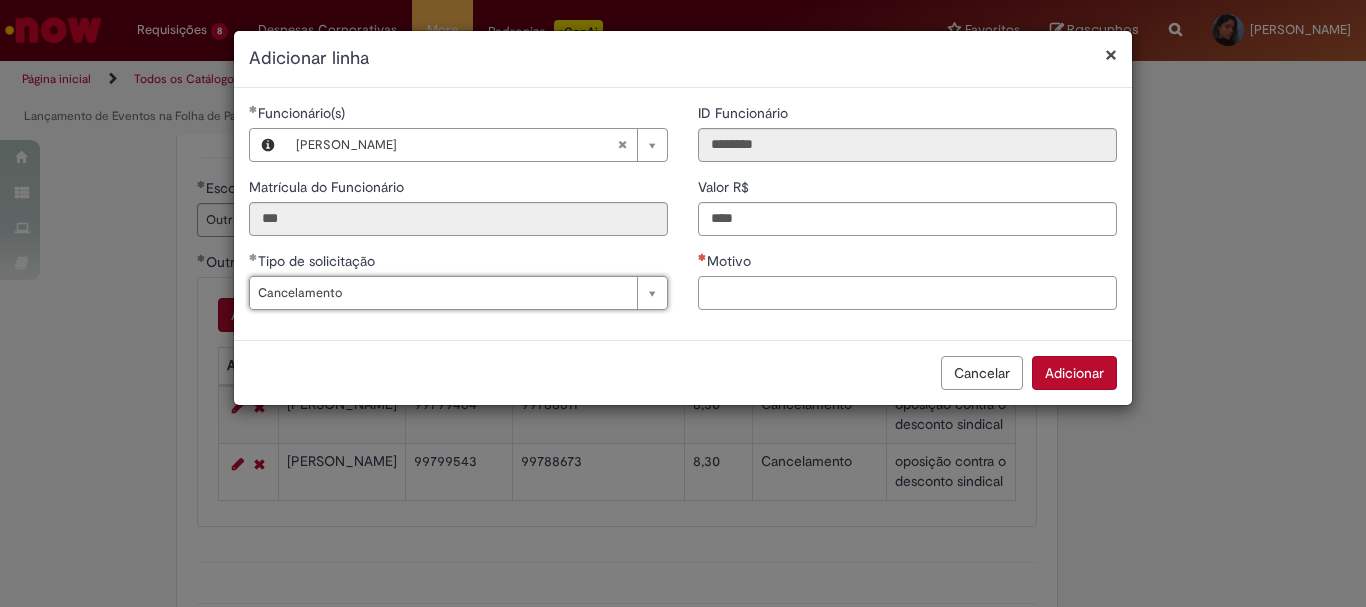 click on "Motivo" at bounding box center (907, 293) 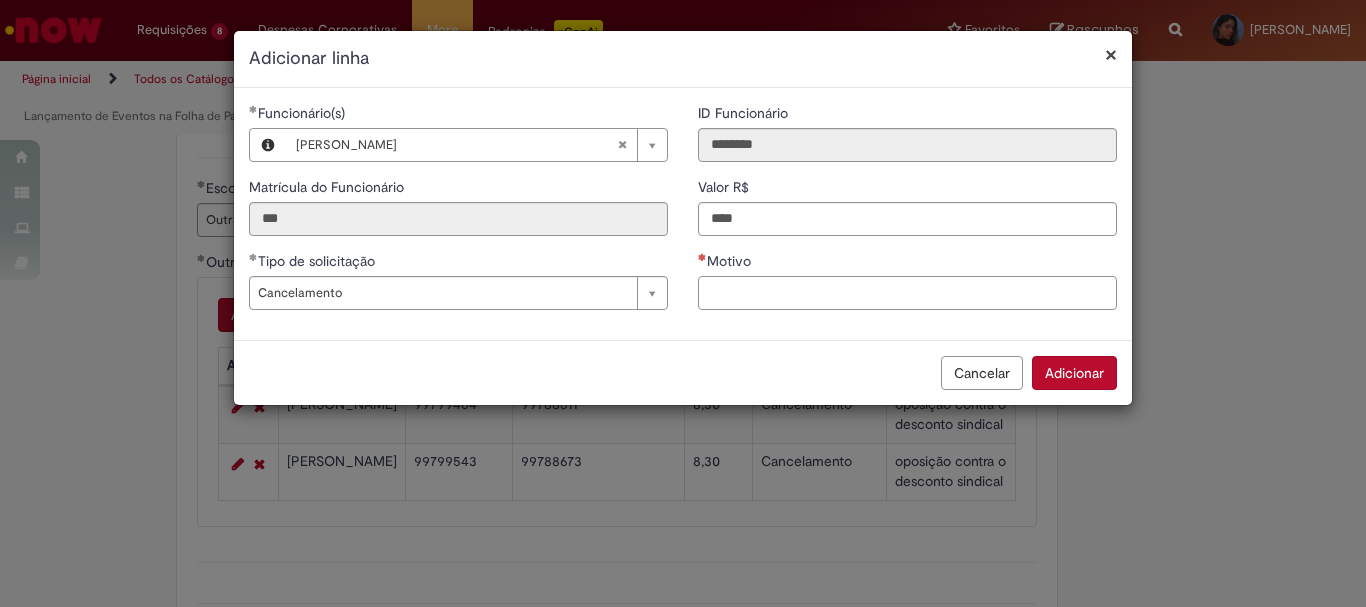 paste on "**********" 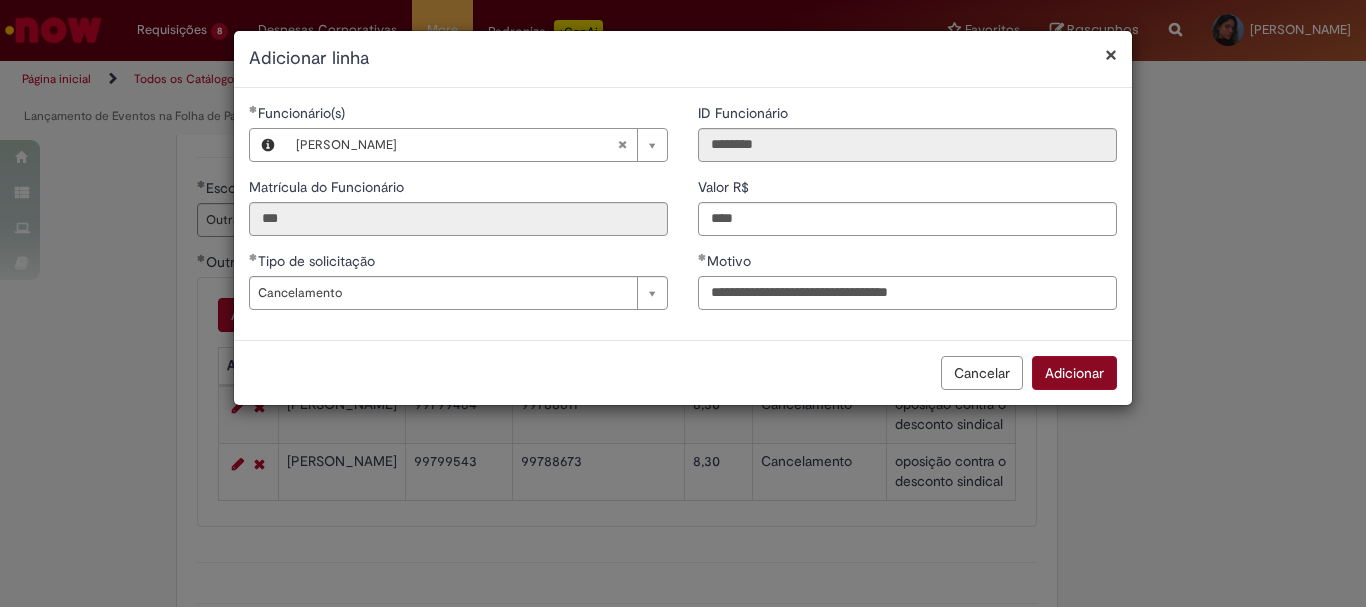type on "**********" 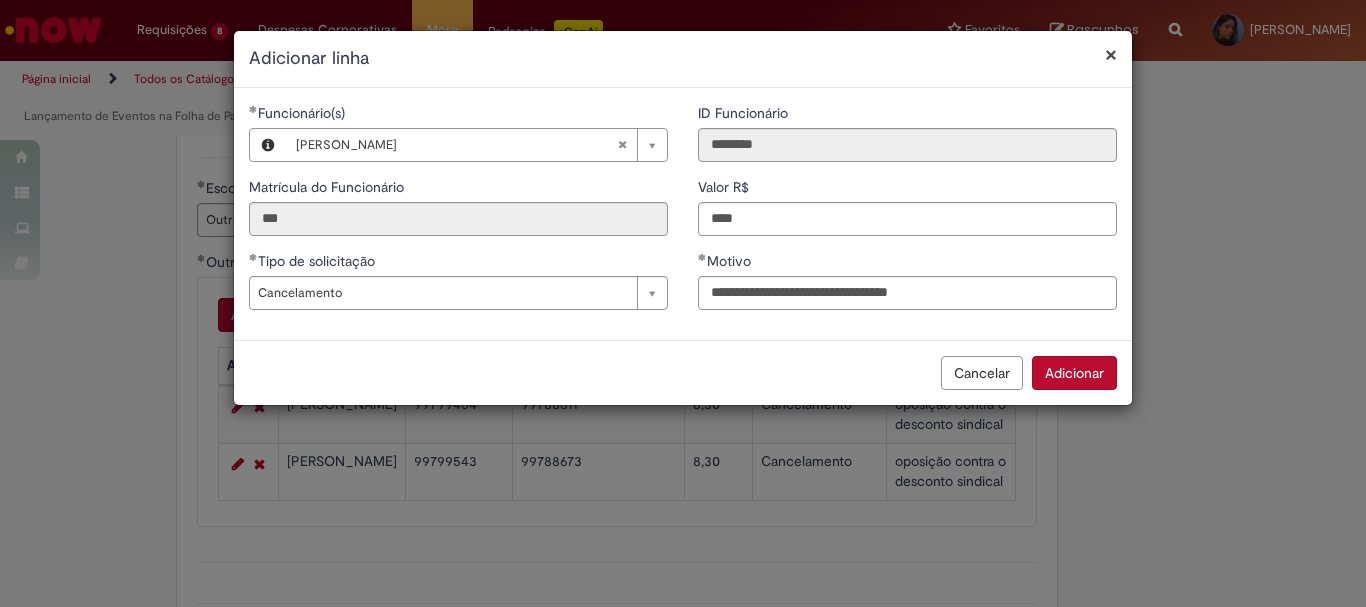 click on "Adicionar" at bounding box center (1074, 373) 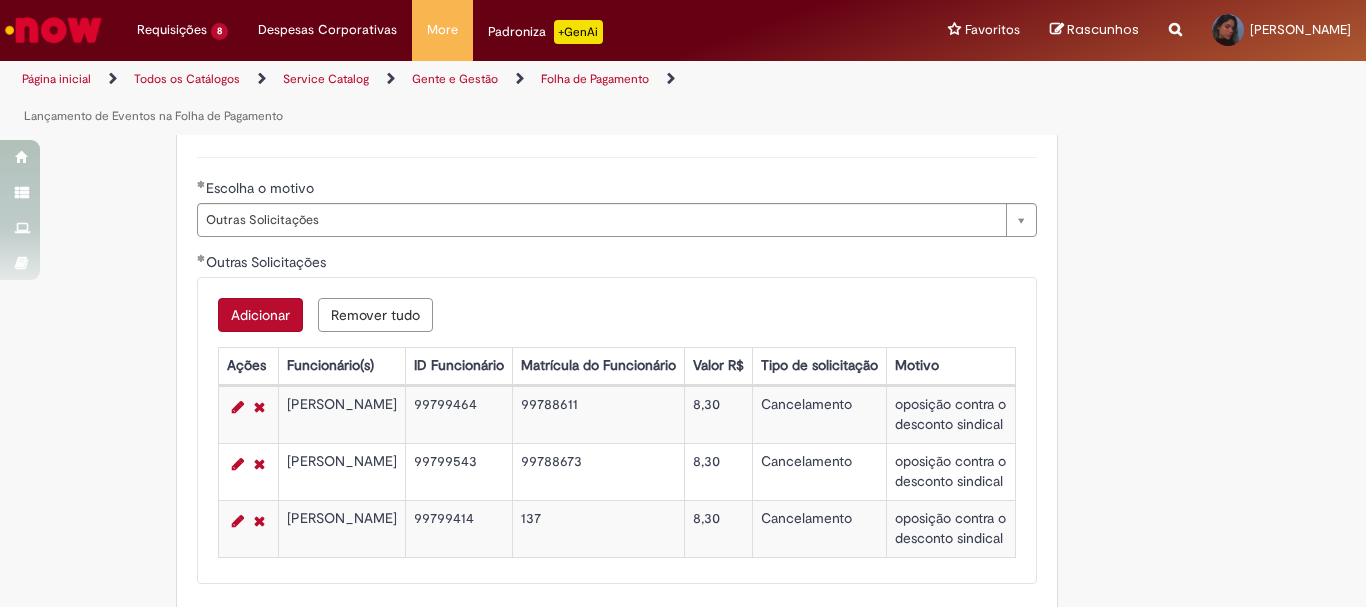 click on "Adicionar" at bounding box center [260, 315] 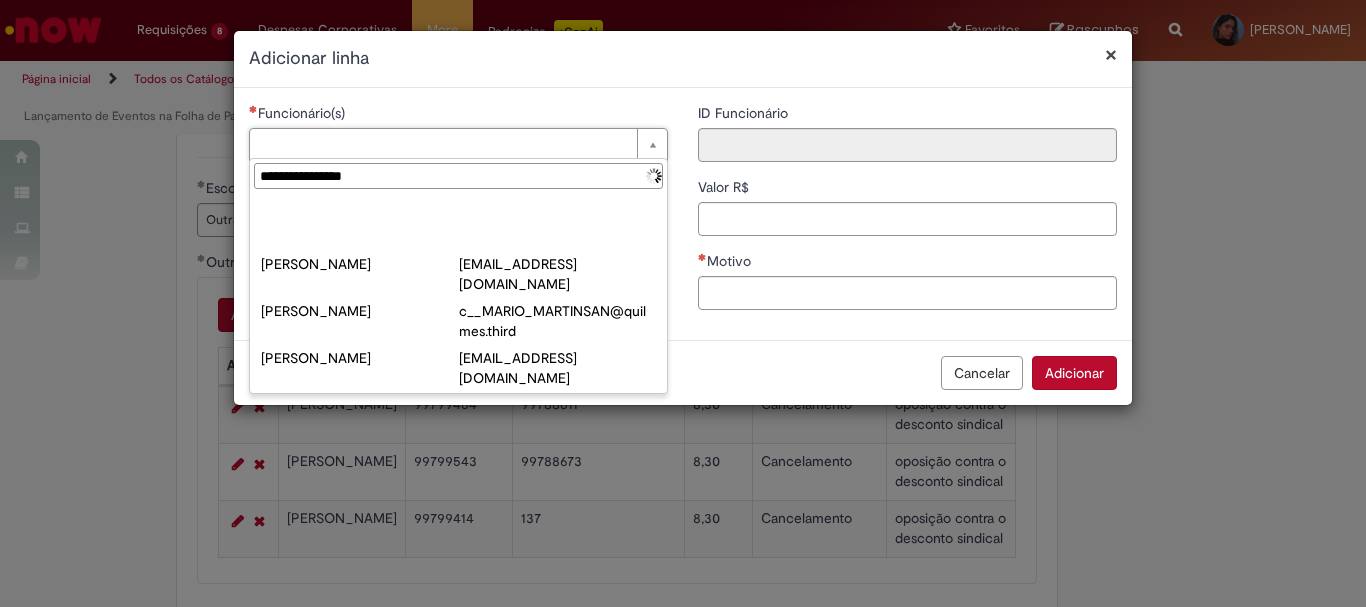 type on "**********" 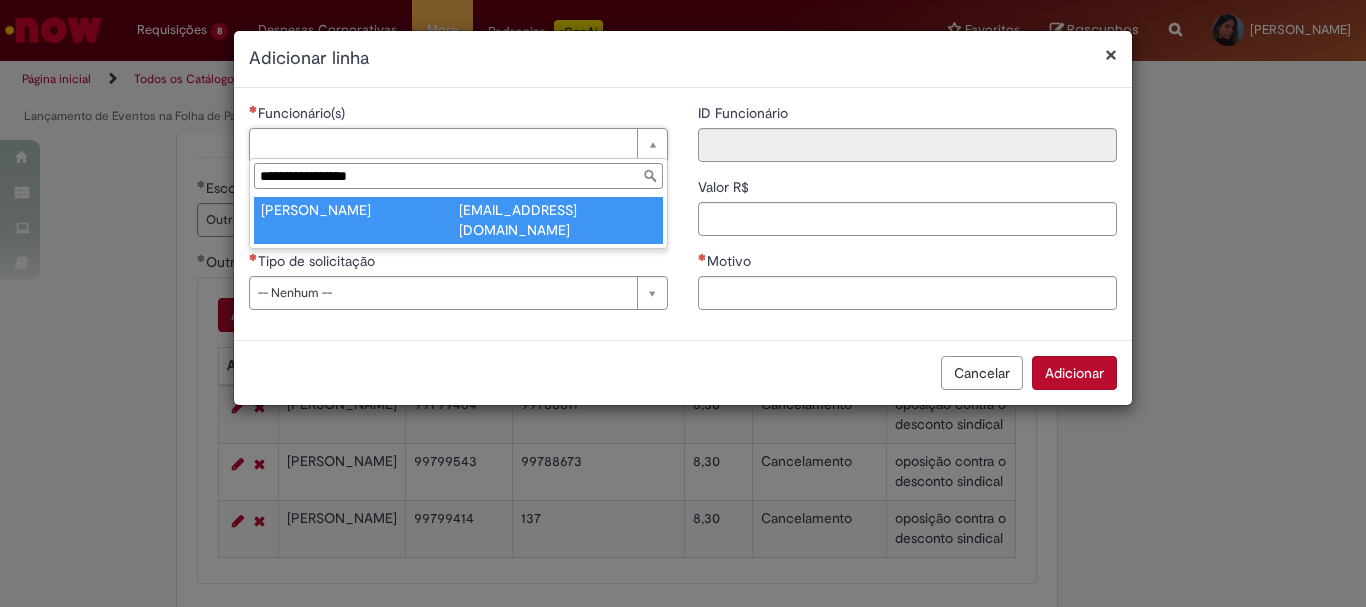 type on "**********" 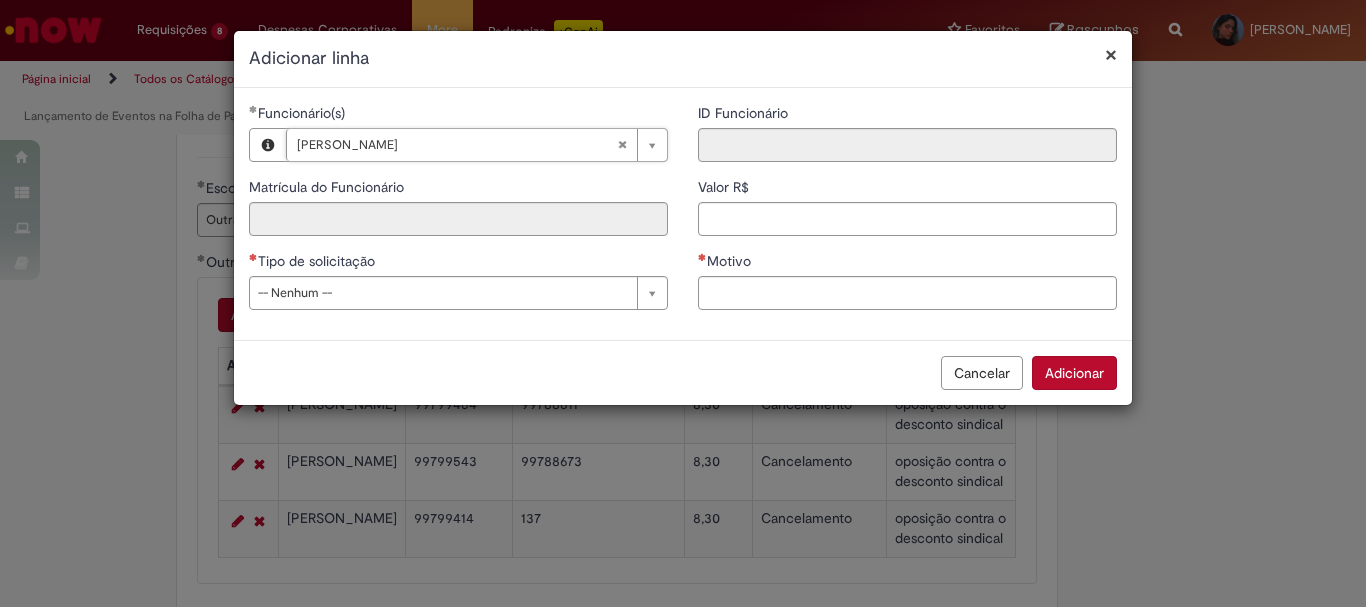 type on "********" 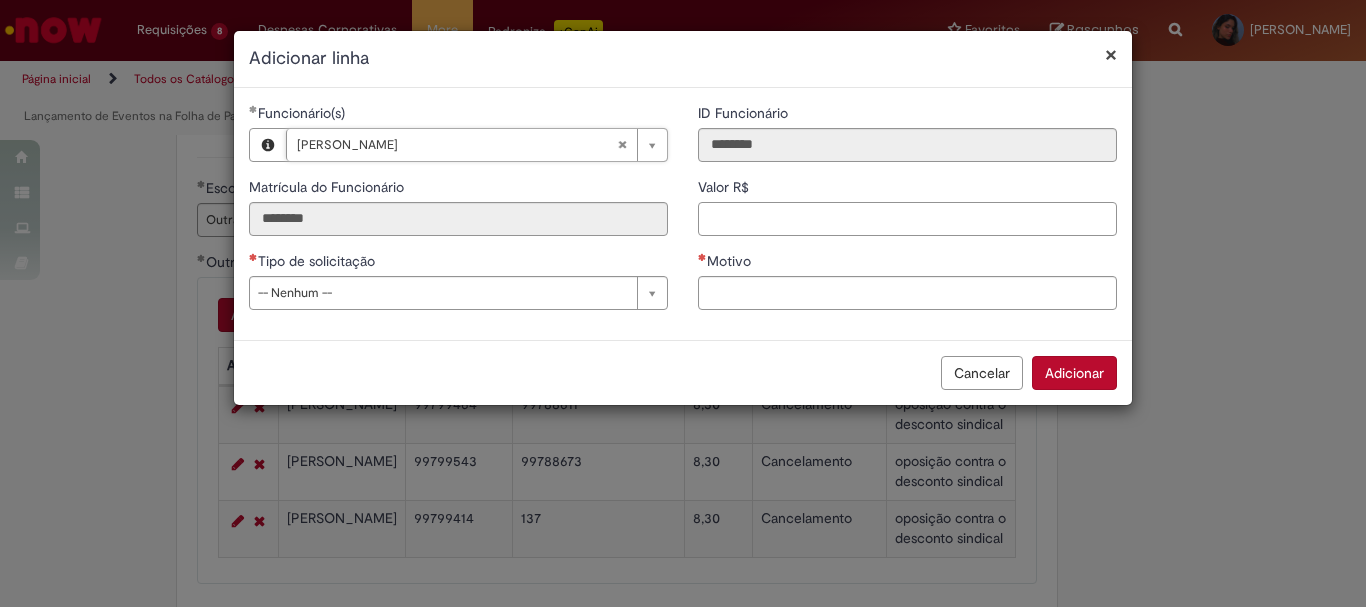 click on "Valor R$" at bounding box center (907, 219) 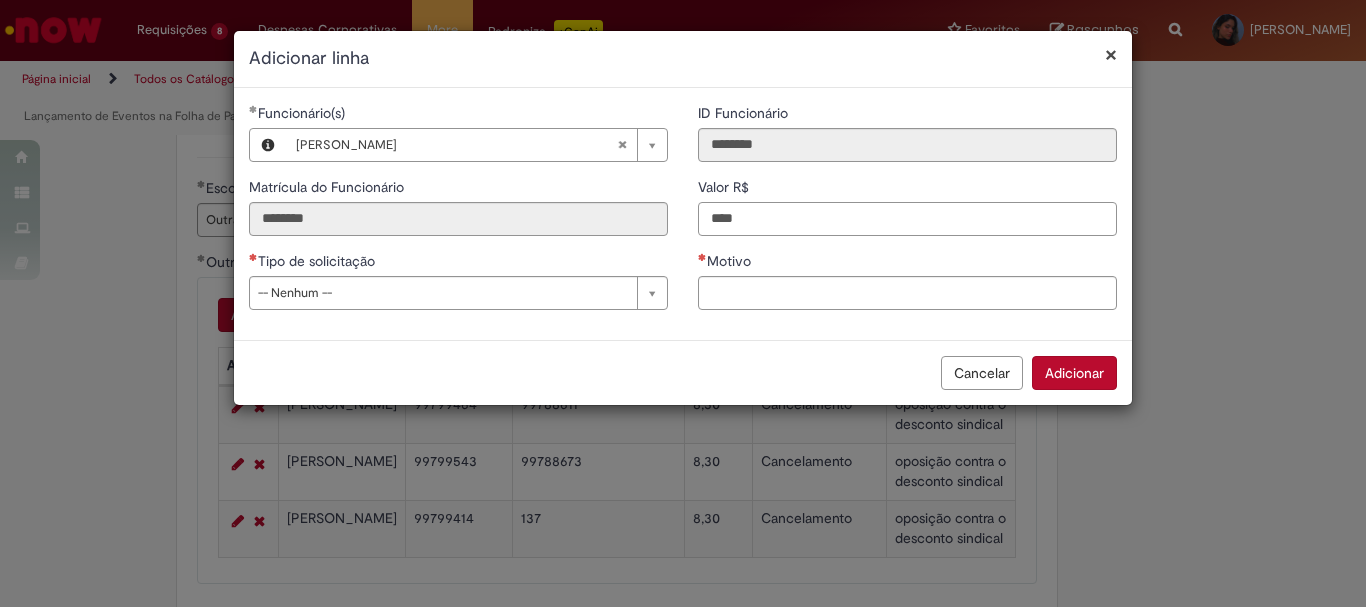 type on "****" 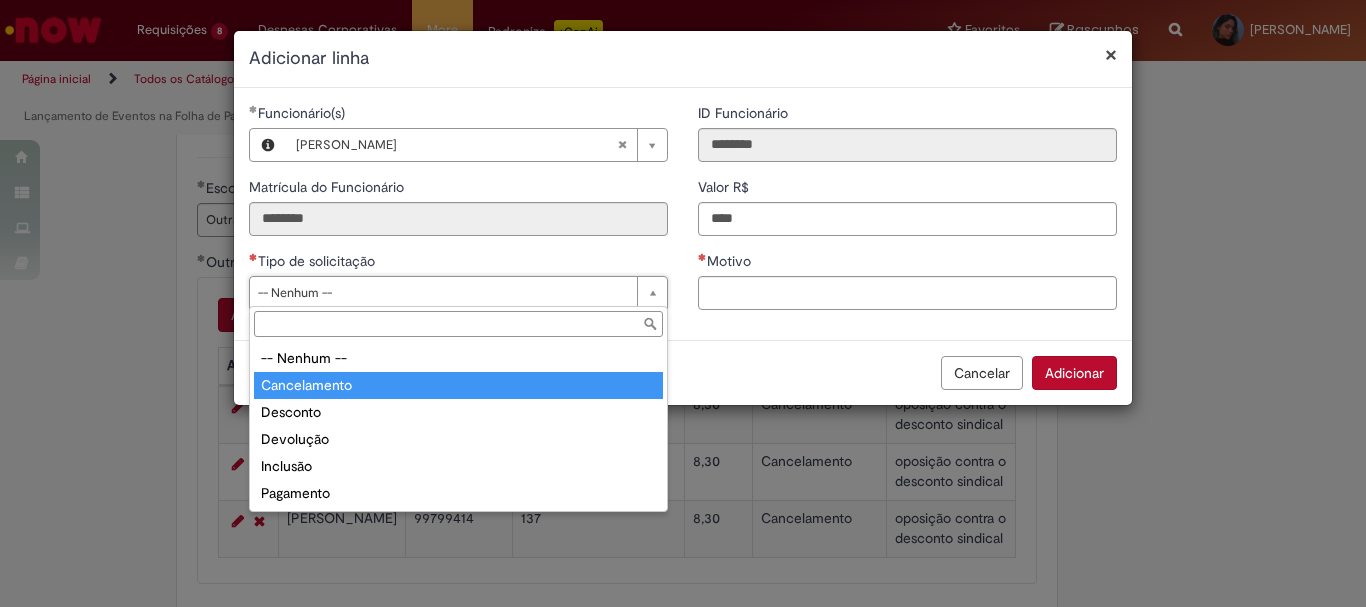 type on "**********" 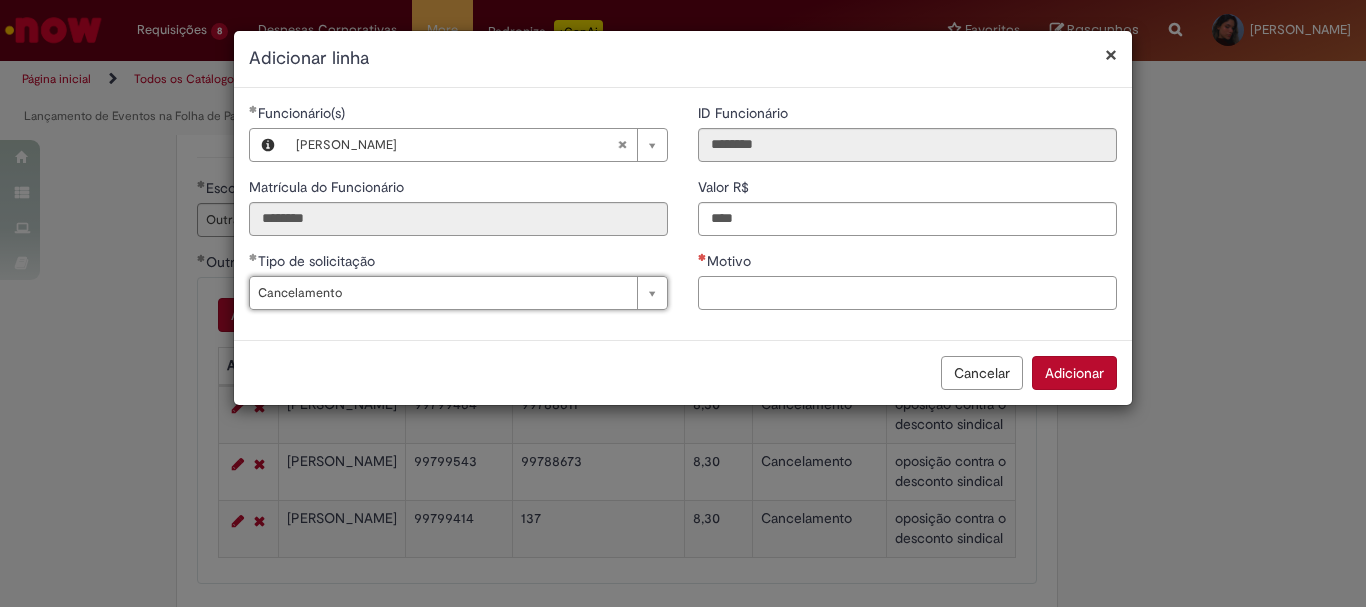 click on "Motivo" at bounding box center (907, 293) 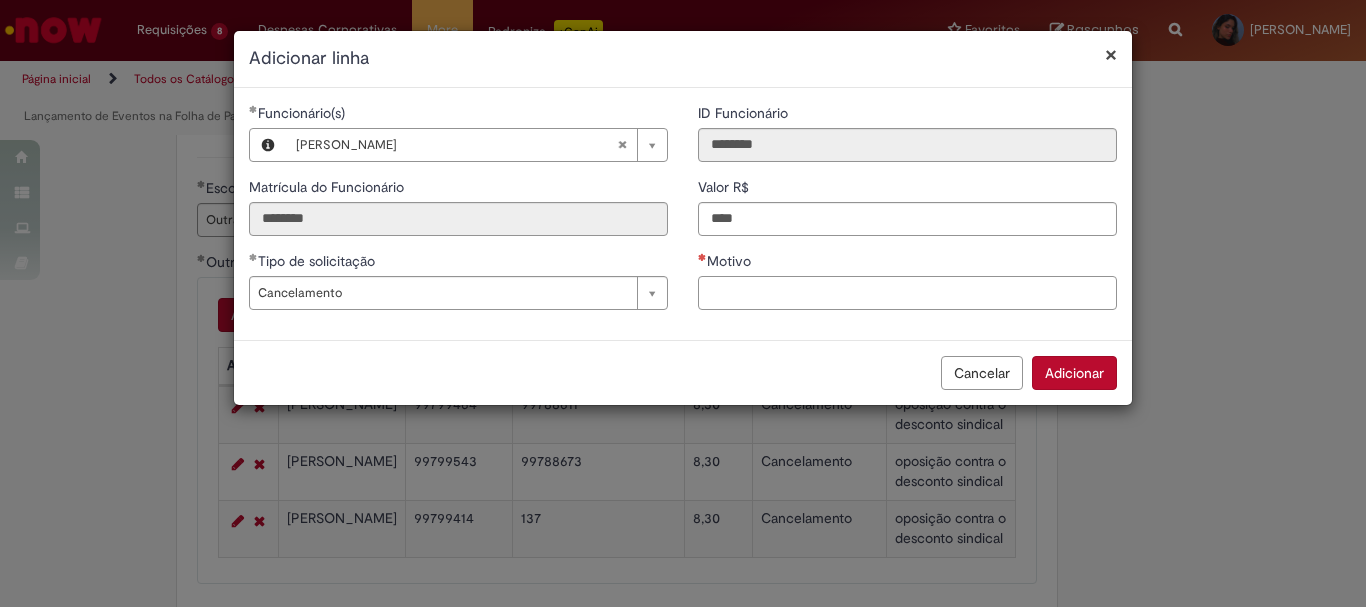 paste on "**********" 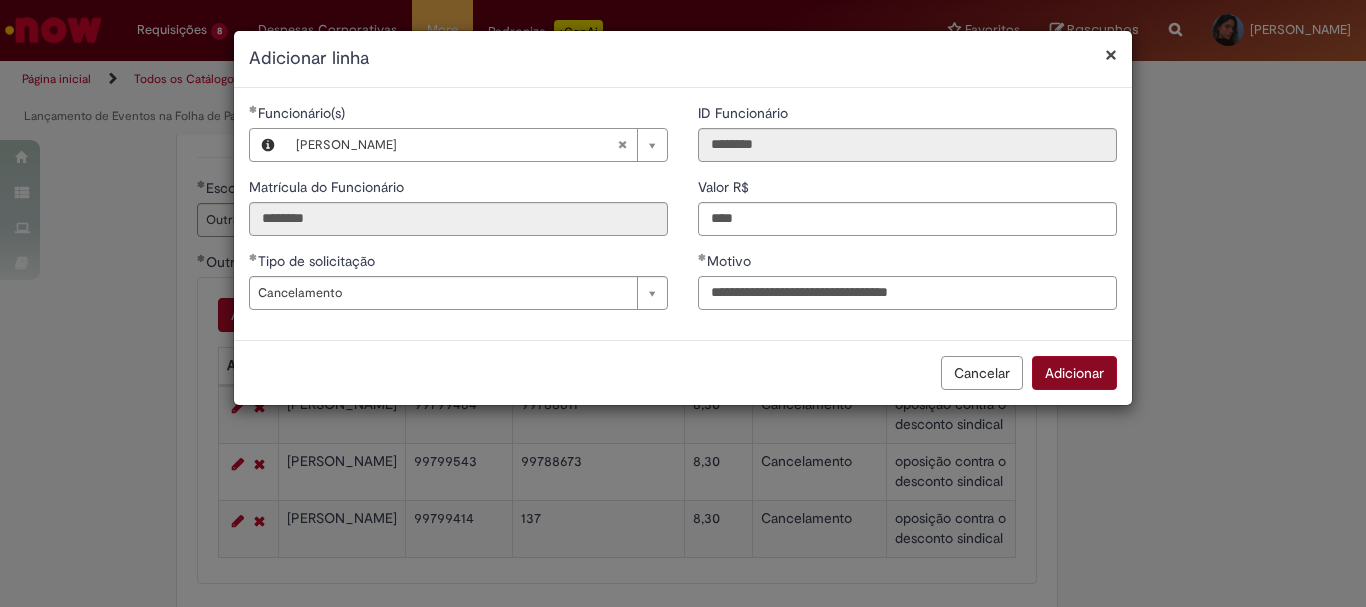 type on "**********" 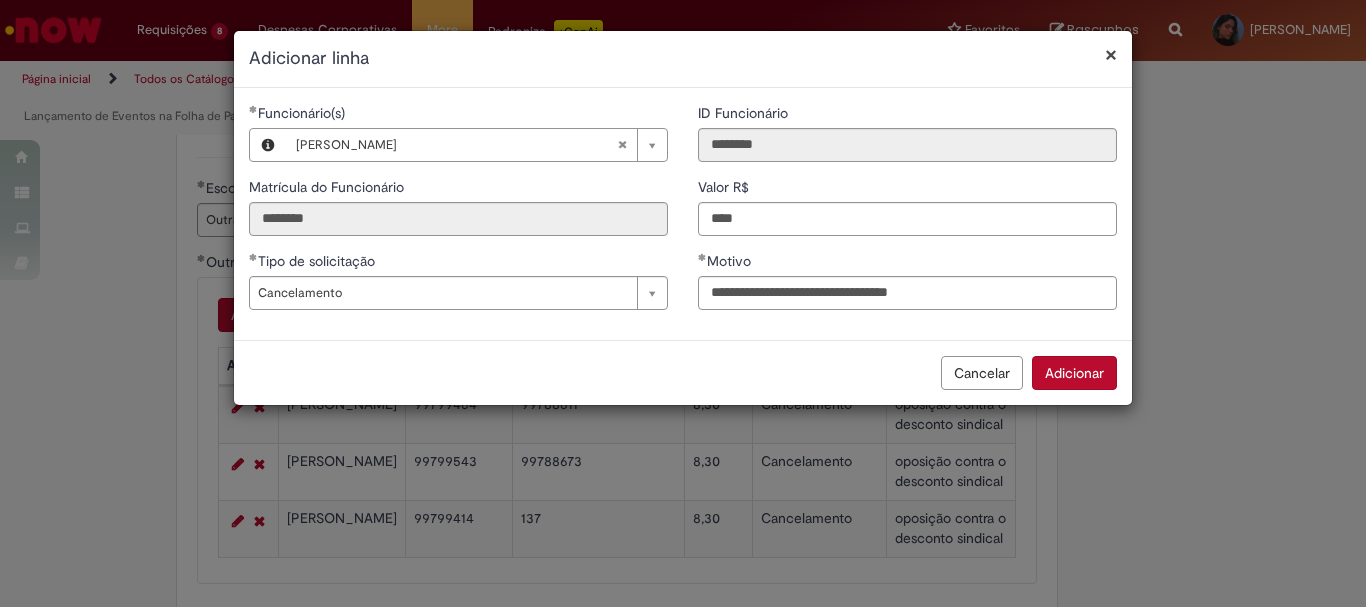 click on "Adicionar" at bounding box center (1074, 373) 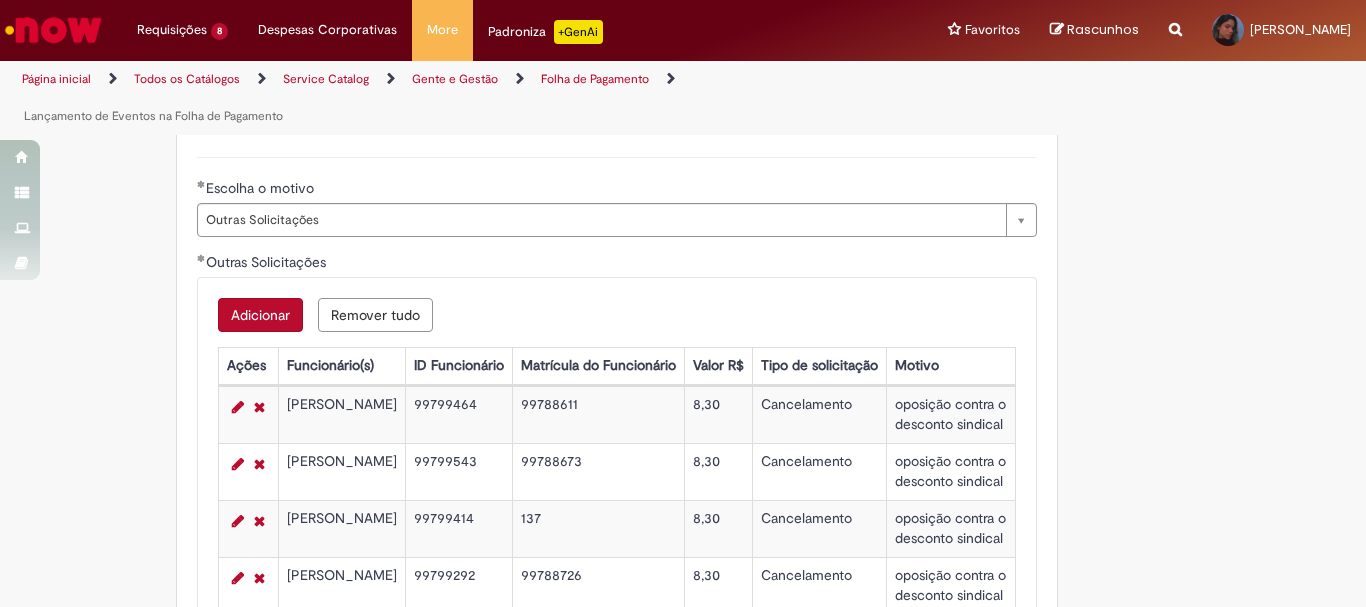 click on "Adicionar" at bounding box center [260, 315] 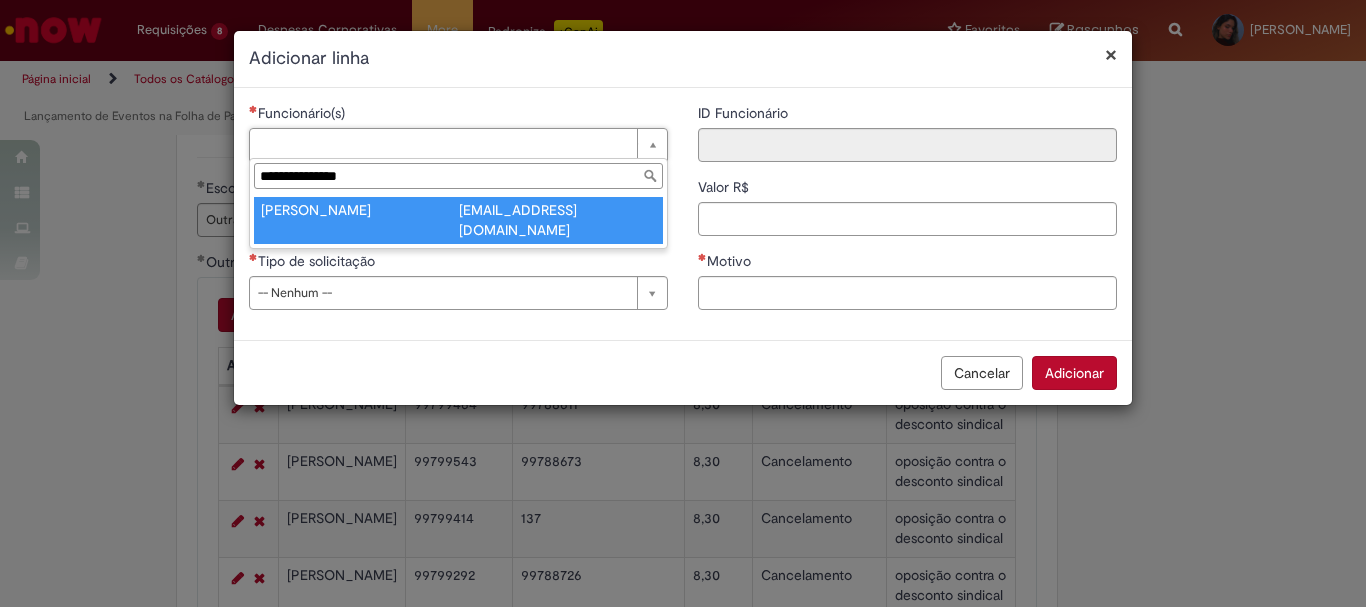 type on "**********" 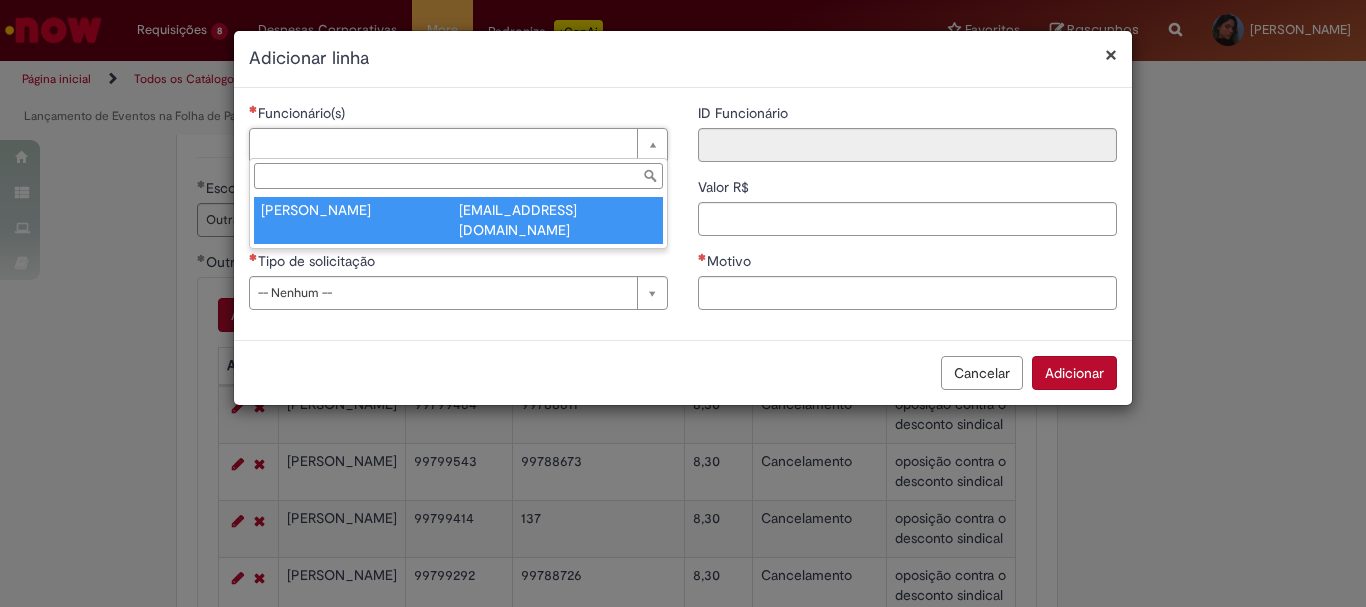 type on "********" 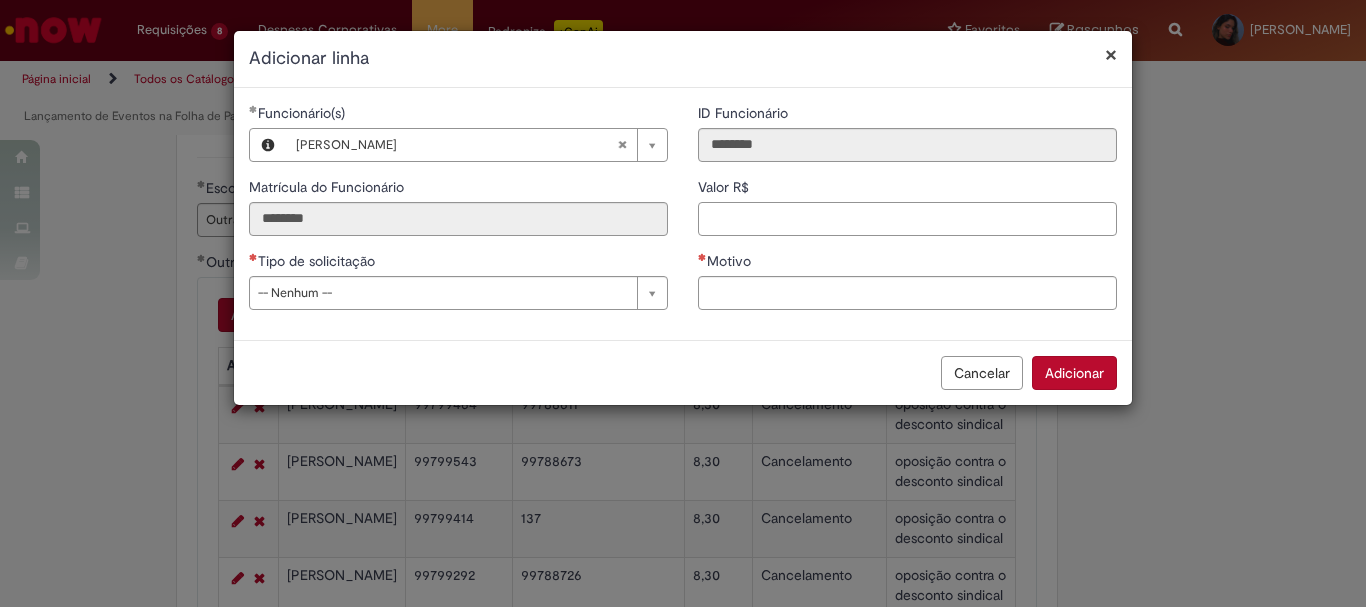 click on "Valor R$" at bounding box center (907, 219) 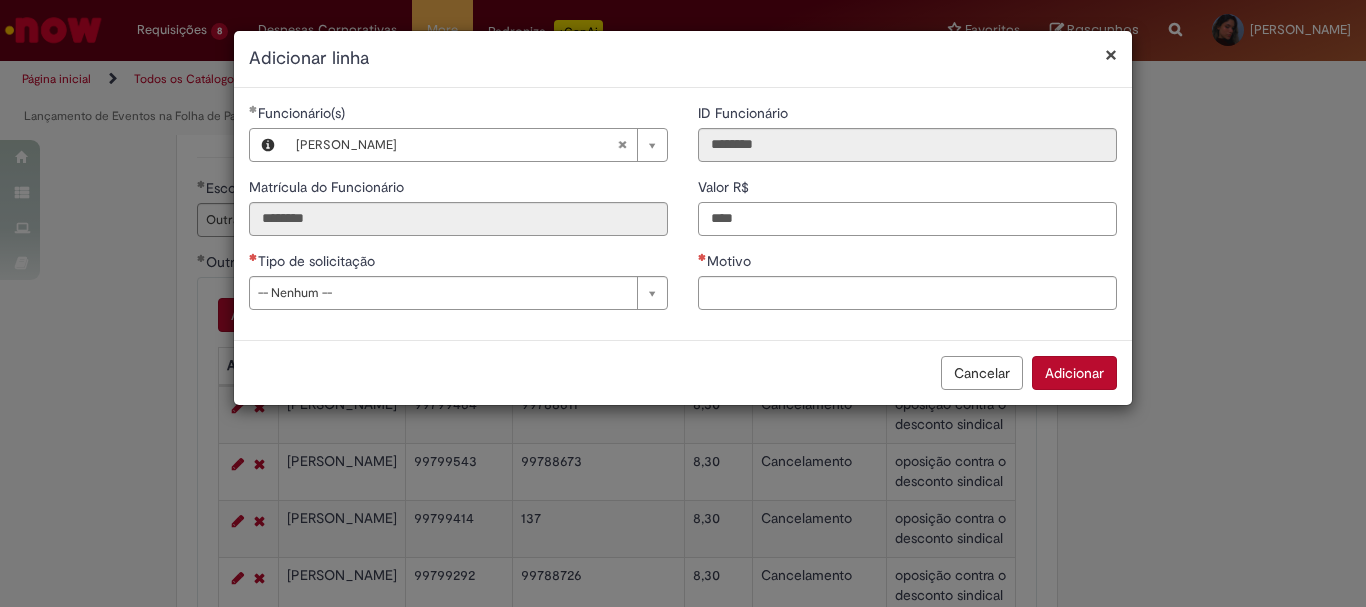 type on "****" 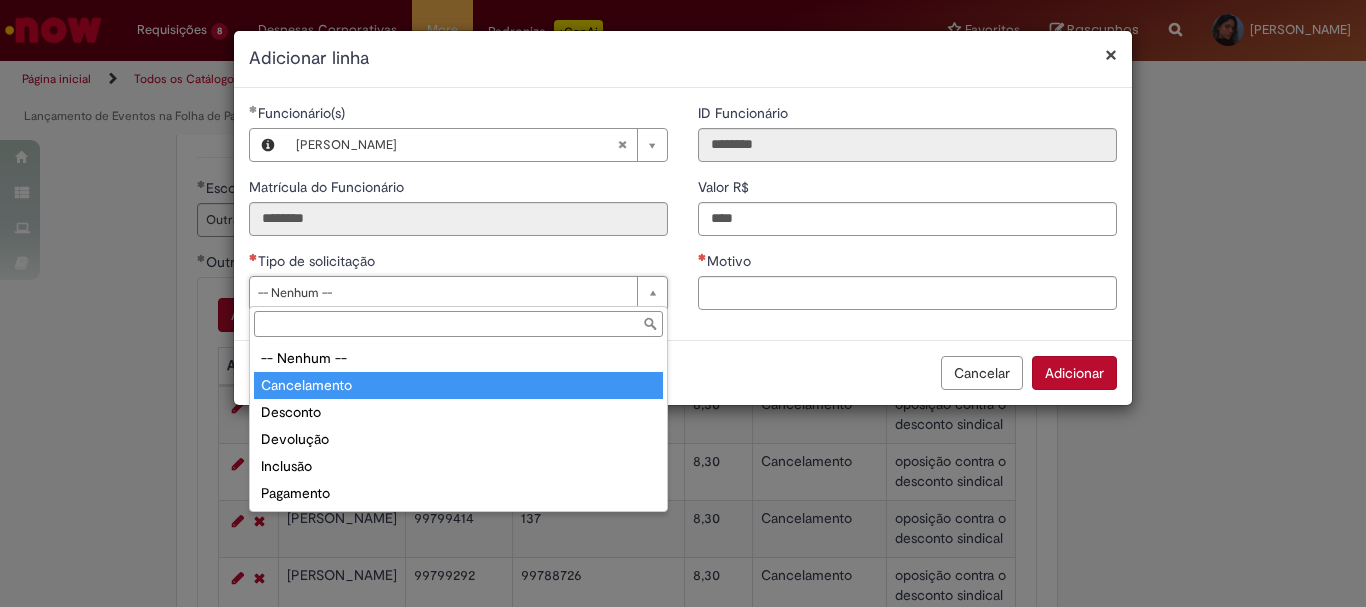 type on "**********" 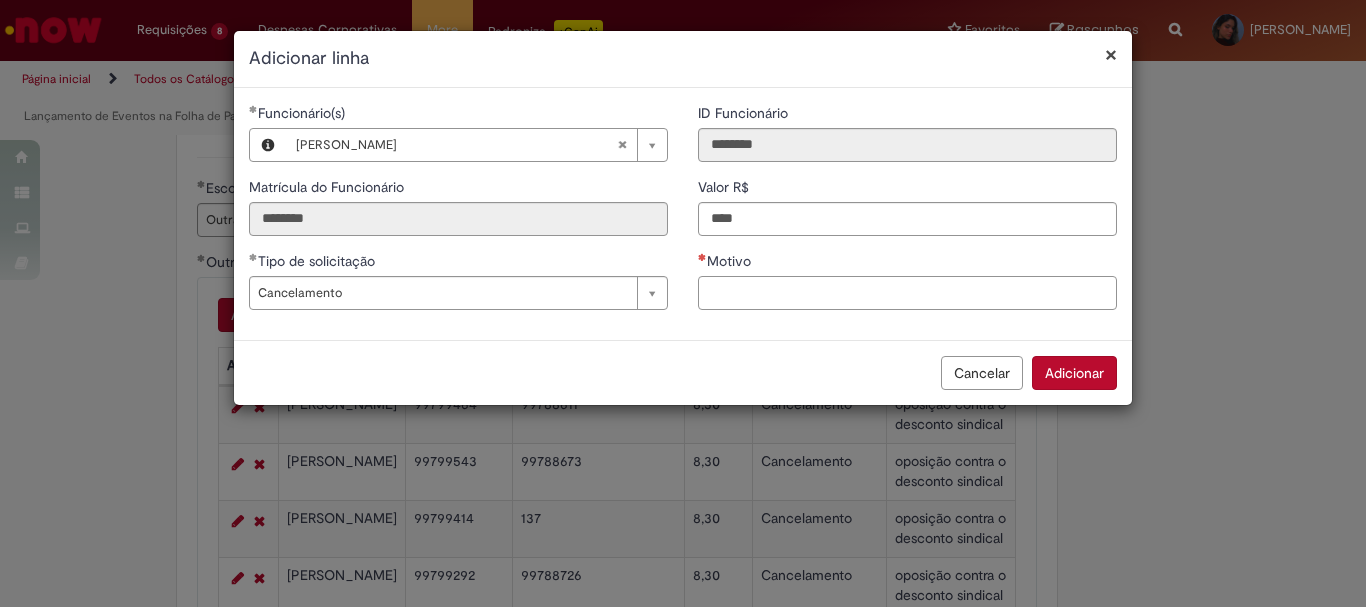 click on "Motivo" at bounding box center [907, 293] 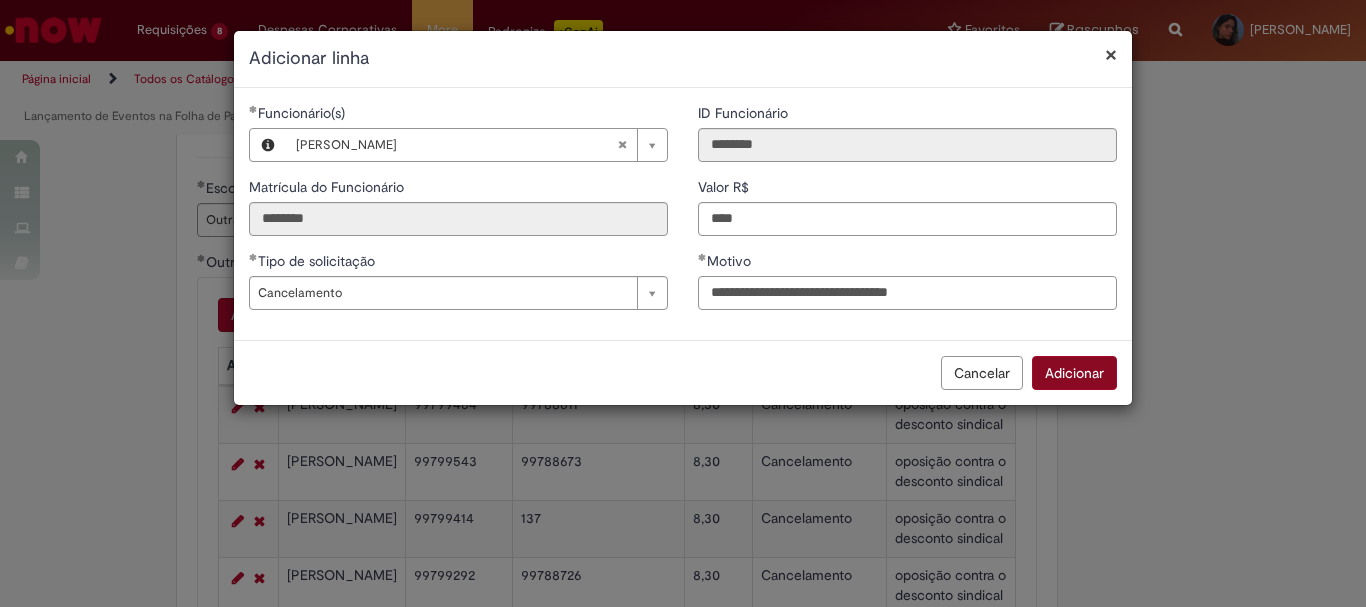 type on "**********" 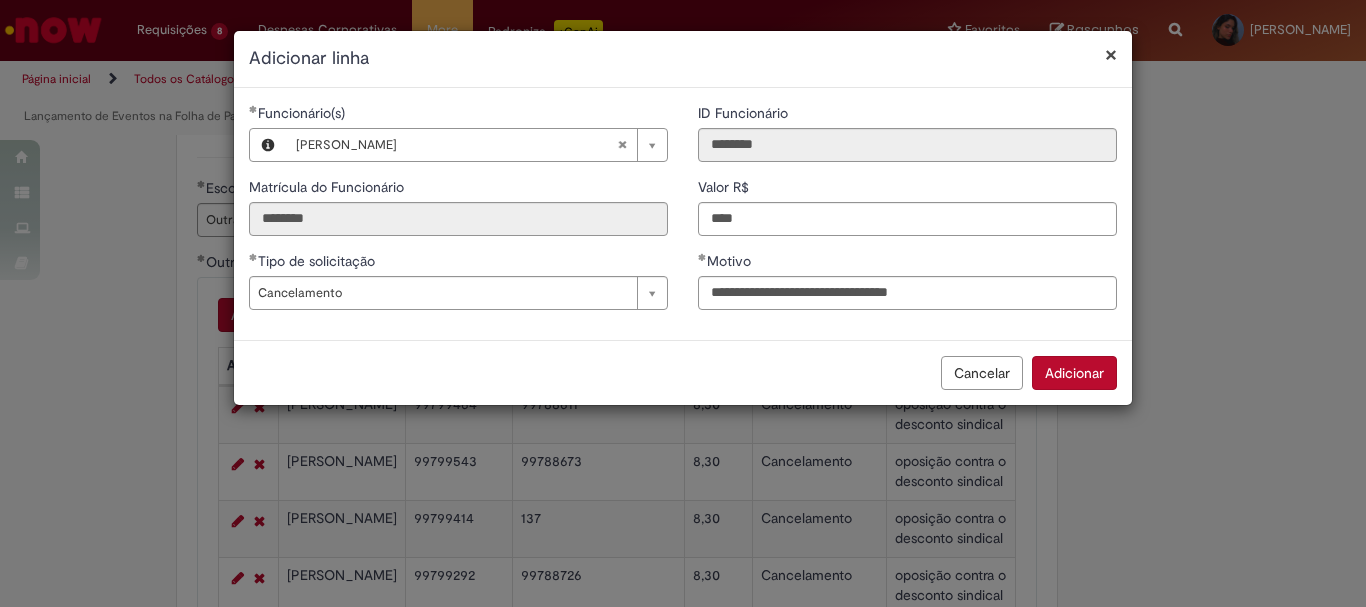click on "Adicionar" at bounding box center [1074, 373] 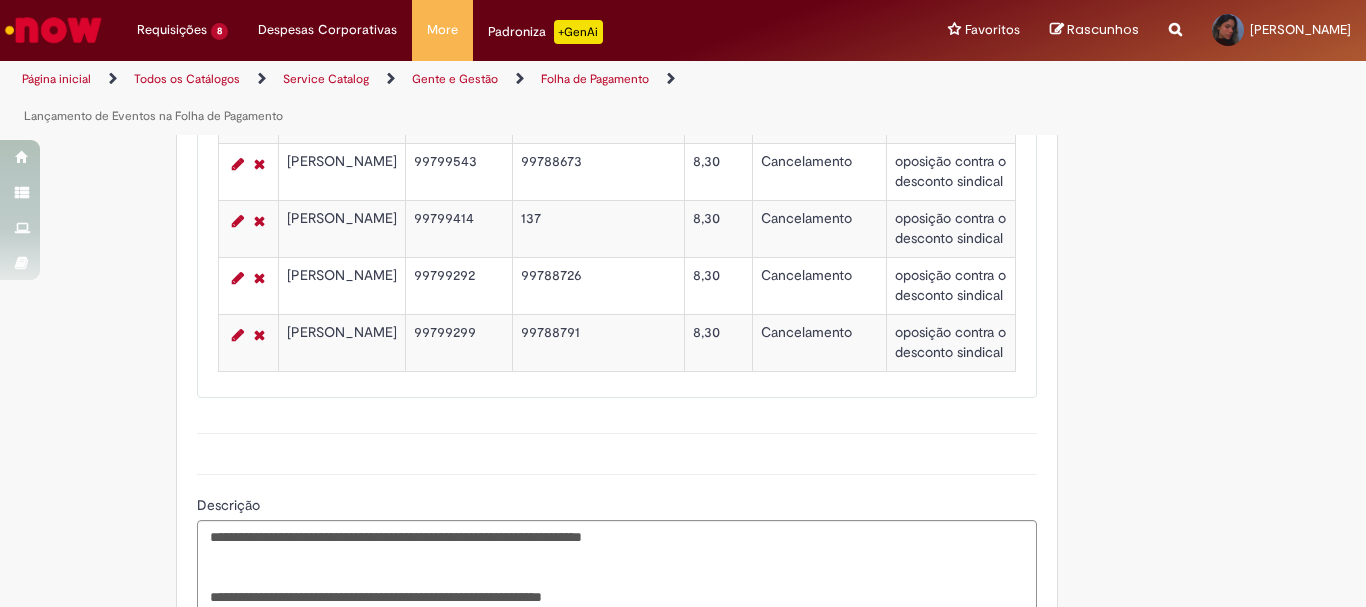 scroll, scrollTop: 1101, scrollLeft: 0, axis: vertical 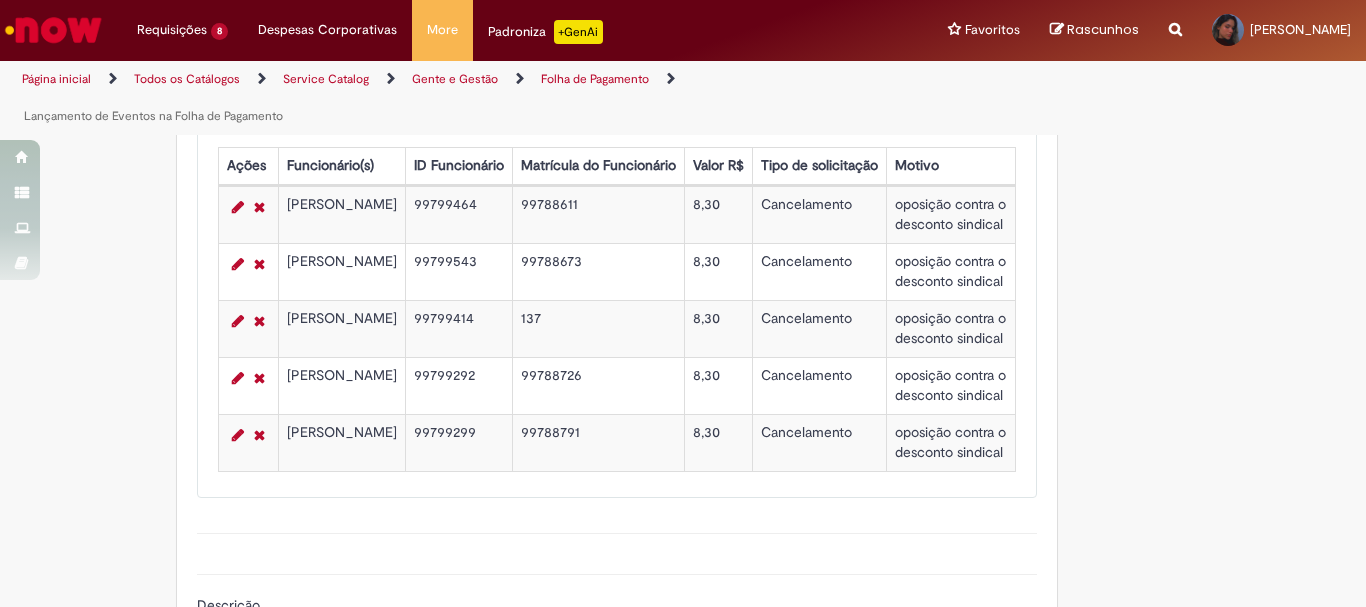drag, startPoint x: 280, startPoint y: 208, endPoint x: 383, endPoint y: 202, distance: 103.17461 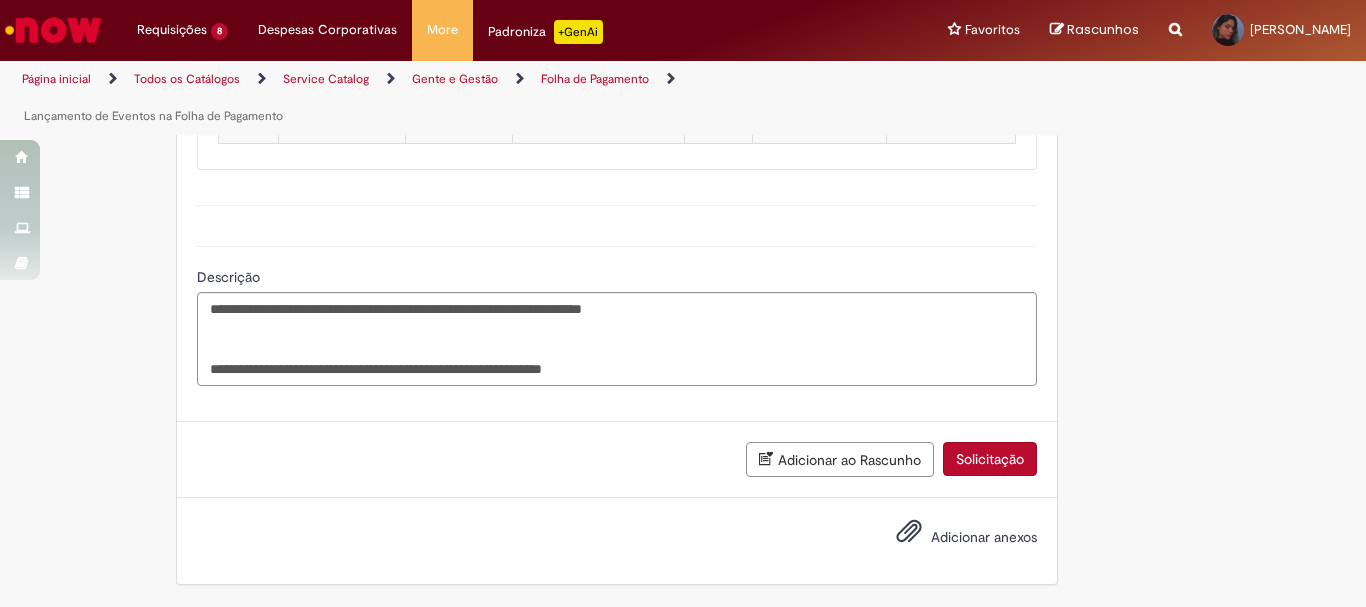scroll, scrollTop: 1629, scrollLeft: 0, axis: vertical 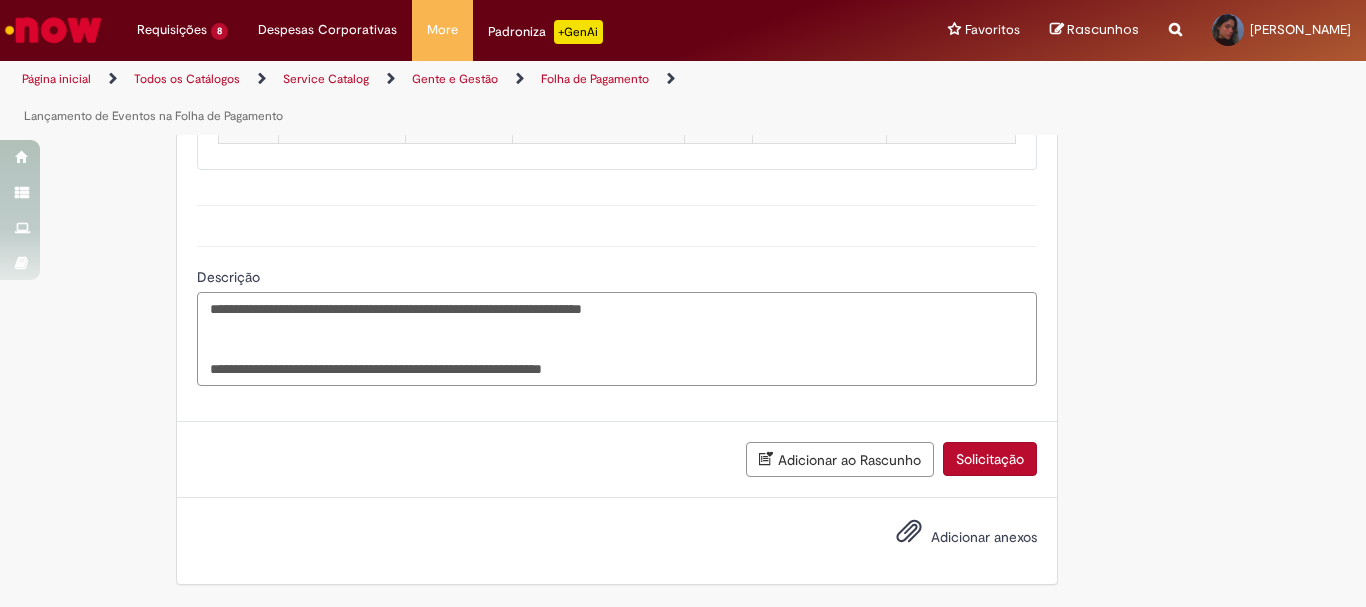 click on "**********" at bounding box center (617, 339) 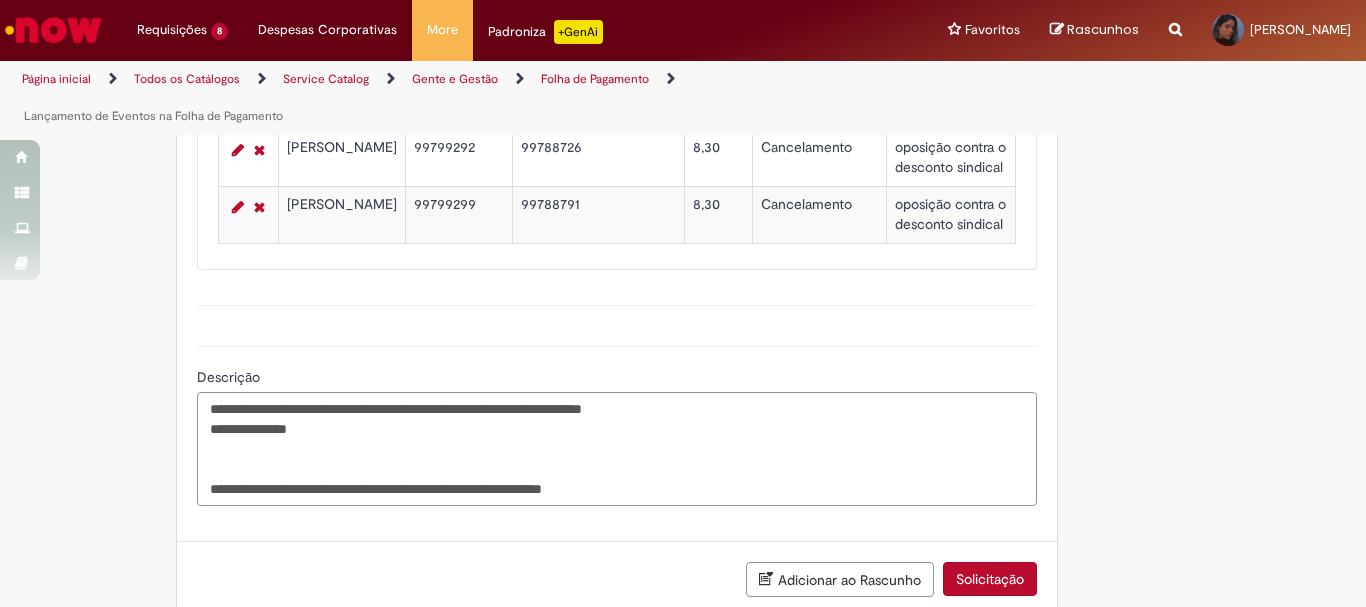 scroll, scrollTop: 1129, scrollLeft: 0, axis: vertical 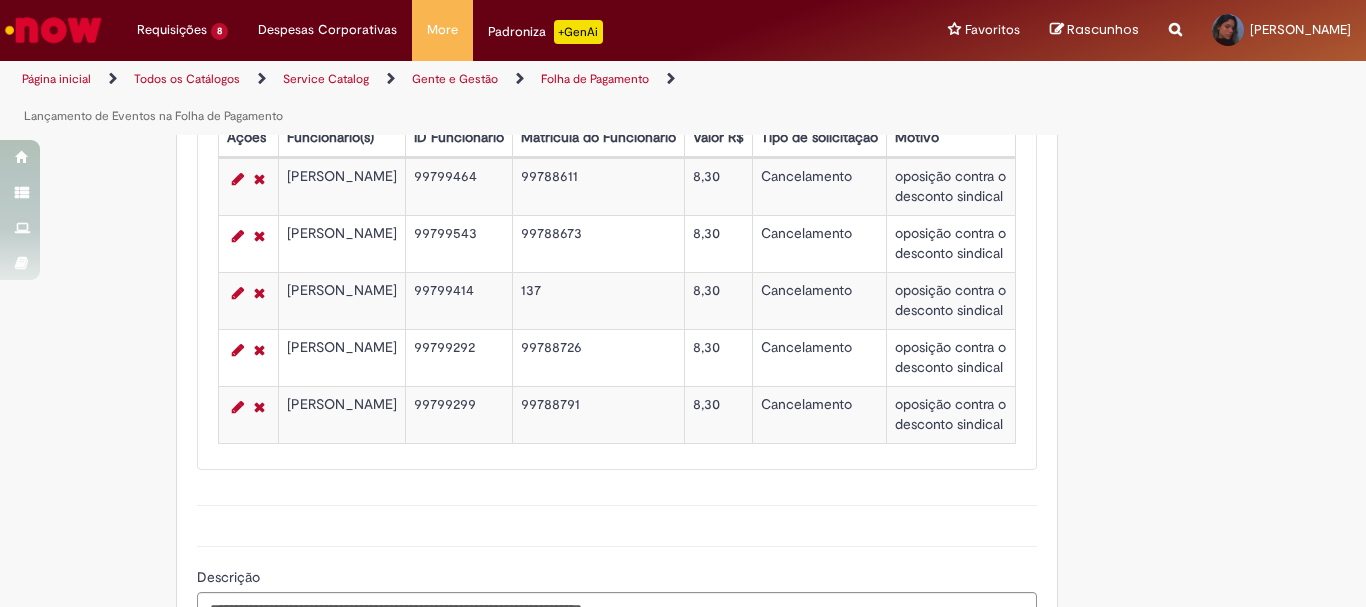 drag, startPoint x: 279, startPoint y: 278, endPoint x: 345, endPoint y: 299, distance: 69.260376 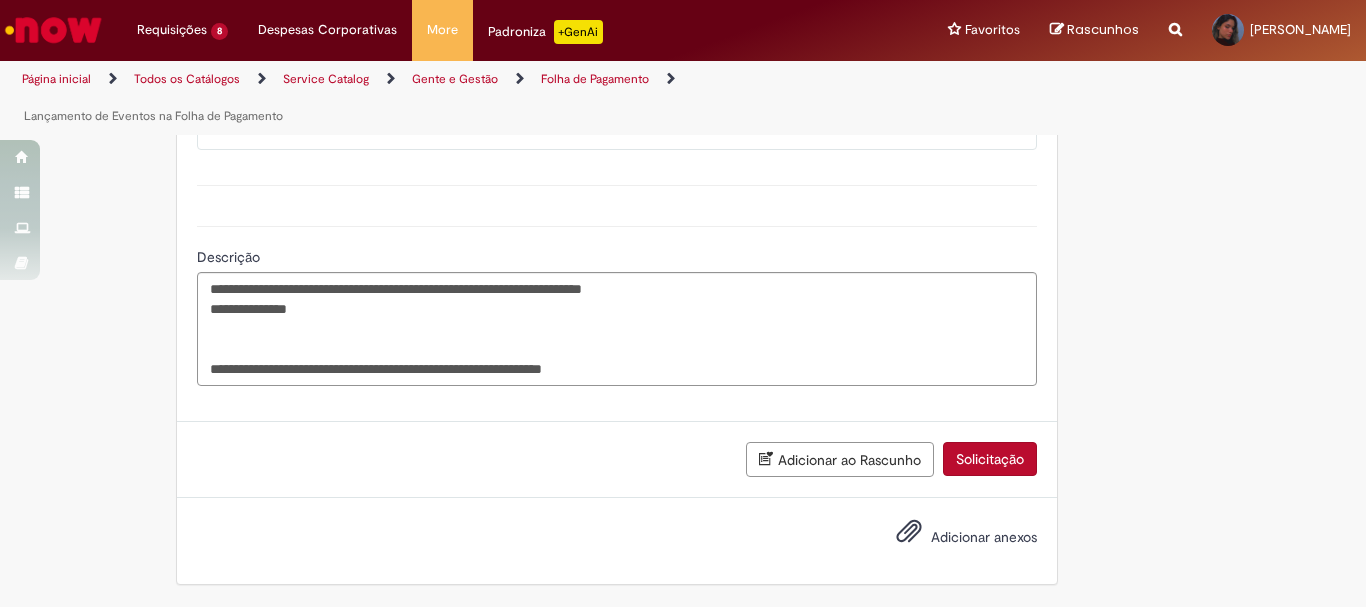 scroll, scrollTop: 1649, scrollLeft: 0, axis: vertical 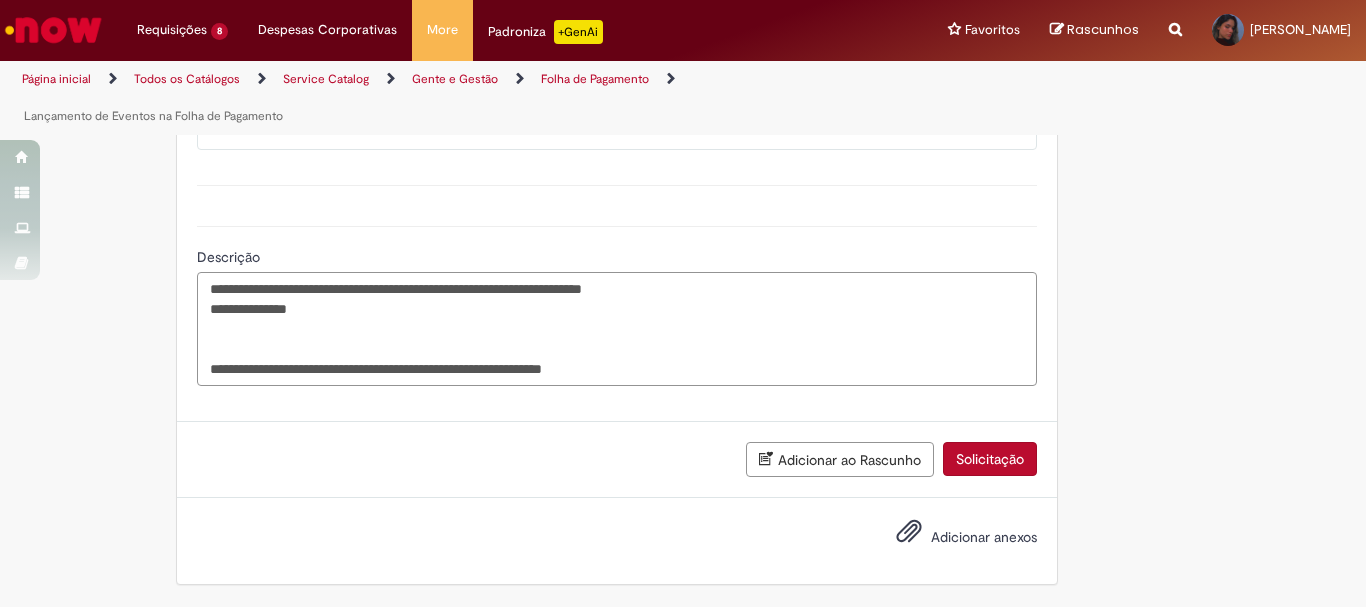 click on "**********" at bounding box center [617, 329] 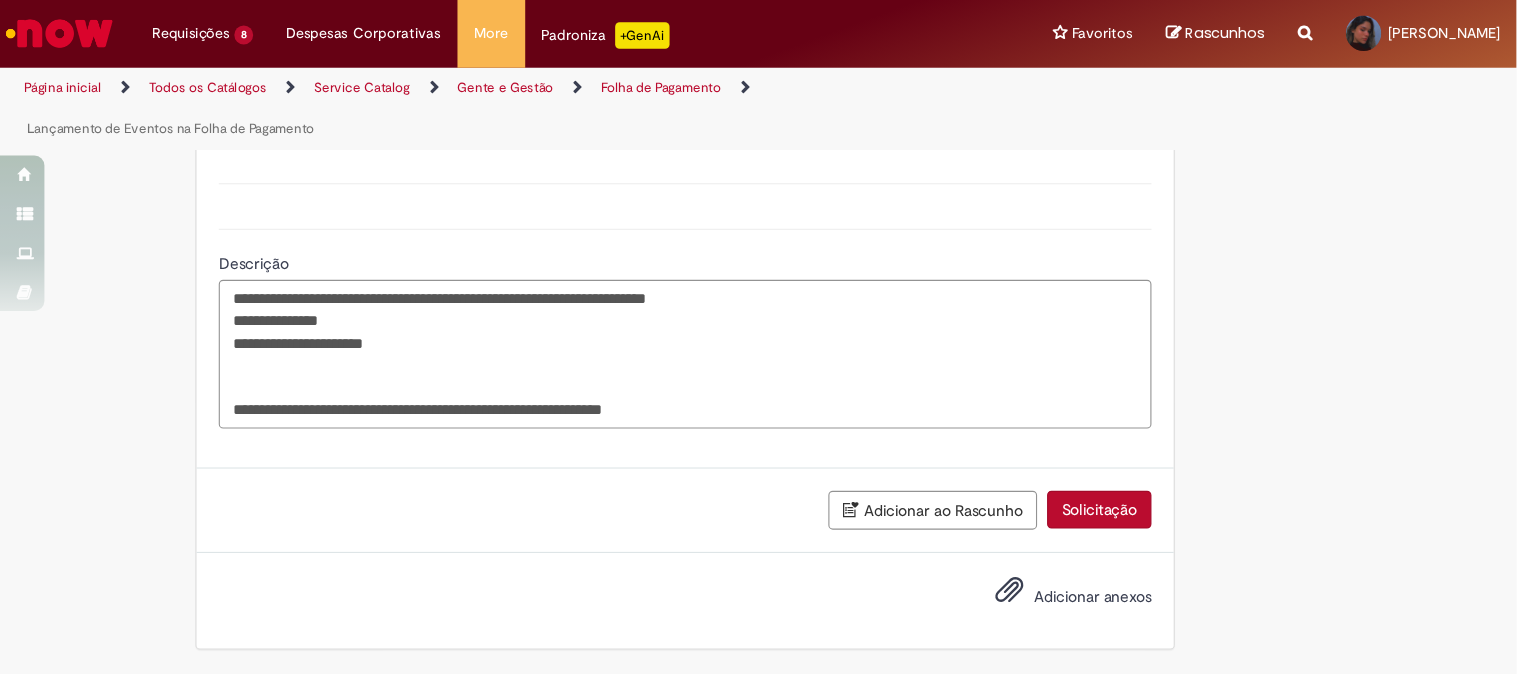scroll, scrollTop: 1249, scrollLeft: 0, axis: vertical 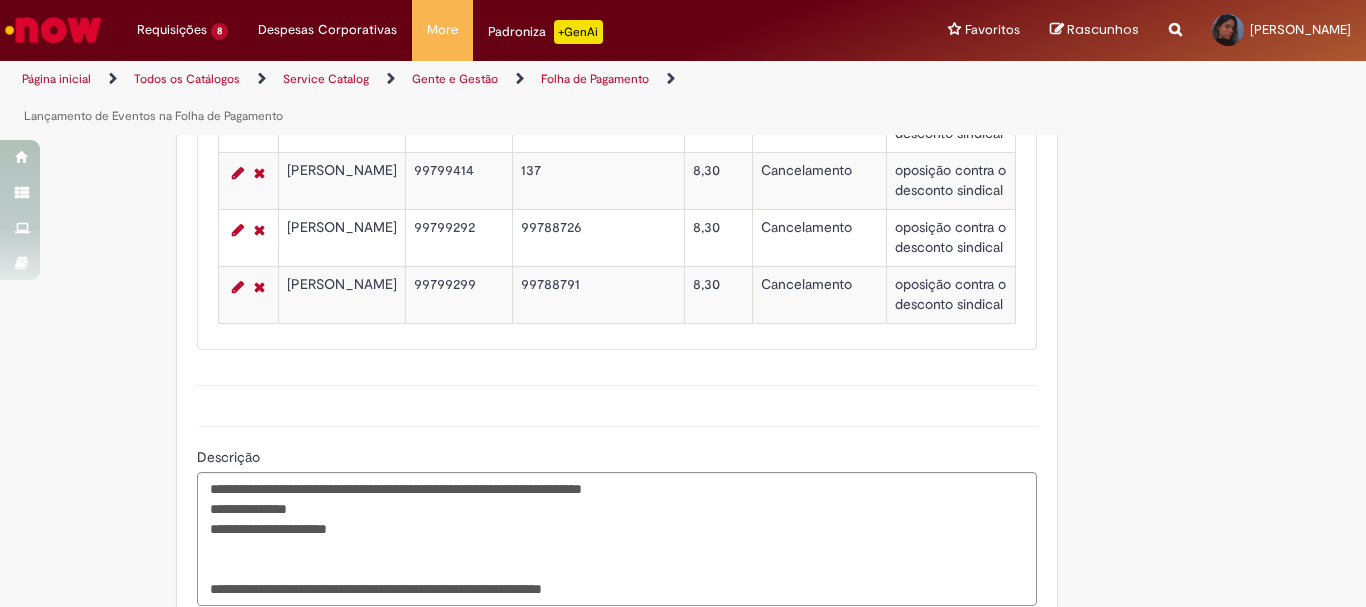 drag, startPoint x: 276, startPoint y: 255, endPoint x: 332, endPoint y: 279, distance: 60.926186 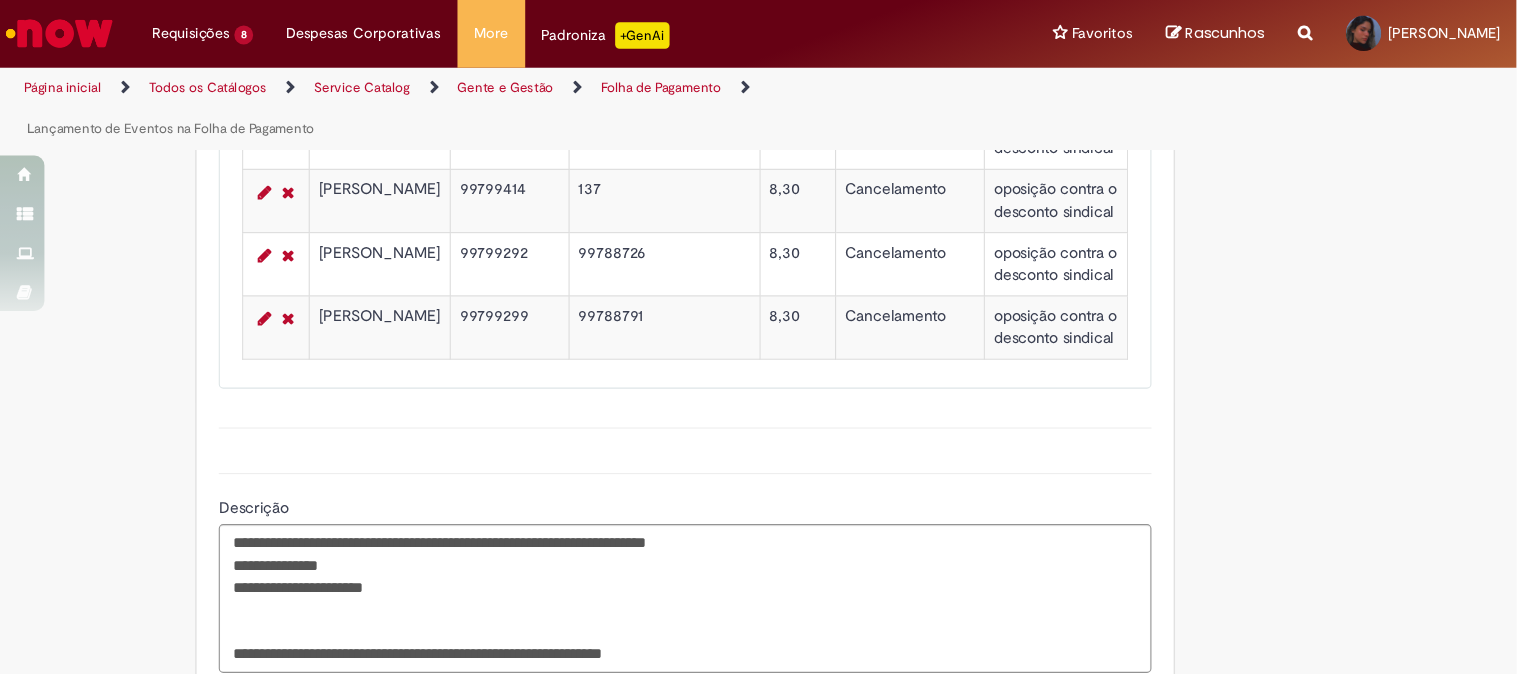 scroll, scrollTop: 1570, scrollLeft: 0, axis: vertical 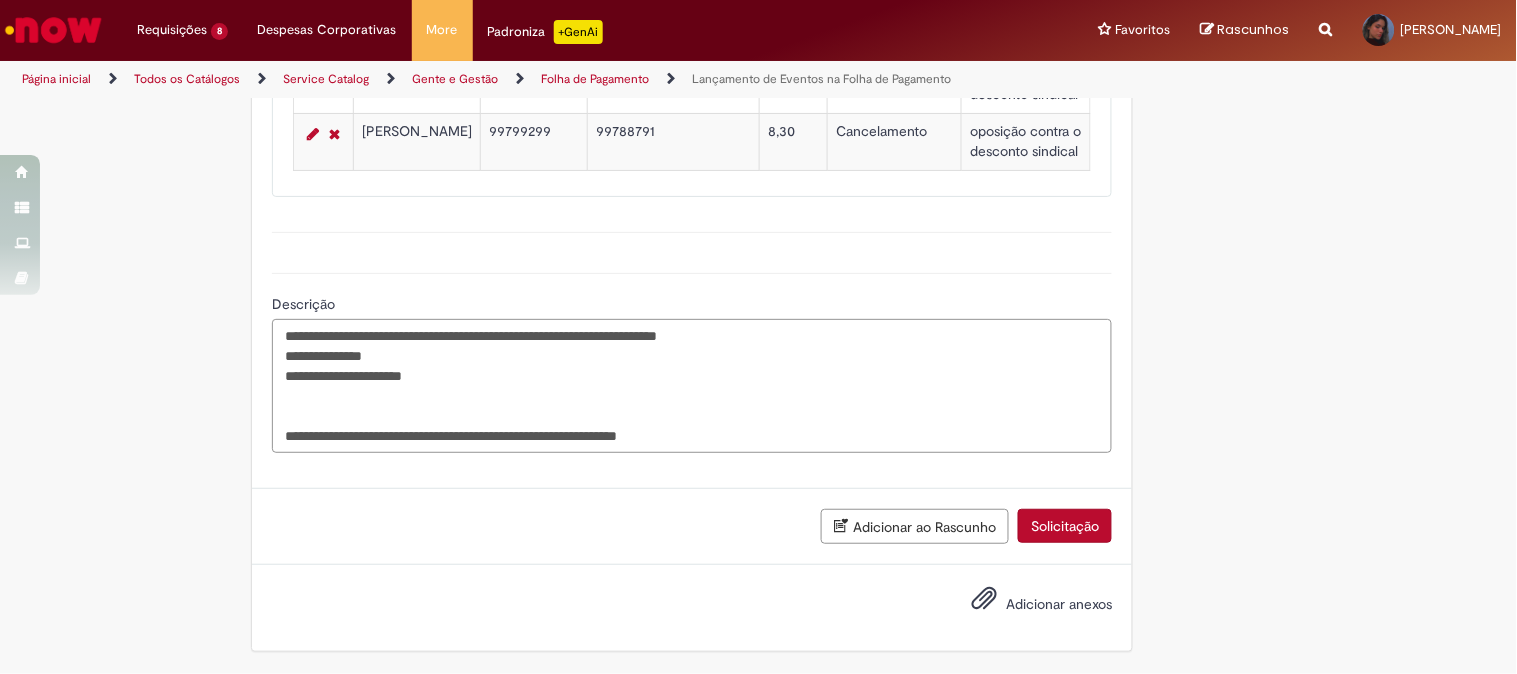 click on "**********" at bounding box center (692, 386) 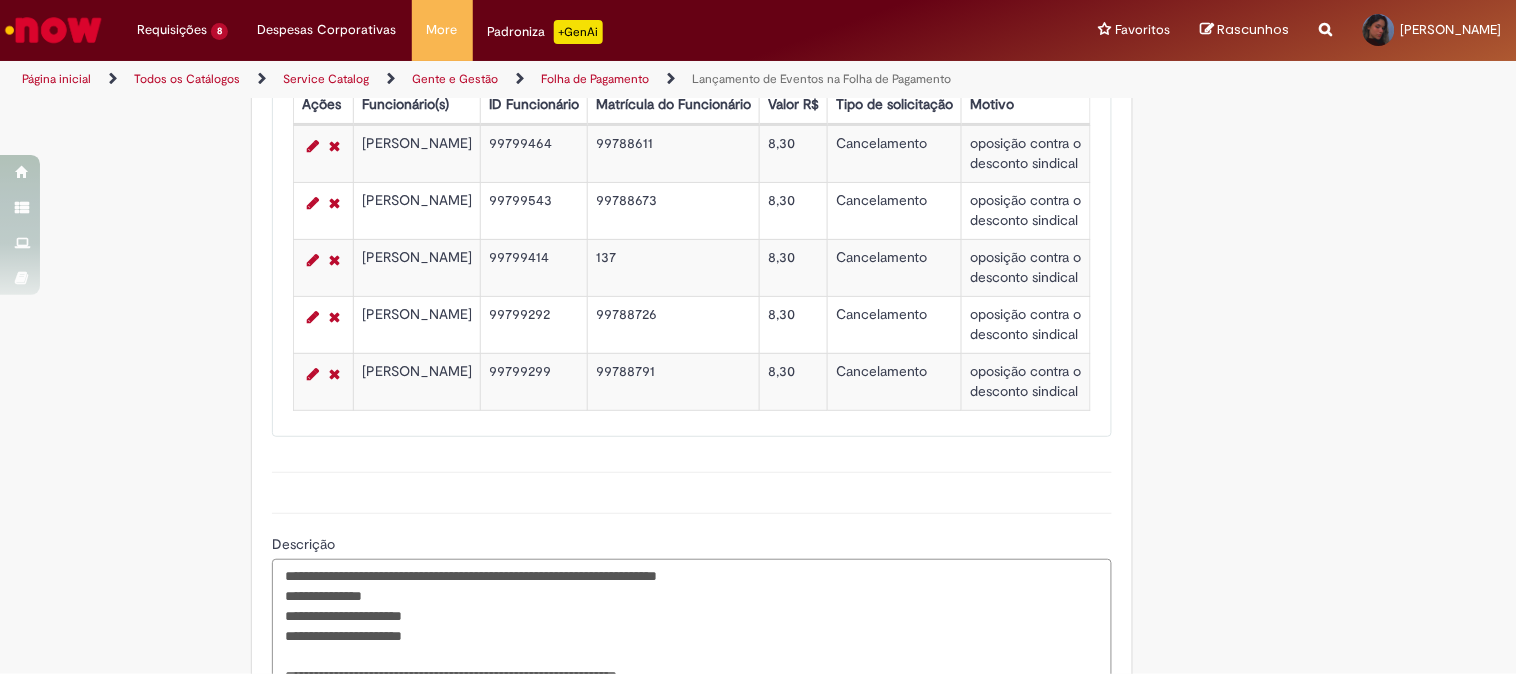 scroll, scrollTop: 1236, scrollLeft: 0, axis: vertical 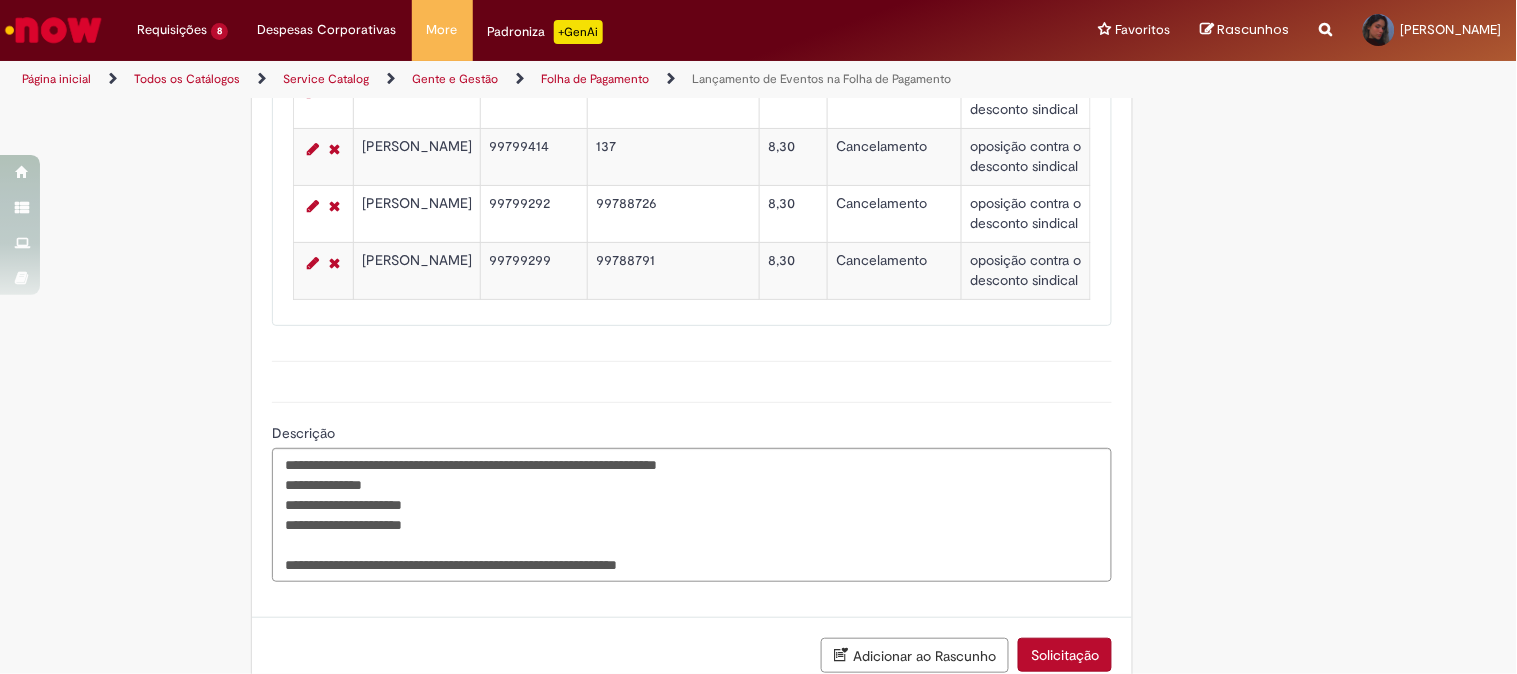 drag, startPoint x: 355, startPoint y: 325, endPoint x: 471, endPoint y: 360, distance: 121.16518 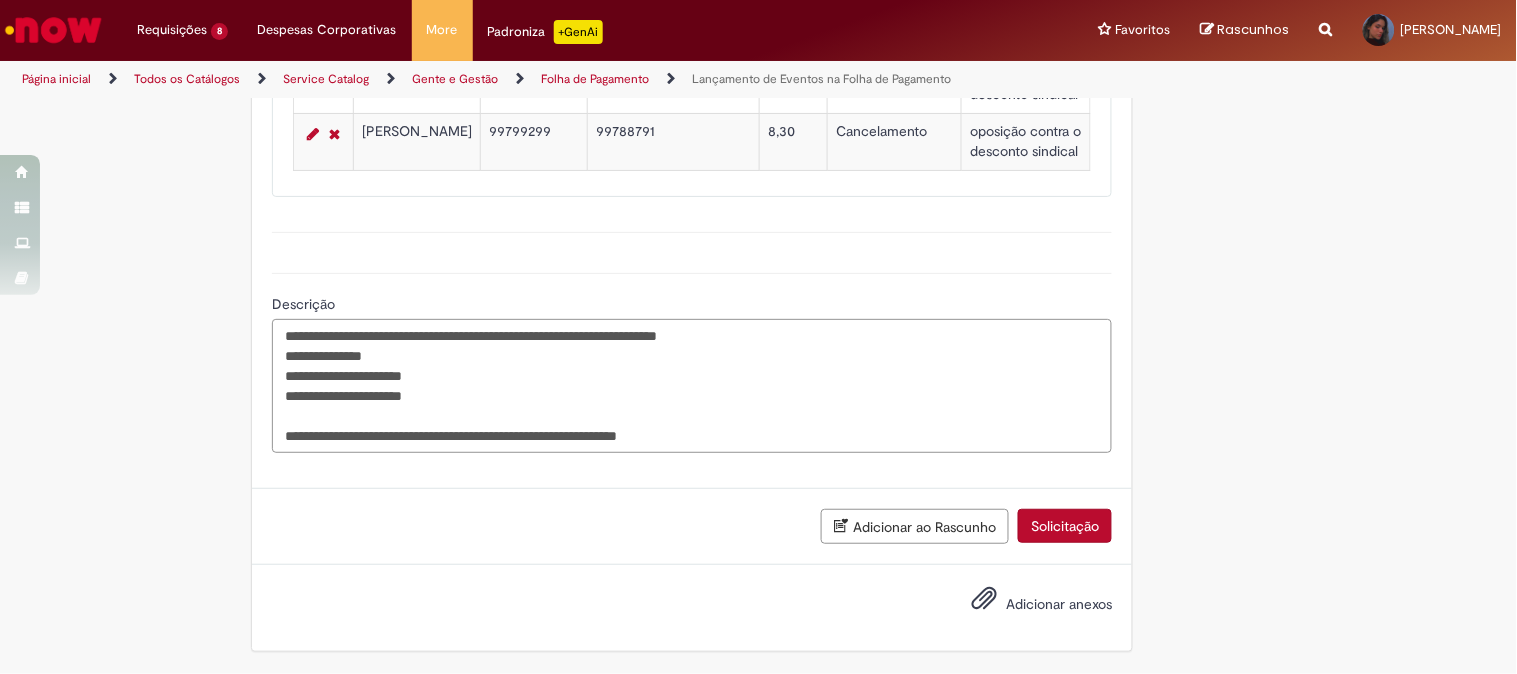 click on "**********" at bounding box center [692, 386] 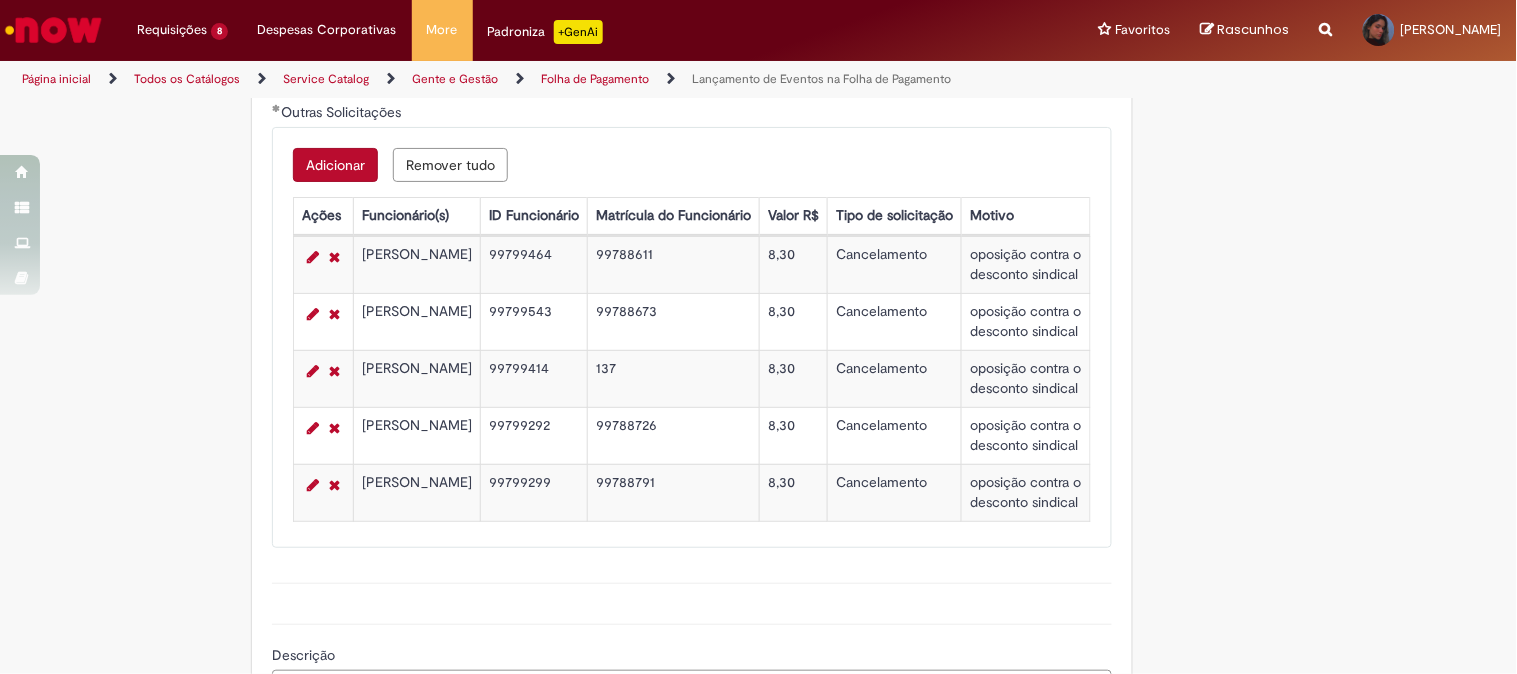 scroll, scrollTop: 1236, scrollLeft: 0, axis: vertical 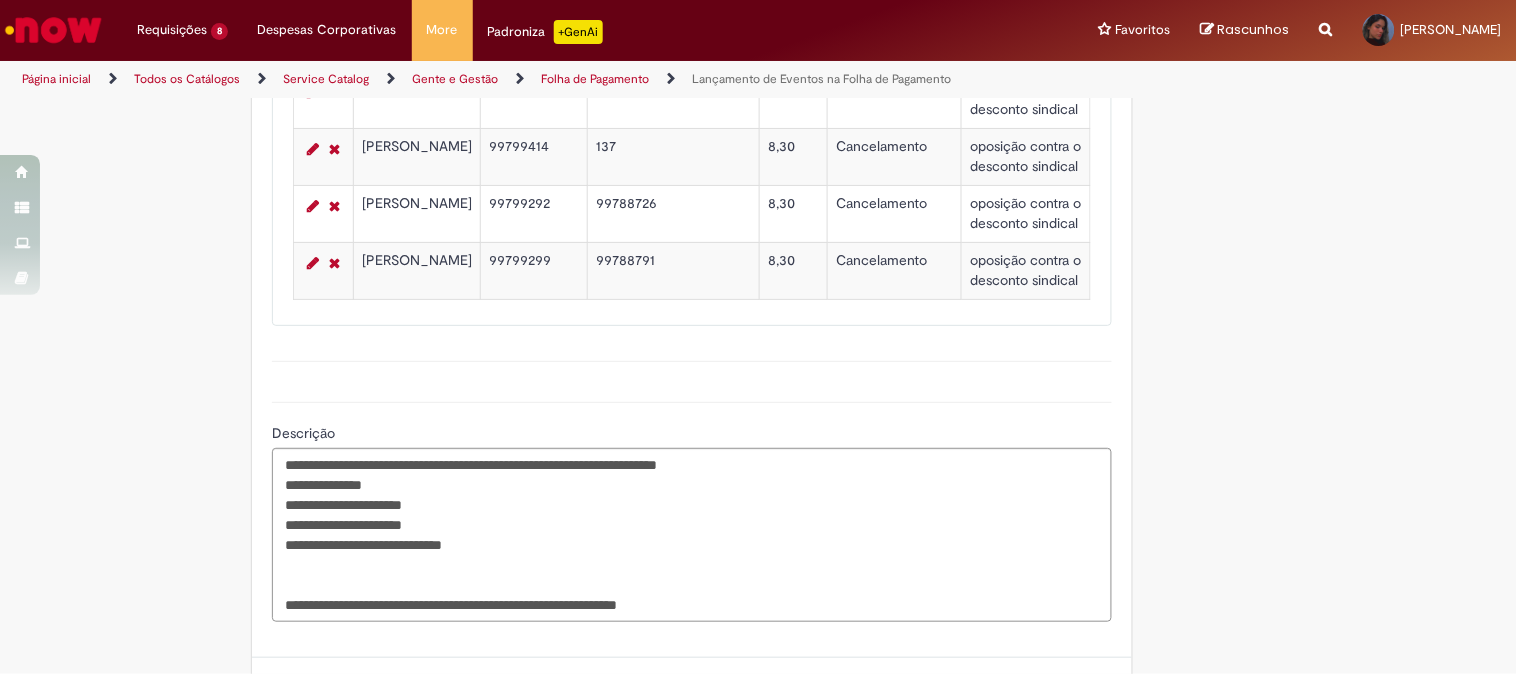 drag, startPoint x: 354, startPoint y: 422, endPoint x: 395, endPoint y: 450, distance: 49.648766 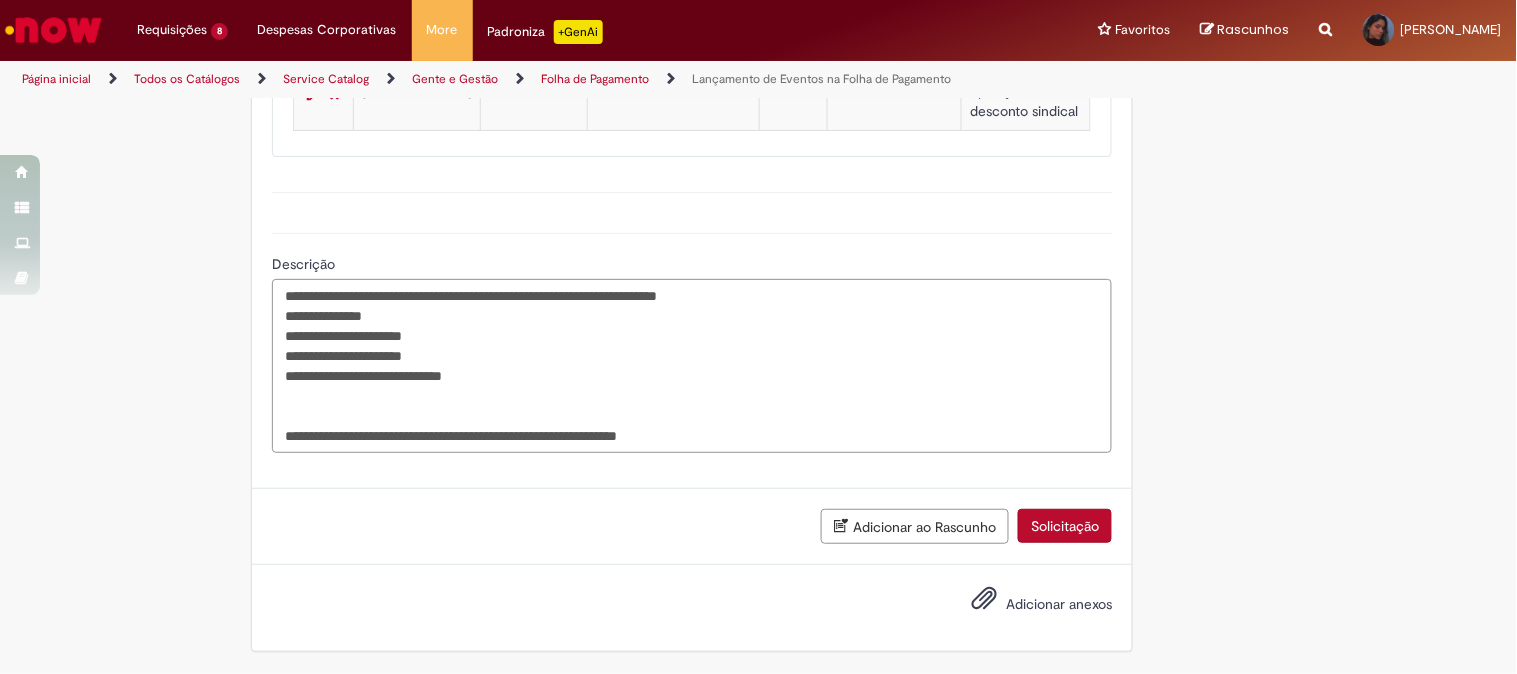 click on "**********" at bounding box center [692, 366] 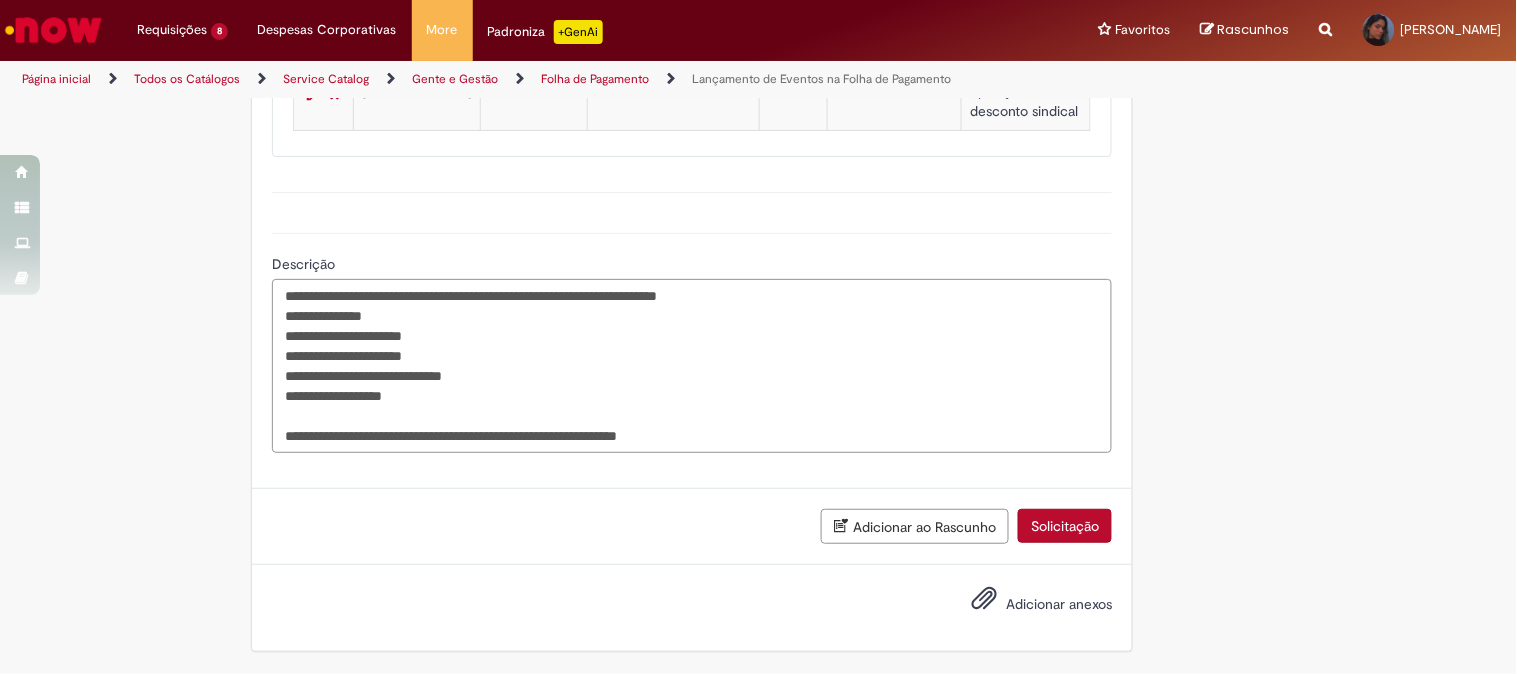 scroll, scrollTop: 1387, scrollLeft: 0, axis: vertical 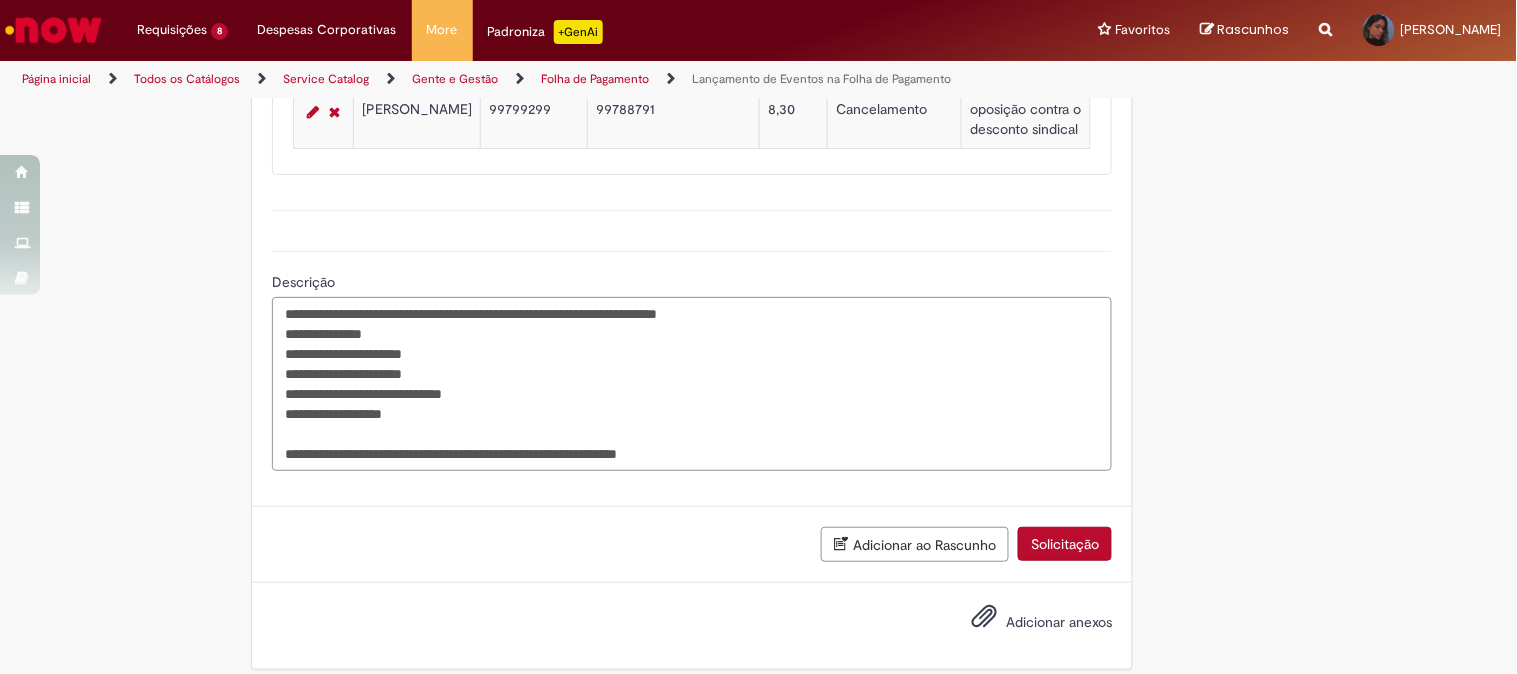 click on "**********" at bounding box center (692, 384) 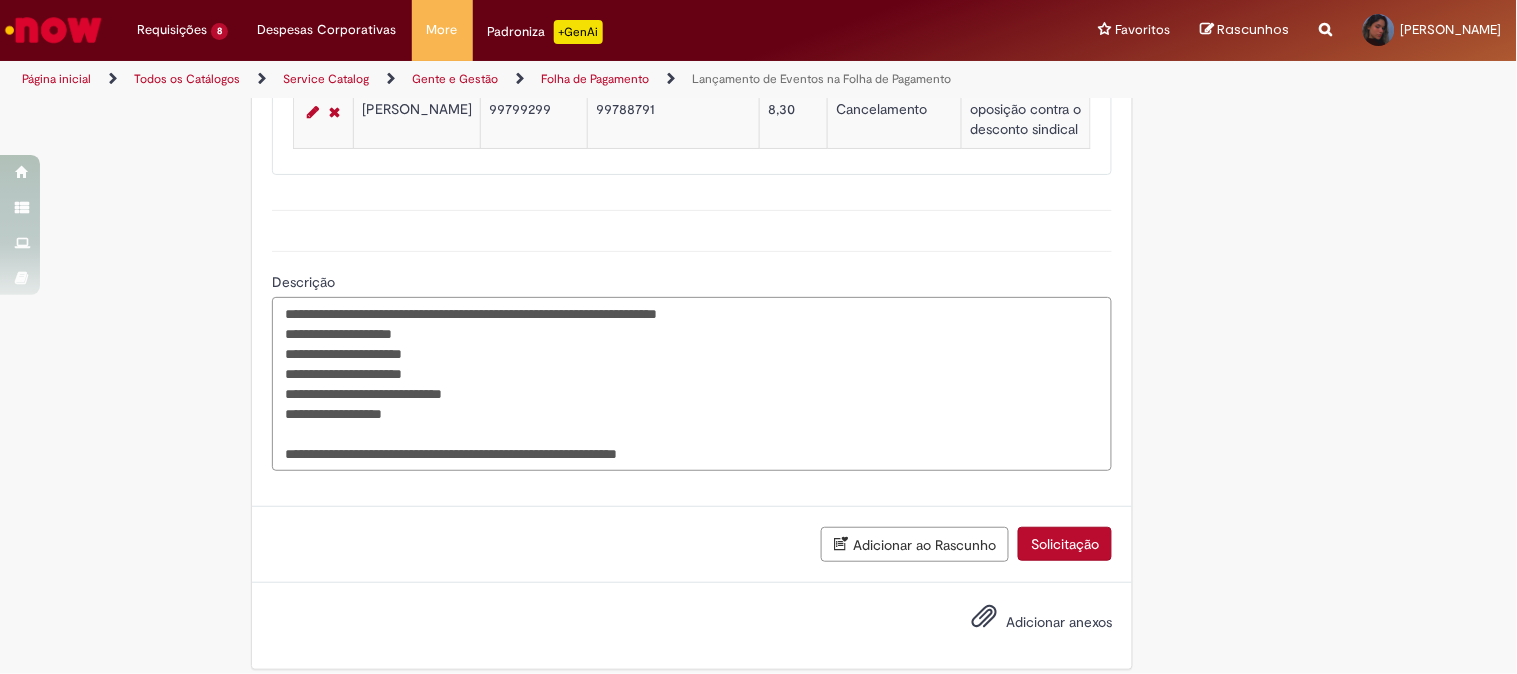 click on "**********" at bounding box center [692, 384] 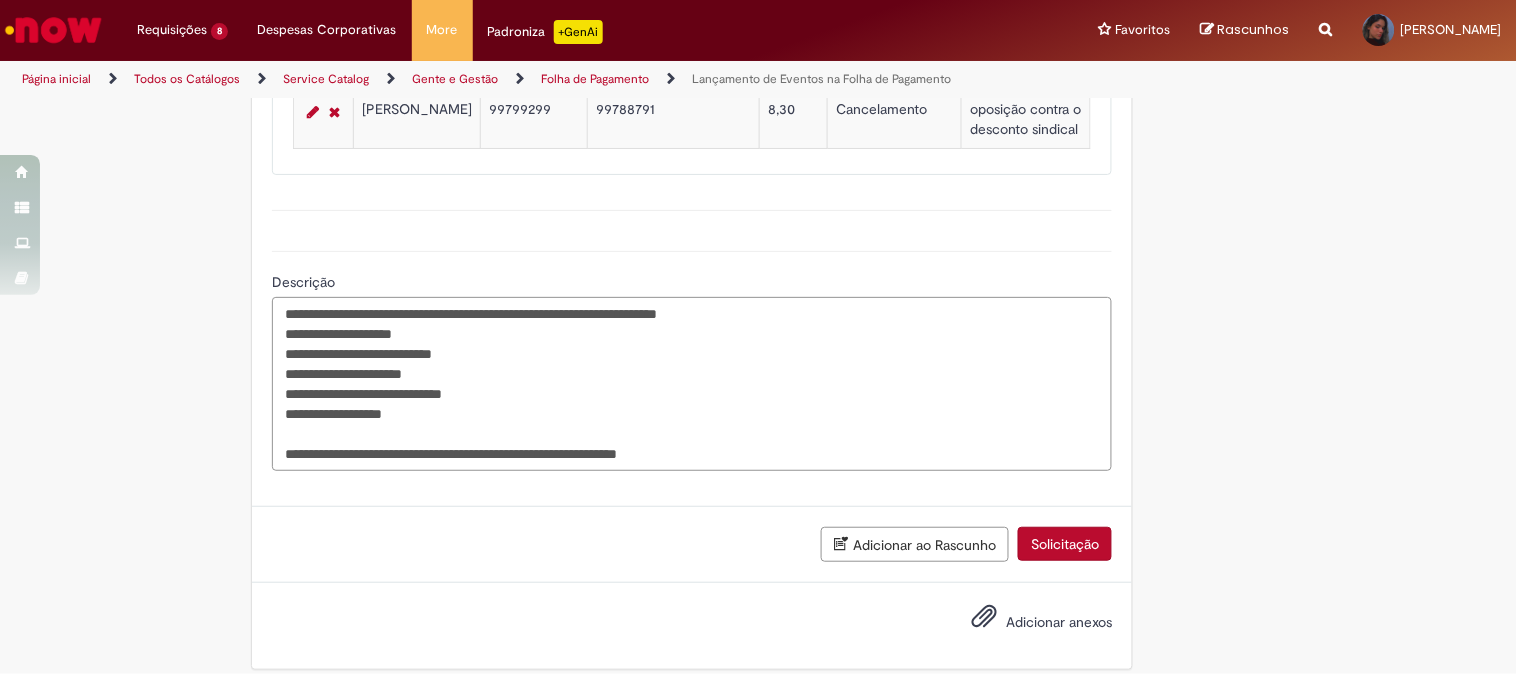 click on "**********" at bounding box center [692, 384] 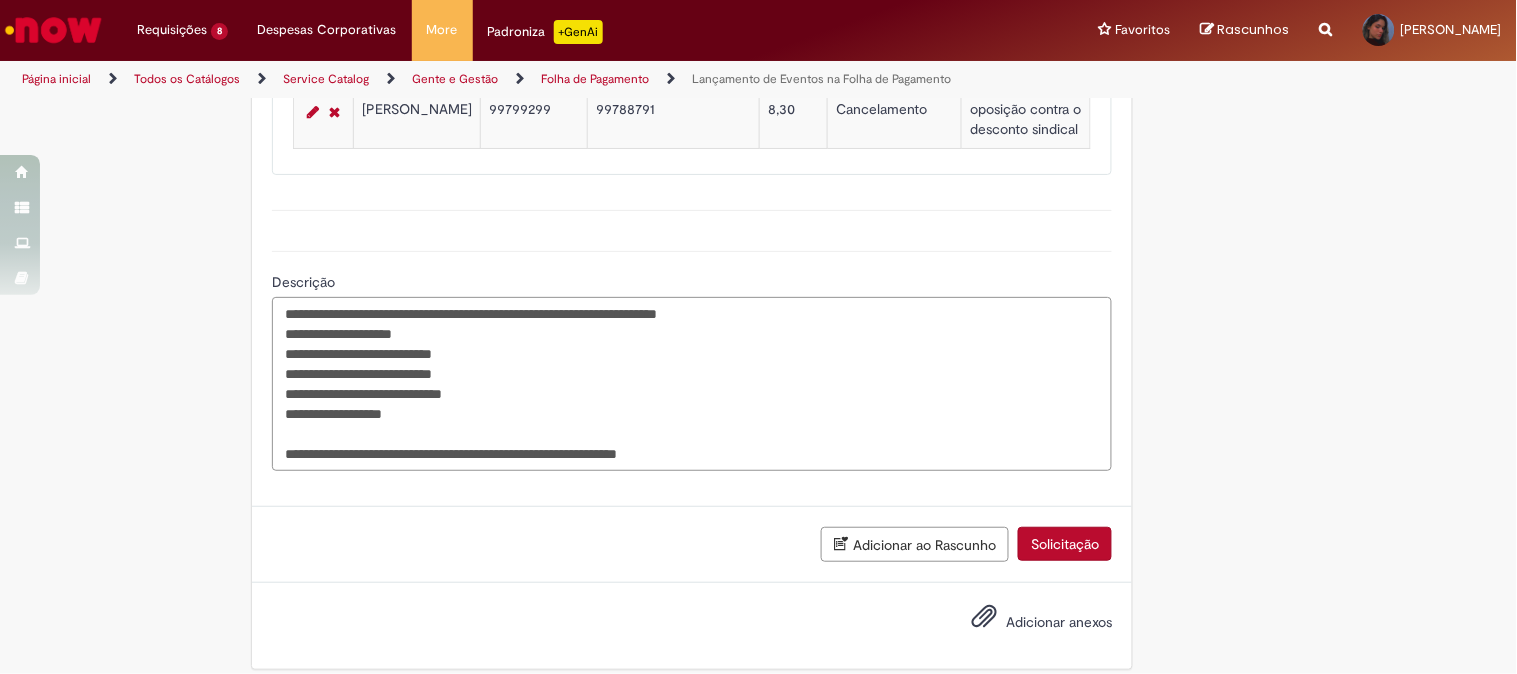 click on "**********" at bounding box center [692, 384] 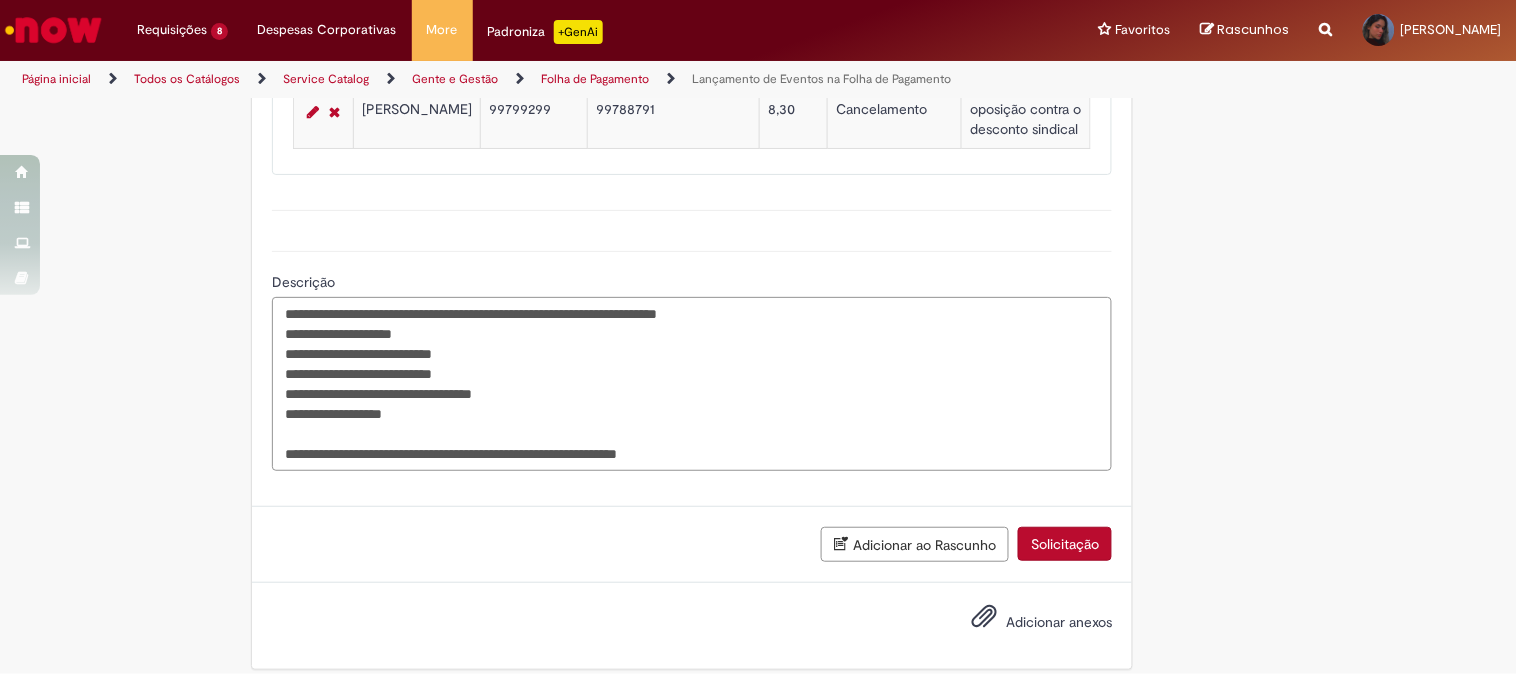 click on "**********" at bounding box center (692, 384) 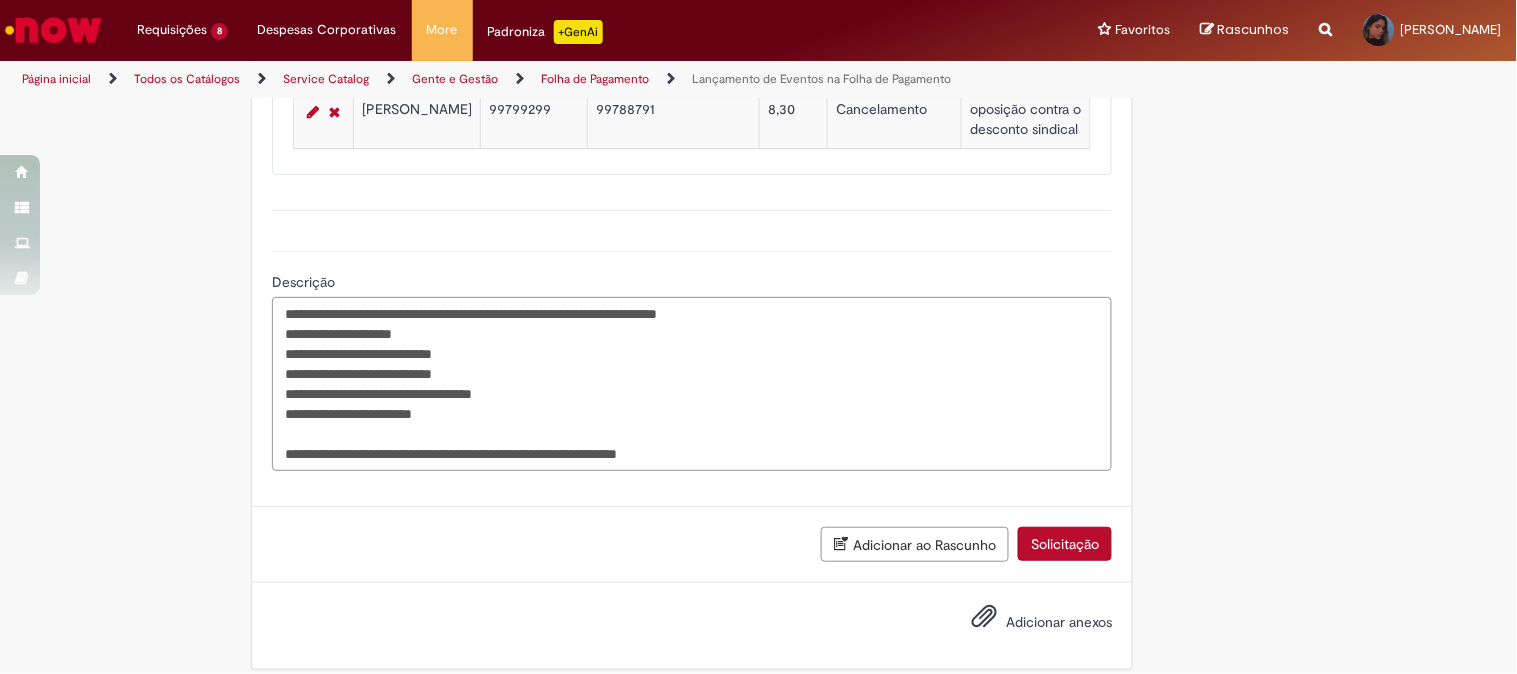 scroll, scrollTop: 832, scrollLeft: 0, axis: vertical 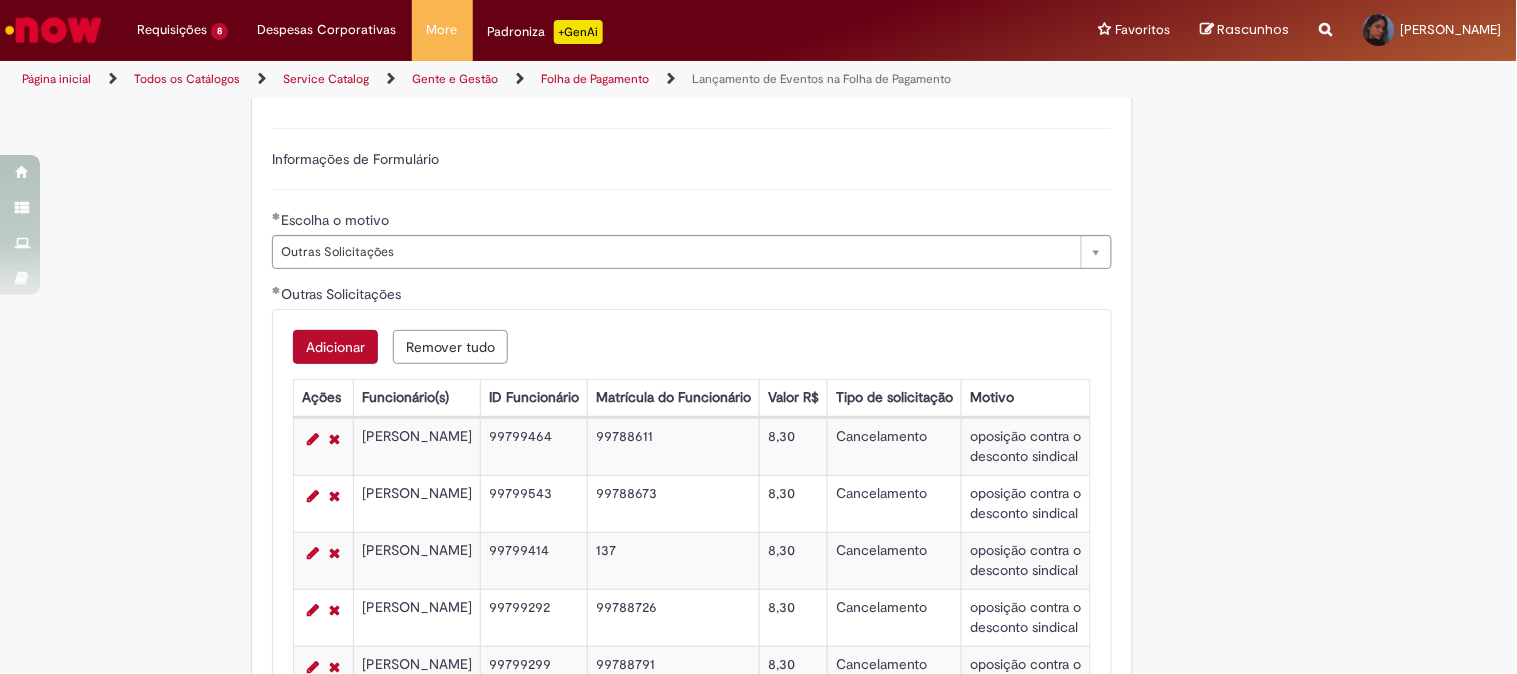click on "99799464" at bounding box center (534, 446) 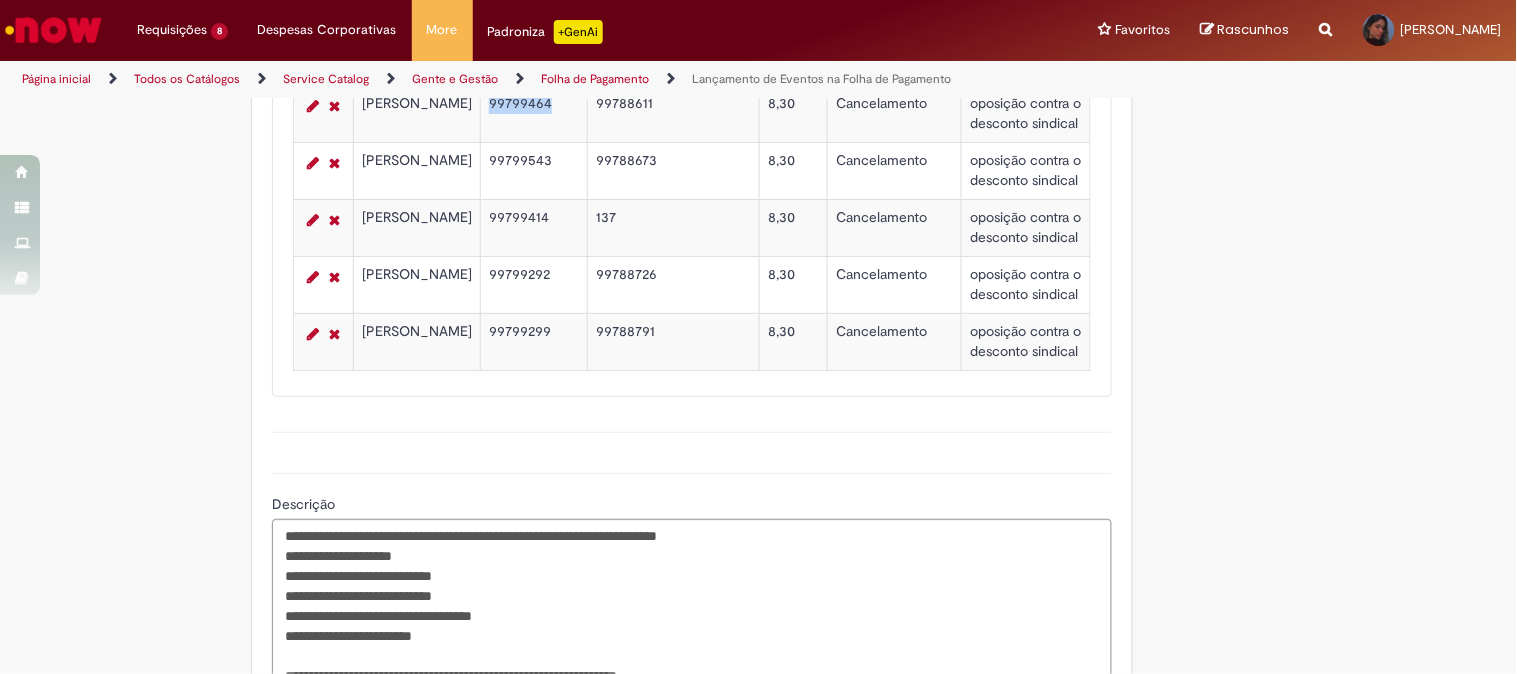 scroll, scrollTop: 1387, scrollLeft: 0, axis: vertical 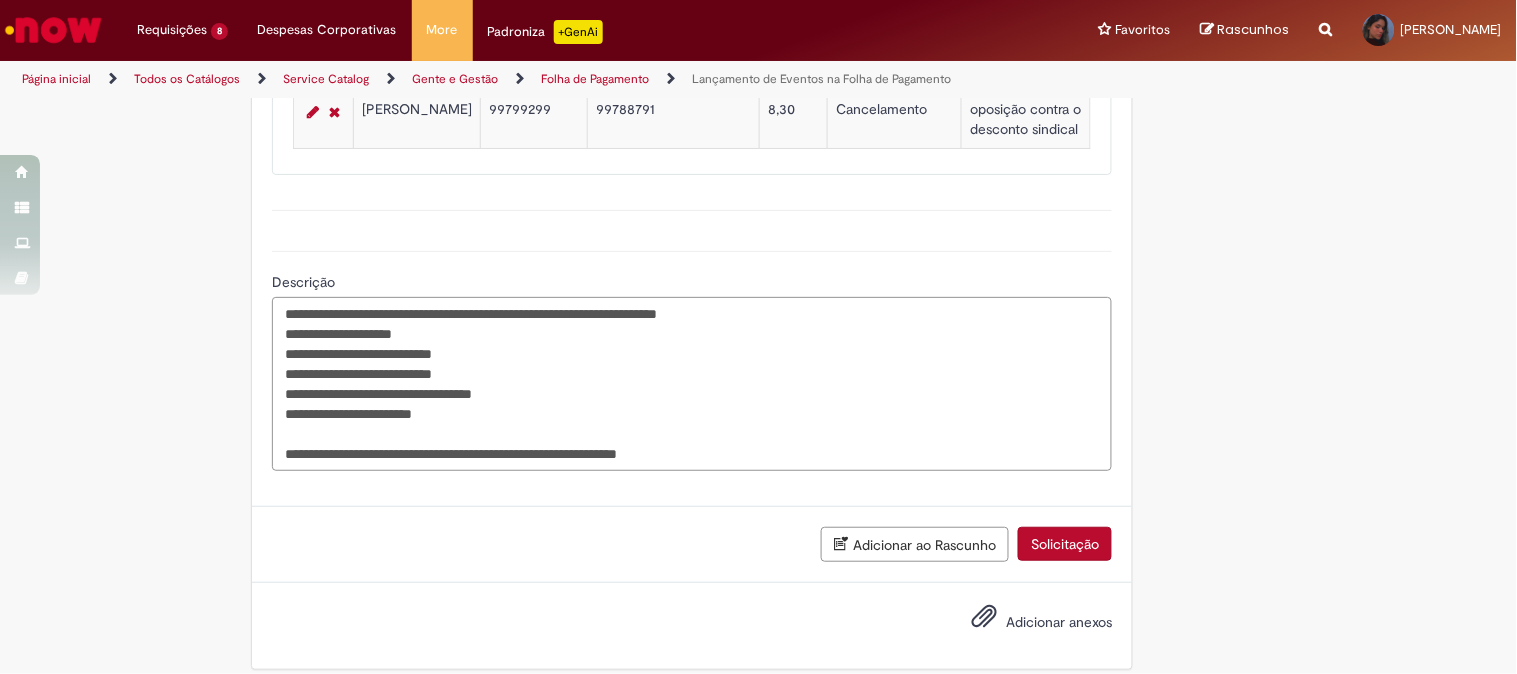 click on "**********" at bounding box center [692, 384] 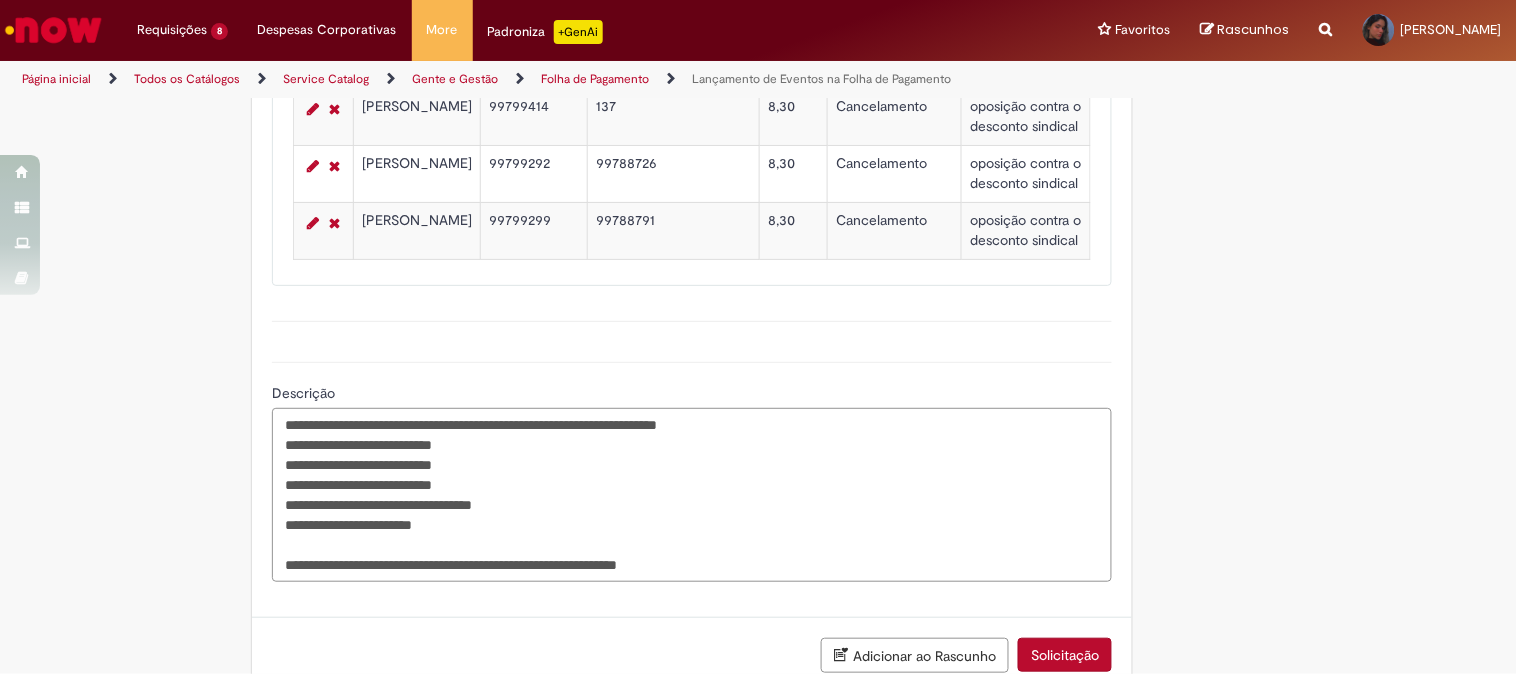 scroll, scrollTop: 1054, scrollLeft: 0, axis: vertical 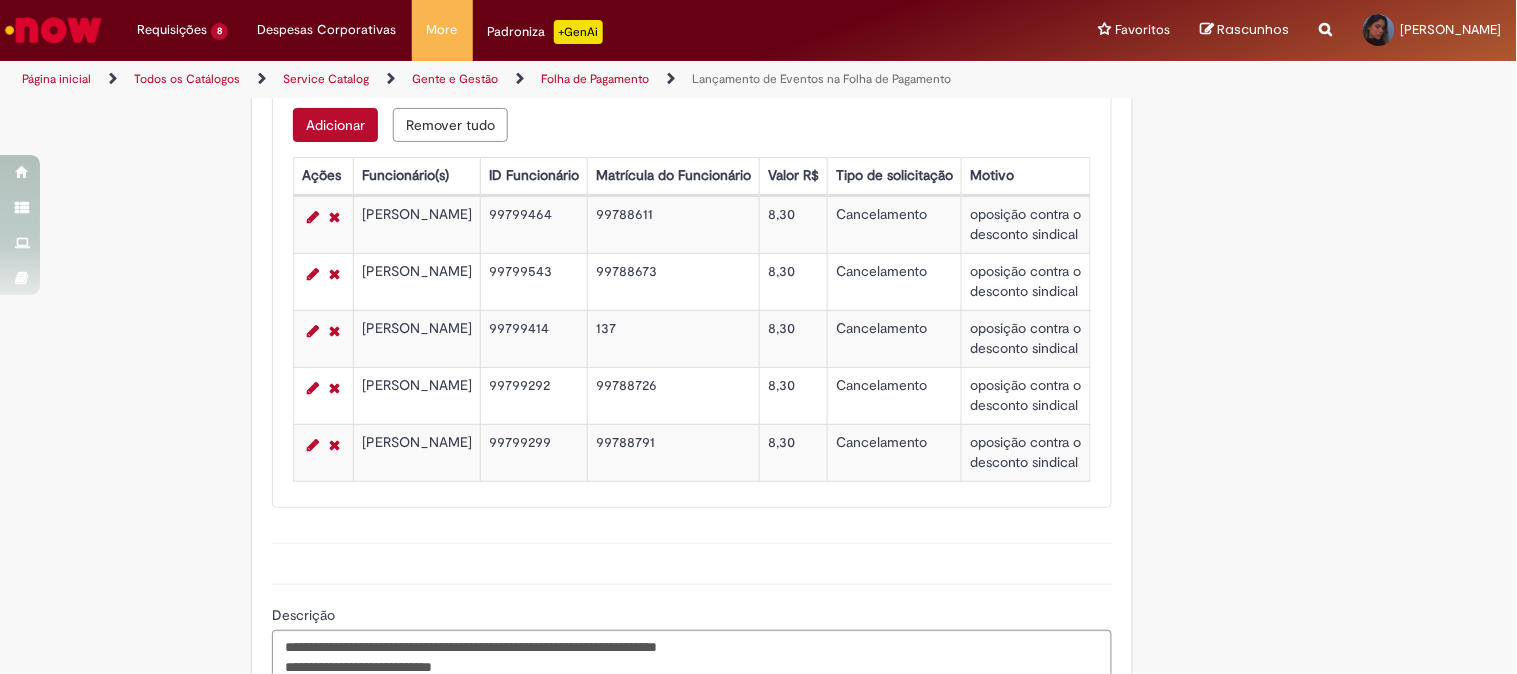 click on "99799543" at bounding box center [534, 281] 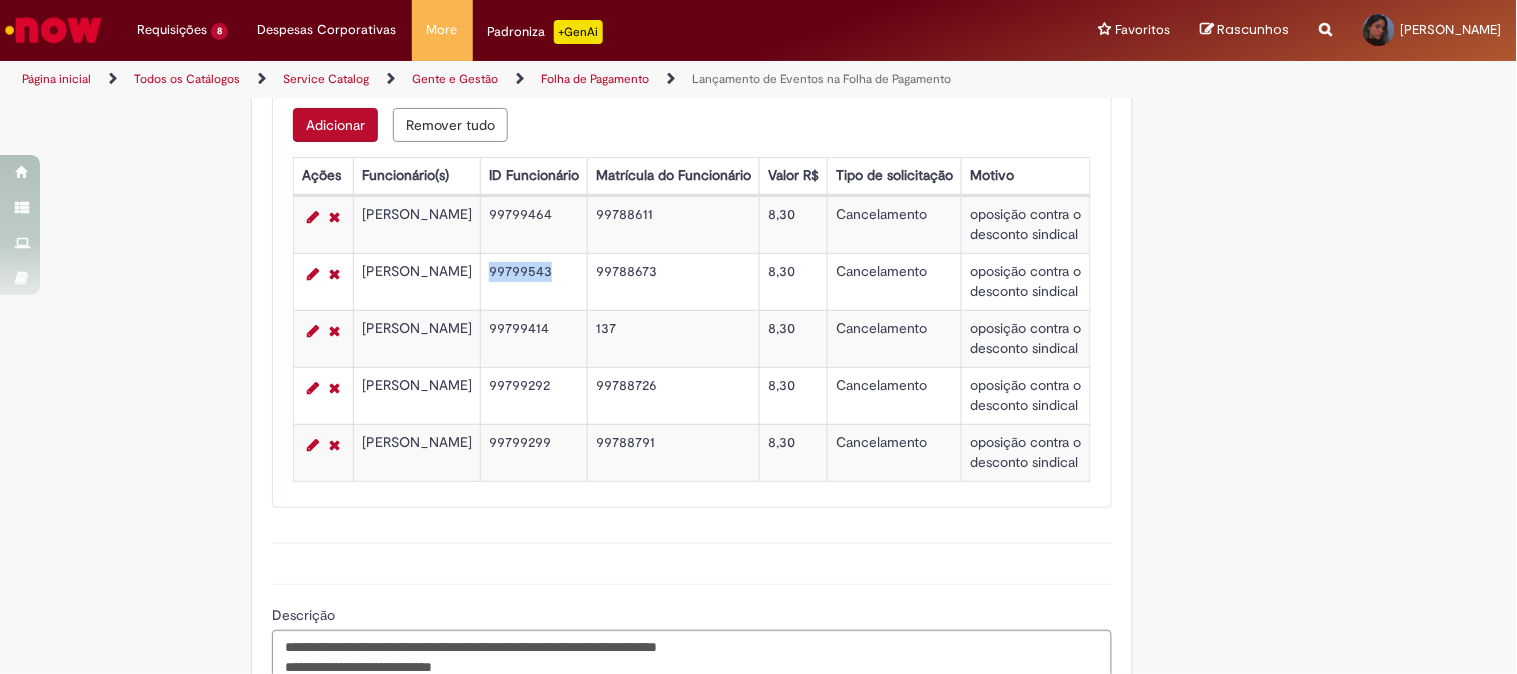scroll, scrollTop: 1498, scrollLeft: 0, axis: vertical 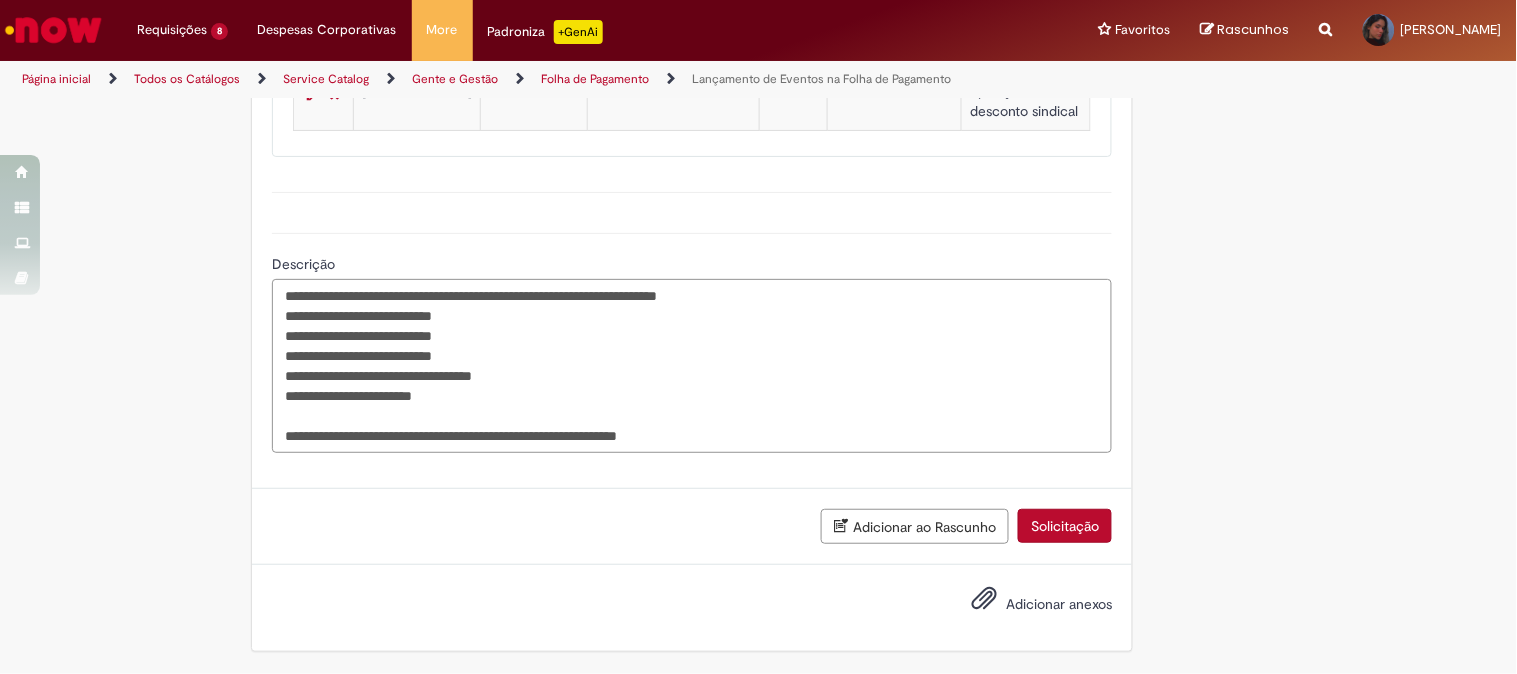 click on "**********" at bounding box center [692, 366] 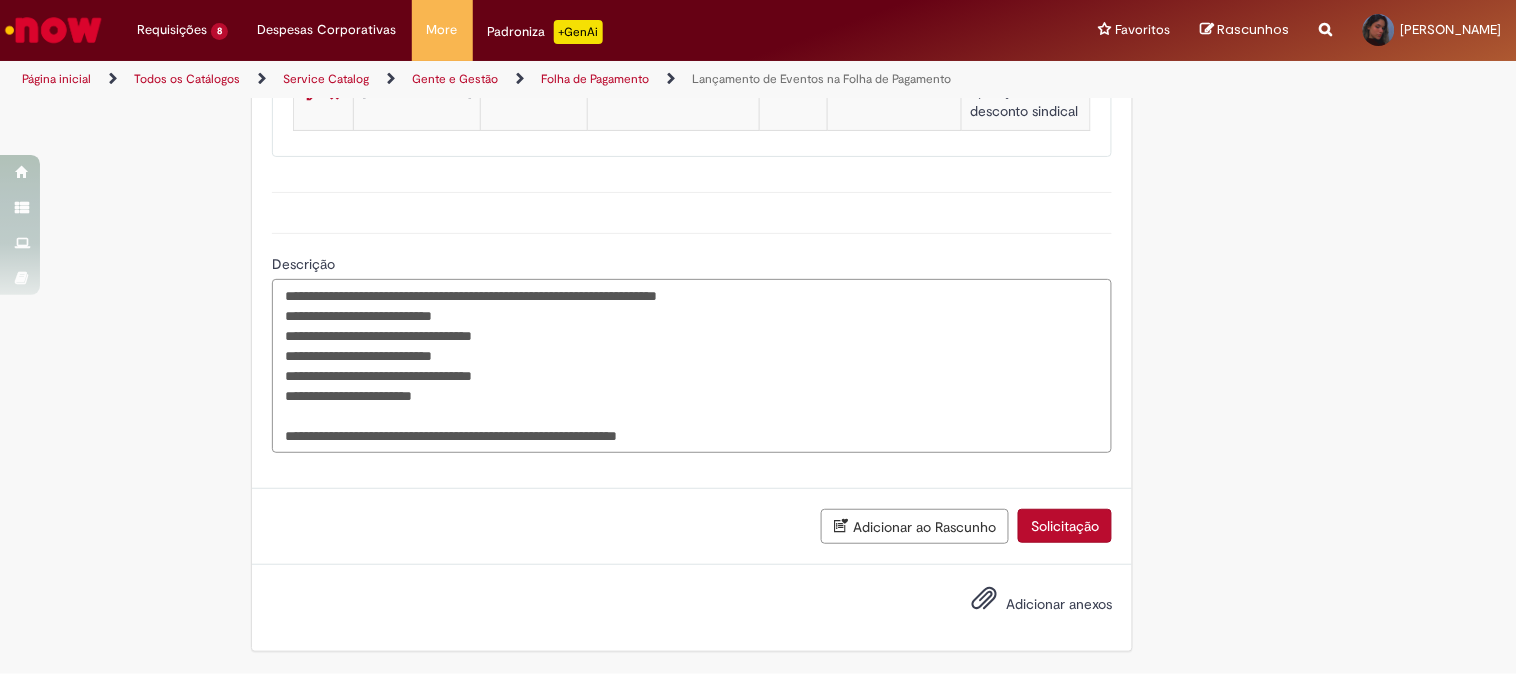 scroll, scrollTop: 943, scrollLeft: 0, axis: vertical 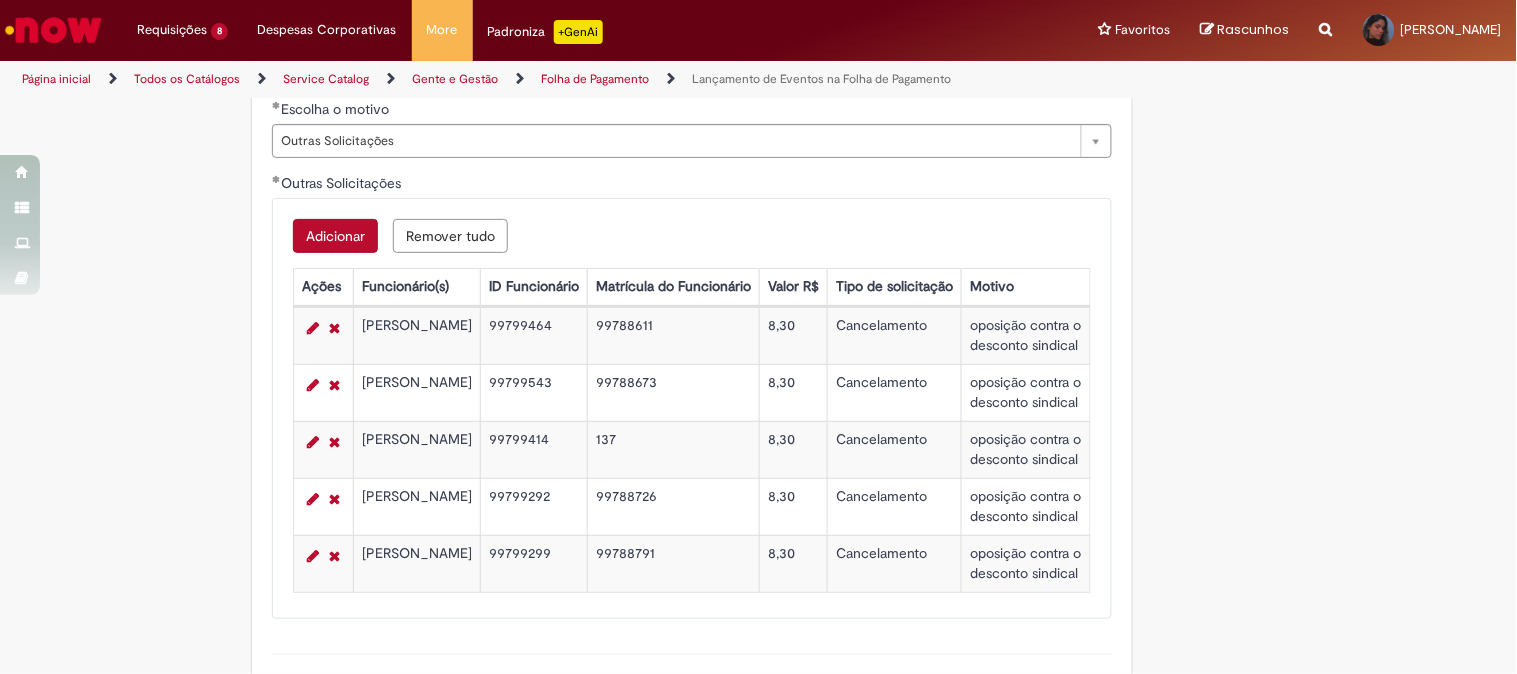 click on "99799414" at bounding box center (534, 449) 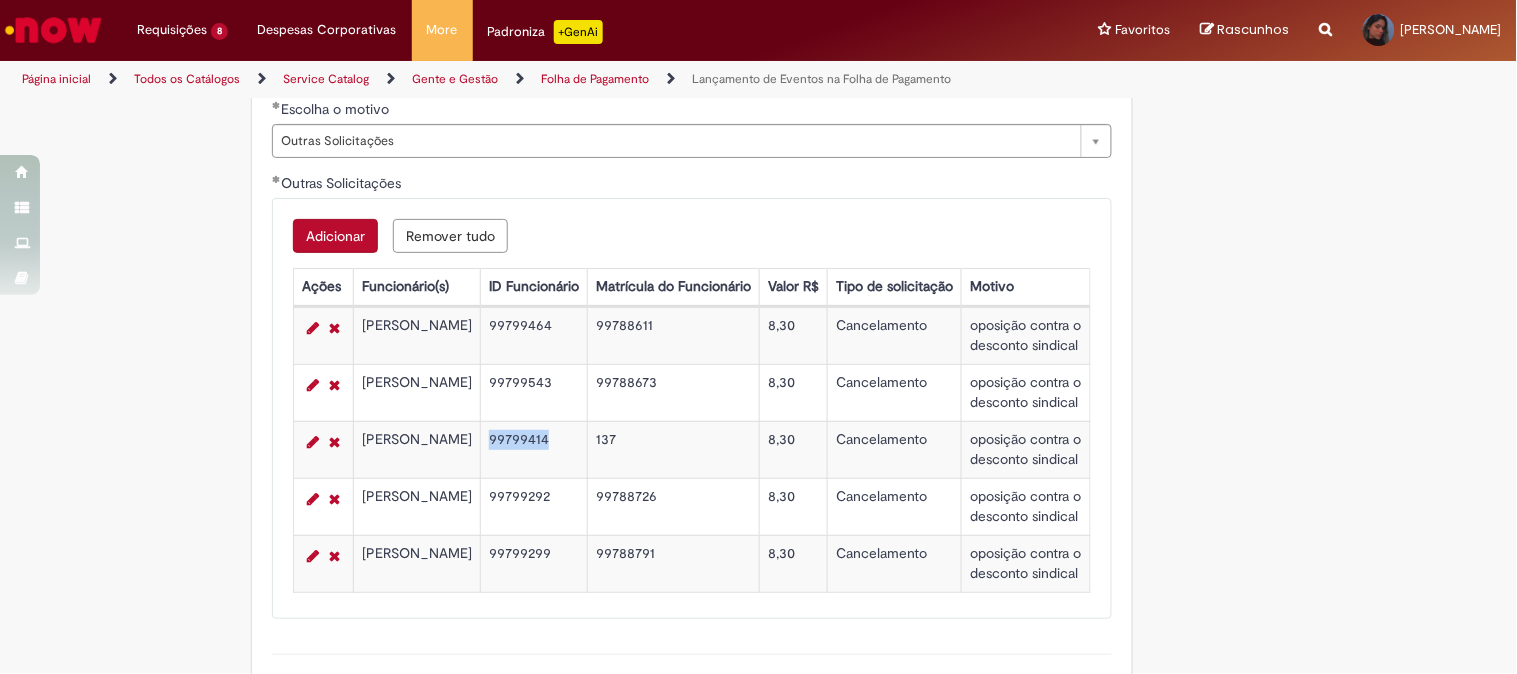 click on "99799414" at bounding box center (534, 449) 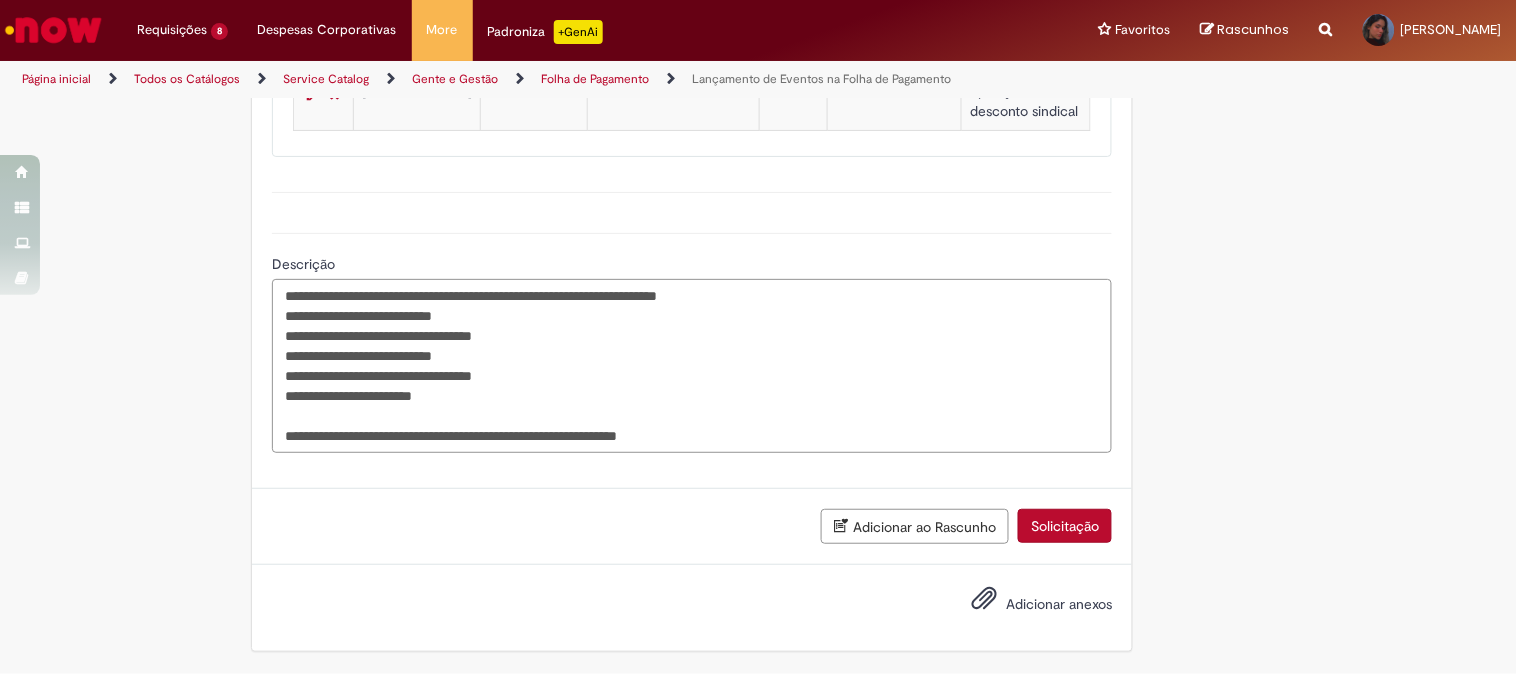 click on "**********" at bounding box center [692, 366] 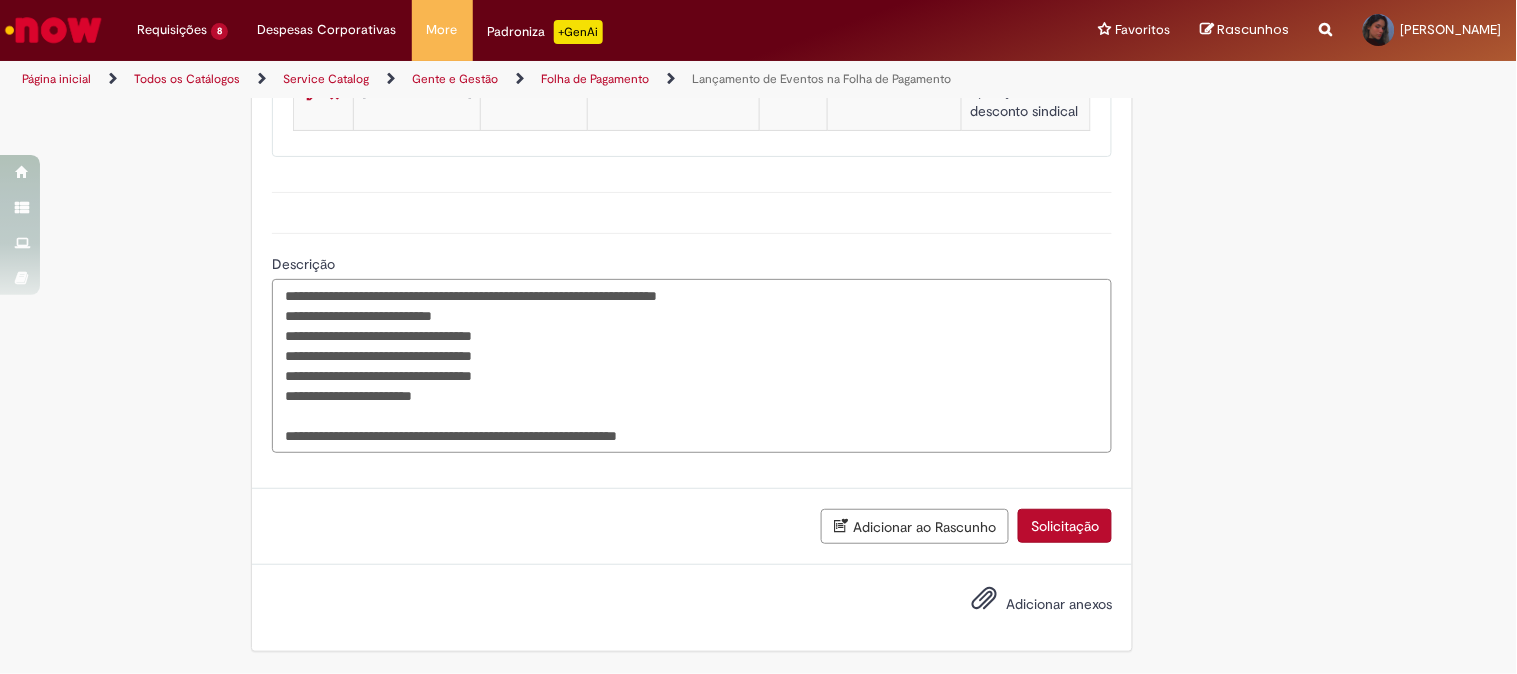 scroll, scrollTop: 1054, scrollLeft: 0, axis: vertical 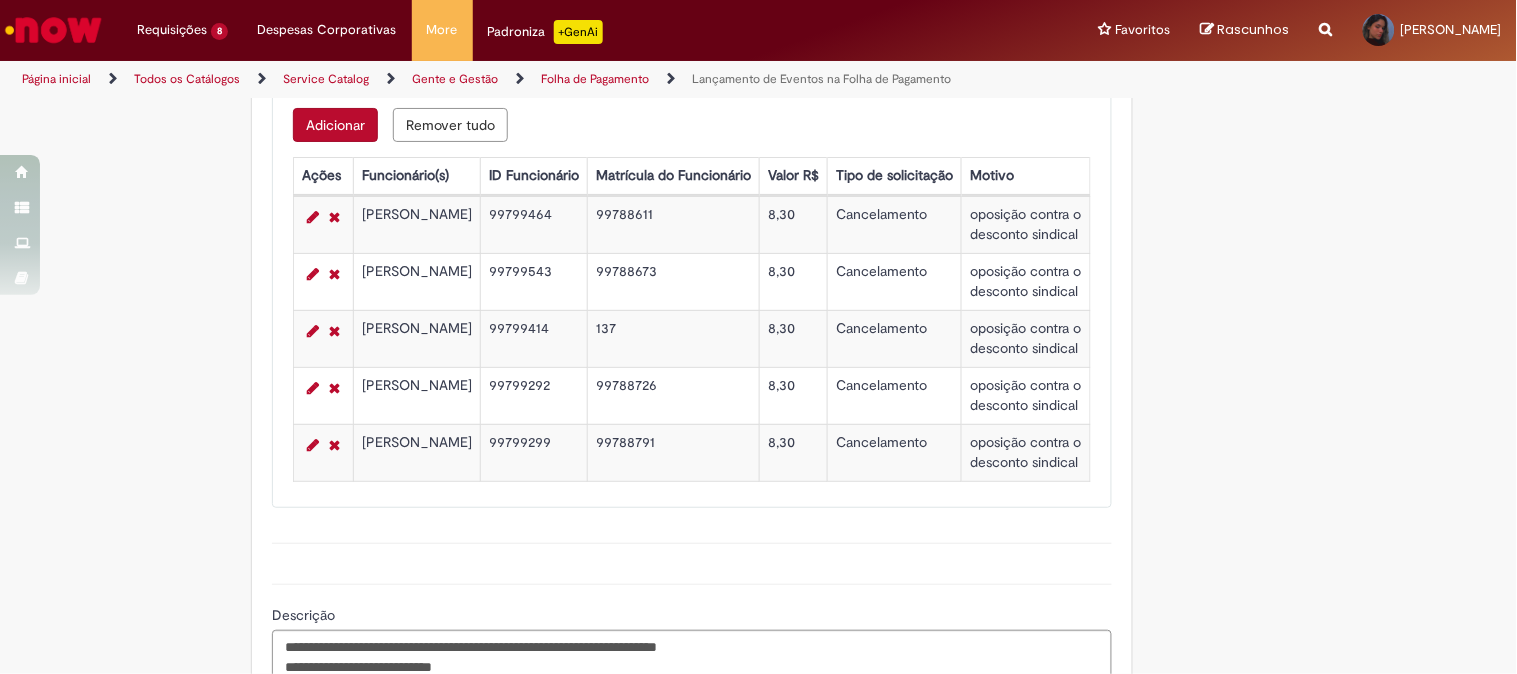 click on "99799292" at bounding box center [534, 395] 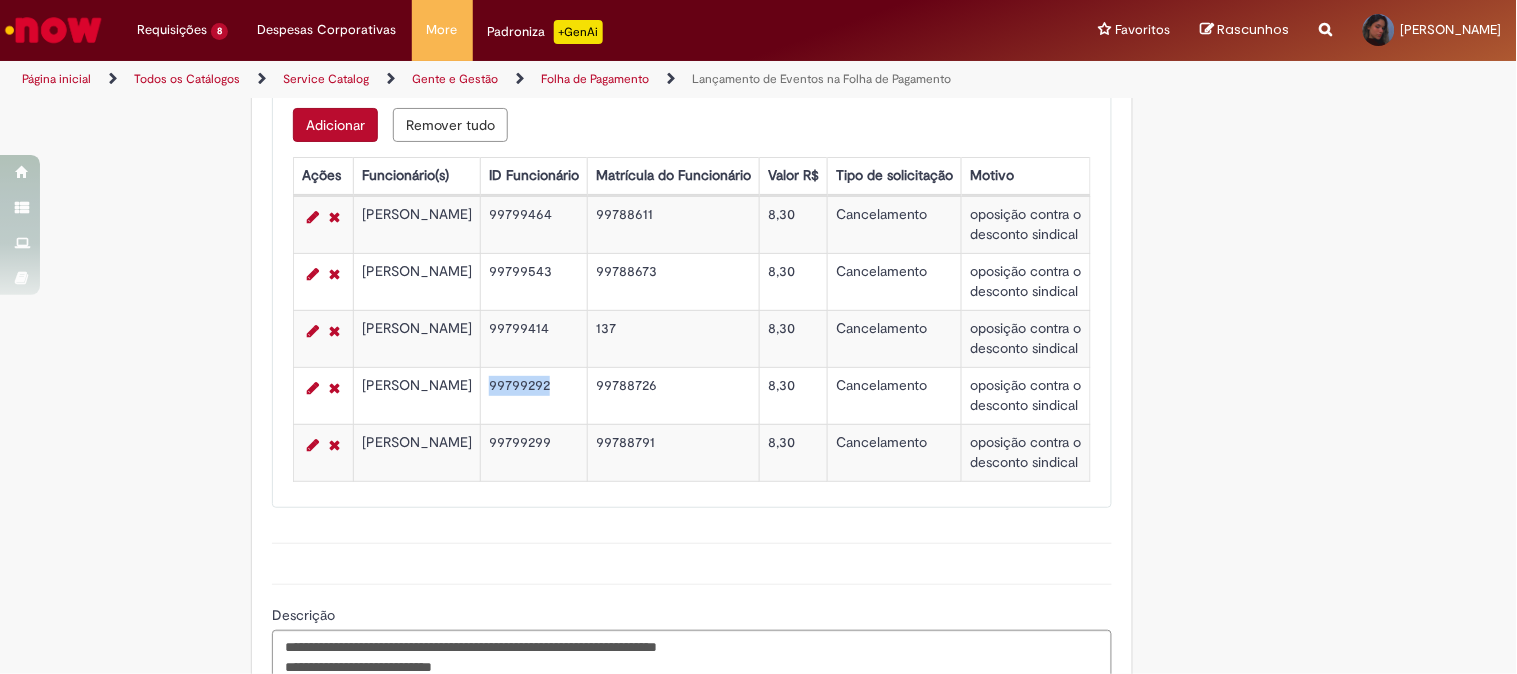click on "99799292" at bounding box center [534, 395] 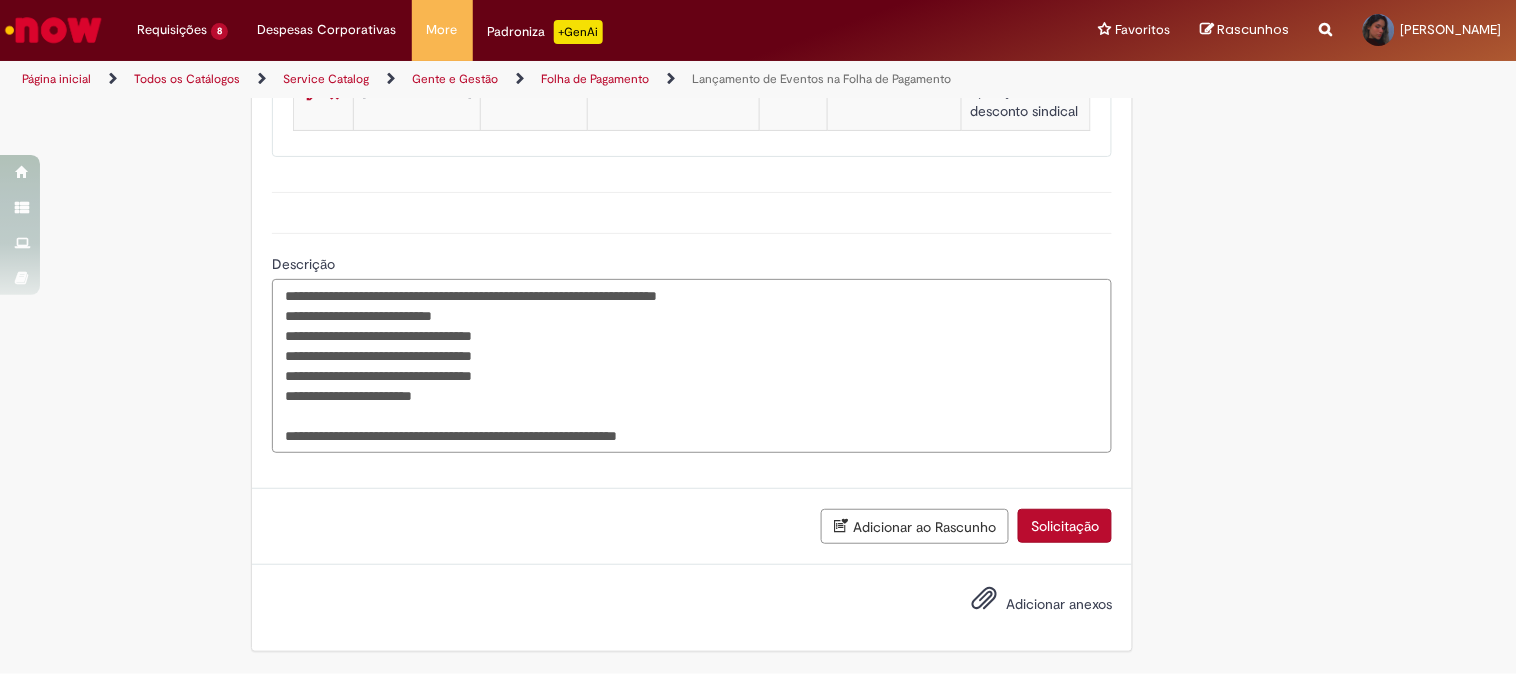 click on "**********" at bounding box center (692, 366) 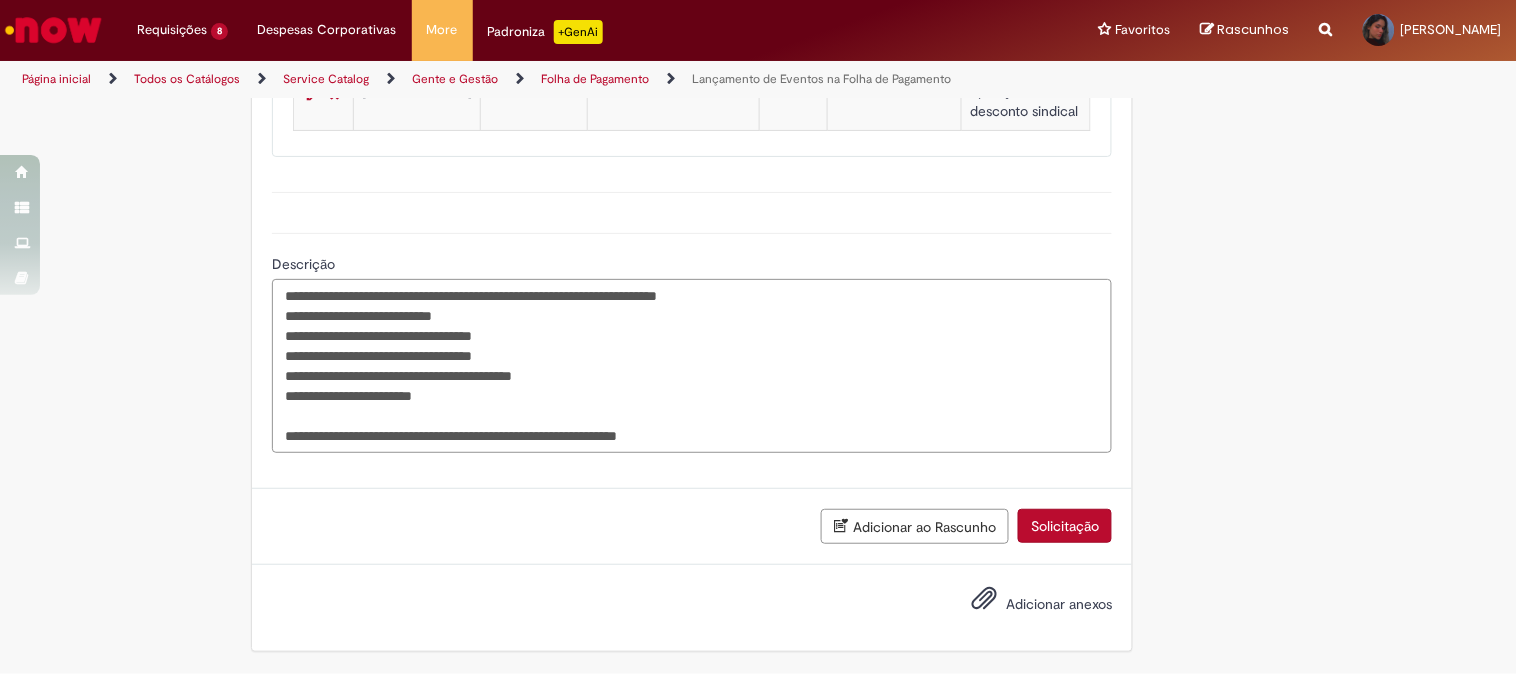 scroll, scrollTop: 1165, scrollLeft: 0, axis: vertical 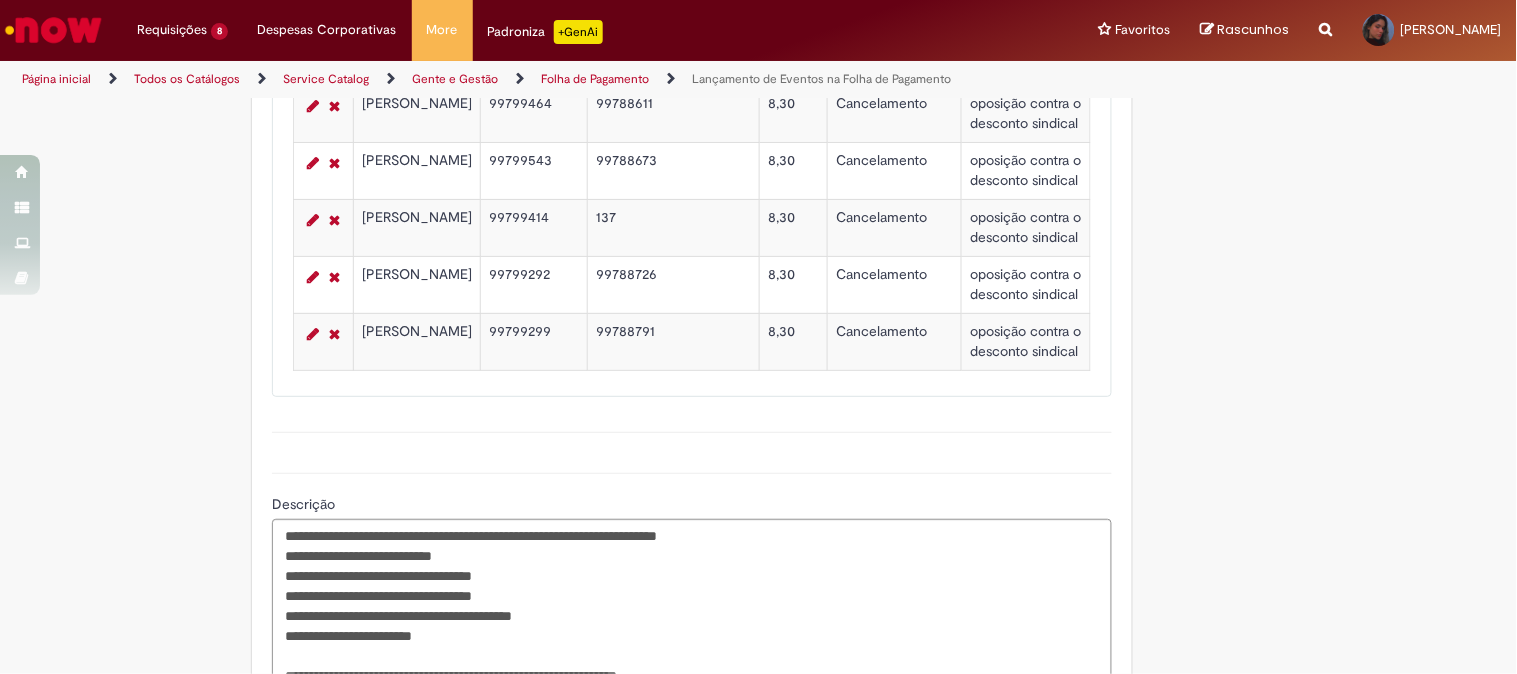 click on "99799299" at bounding box center (534, 341) 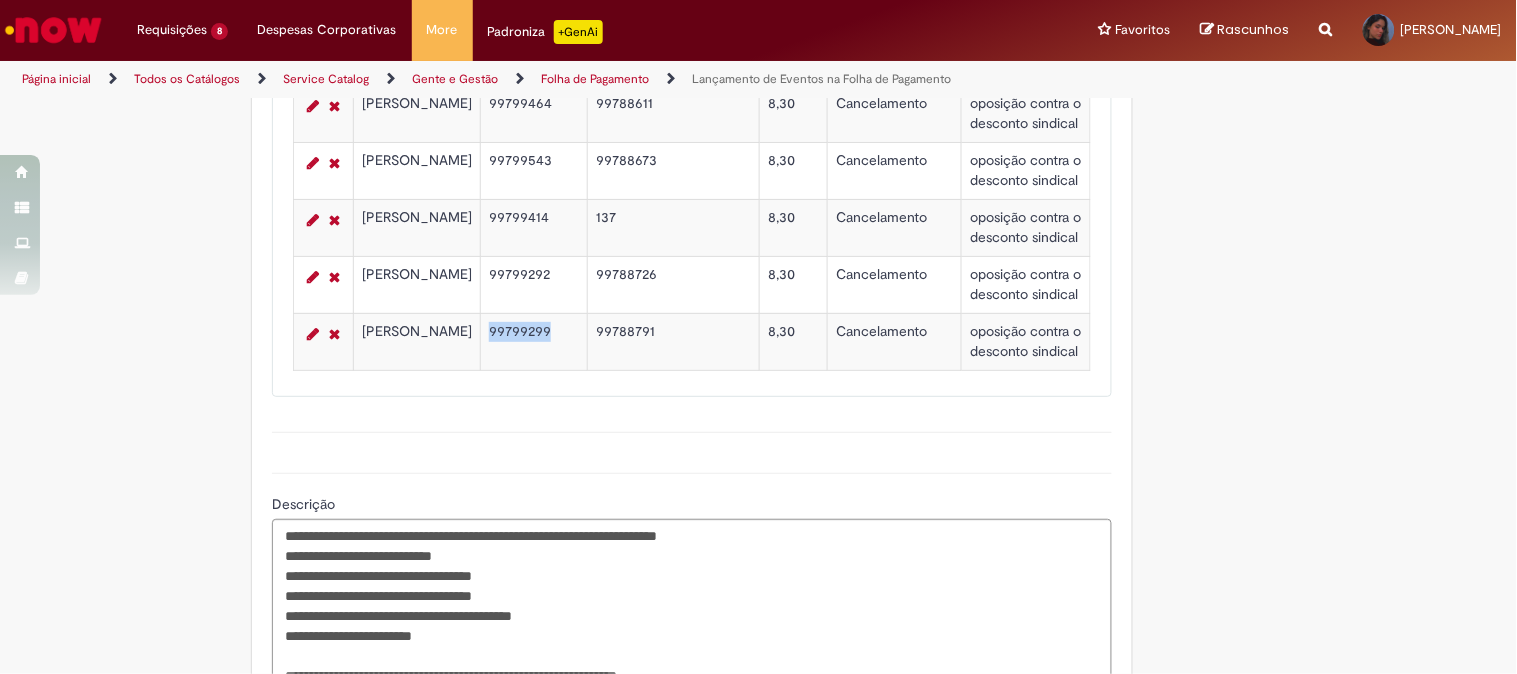 scroll, scrollTop: 1498, scrollLeft: 0, axis: vertical 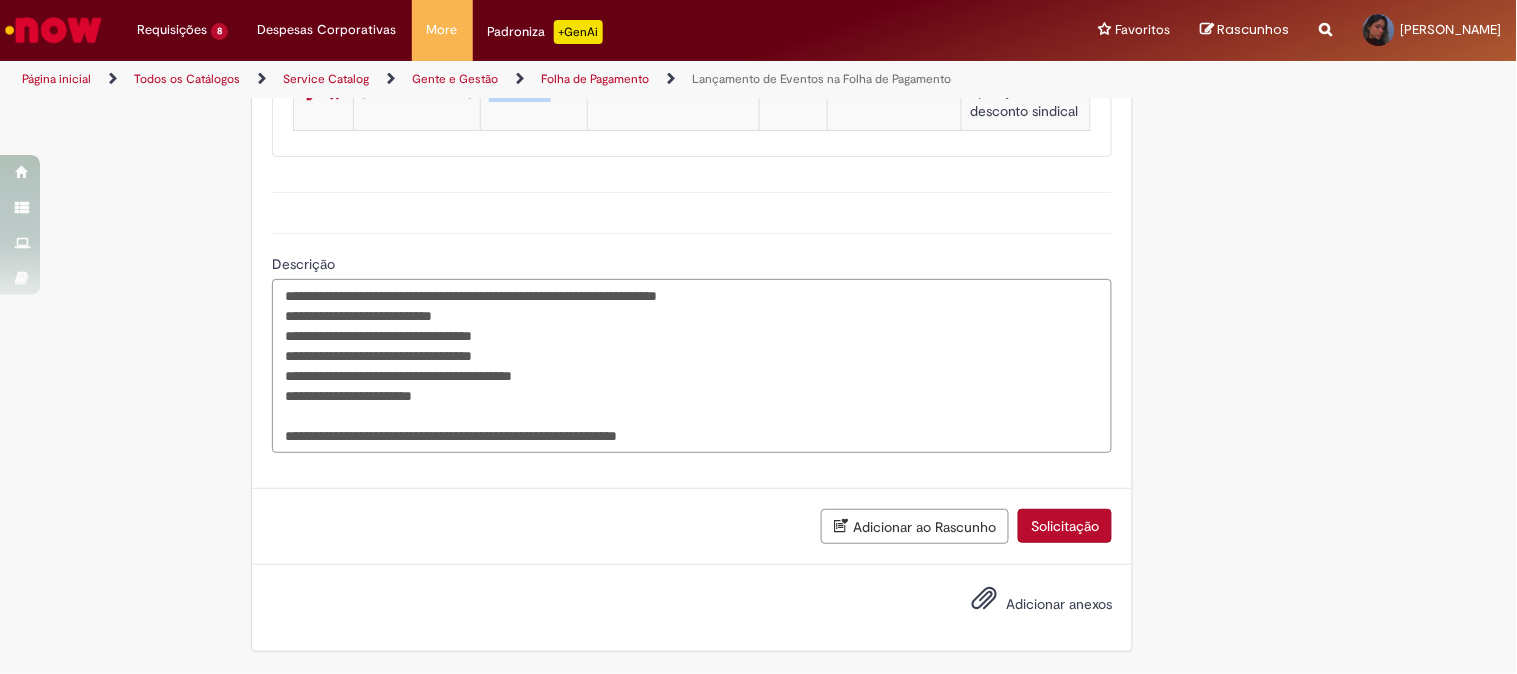 click on "**********" at bounding box center [692, 366] 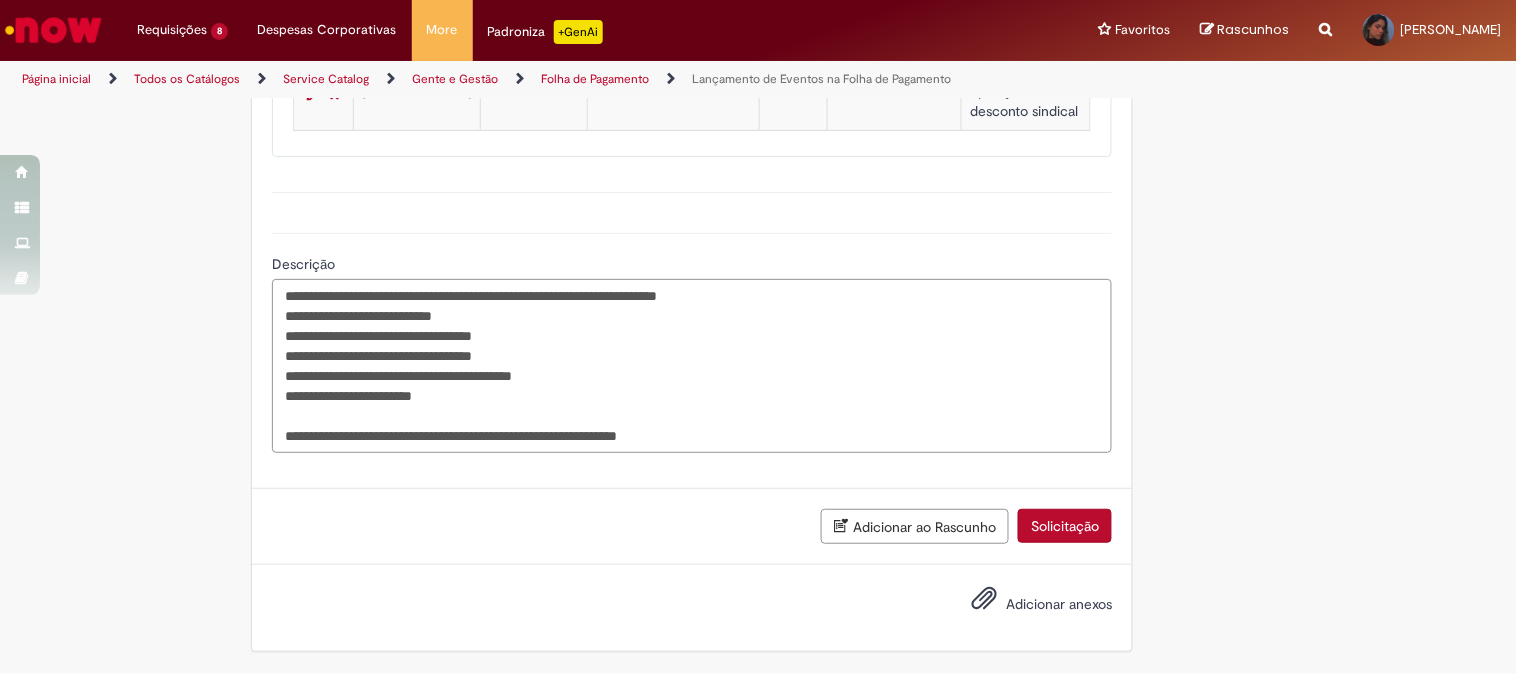 paste on "********" 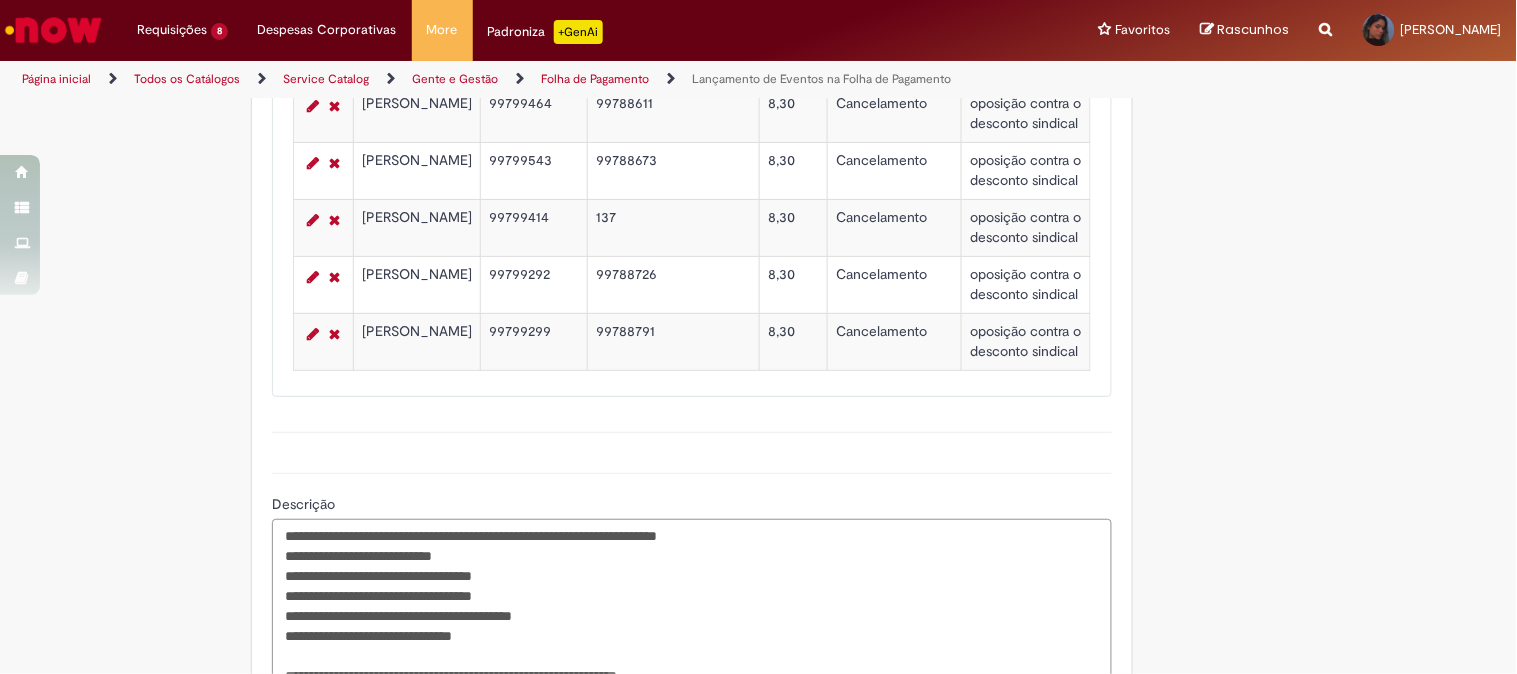 scroll, scrollTop: 1610, scrollLeft: 0, axis: vertical 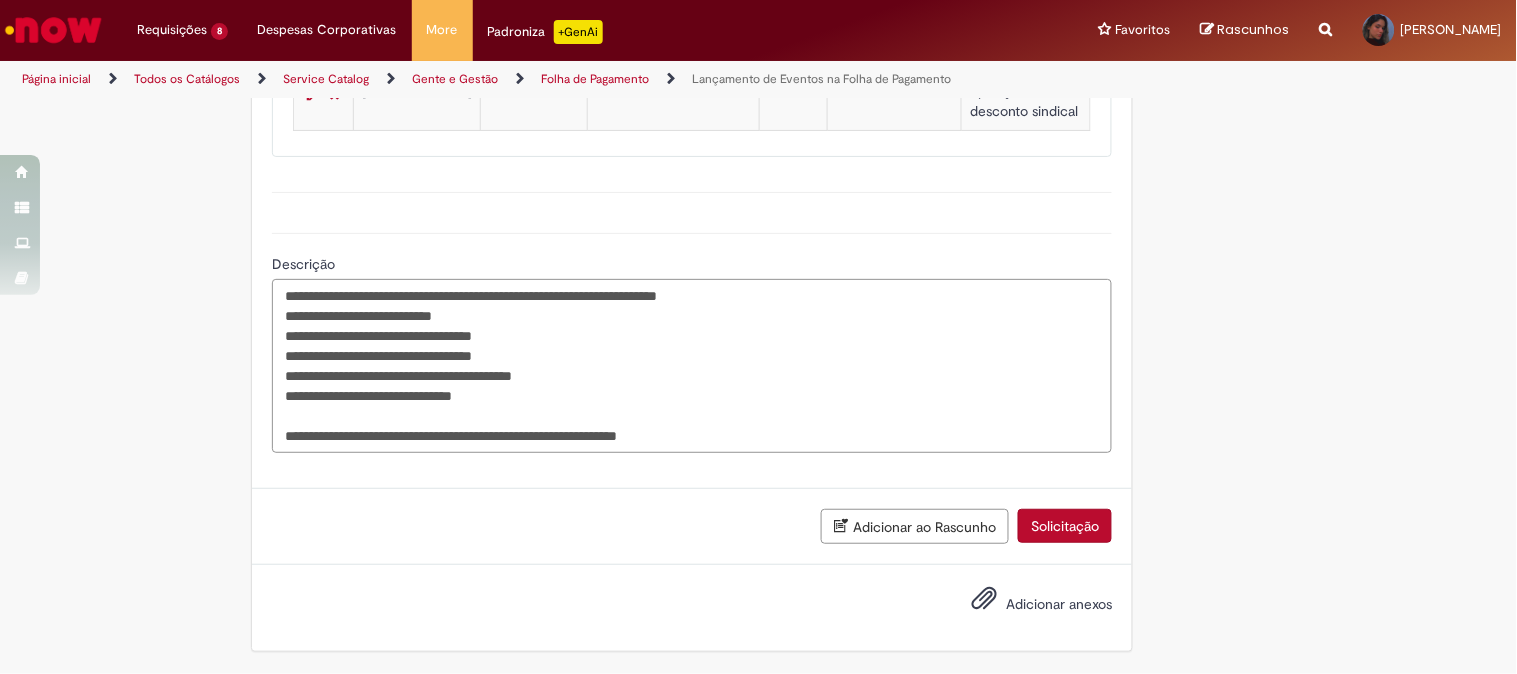 type on "**********" 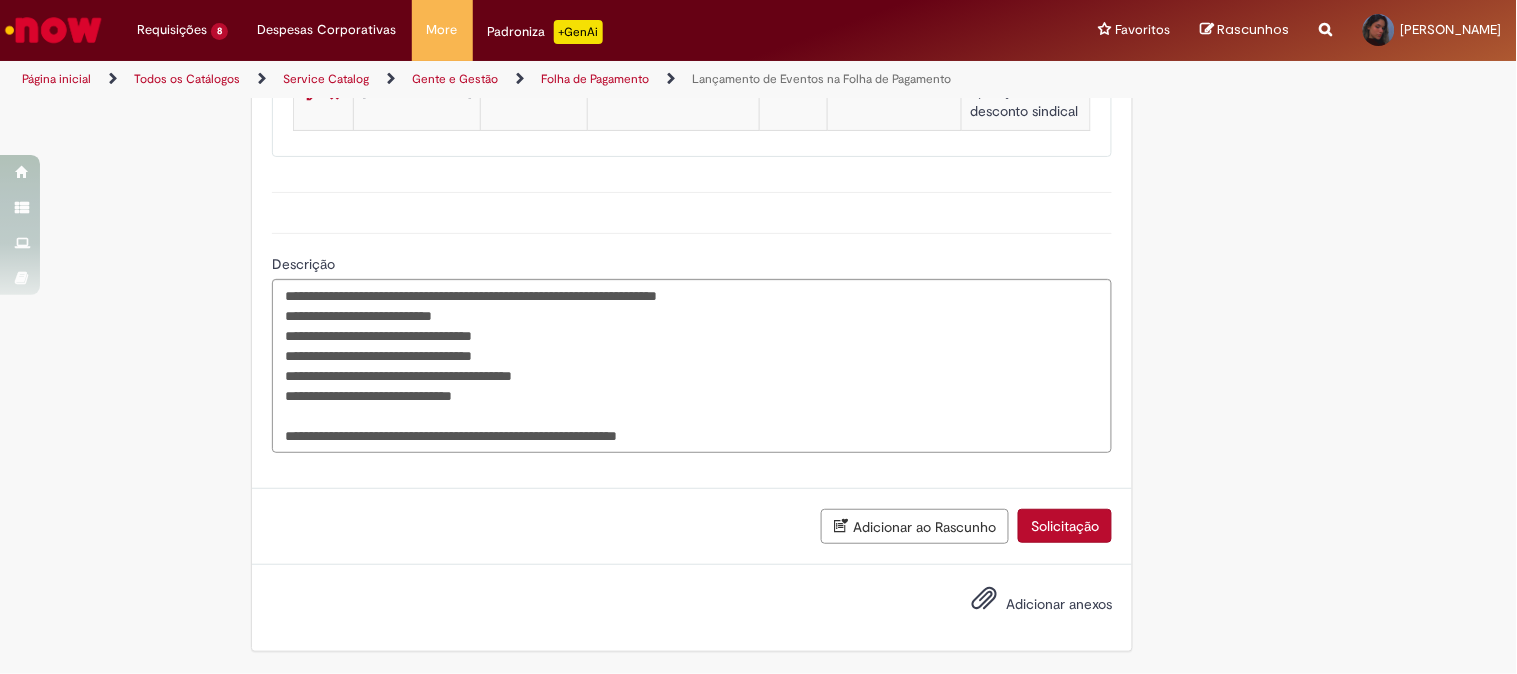click on "Adicionar anexos" at bounding box center (1027, 605) 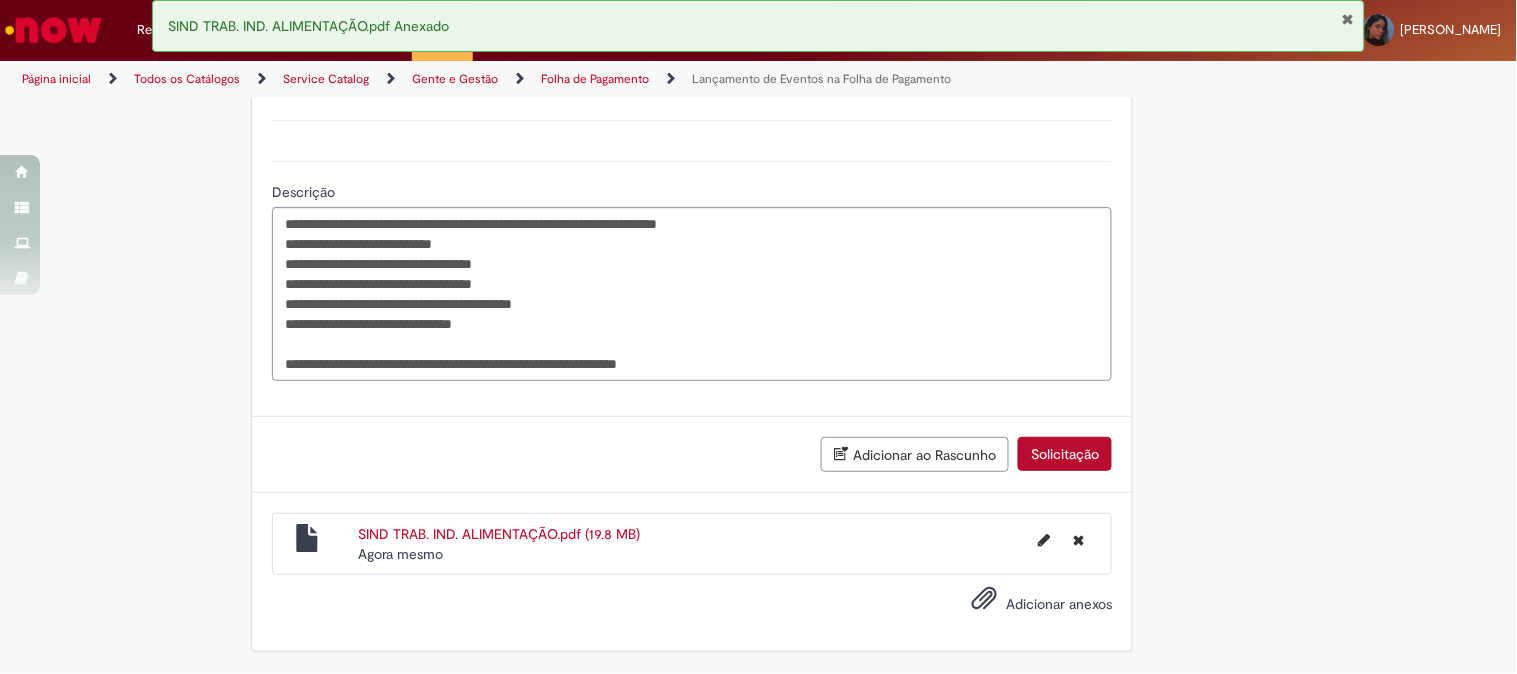 click on "Solicitação" at bounding box center (1065, 454) 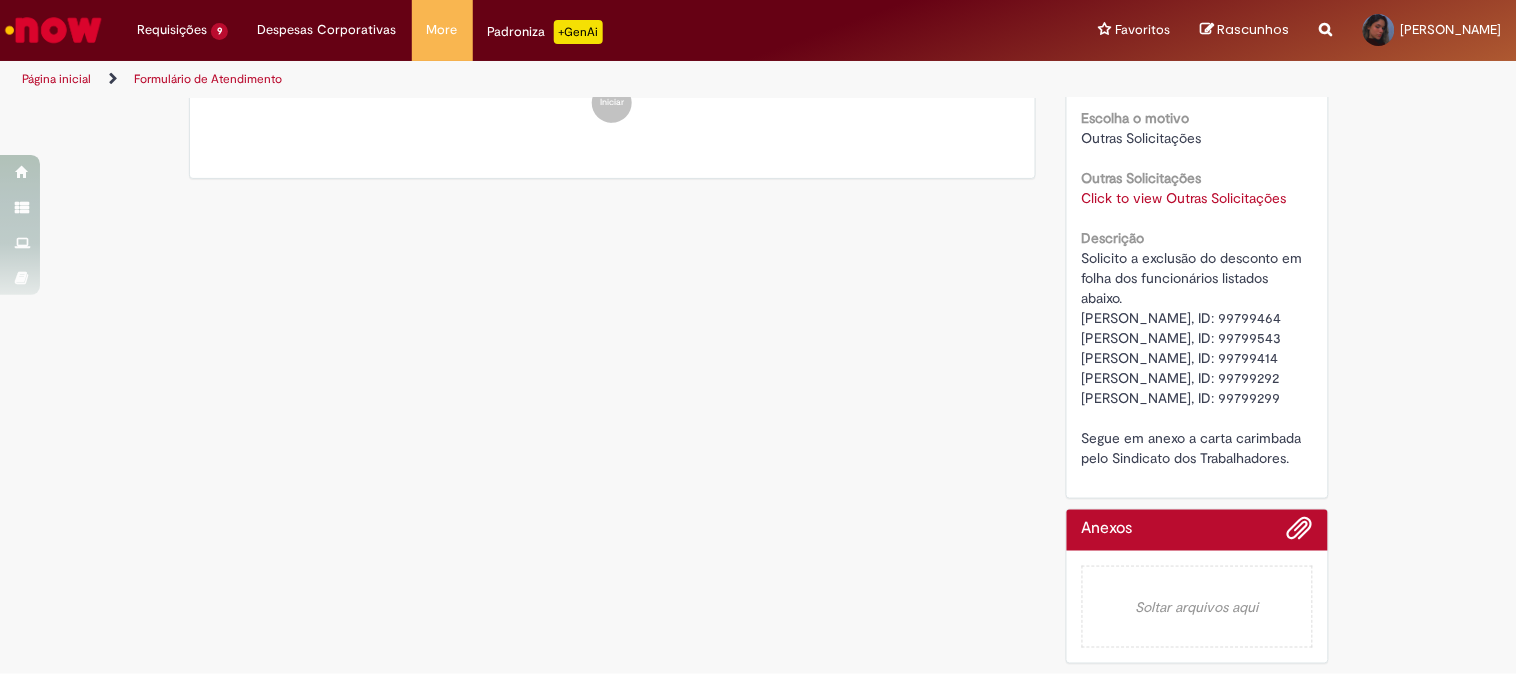 scroll, scrollTop: 0, scrollLeft: 0, axis: both 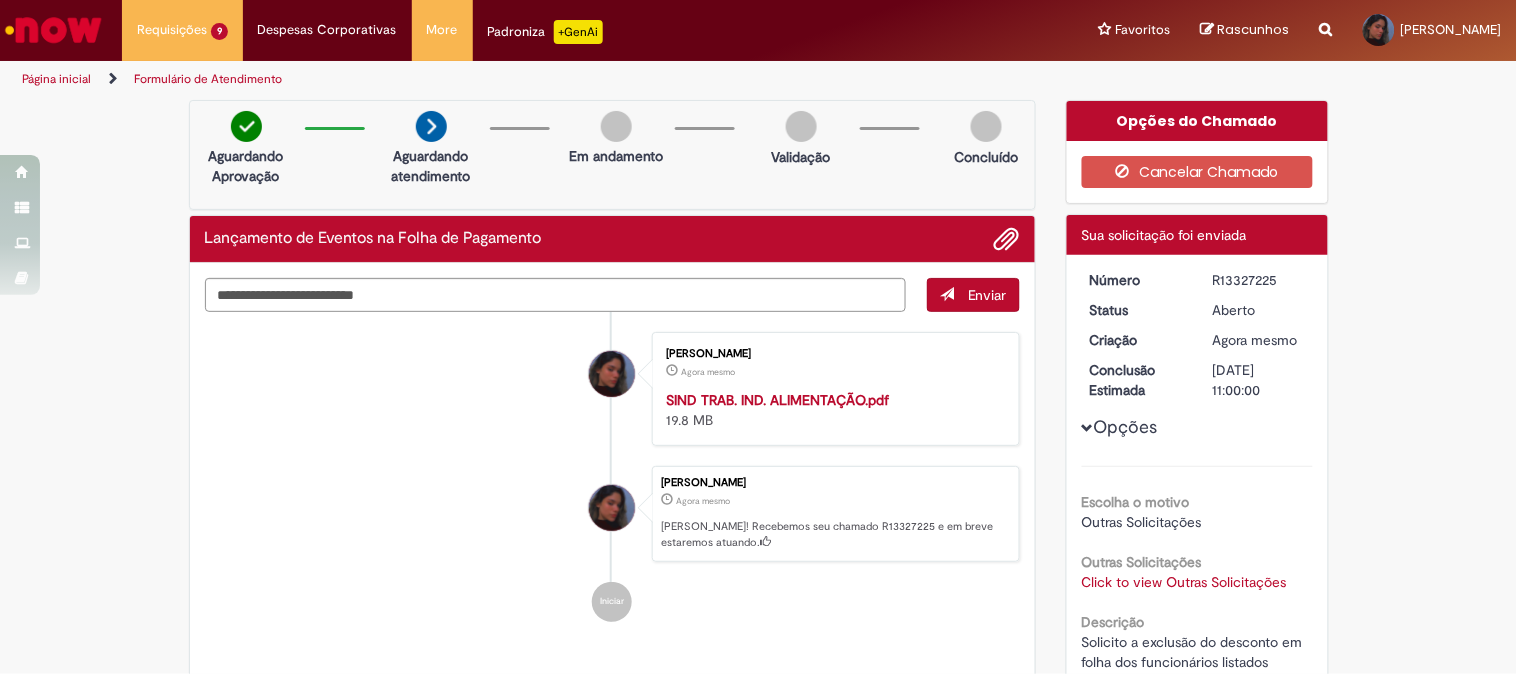 click on "Verificar Código de Barras
Aguardando Aprovação
Aguardando atendimento
Em andamento
Validação
Concluído
Lançamento de Eventos na Folha de Pagamento
Enviar
[PERSON_NAME]
Agora mesmo Agora mesmo
SIND TRAB. IND. ALIMENTAÇÃO.pdf  19.8 MB" at bounding box center (758, 595) 